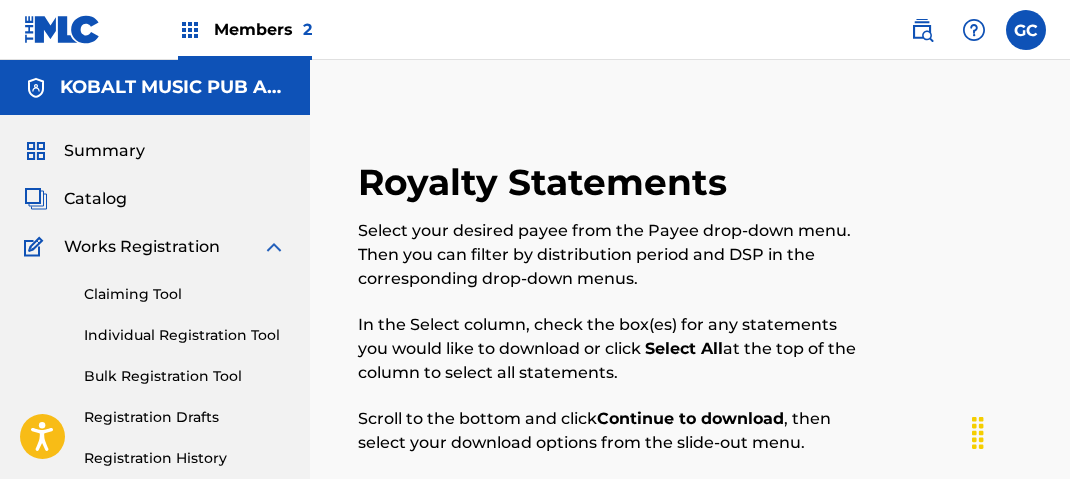 scroll, scrollTop: 1297, scrollLeft: 0, axis: vertical 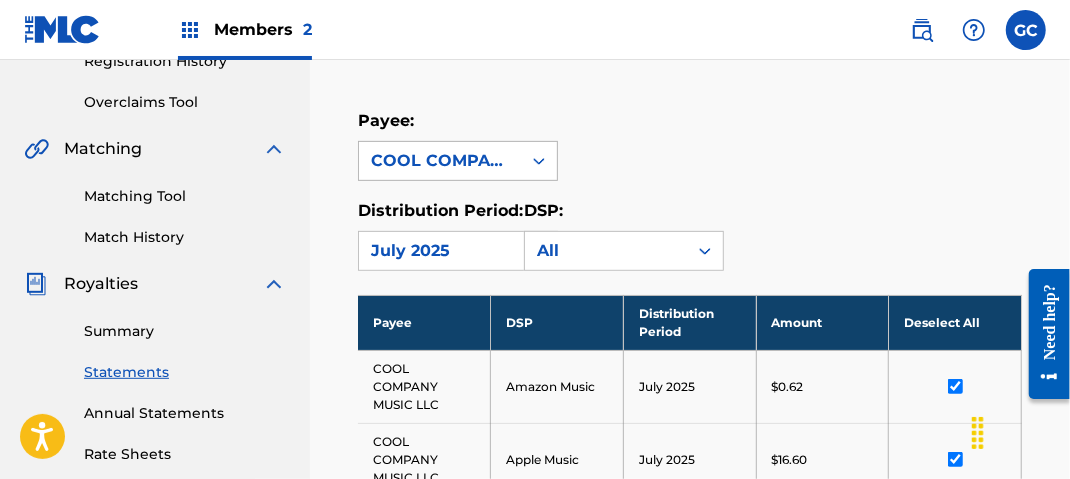 click on "COOL COMPANY MUSIC LLC" at bounding box center [440, 161] 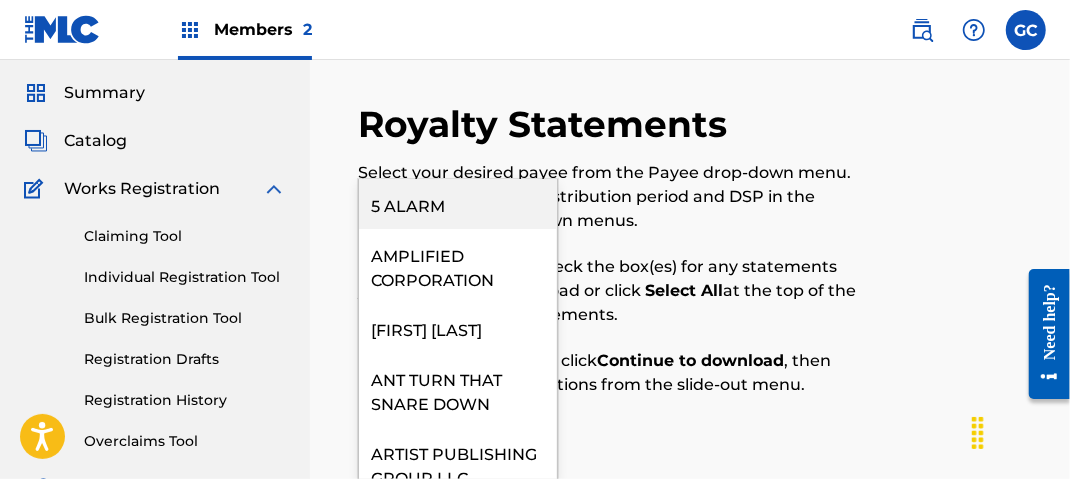 scroll, scrollTop: 100, scrollLeft: 0, axis: vertical 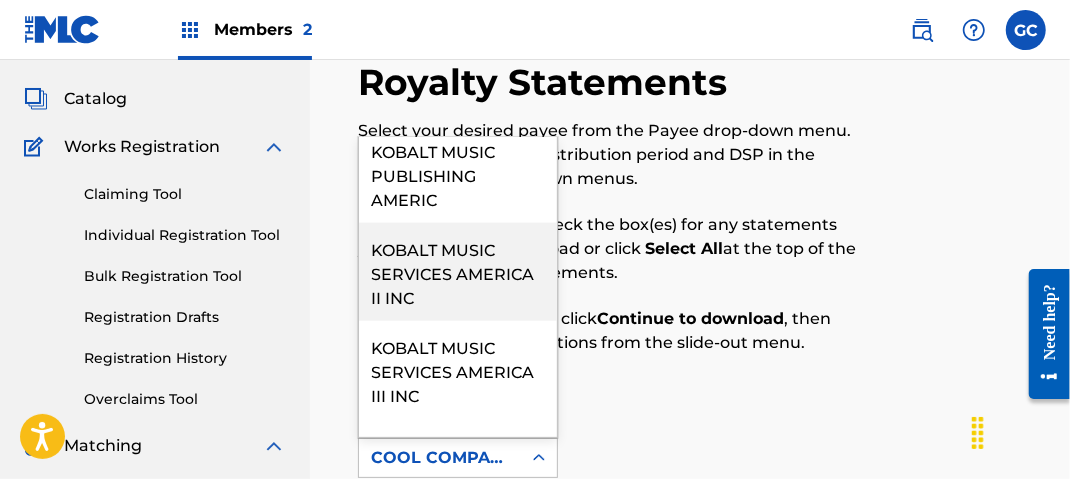 click on "KOBALT MUSIC SERVICES AMERICA II INC" at bounding box center [458, 272] 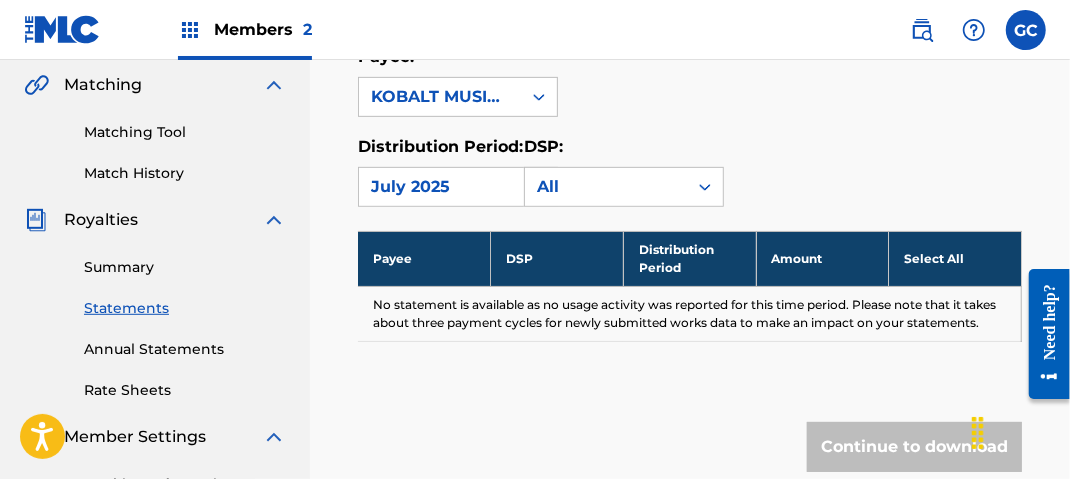 scroll, scrollTop: 500, scrollLeft: 0, axis: vertical 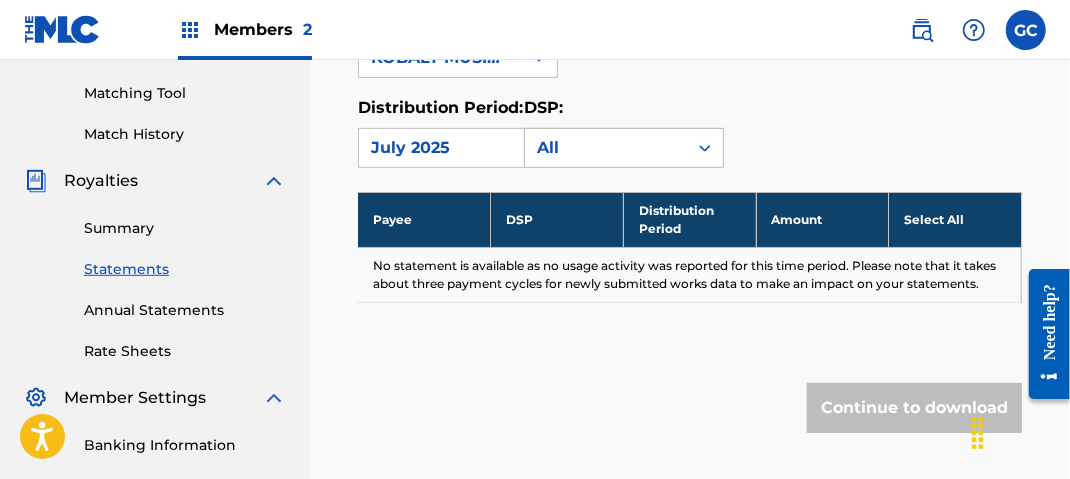 click 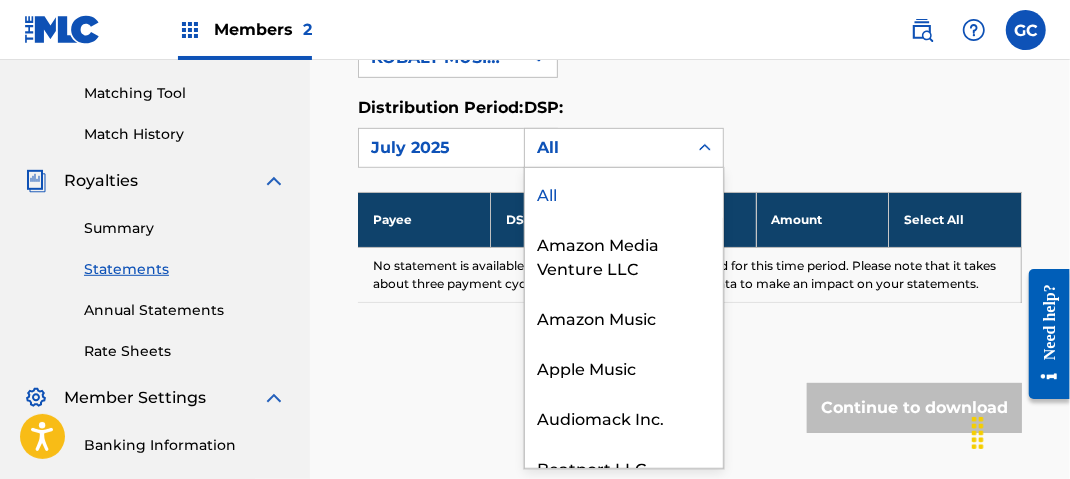 click on "Distribution Period: [MONTH] [YEAR] DSP: 29 results available. Use Up and Down to choose options, press Enter to select the currently focused option, press Escape to exit the menu, press Tab to select the option and exit the menu. All All Amazon Media Venture LLC Amazon Music Apple Music Audiomack Inc. Beatport LLC Boomplay Deezer S.A. FanLabel Google, LLC GTL  HomeWAV, LLC hoopla iHeartRadio Jiosaavn LiveXLive Melody VR Group PLC Mixcloud Ltd Music Choice Pandora Power Music Qobuz Rythm Inc. Sonos  SoundCloud Operations Inc. Spotify Tidal TREBEL YouTube" at bounding box center (690, 132) 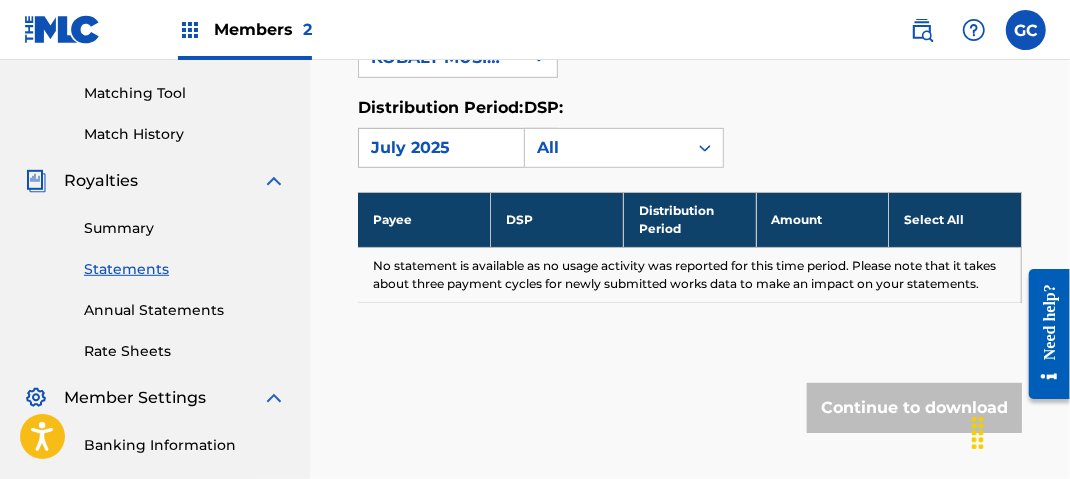click on "July 2025" at bounding box center (440, 148) 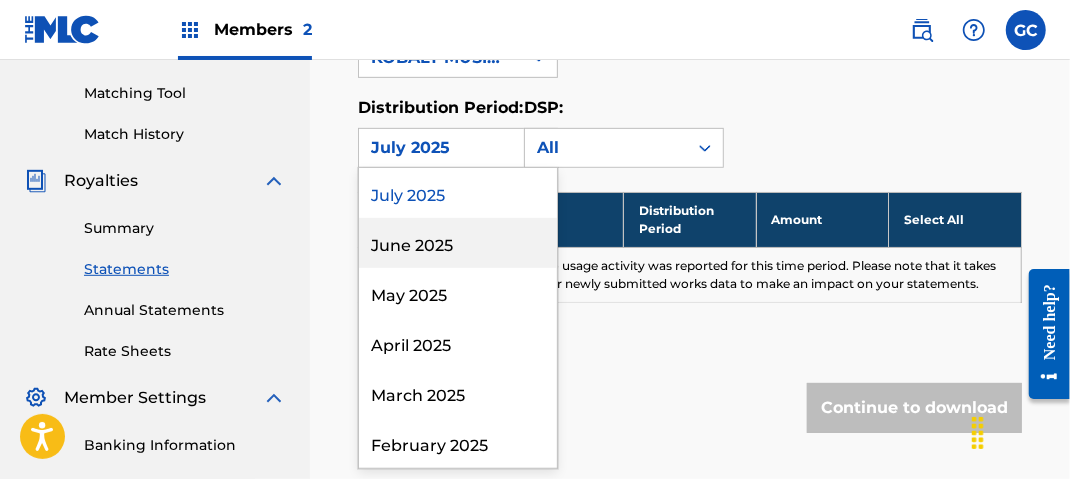click on "June 2025" at bounding box center (458, 243) 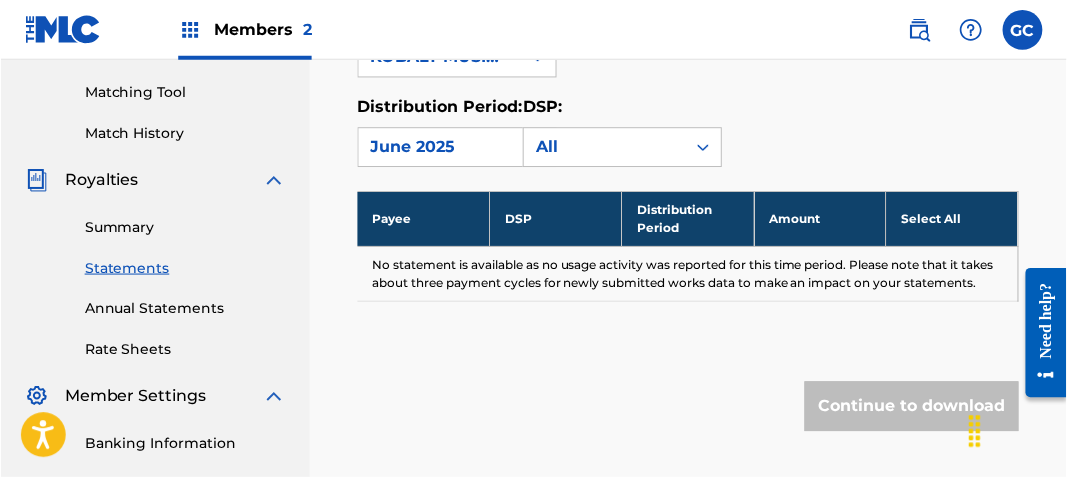 scroll, scrollTop: 400, scrollLeft: 0, axis: vertical 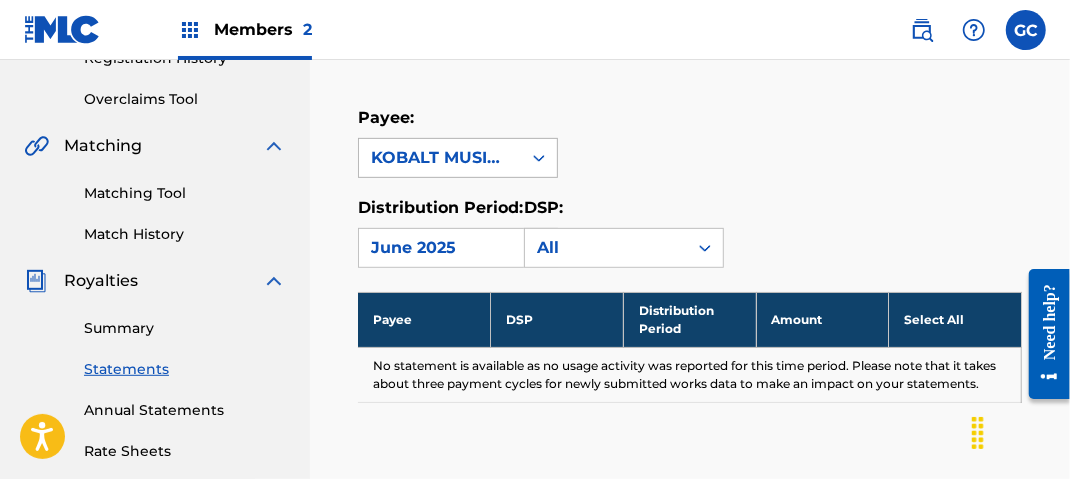 click on "KOBALT MUSIC SERVICES AMERICA II INC" at bounding box center [440, 158] 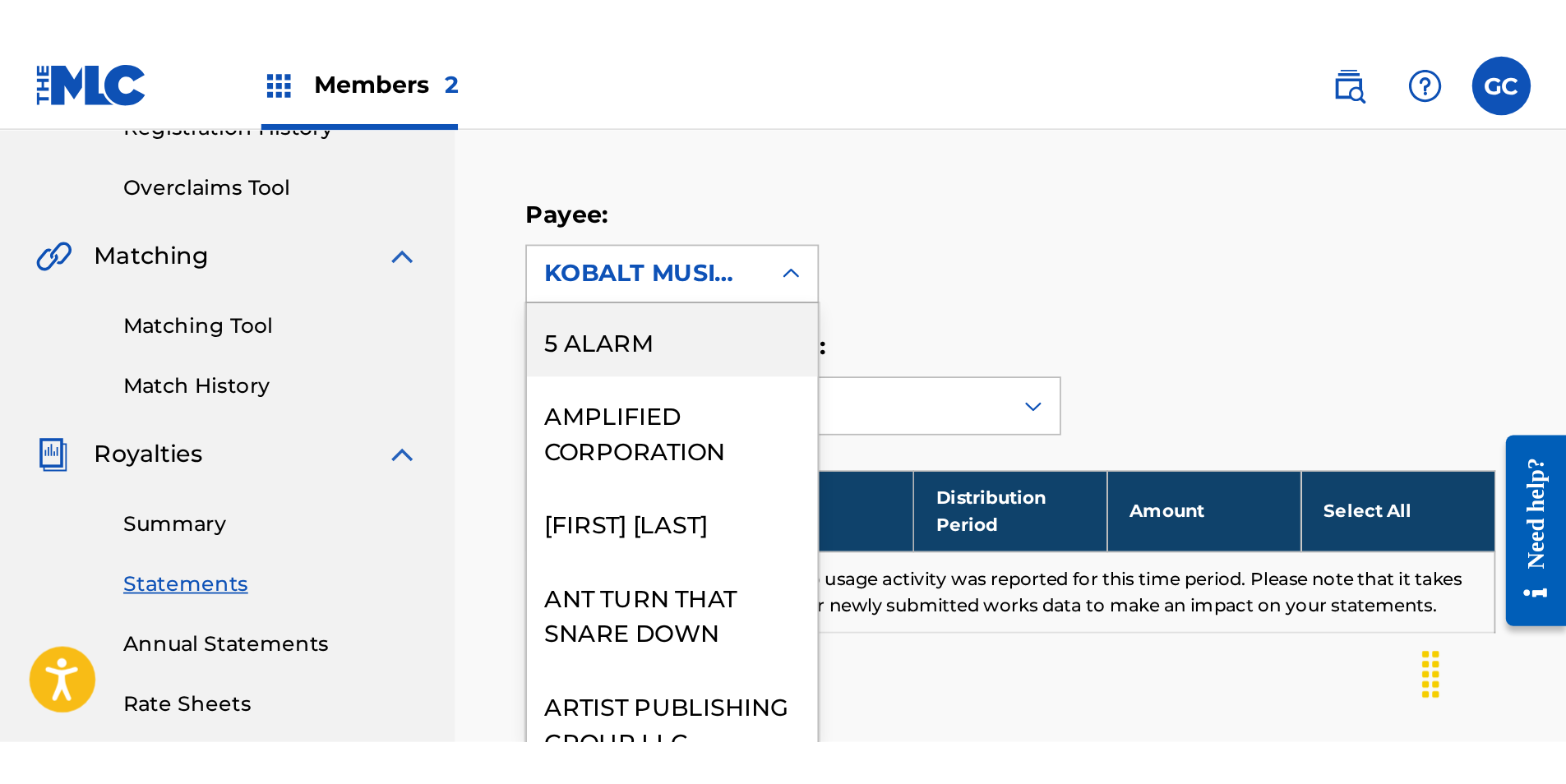 scroll, scrollTop: 235, scrollLeft: 0, axis: vertical 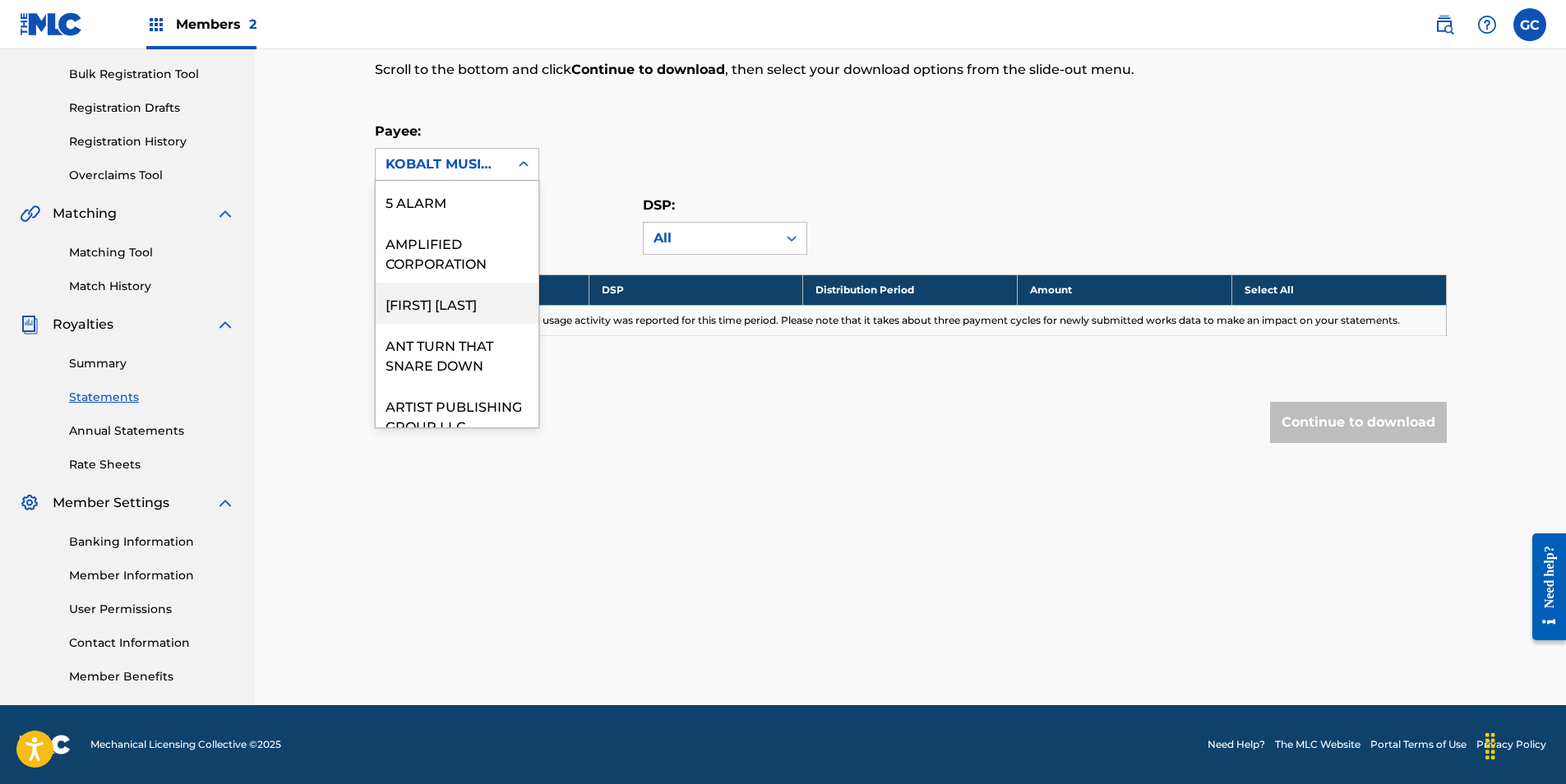 click on "Payee: 35 results available. Use Up and Down to choose options, press Enter to select the currently focused option, press Escape to exit the menu, press Tab to select the option and exit the menu. KOBALT MUSIC SERVICES AMERICA II INC 5 ALARM AMPLIFIED CORPORATION ANOOP D'SOUZA ANT TURN THAT SNARE DOWN ARTIST PUBLISHING GROUP LLC BU MUSIC PUBLISHING LLC BUSKIN LLC PAYEE COOL COMPANY MUSIC LLC DELANEY BAILEY DOLLAR SIGN NOT PUBLISHING ECAROH MUSIC ECAROH MUSIC INC EL JEFE RECORDS PUBLISHING HANNAH EIGHT MUSIC HEY KYLE LLC JINGLE PUNKS JJASONG PUBLISHING WEST KINTZING PAUL E KOBALT MUSIC PUB AMERICA INC KOBALT MUSIC PUB AMERICA PAYEE KOBALT MUSIC PUBLISHING AMERIC KOBALT MUSIC SERVICES AMERICA II INC KOBALT MUSIC SERVICES AMERICA III INC LEVEN KALI MUSIC LIONSIDE PUBLISHING MAEJOR LLC MIKE MAINIERI (PAYEE) SOULJET MUSIC TAZ TAYLOR BEATS TENTATIVE MUSIC THE MESSENGERS JOINTS TIG7 PUBLISHING UPSIDEDOWN HEART MUSIC Wallis World Music Publishing ZERO FATIGUE LLC" at bounding box center (911, 151) 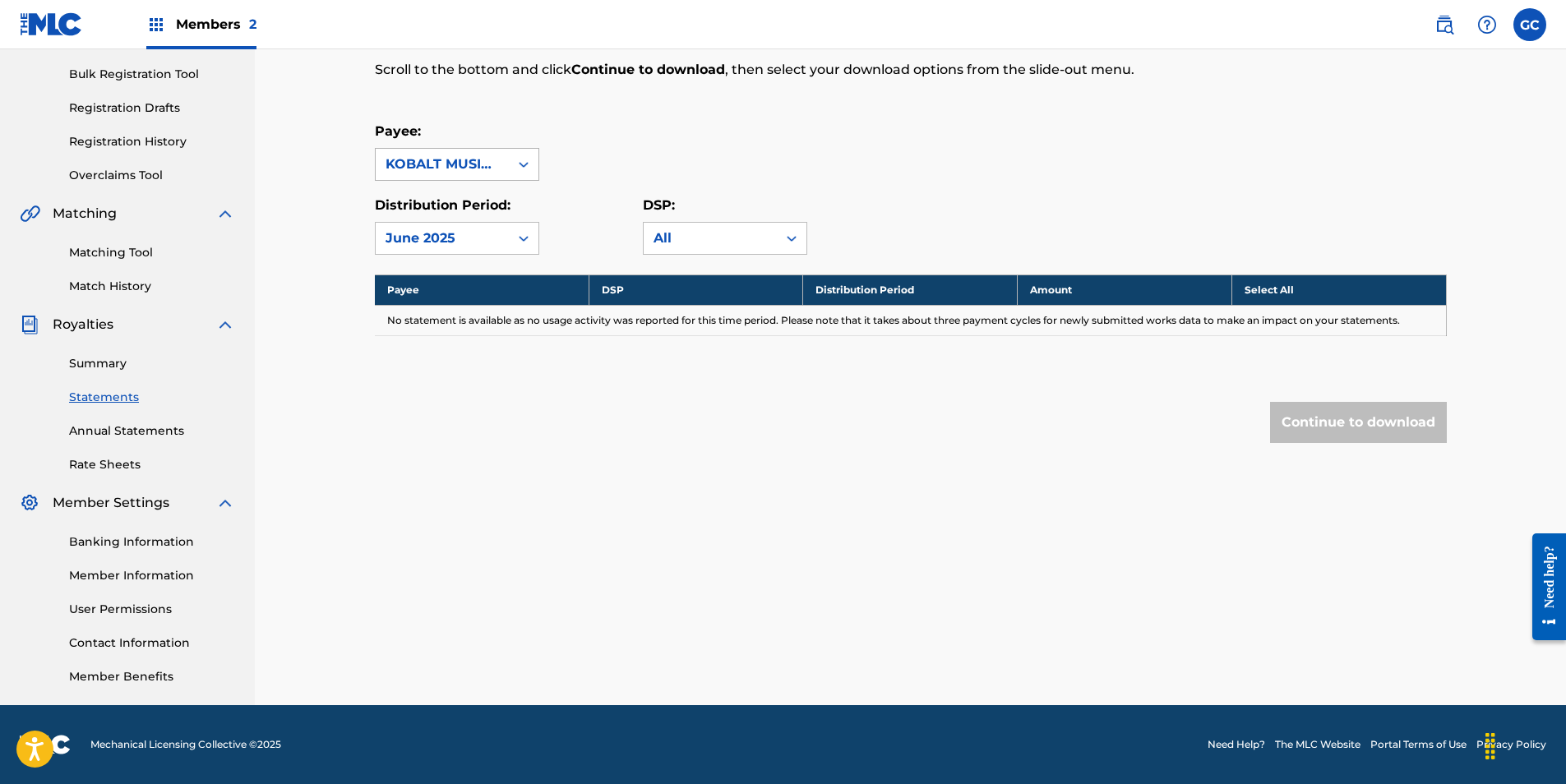 click on "KOBALT MUSIC SERVICES AMERICA II INC" at bounding box center [442, 164] 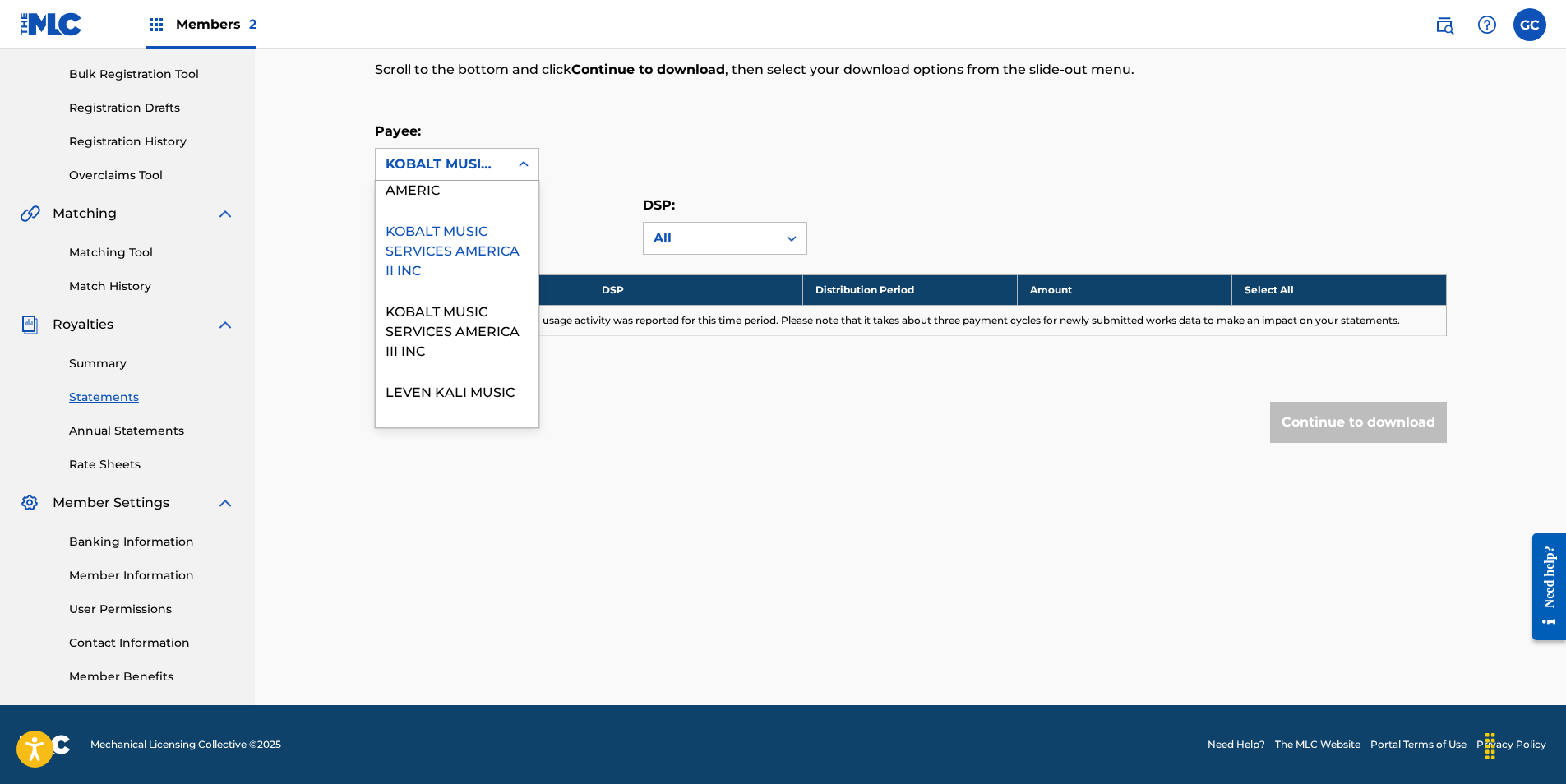 scroll, scrollTop: 1151, scrollLeft: 0, axis: vertical 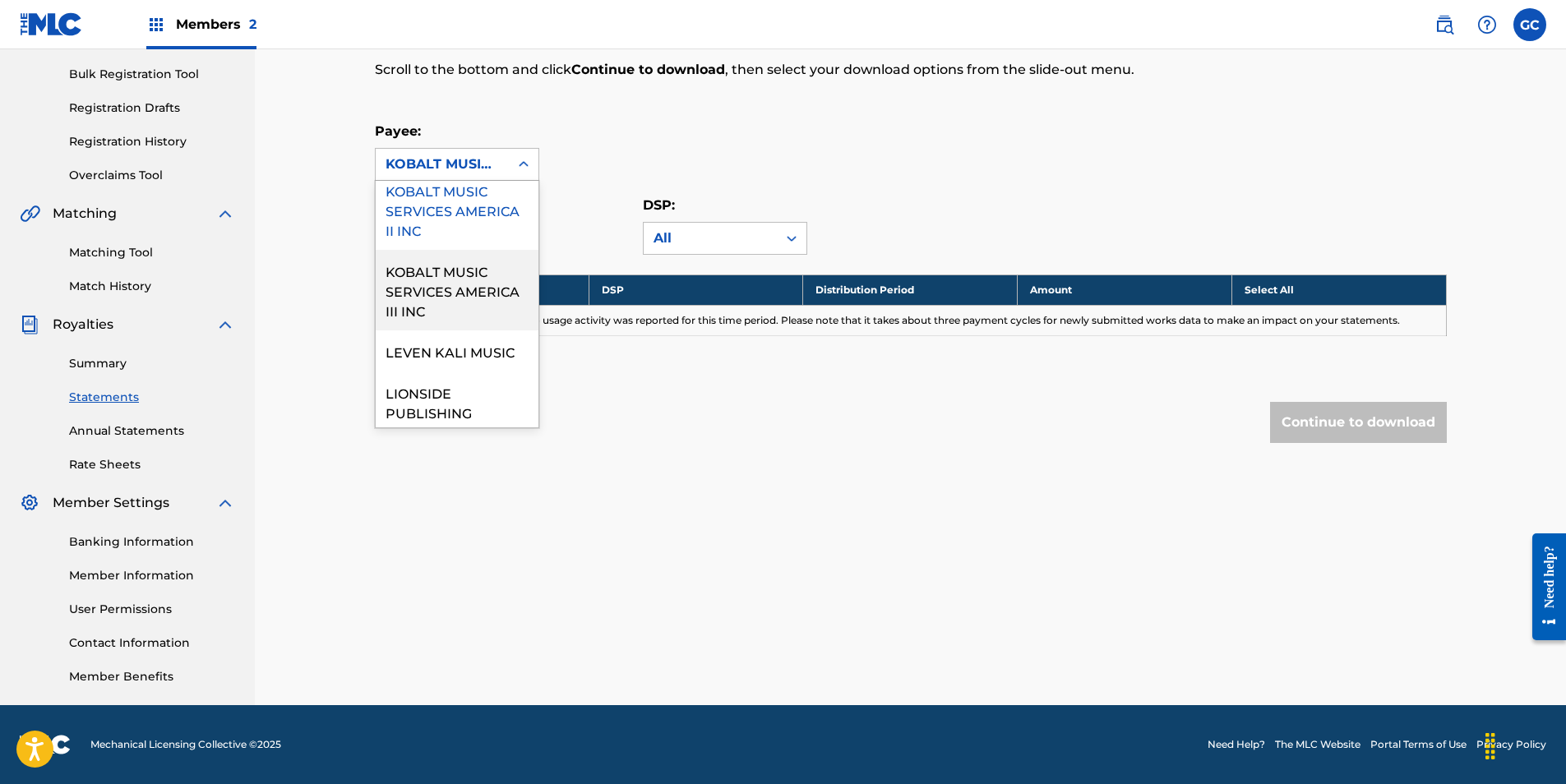 click on "KOBALT MUSIC SERVICES AMERICA III INC" at bounding box center [457, 290] 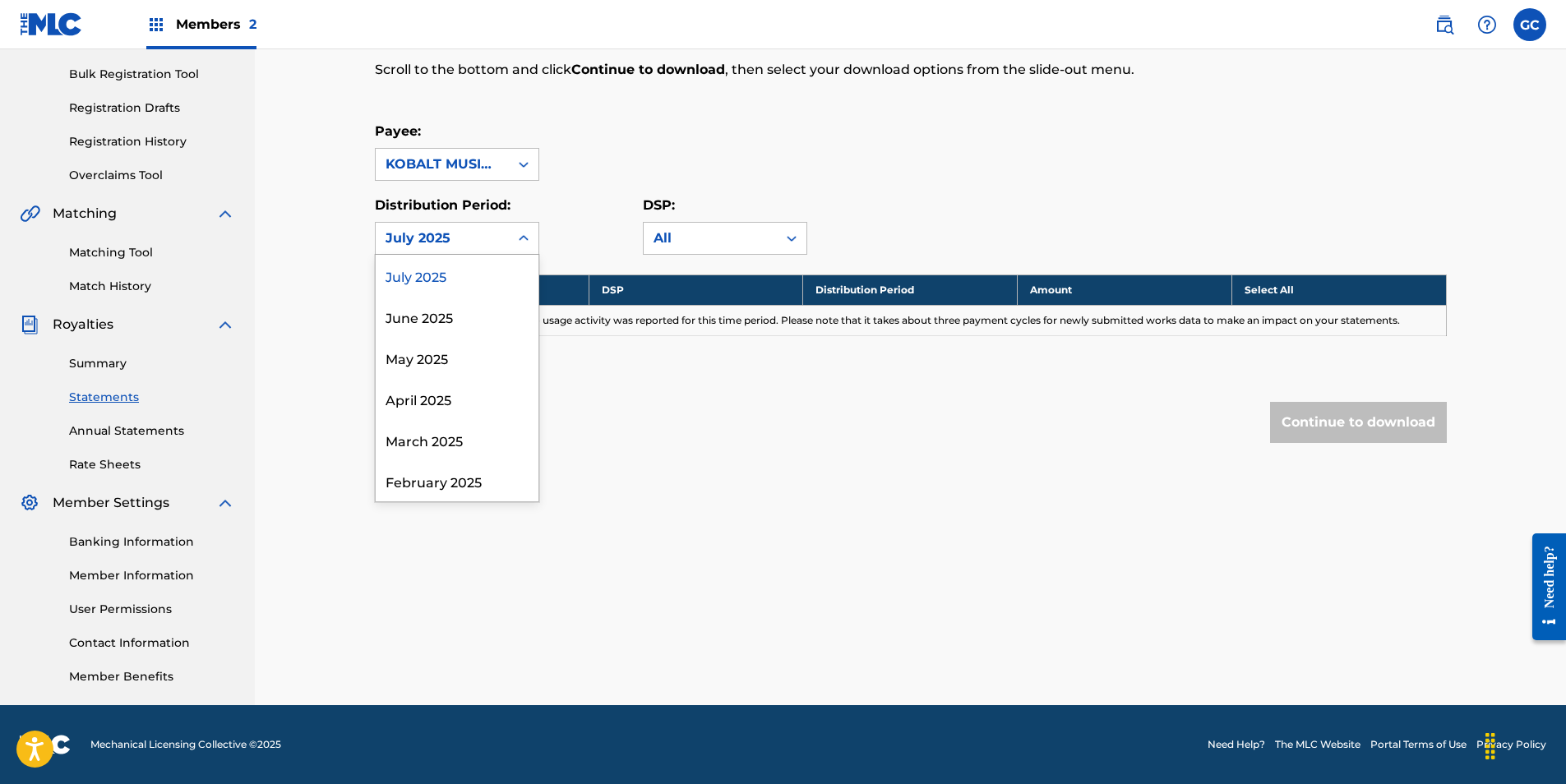 click on "July 2025" at bounding box center [442, 238] 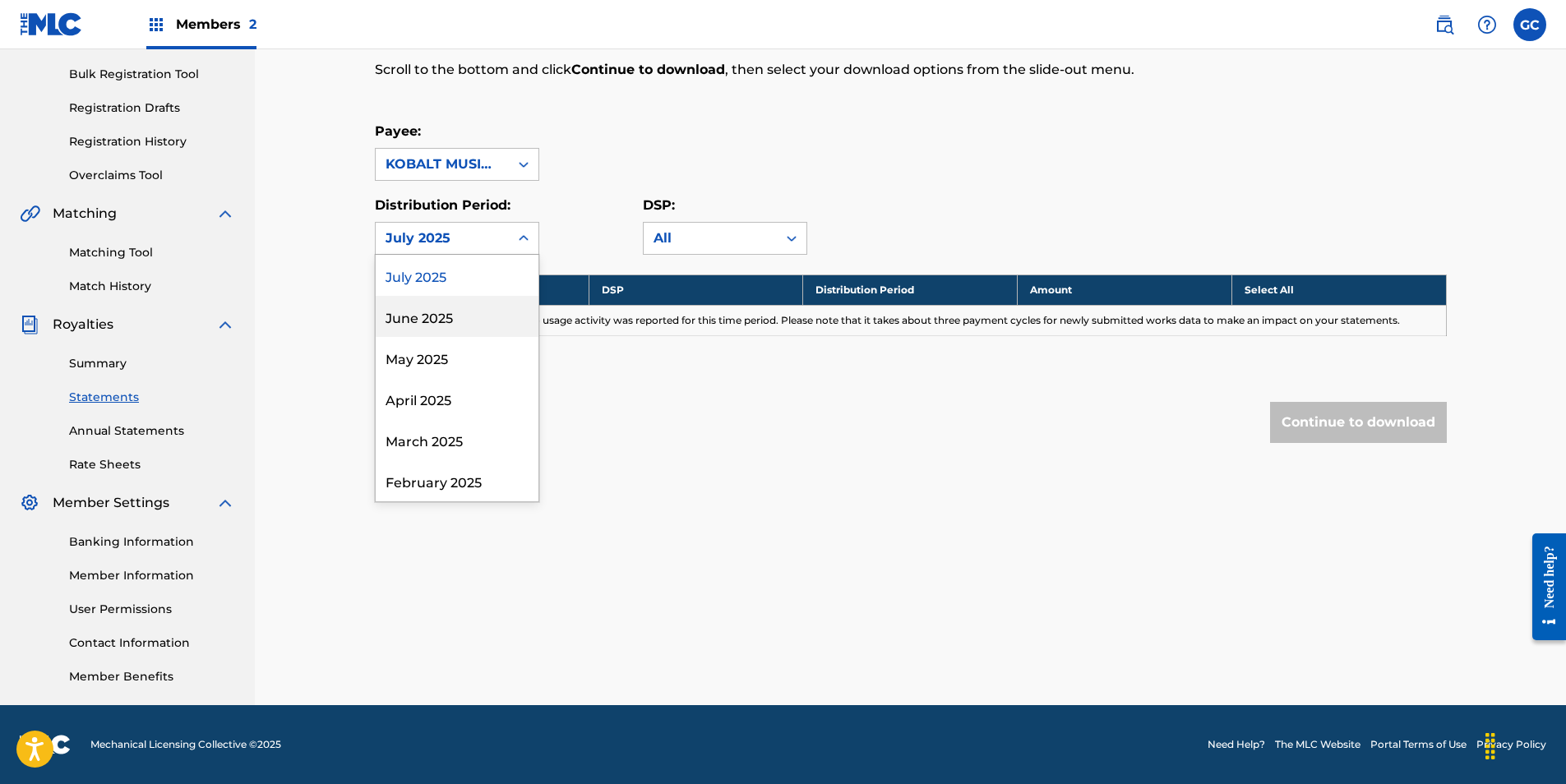 click on "June 2025" at bounding box center [457, 316] 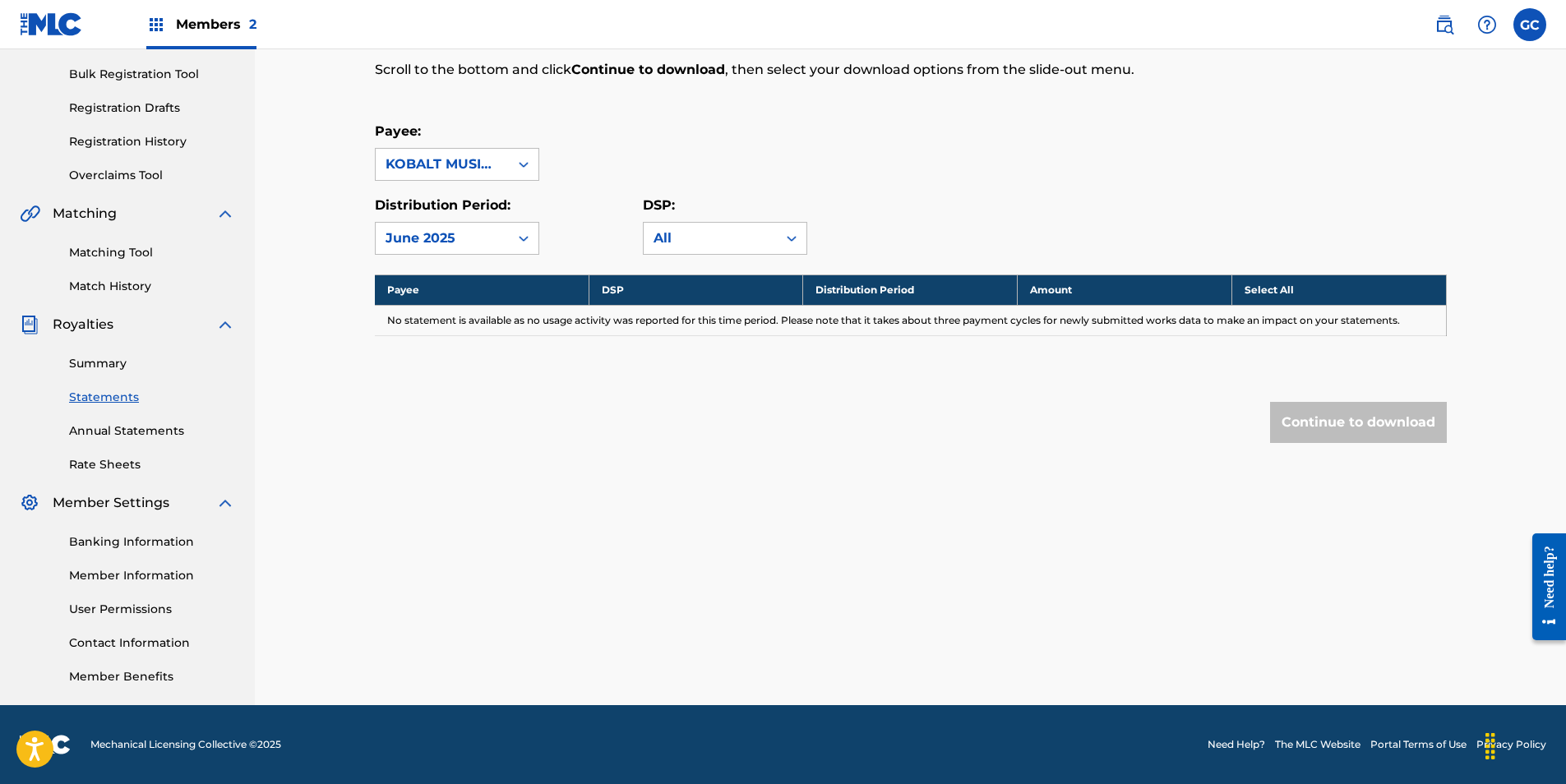click on "June 2025" at bounding box center [442, 238] 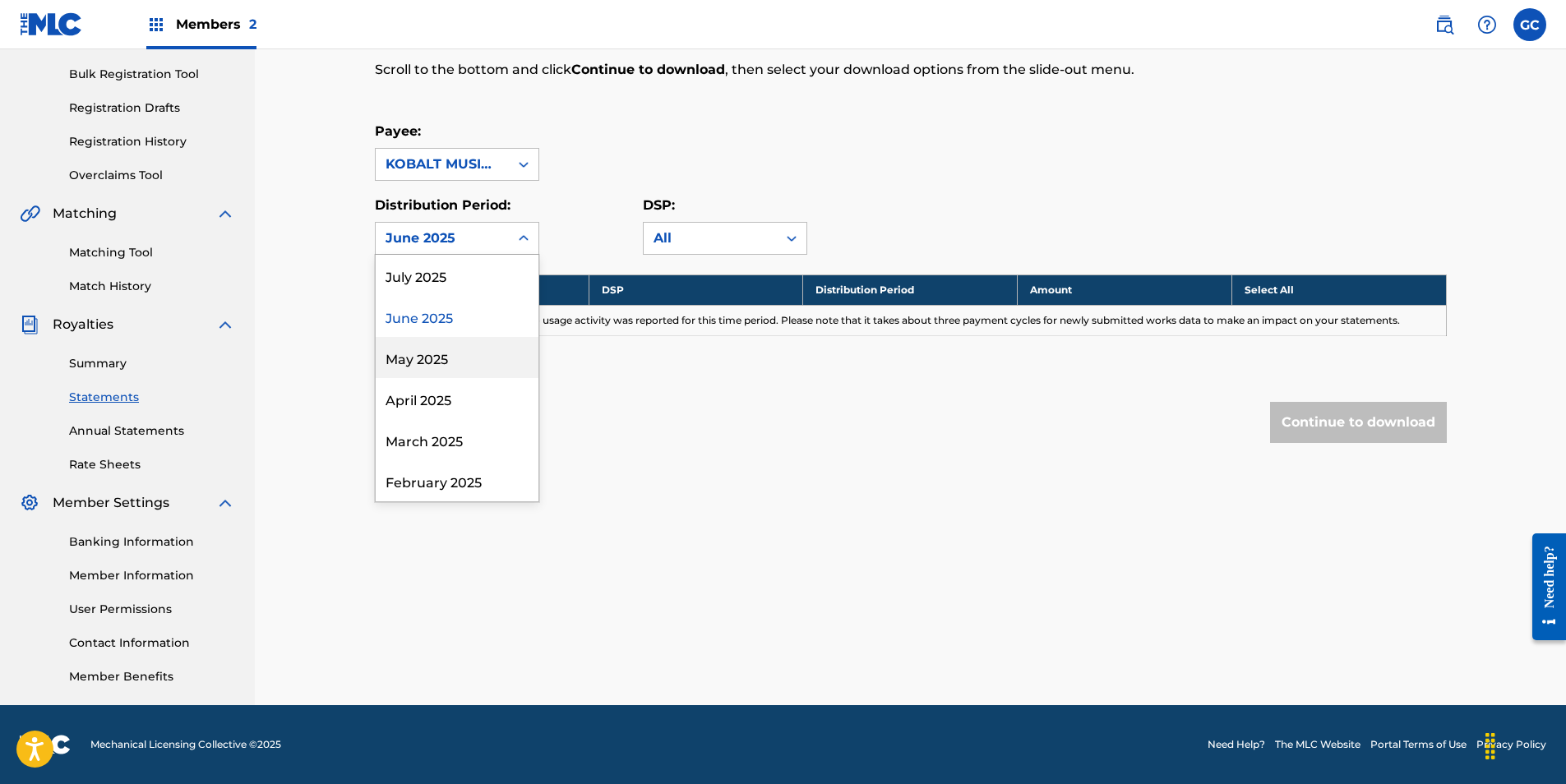 click on "May 2025" at bounding box center (457, 357) 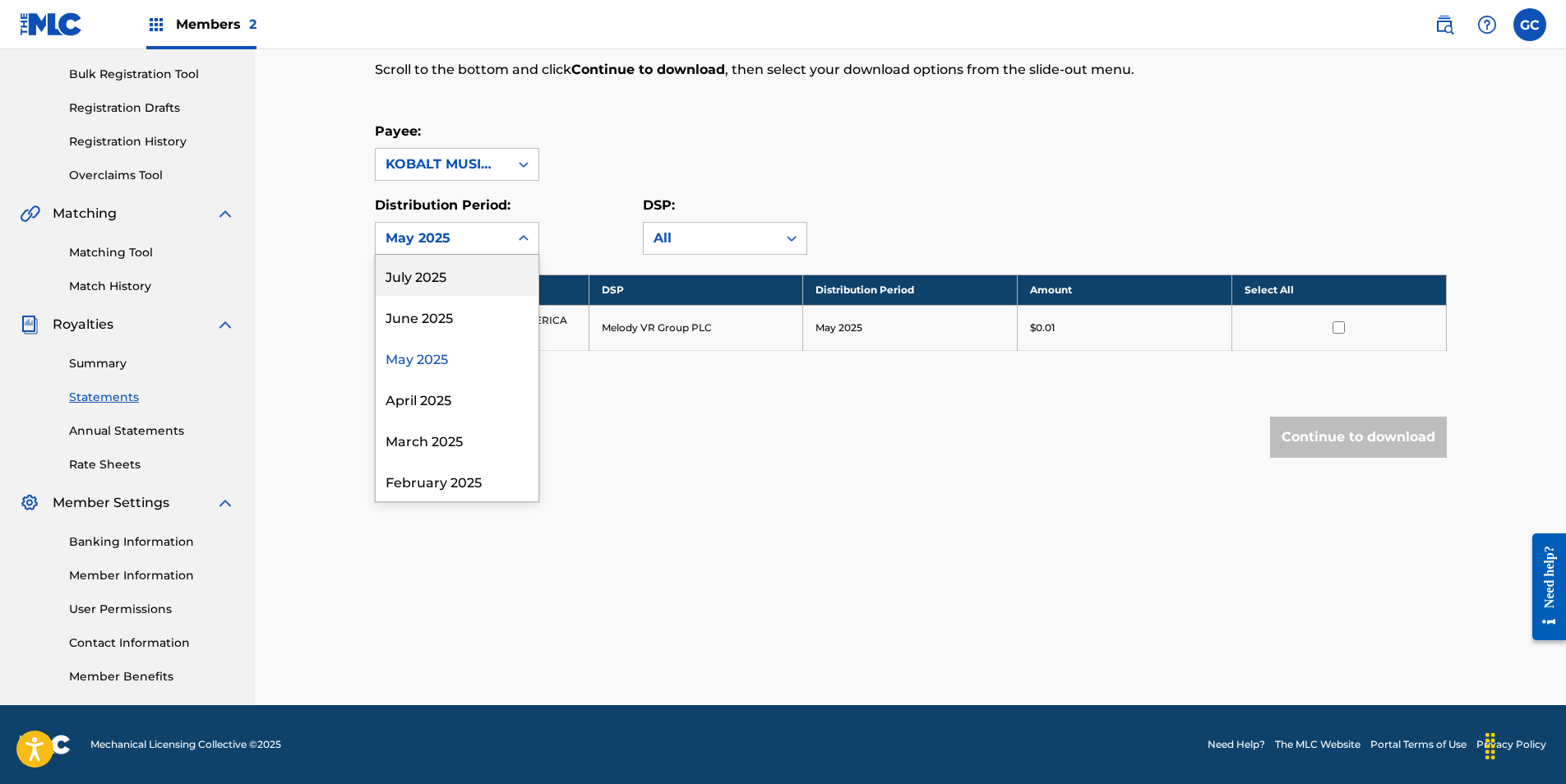 click on "May 2025" at bounding box center [442, 238] 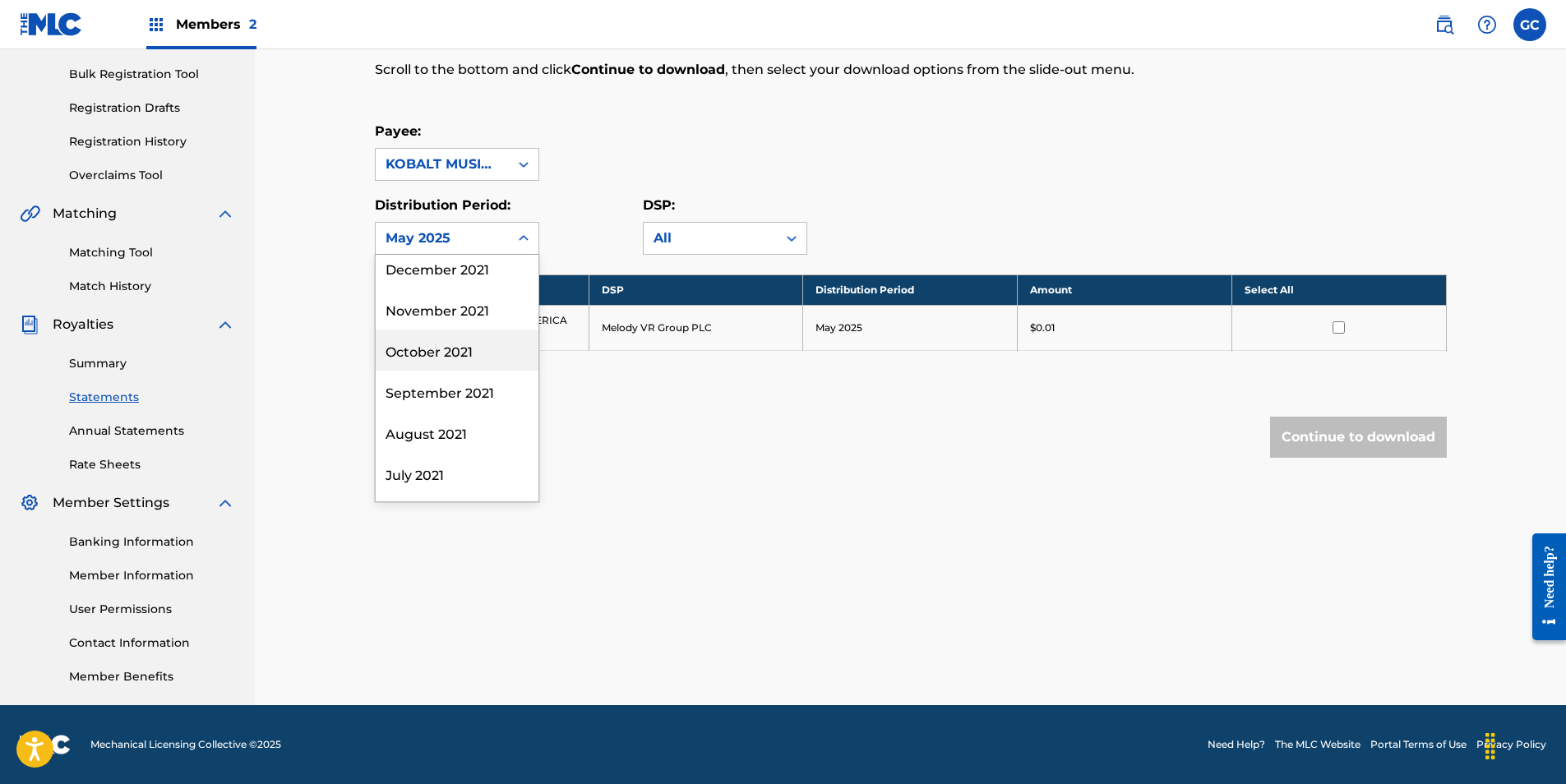 scroll, scrollTop: 1890, scrollLeft: 0, axis: vertical 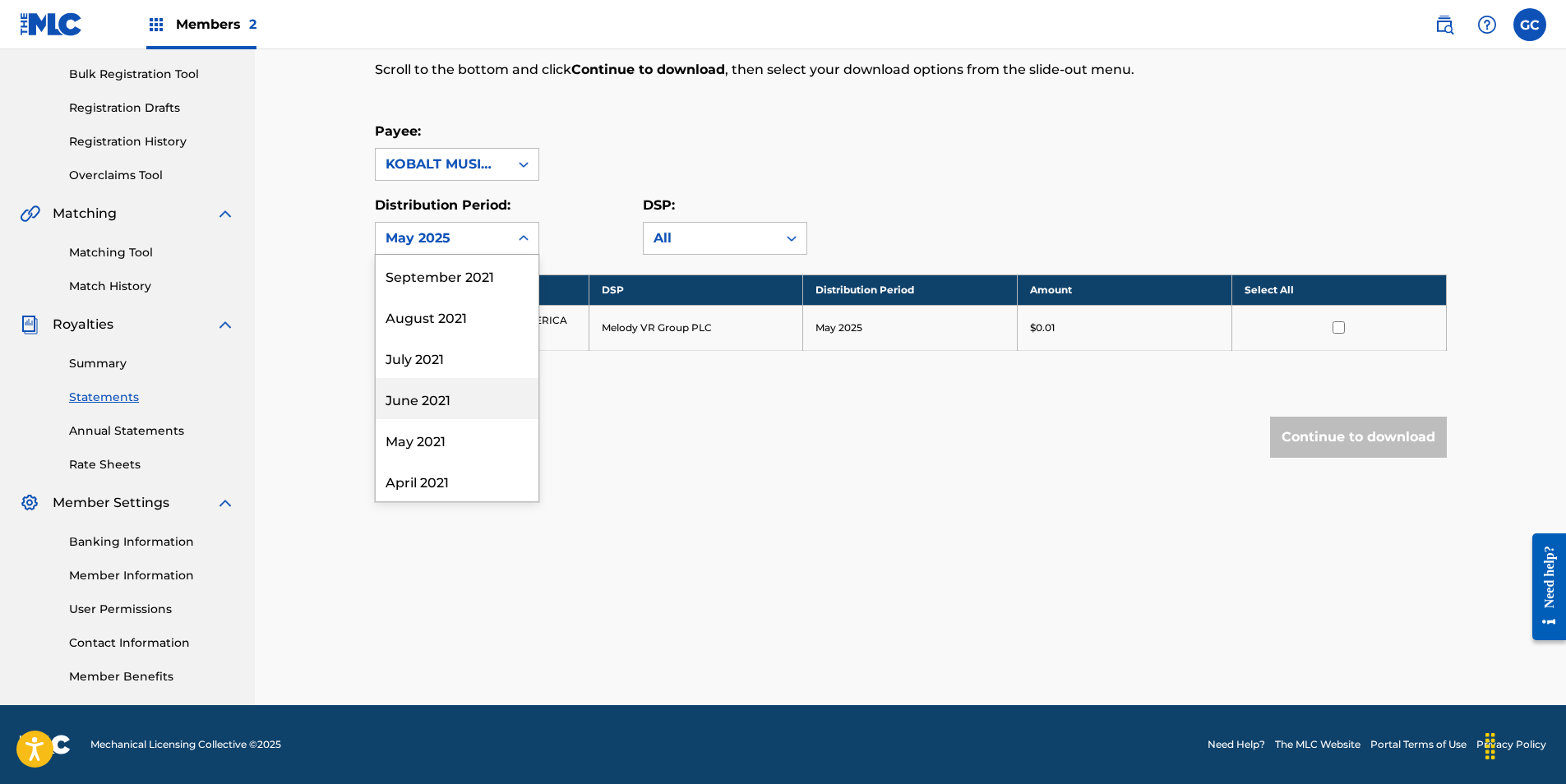 click on "June 2021" at bounding box center (457, 399) 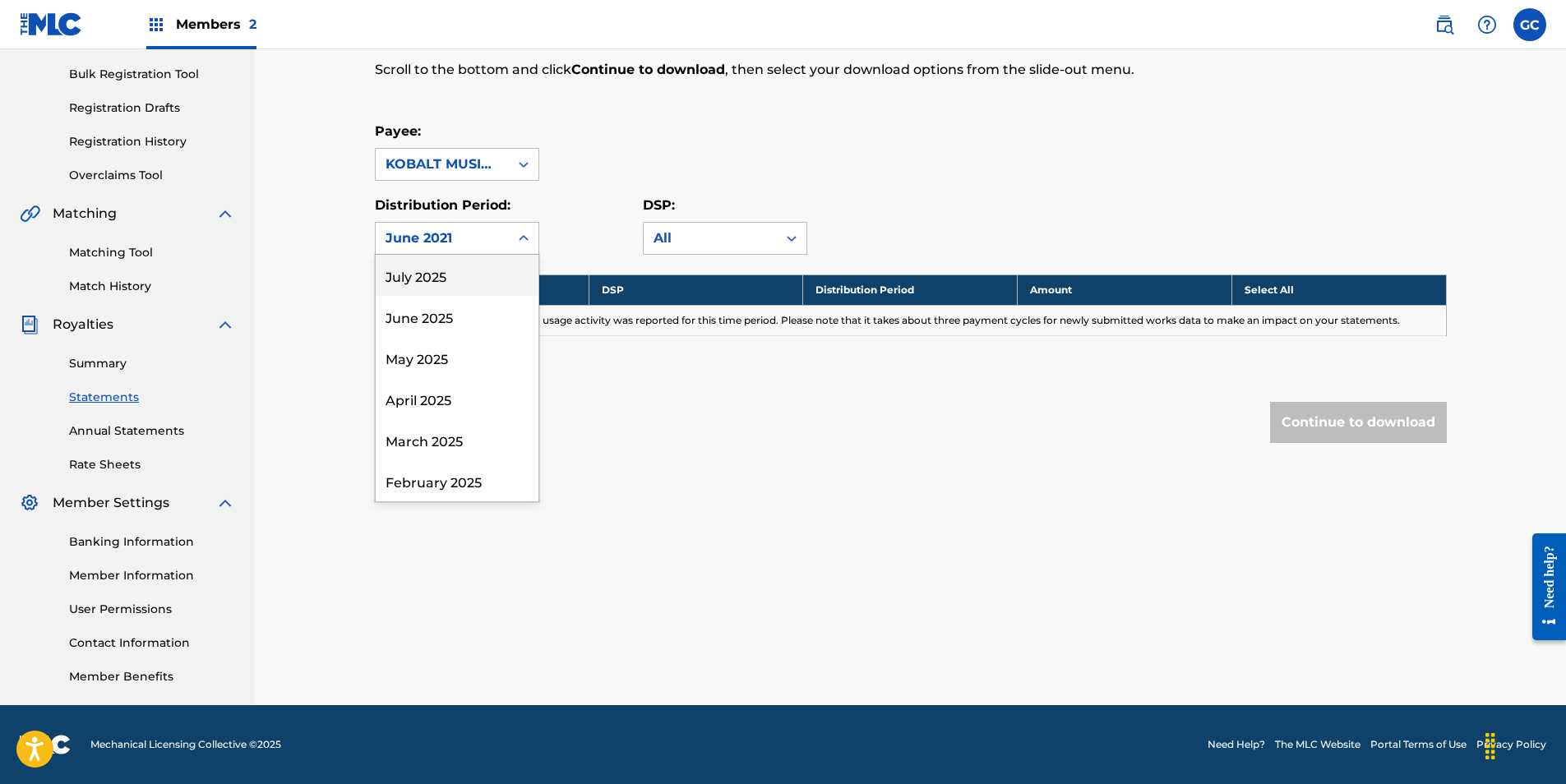 click on "June 2021" at bounding box center [442, 238] 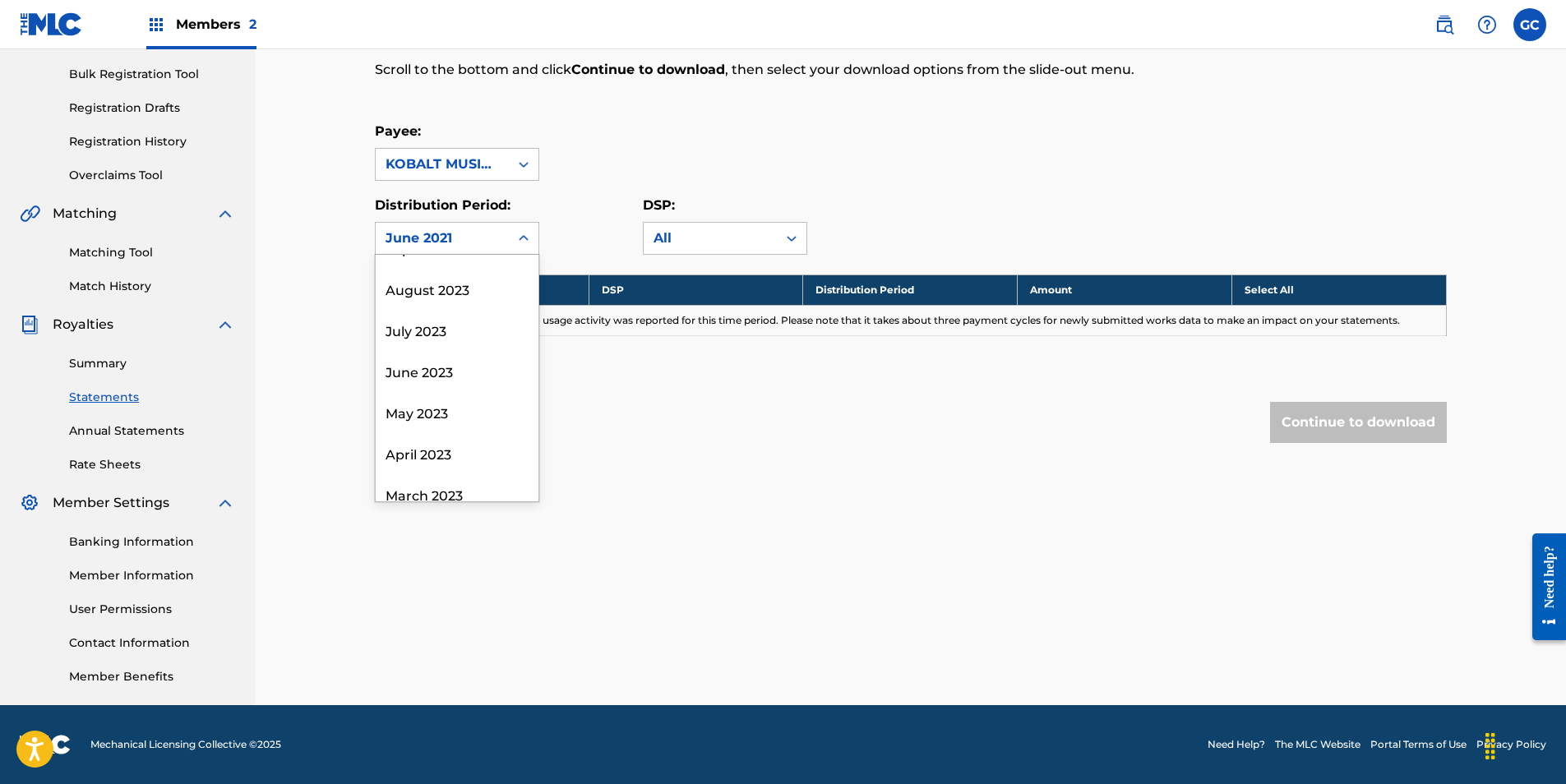 scroll, scrollTop: 1479, scrollLeft: 0, axis: vertical 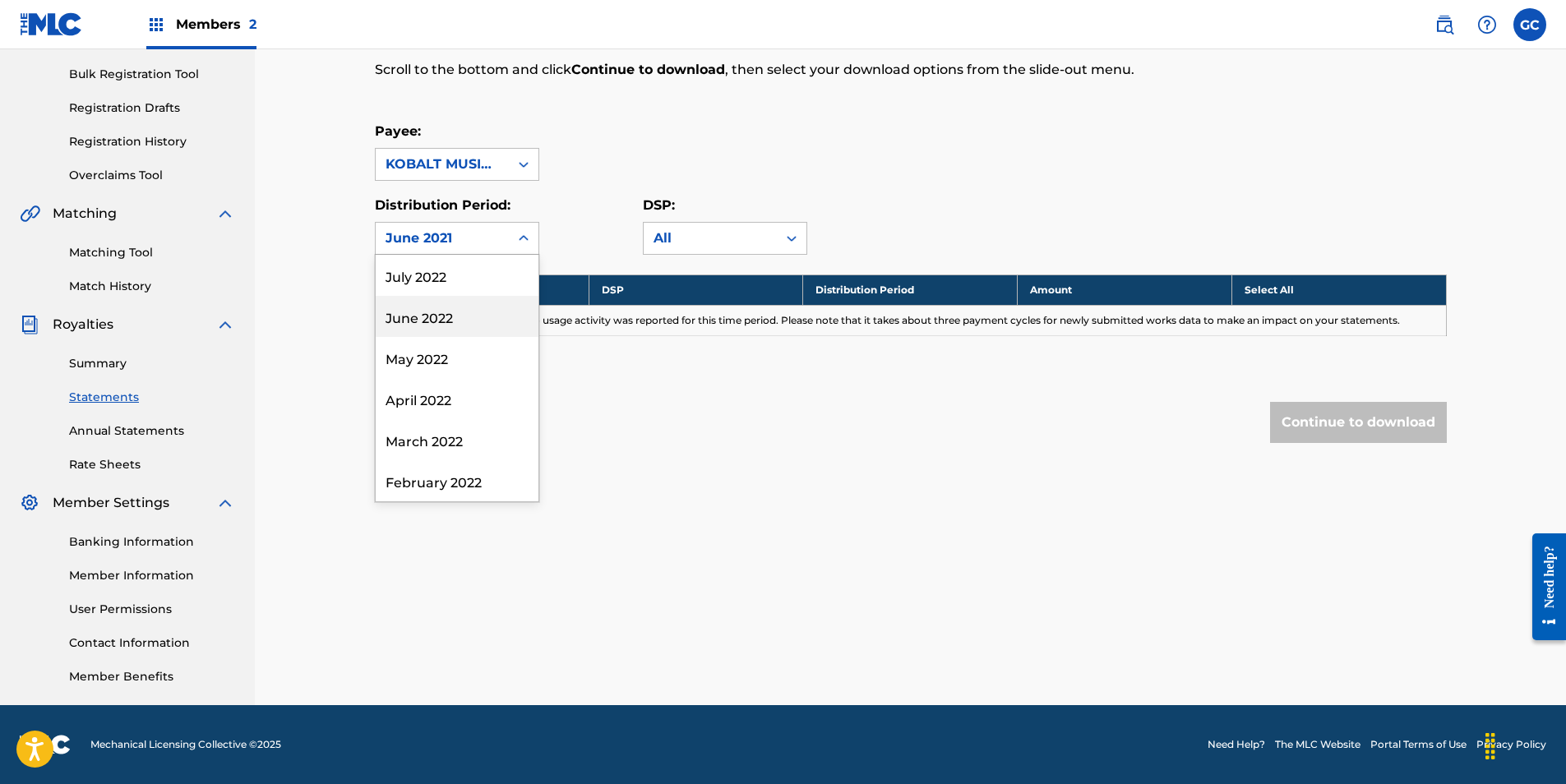 click on "June 2022" at bounding box center (457, 316) 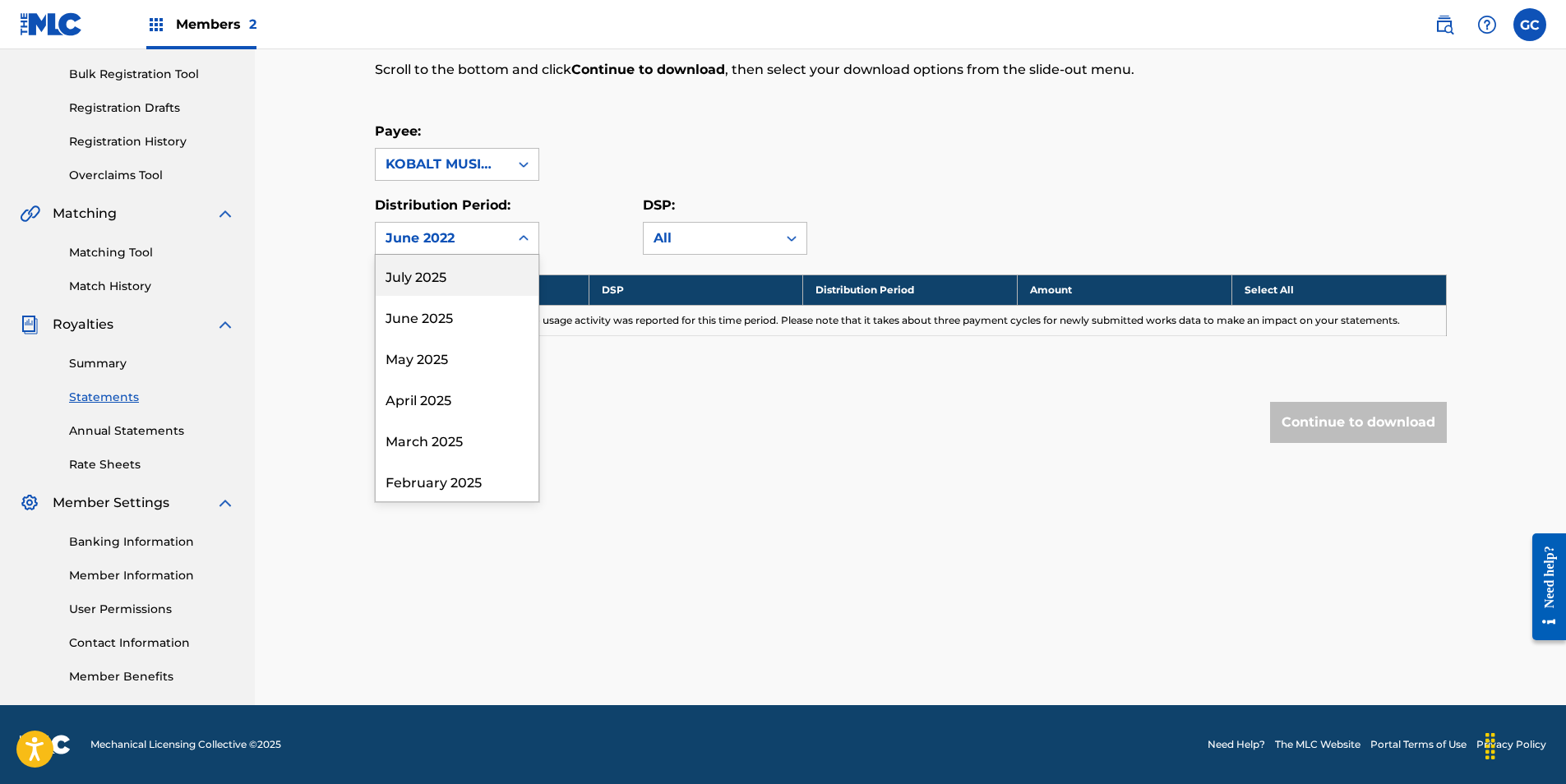 click on "June 2022" at bounding box center [442, 238] 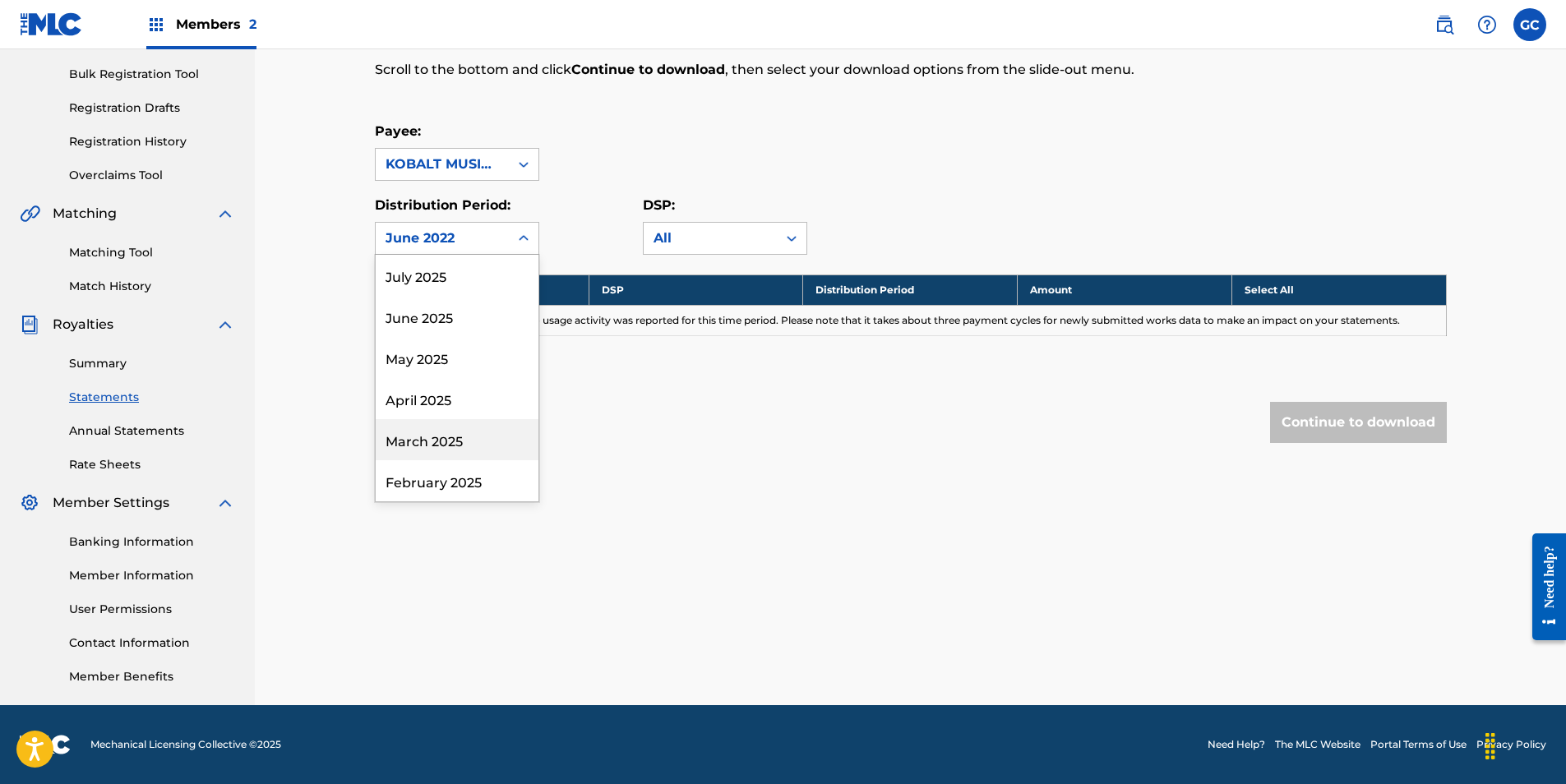 click on "March 2025" at bounding box center [457, 440] 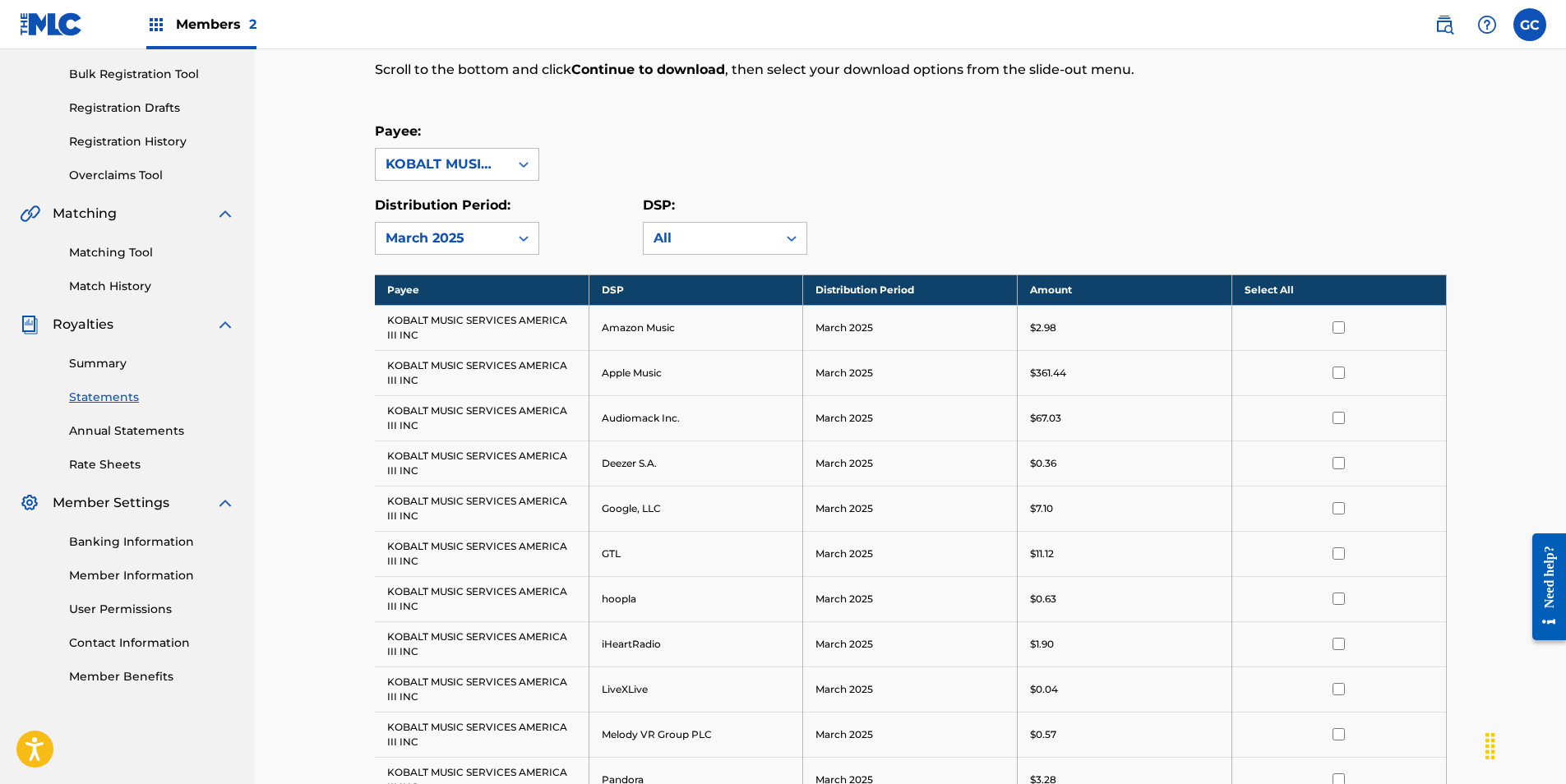 click on "March 2025" at bounding box center (442, 238) 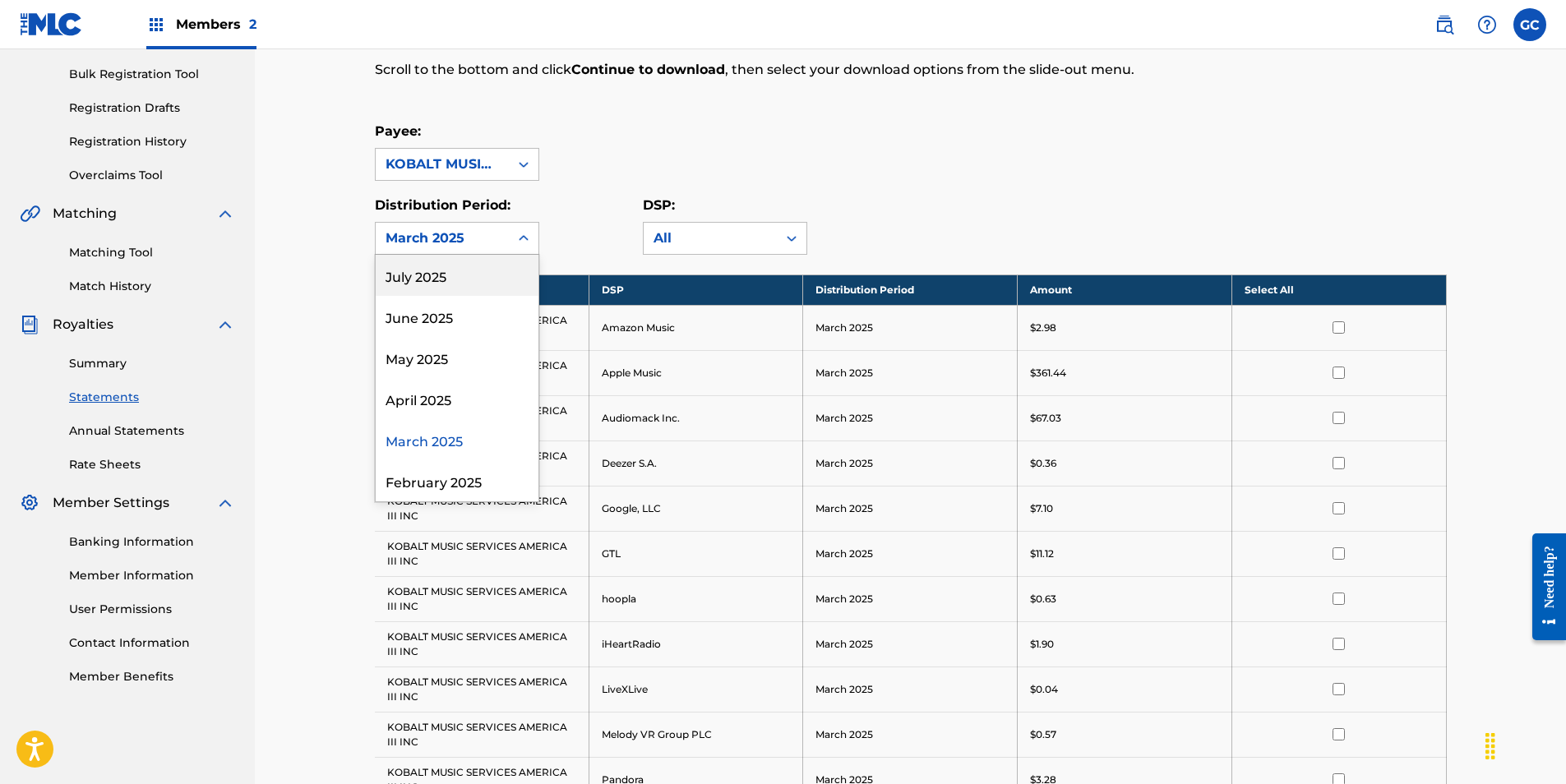 click on "July 2025" at bounding box center (457, 275) 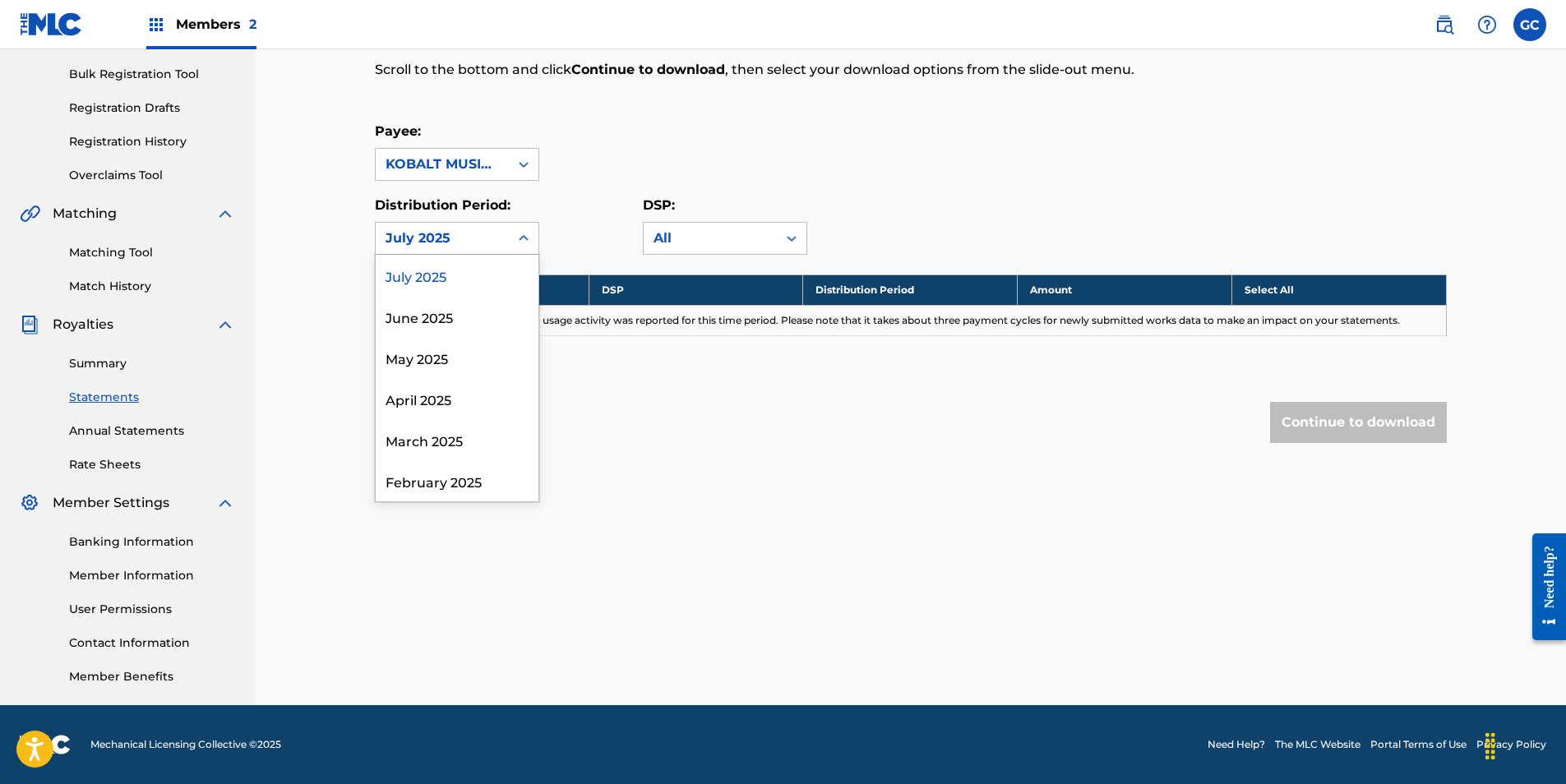 click on "July 2025" at bounding box center [442, 238] 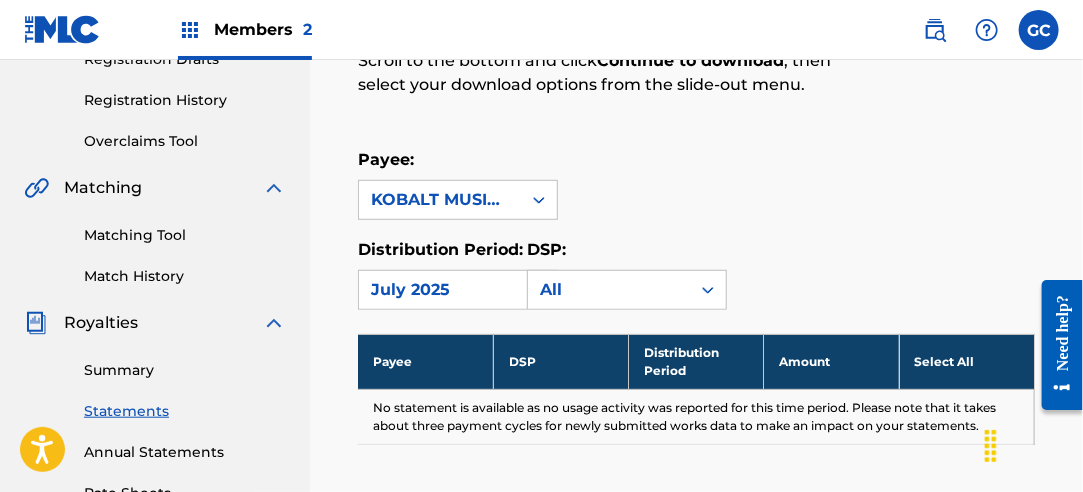 scroll, scrollTop: 386, scrollLeft: 0, axis: vertical 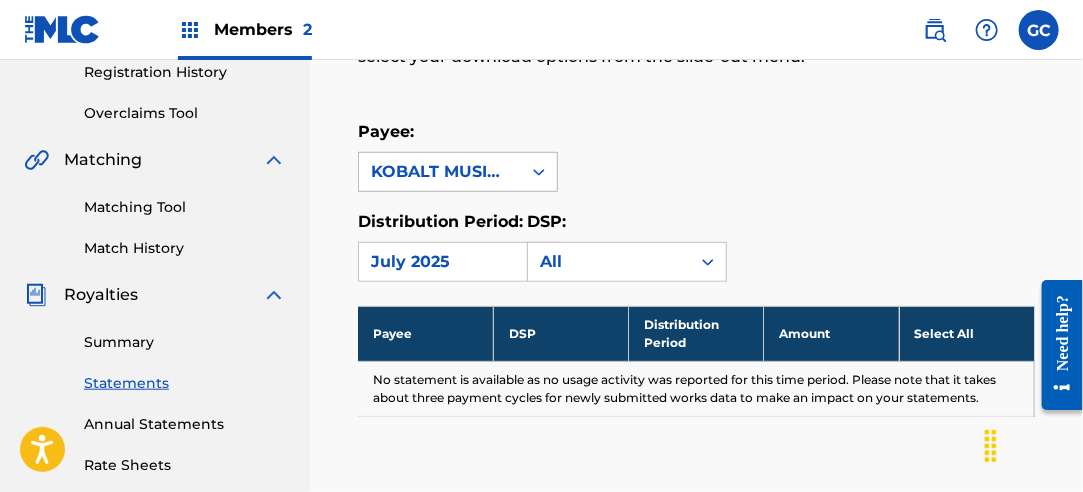 click on "KOBALT MUSIC SERVICES AMERICA III INC" at bounding box center [440, 172] 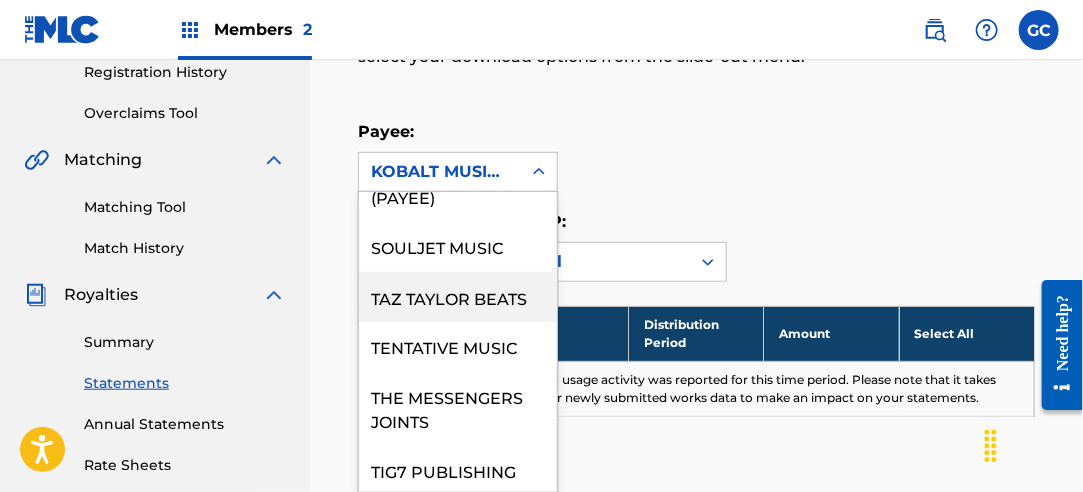 scroll, scrollTop: 1700, scrollLeft: 0, axis: vertical 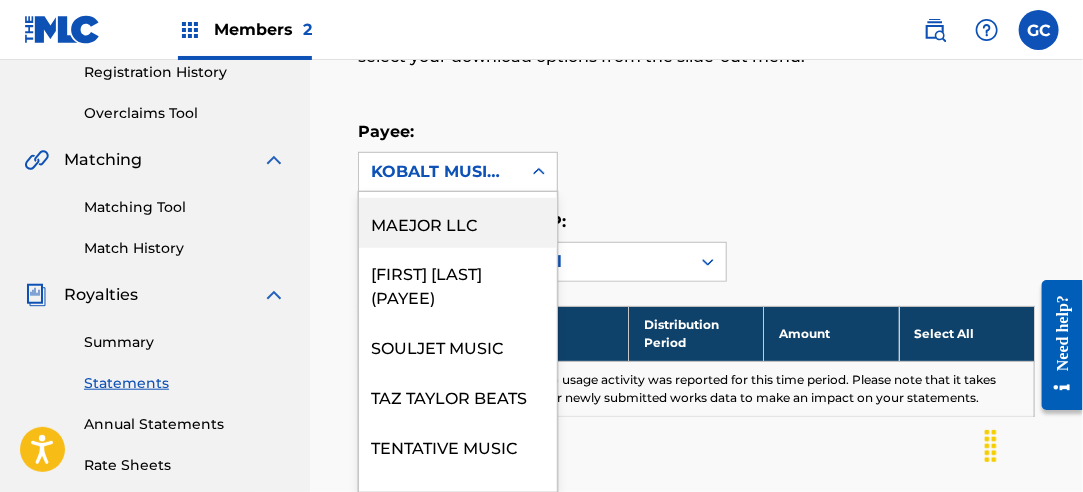 click on "MAEJOR LLC" at bounding box center [458, 223] 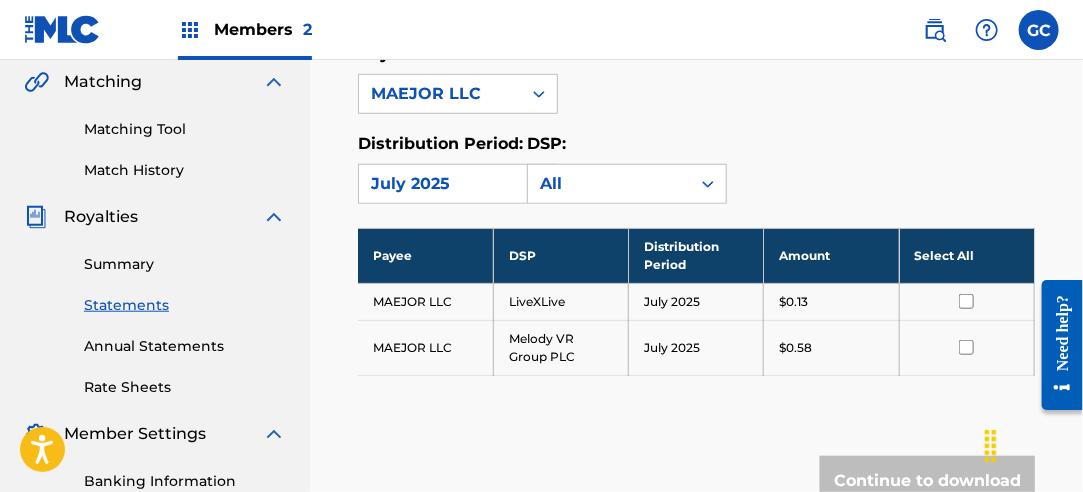 scroll, scrollTop: 486, scrollLeft: 0, axis: vertical 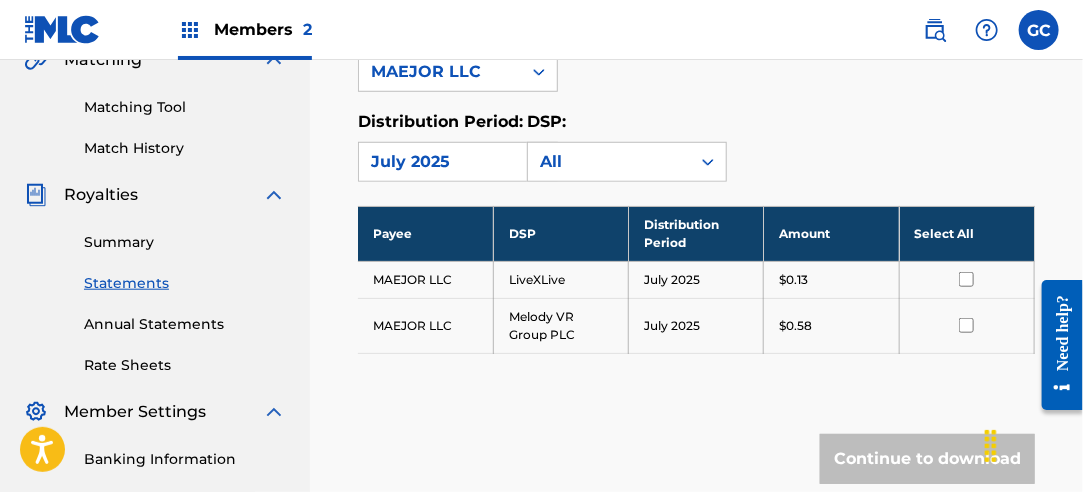 click on "Select All" at bounding box center [966, 233] 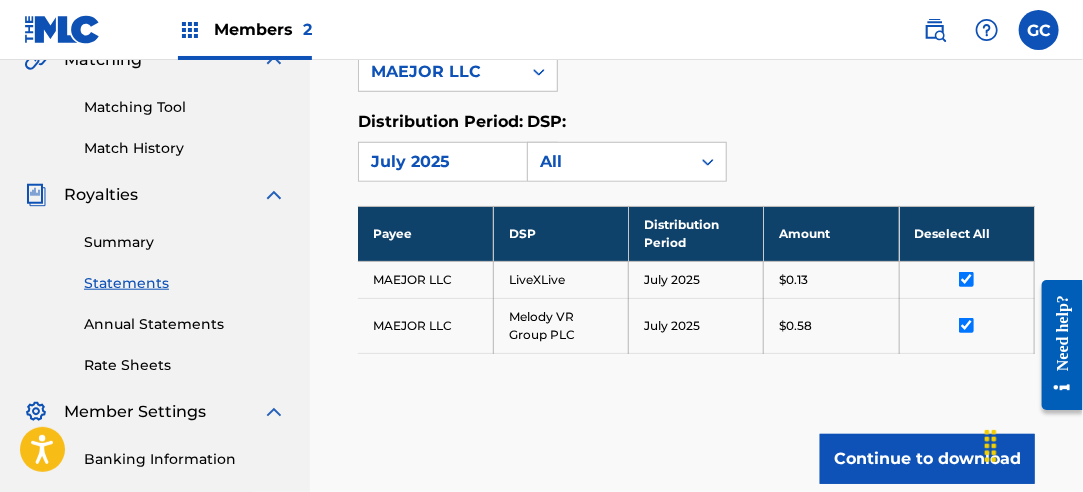 click on "Continue to download" at bounding box center [927, 459] 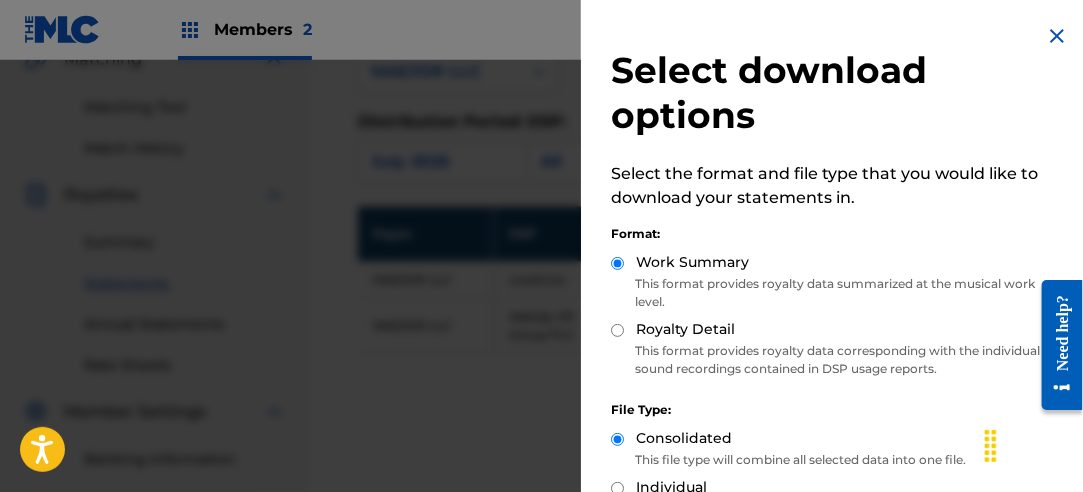 click on "Royalty Detail" at bounding box center (617, 330) 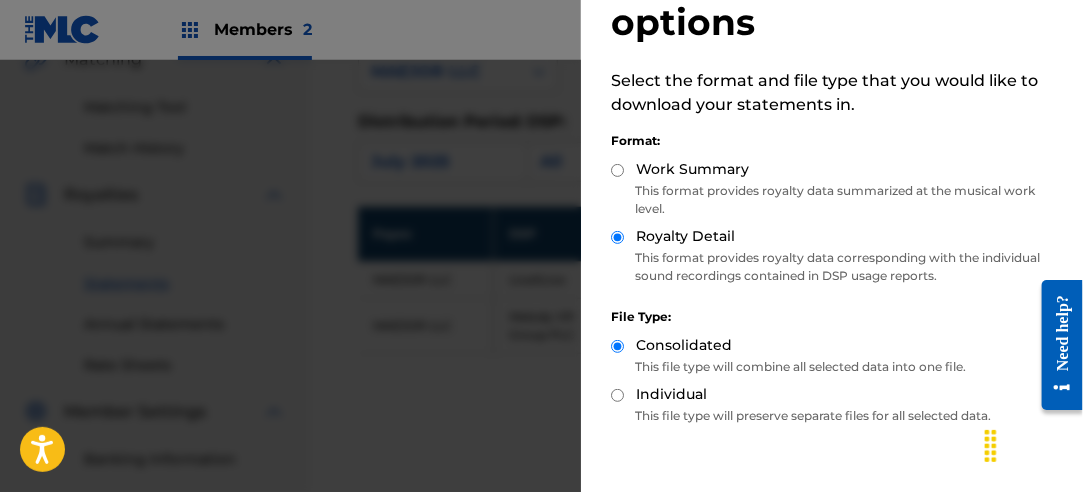 scroll, scrollTop: 200, scrollLeft: 0, axis: vertical 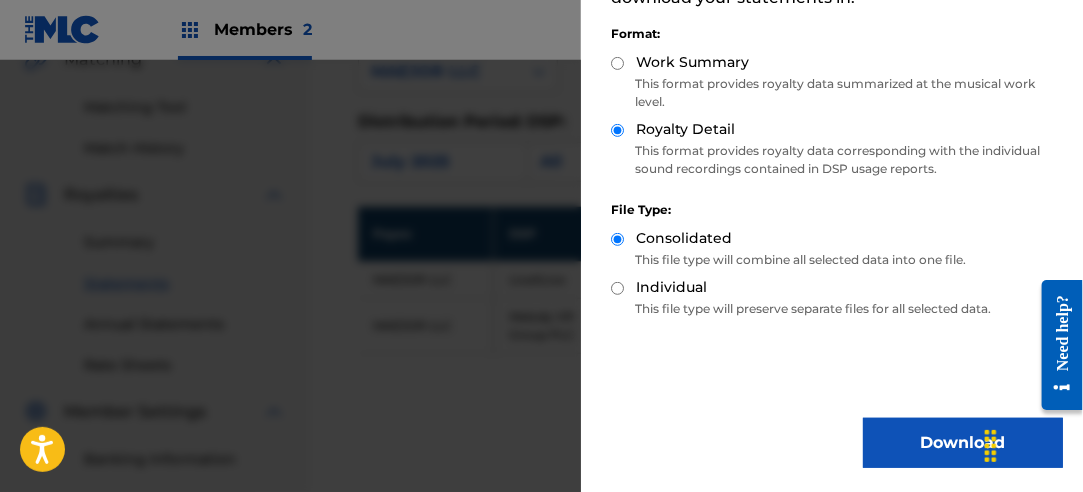 click on "Download" at bounding box center [963, 443] 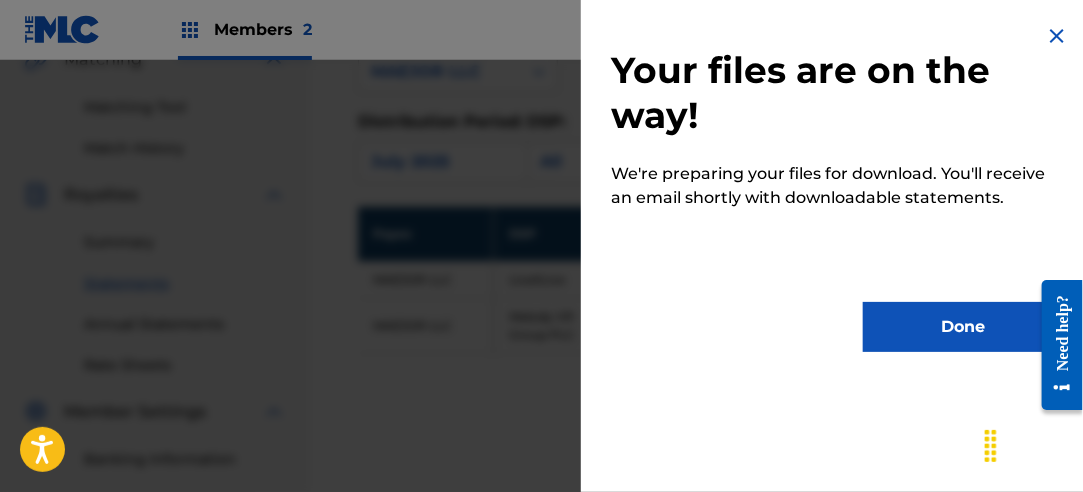 click on "Done" at bounding box center (963, 327) 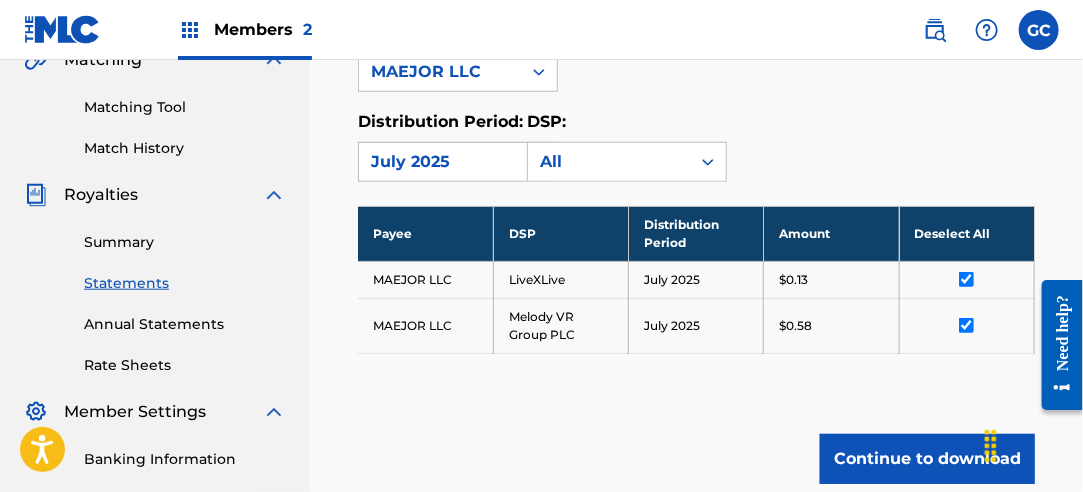 click on "July 2025" at bounding box center (440, 162) 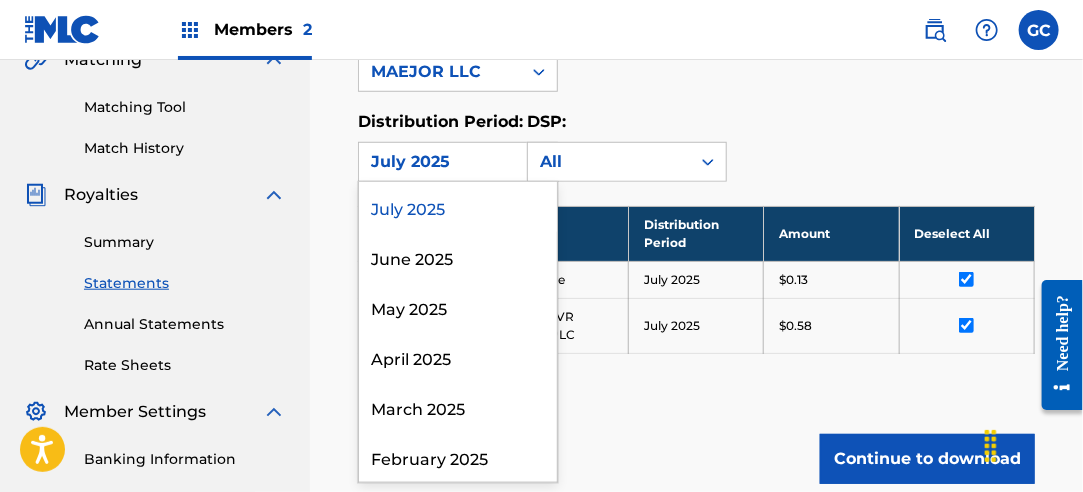 click on "DSP:" at bounding box center [627, 122] 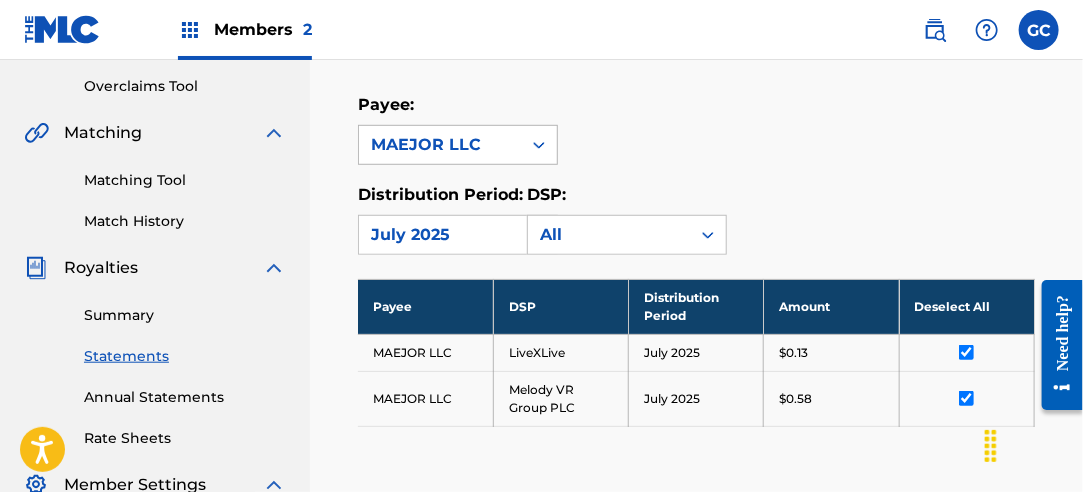 scroll, scrollTop: 386, scrollLeft: 0, axis: vertical 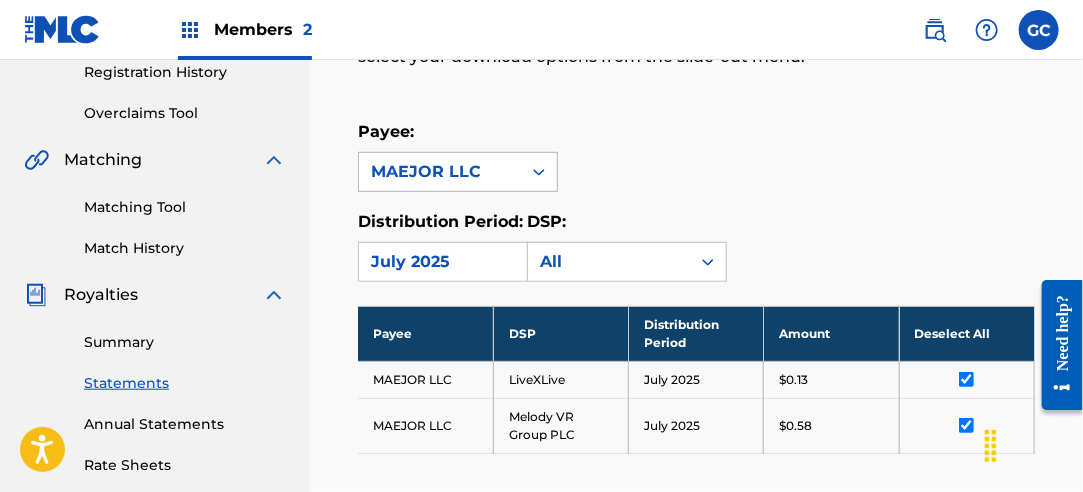 click on "MAEJOR LLC" at bounding box center [440, 172] 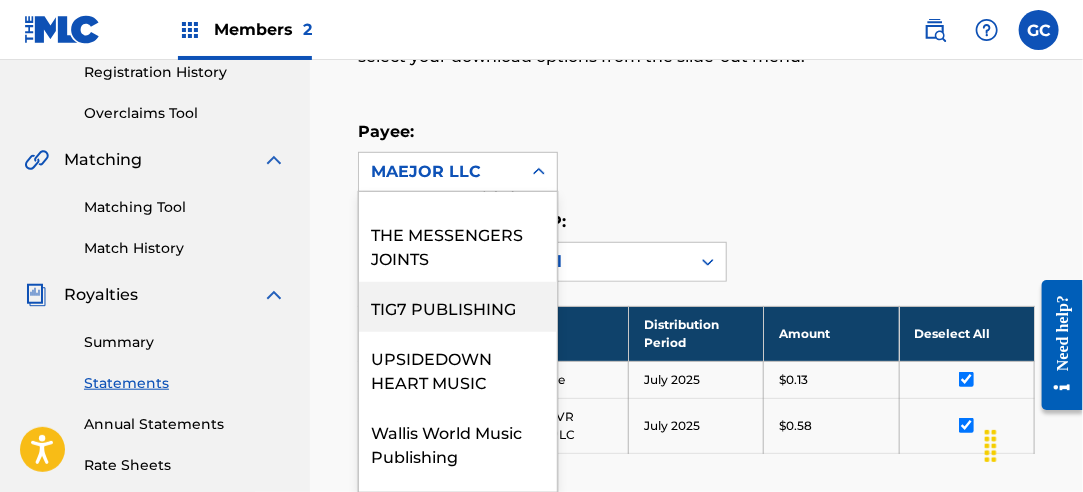 scroll, scrollTop: 1850, scrollLeft: 0, axis: vertical 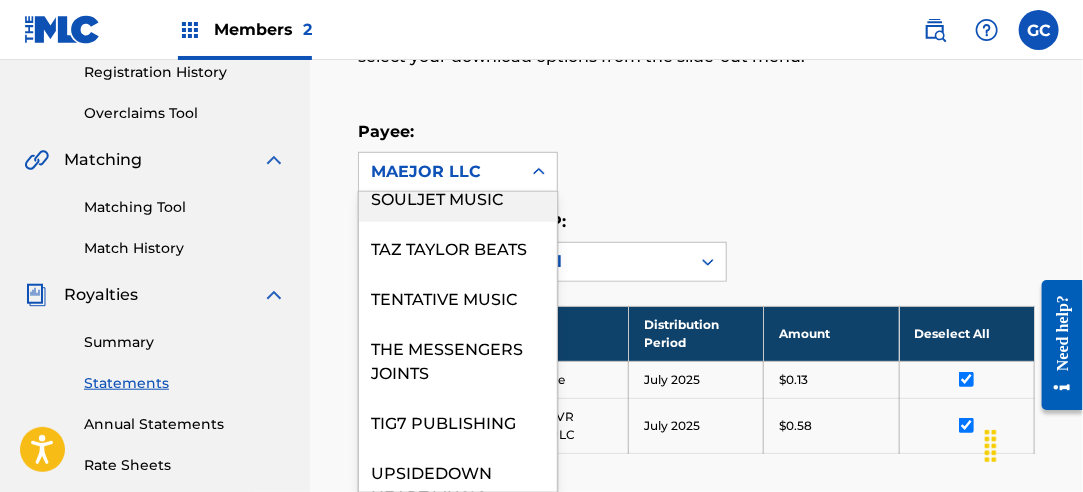 click on "SOULJET MUSIC" at bounding box center [458, 197] 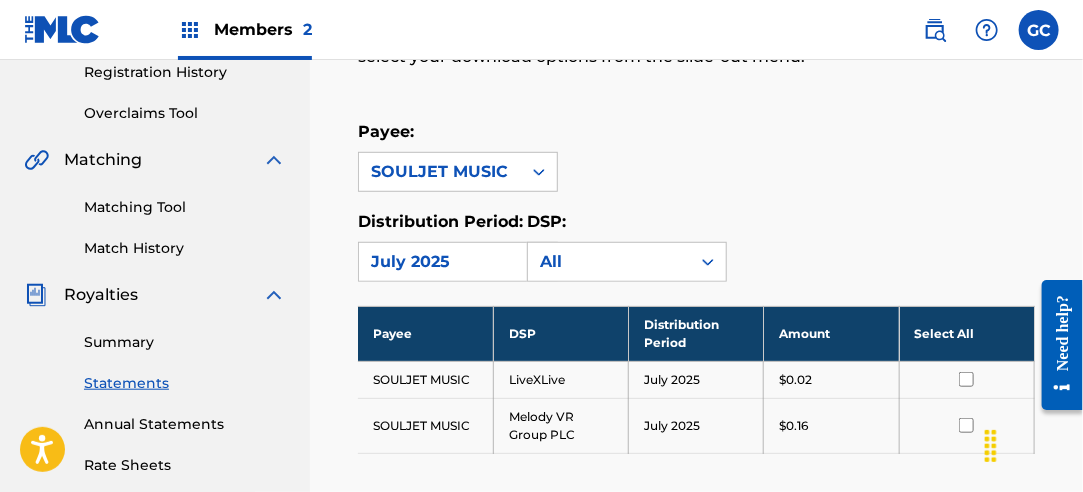 click on "Select All" at bounding box center [966, 333] 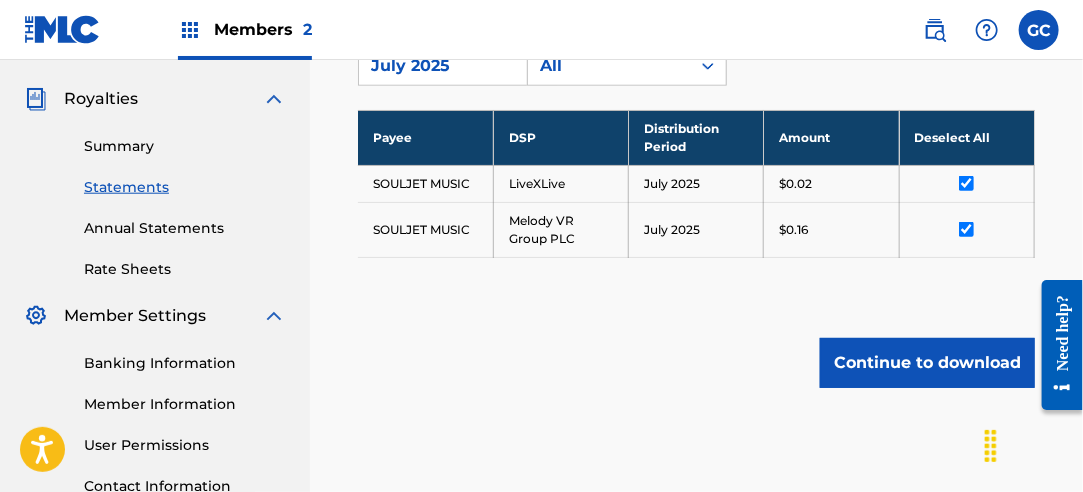 scroll, scrollTop: 586, scrollLeft: 0, axis: vertical 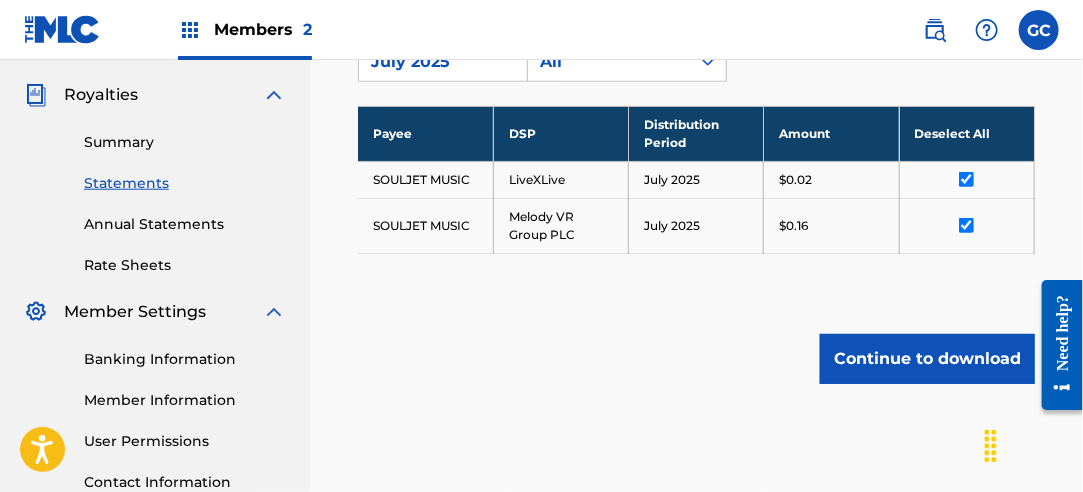 click on "Continue to download" at bounding box center [927, 359] 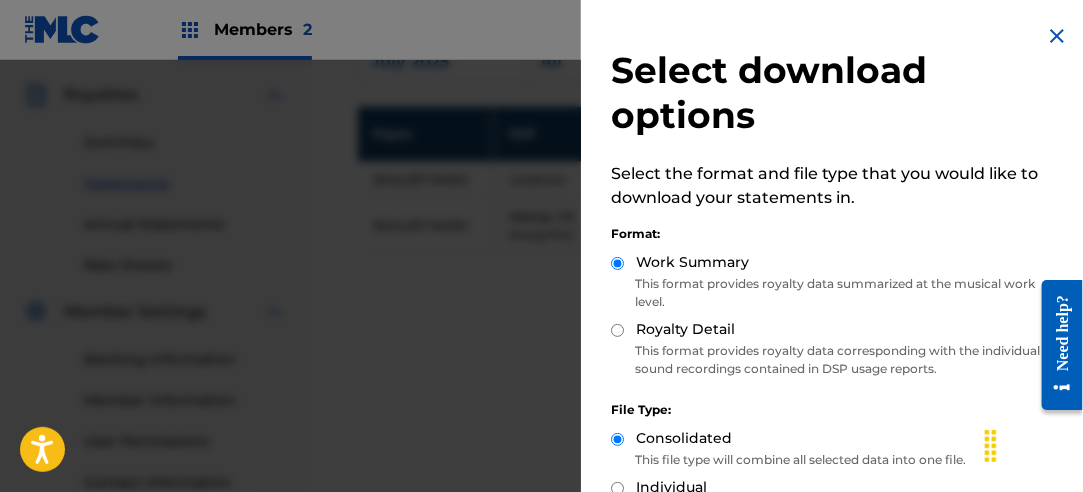 click on "Royalty Detail" at bounding box center (617, 330) 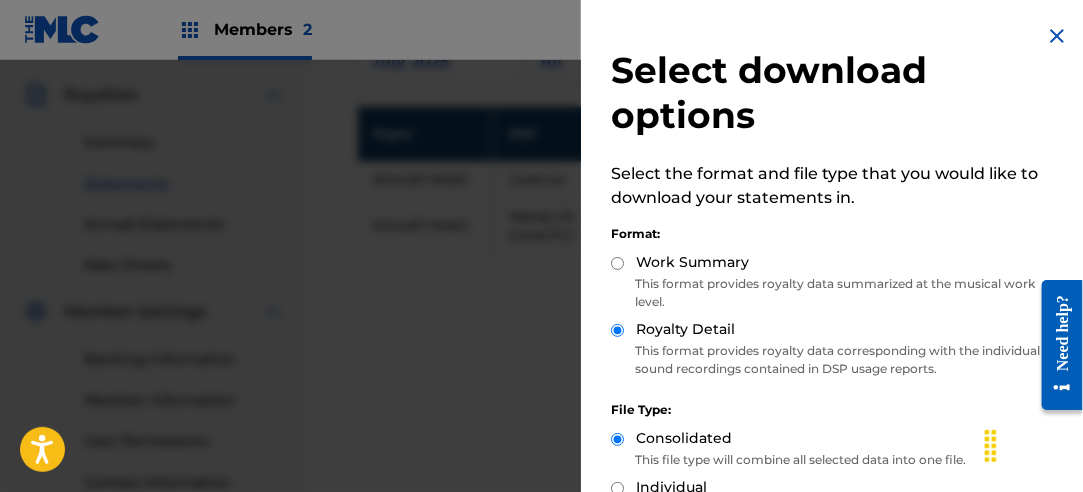 scroll, scrollTop: 200, scrollLeft: 0, axis: vertical 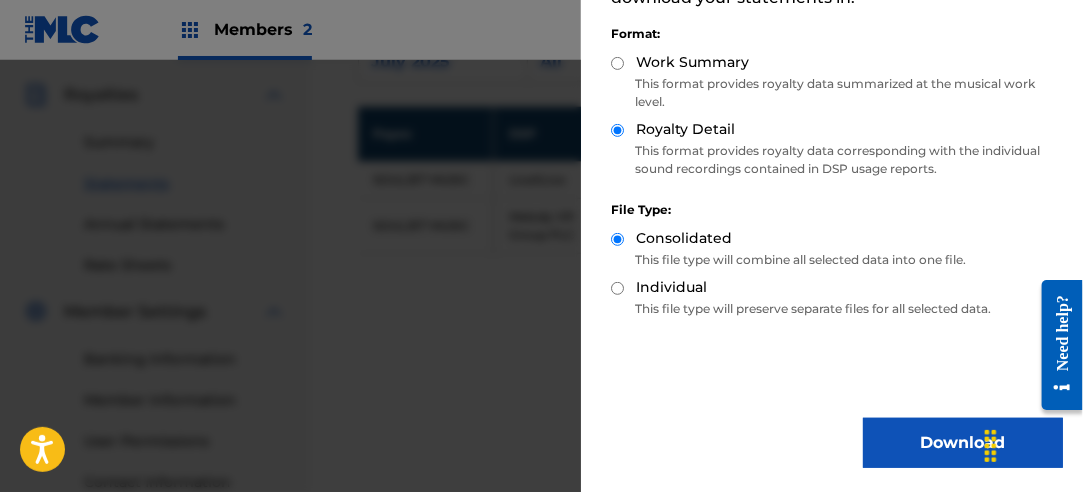 click on "Download" at bounding box center (963, 443) 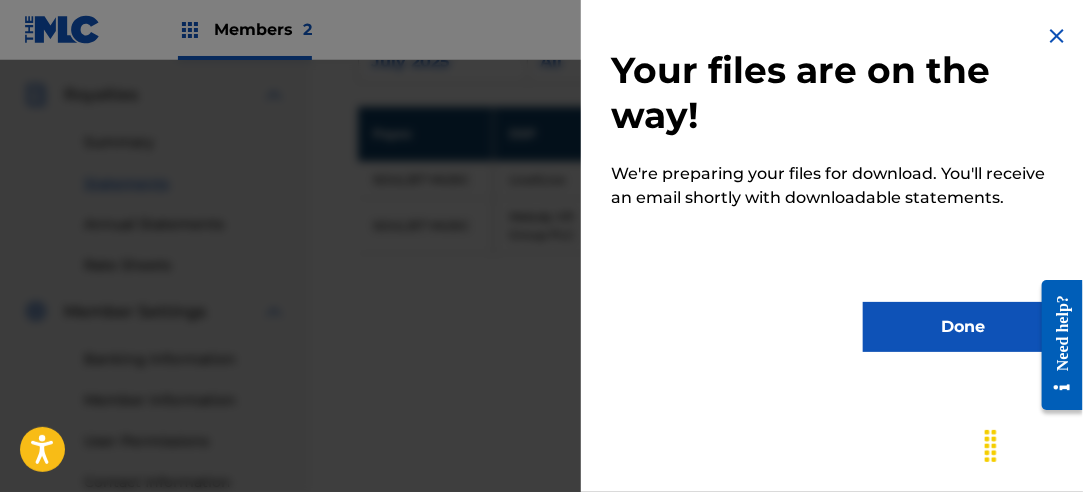 scroll, scrollTop: 0, scrollLeft: 0, axis: both 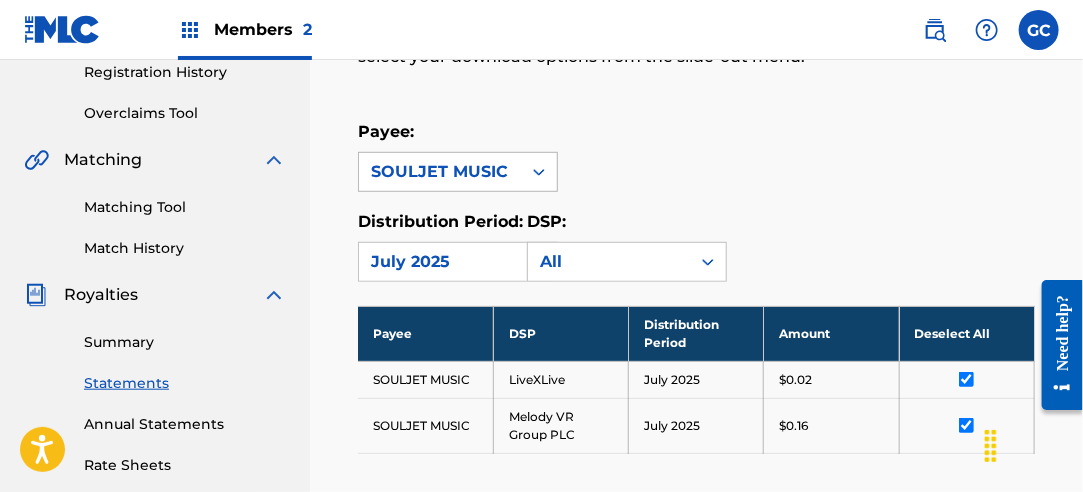 drag, startPoint x: 470, startPoint y: 172, endPoint x: 472, endPoint y: 182, distance: 10.198039 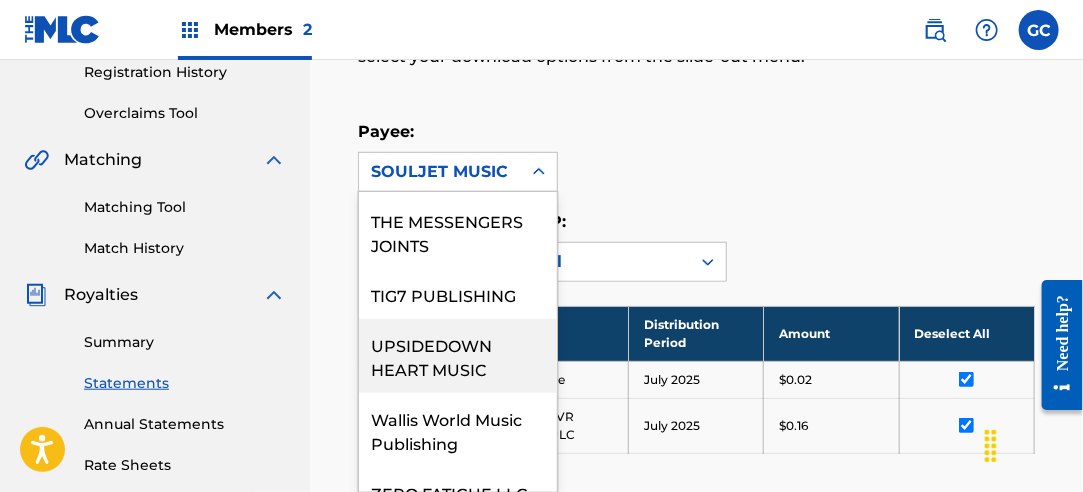 scroll, scrollTop: 1950, scrollLeft: 0, axis: vertical 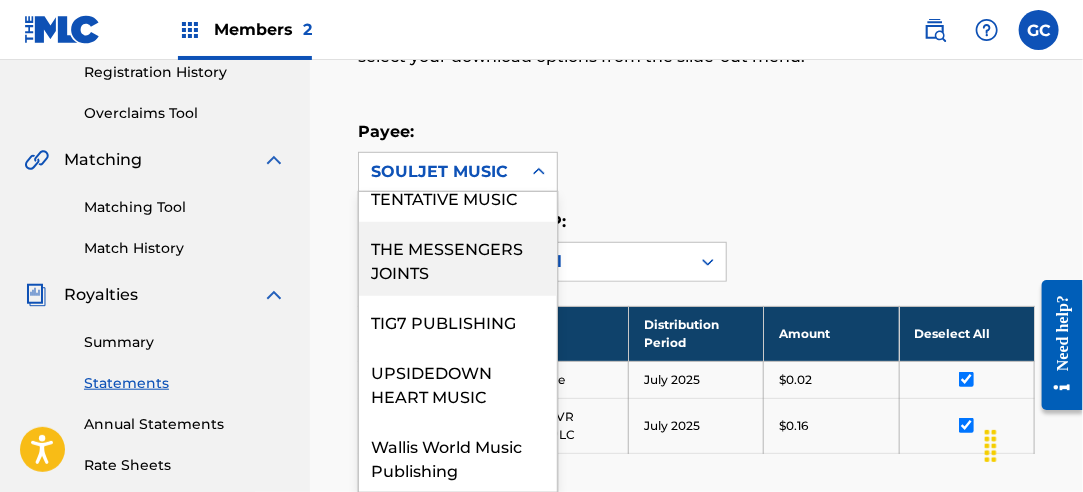 click on "THE MESSENGERS JOINTS" at bounding box center [458, 259] 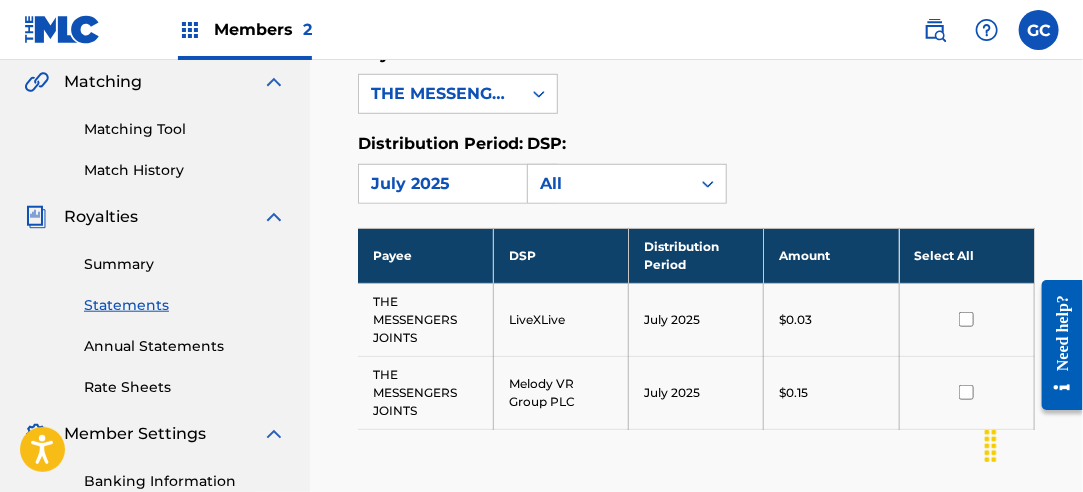 scroll, scrollTop: 486, scrollLeft: 0, axis: vertical 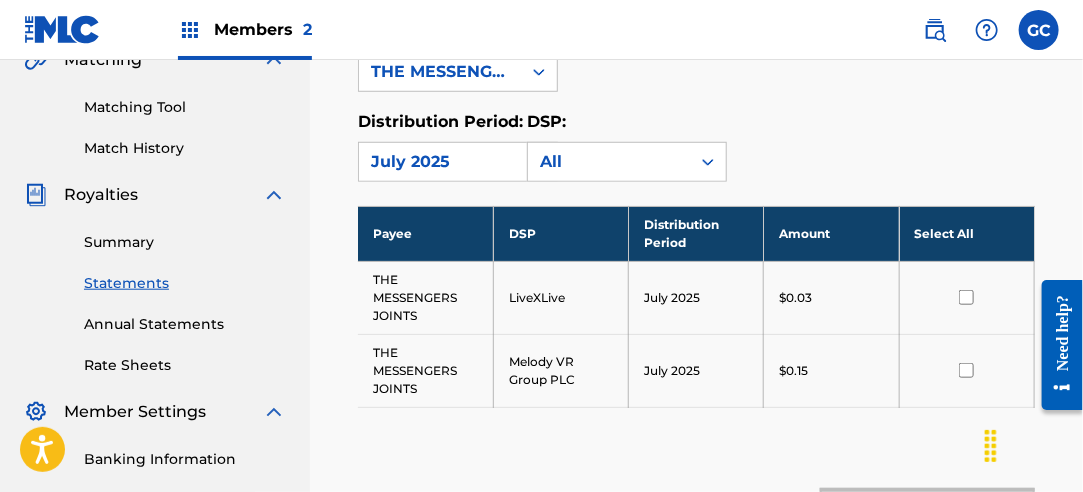 click on "Select All" at bounding box center (966, 233) 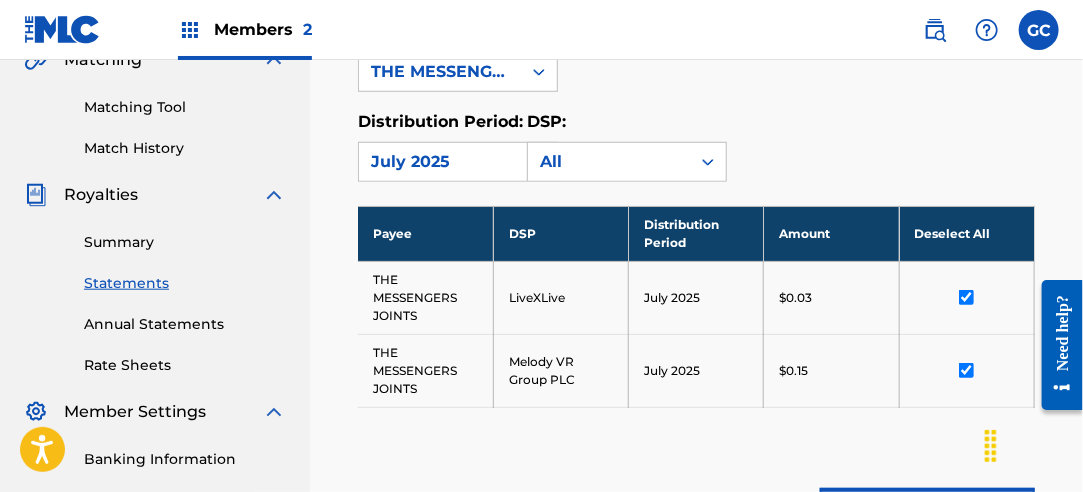 scroll, scrollTop: 686, scrollLeft: 0, axis: vertical 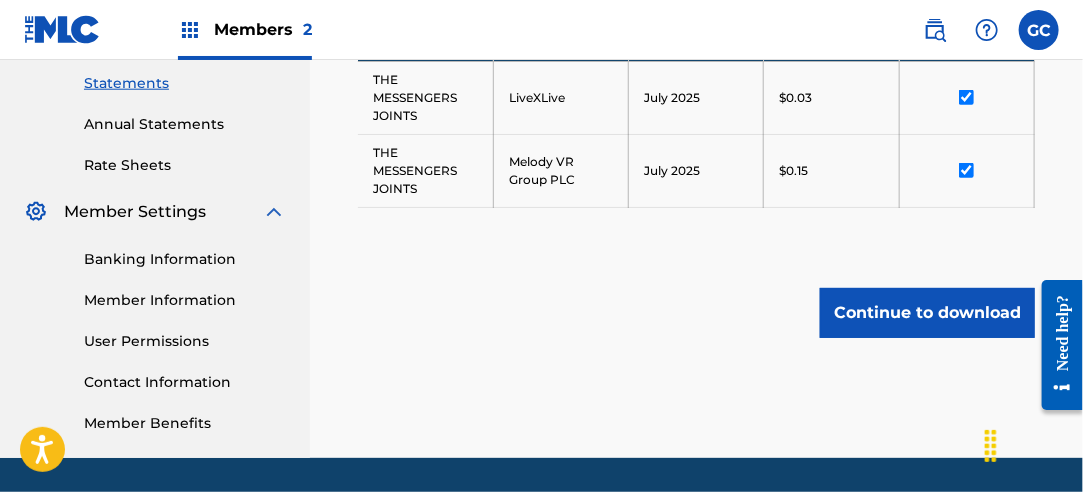 click on "Continue to download" at bounding box center [927, 313] 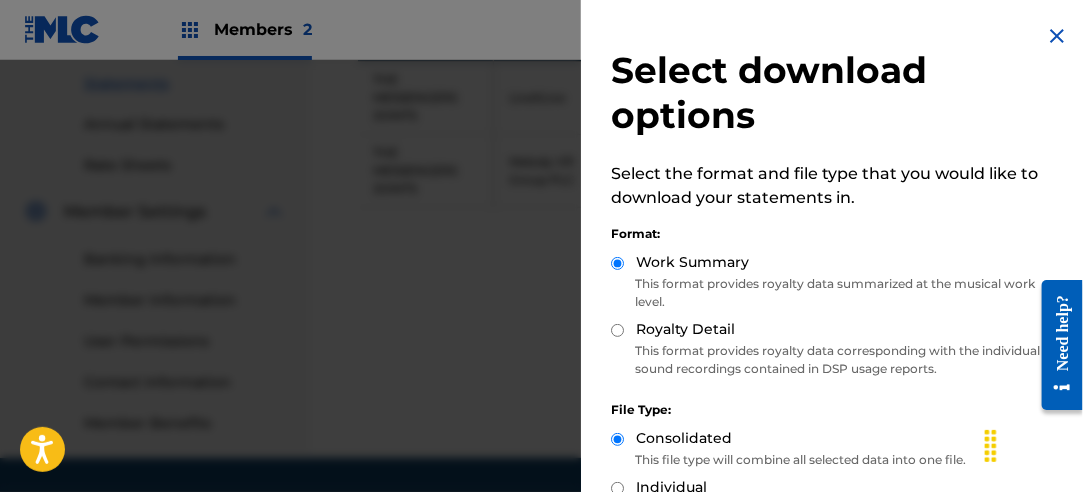 click on "Royalty Detail" at bounding box center [617, 330] 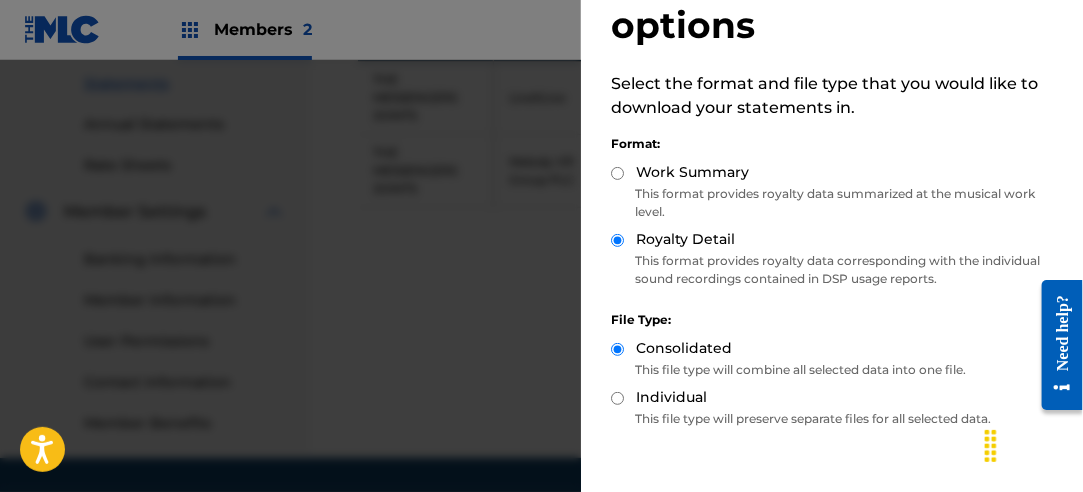 scroll, scrollTop: 200, scrollLeft: 0, axis: vertical 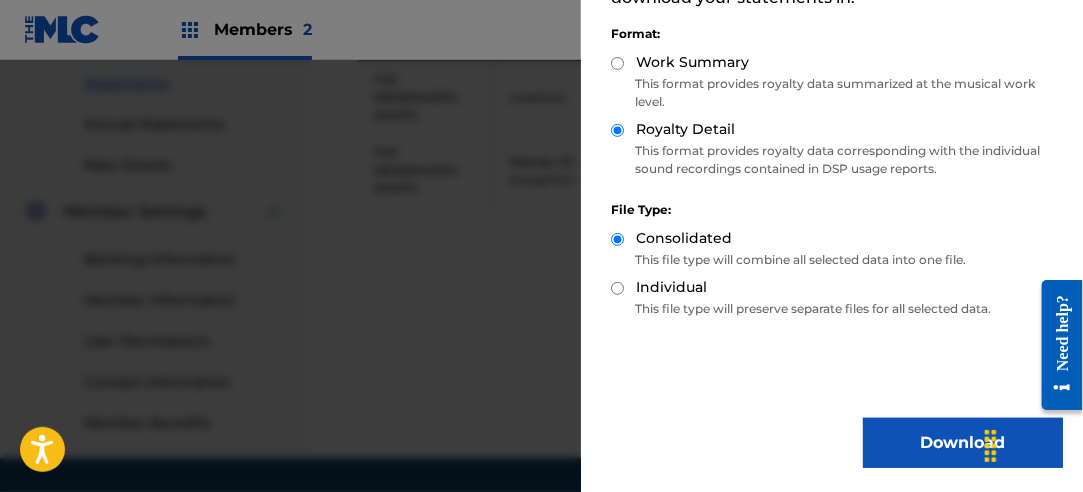 click on "Download" at bounding box center (963, 443) 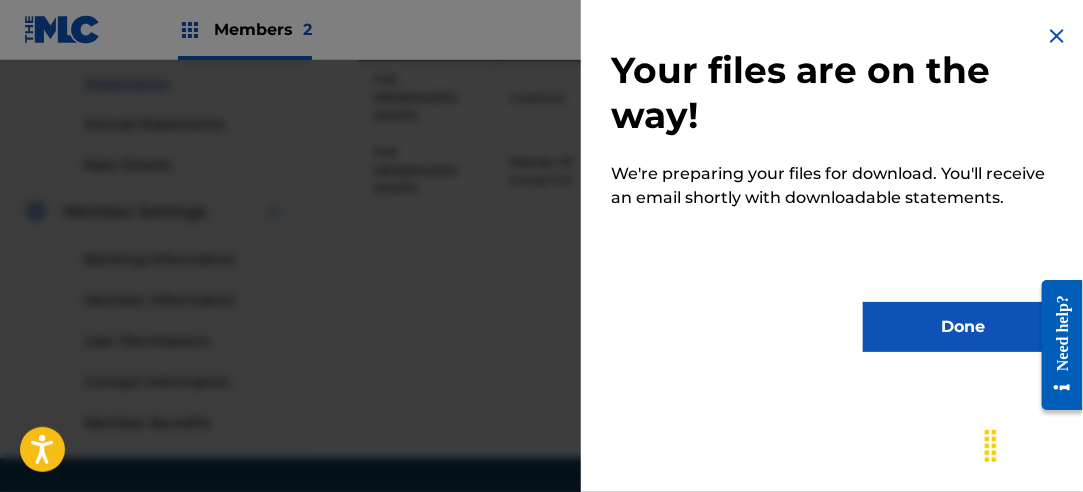 click on "Done" at bounding box center (963, 327) 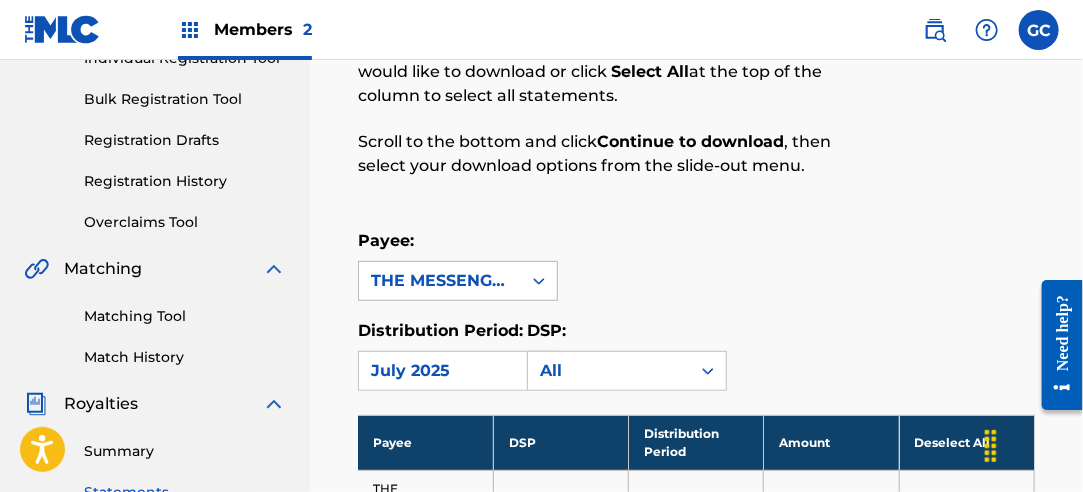 scroll, scrollTop: 386, scrollLeft: 0, axis: vertical 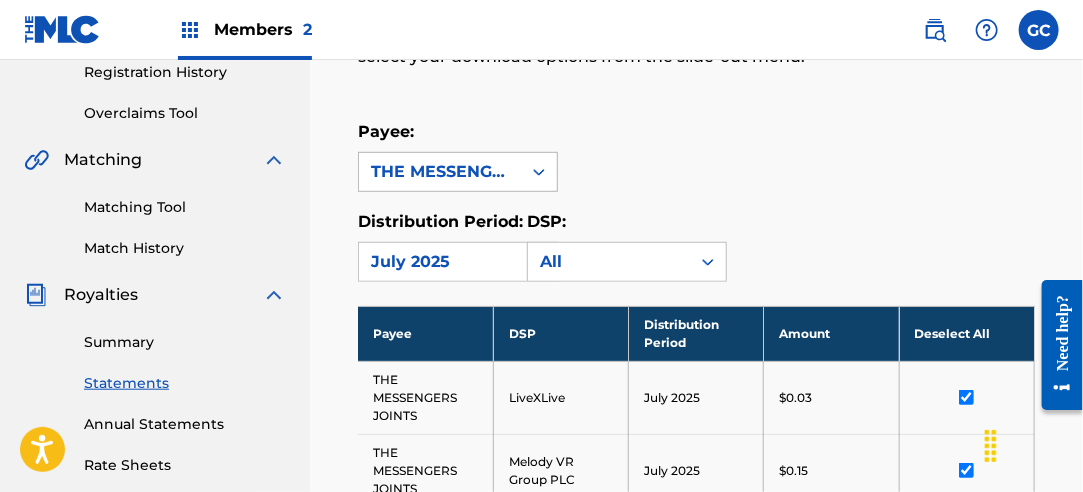 click on "THE MESSENGERS JOINTS" at bounding box center (440, 172) 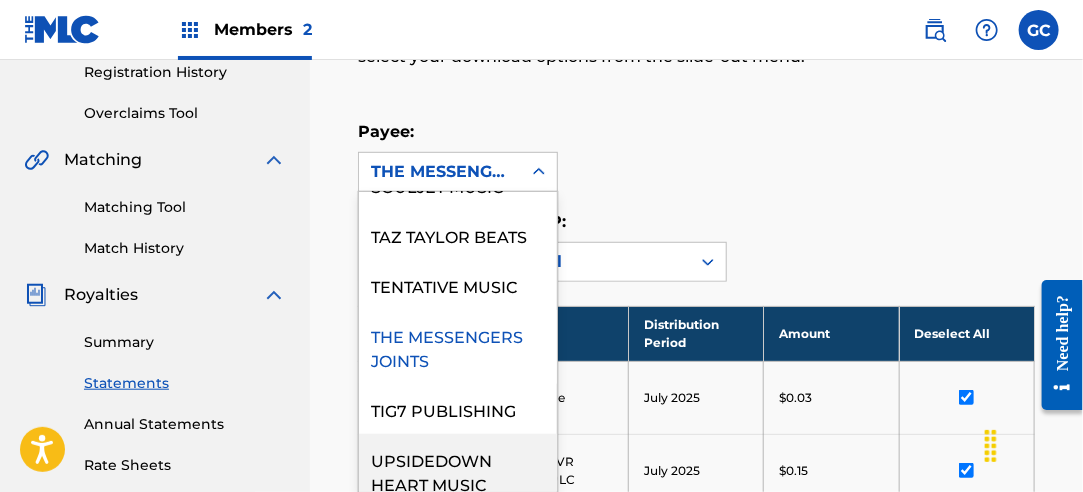 scroll, scrollTop: 2050, scrollLeft: 0, axis: vertical 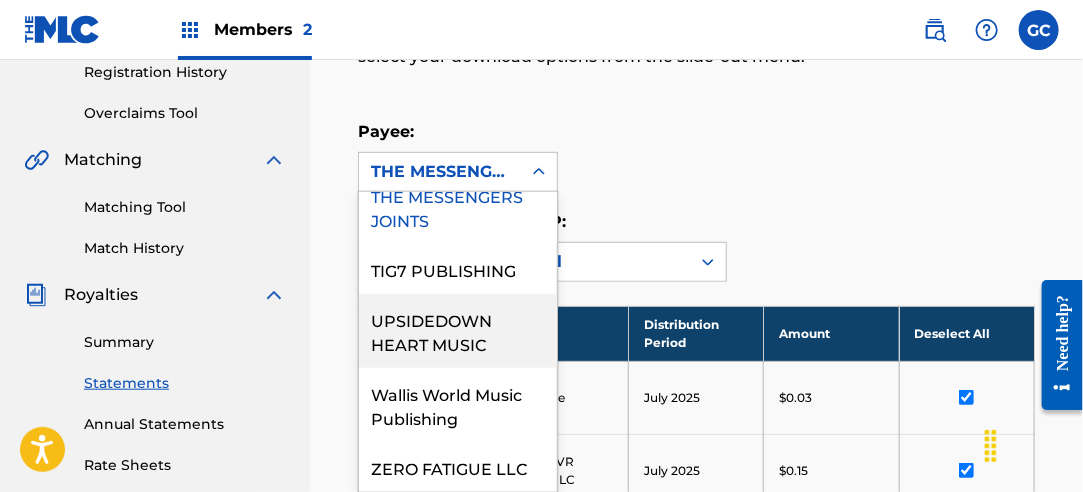 click on "UPSIDEDOWN HEART MUSIC" at bounding box center (458, 331) 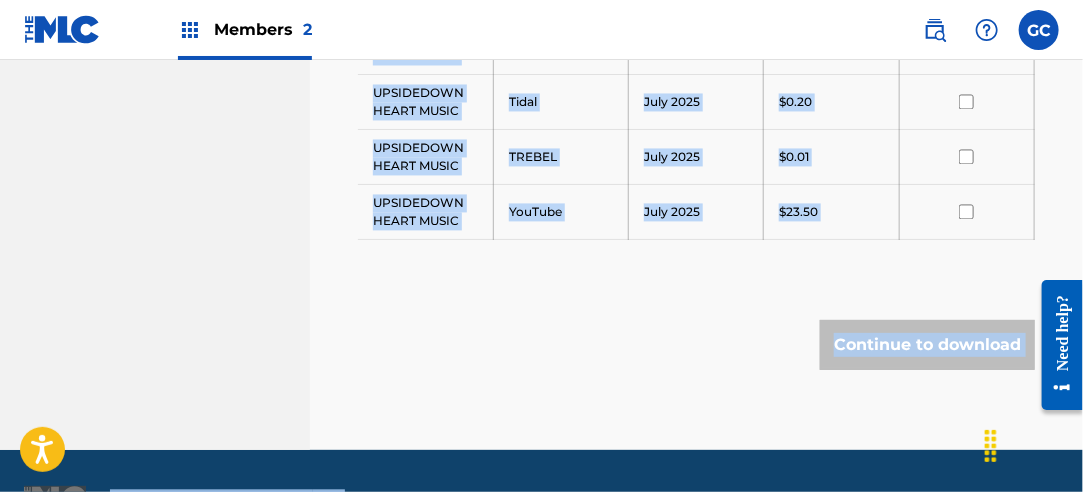 scroll, scrollTop: 1322, scrollLeft: 0, axis: vertical 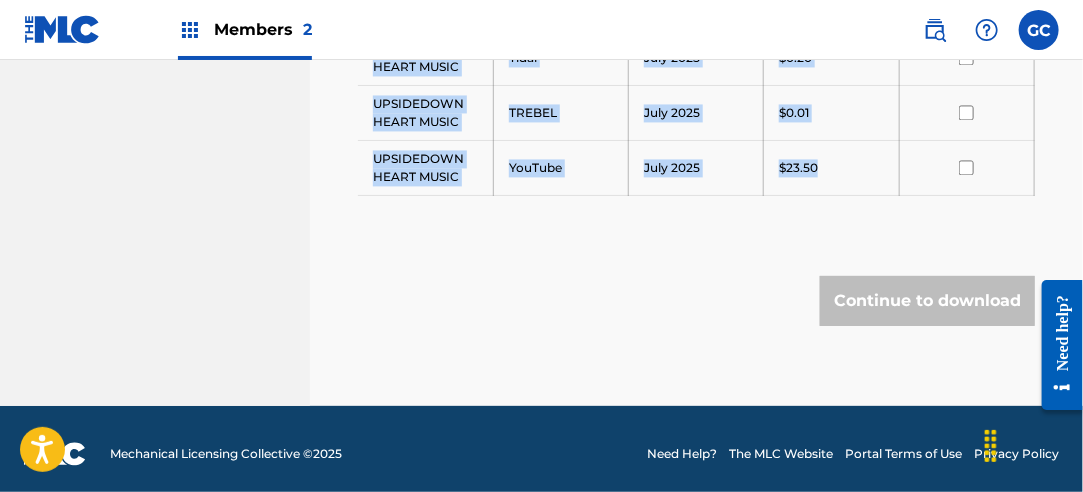 drag, startPoint x: 370, startPoint y: 178, endPoint x: 822, endPoint y: 162, distance: 452.2831 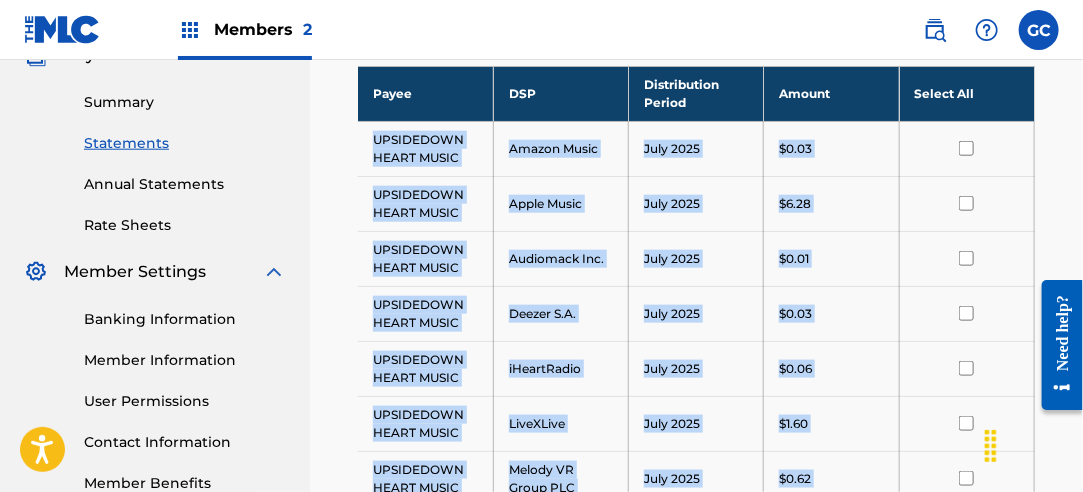 scroll, scrollTop: 622, scrollLeft: 0, axis: vertical 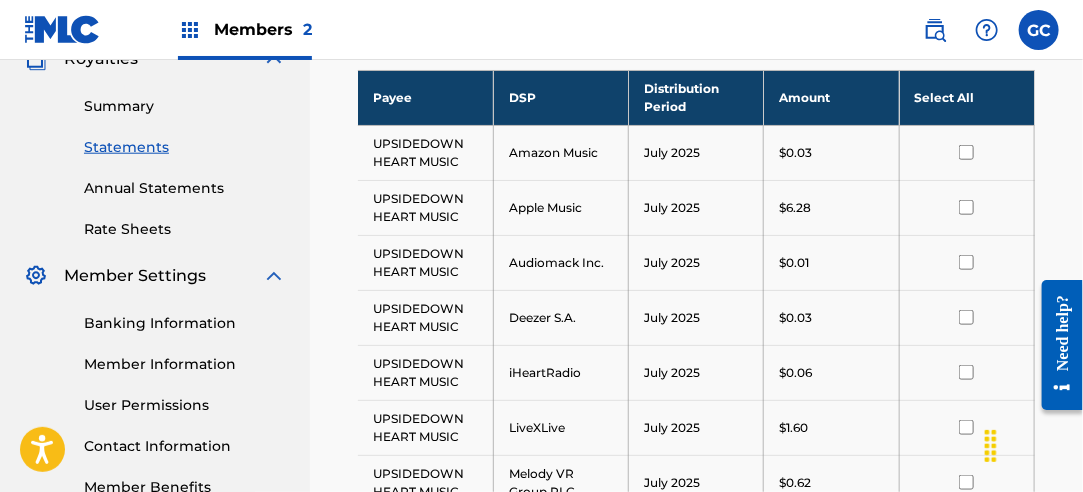 click on "Select All" at bounding box center (966, 97) 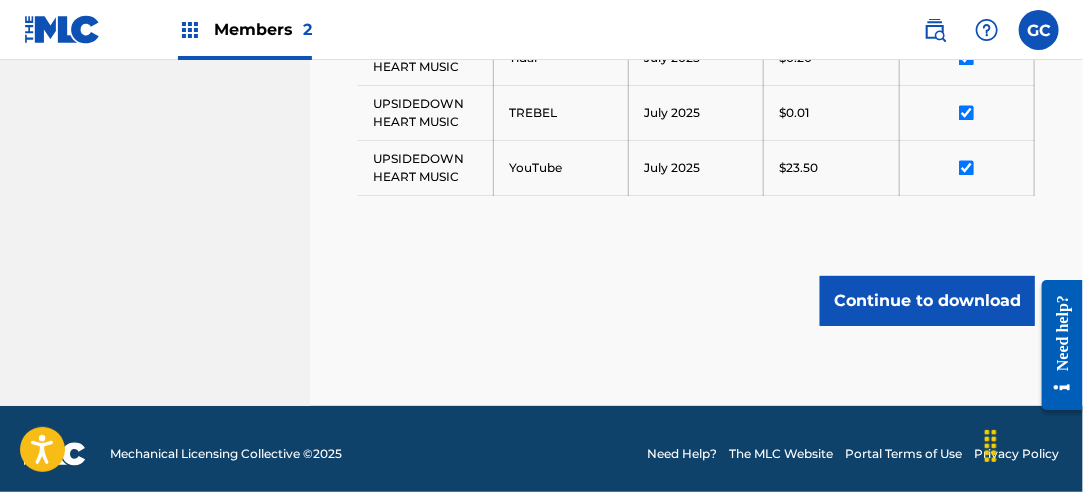 scroll, scrollTop: 1322, scrollLeft: 0, axis: vertical 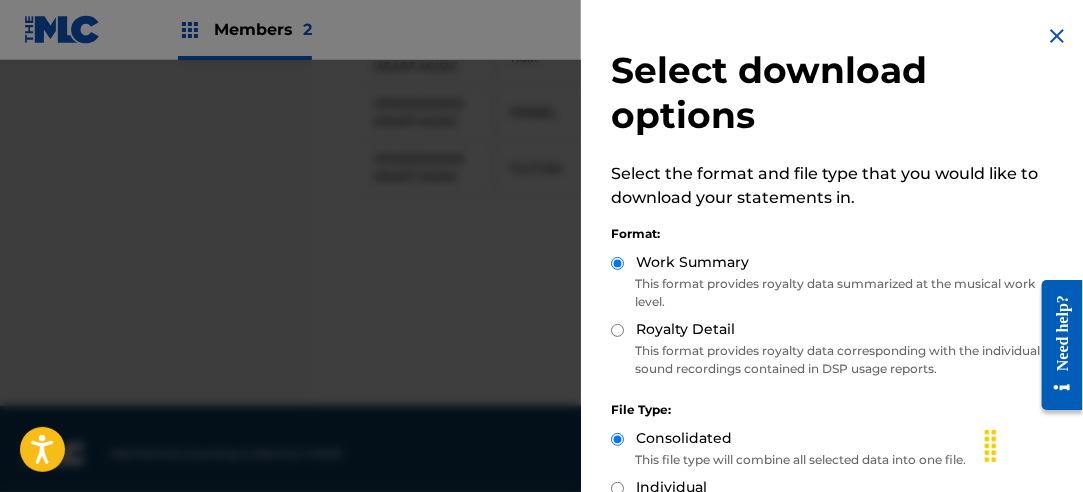 click on "Royalty Detail" at bounding box center [617, 330] 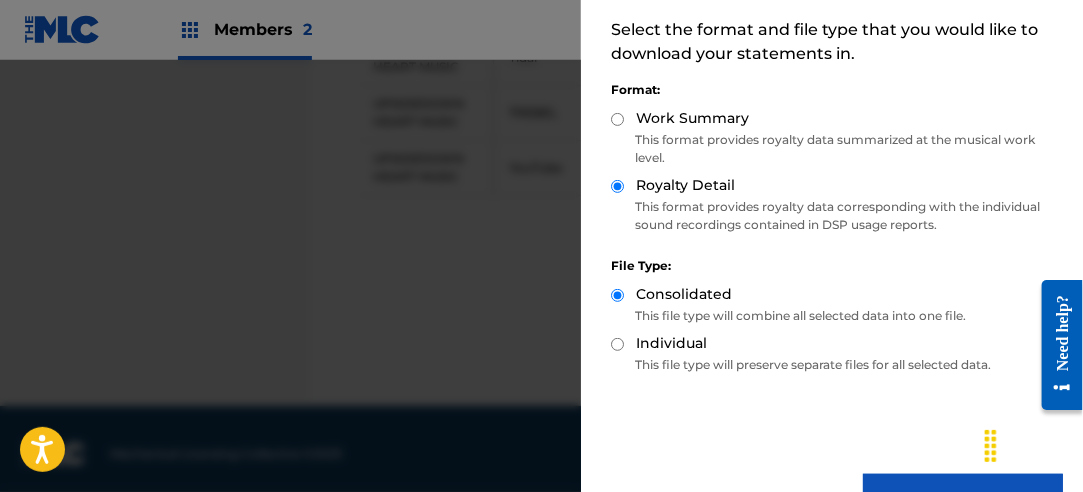 scroll, scrollTop: 200, scrollLeft: 0, axis: vertical 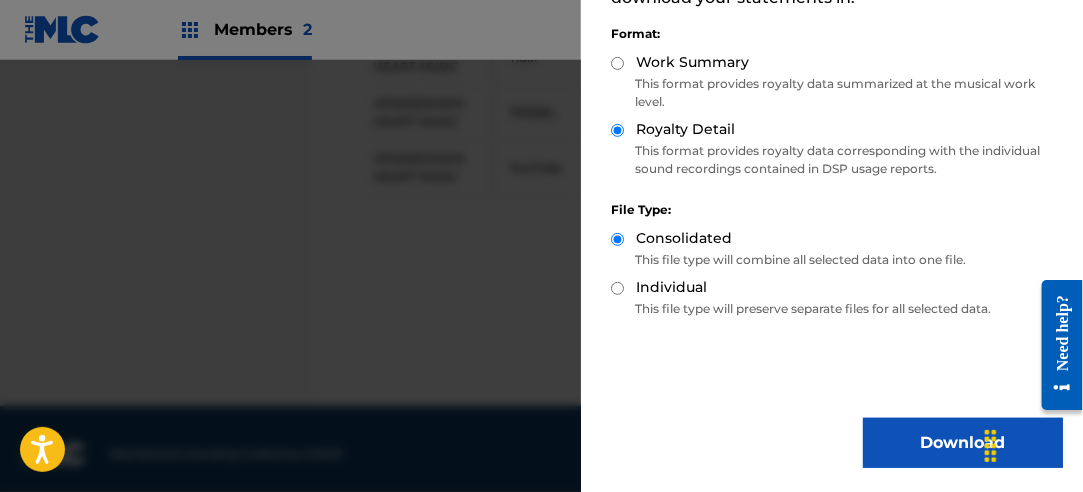click on "Download" at bounding box center (963, 443) 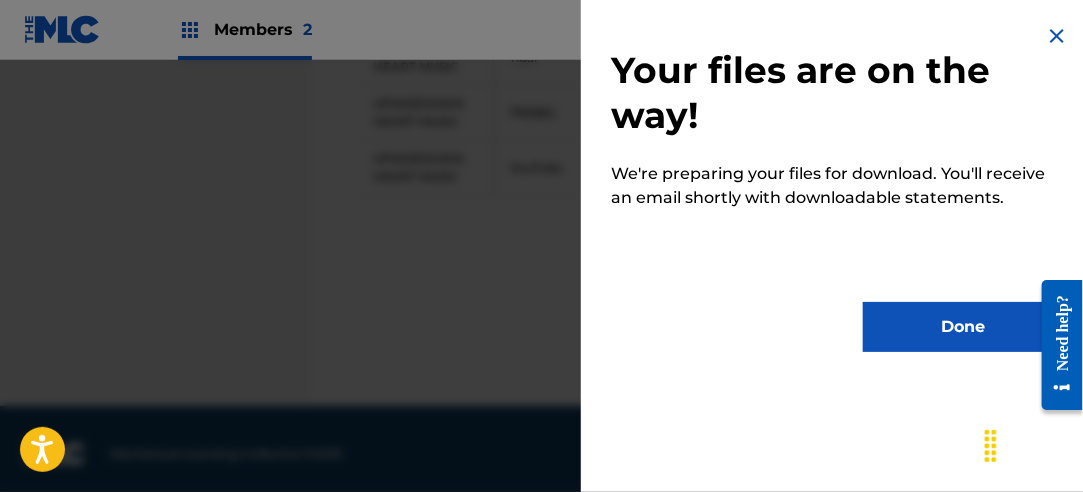 scroll, scrollTop: 0, scrollLeft: 0, axis: both 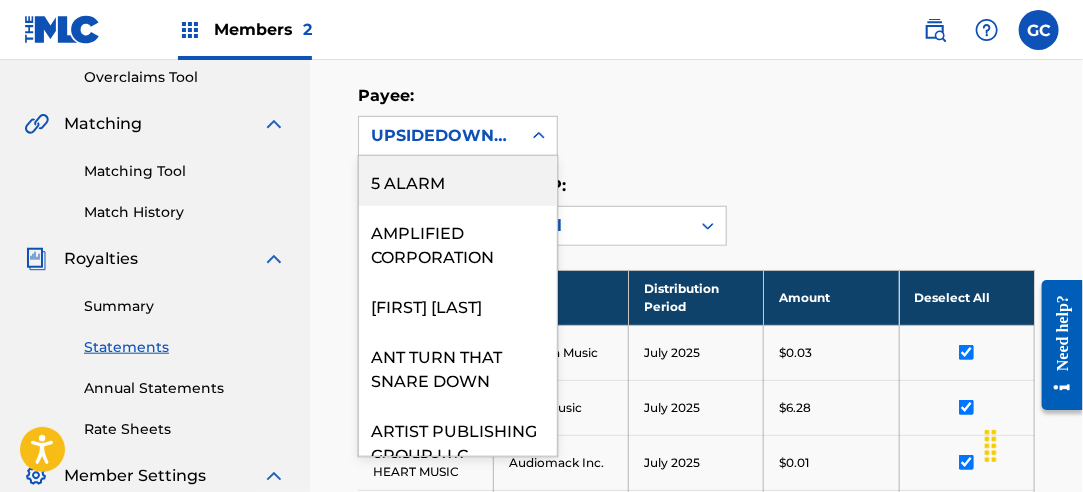 click on "UPSIDEDOWN HEART MUSIC" at bounding box center [440, 136] 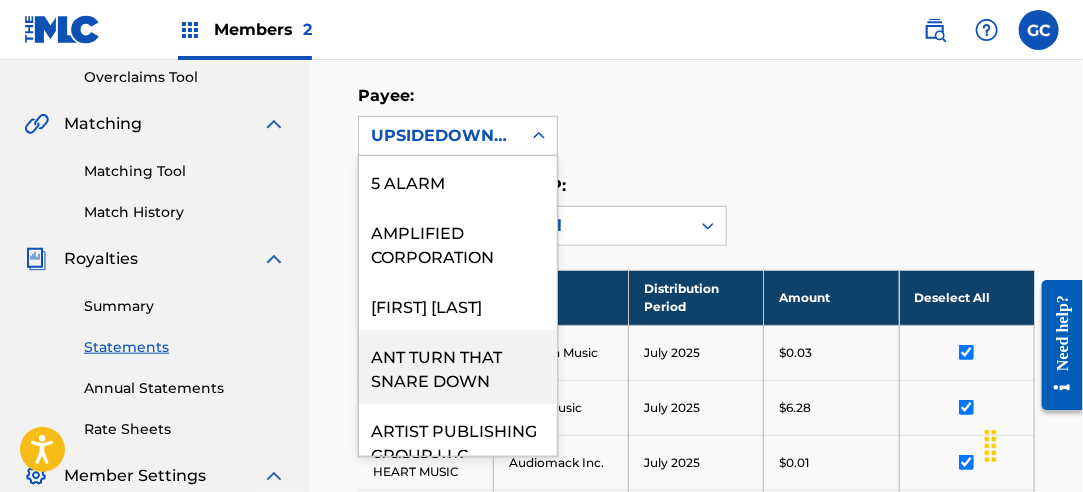 click on "ANT TURN THAT SNARE DOWN" at bounding box center (458, 367) 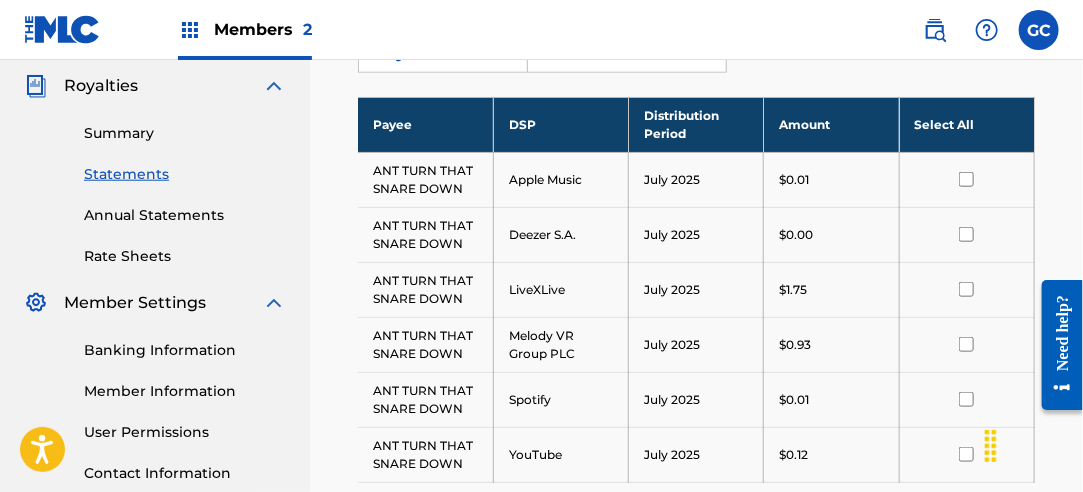 scroll, scrollTop: 622, scrollLeft: 0, axis: vertical 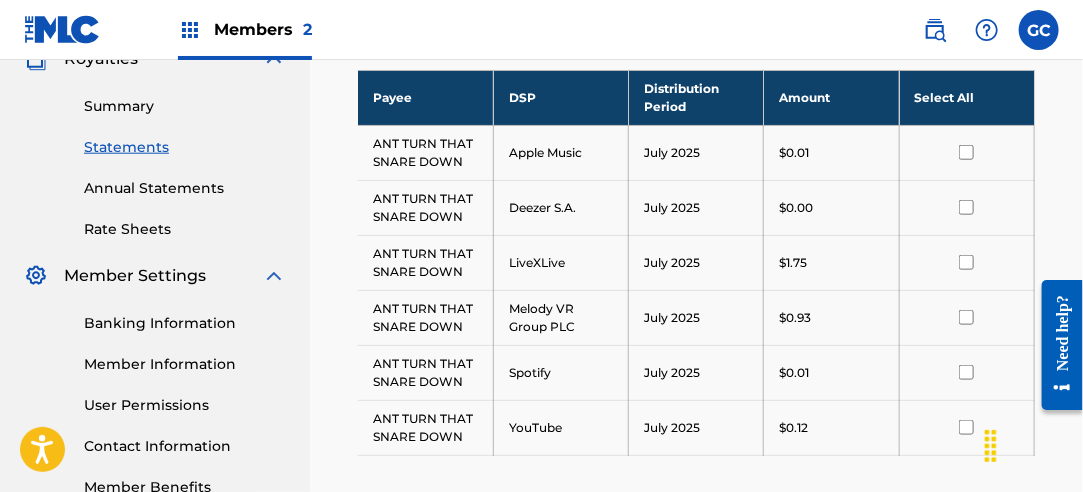 click on "Select All" at bounding box center [966, 97] 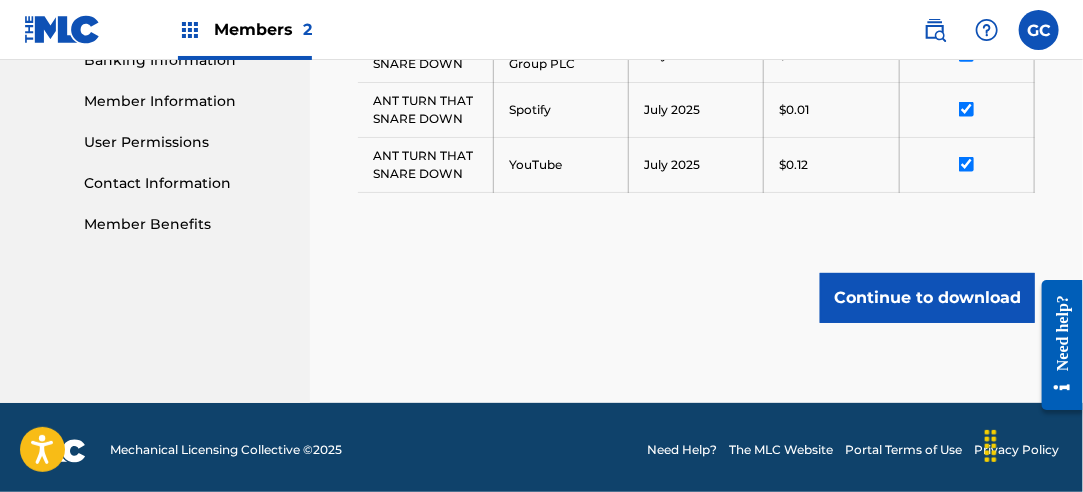 scroll, scrollTop: 886, scrollLeft: 0, axis: vertical 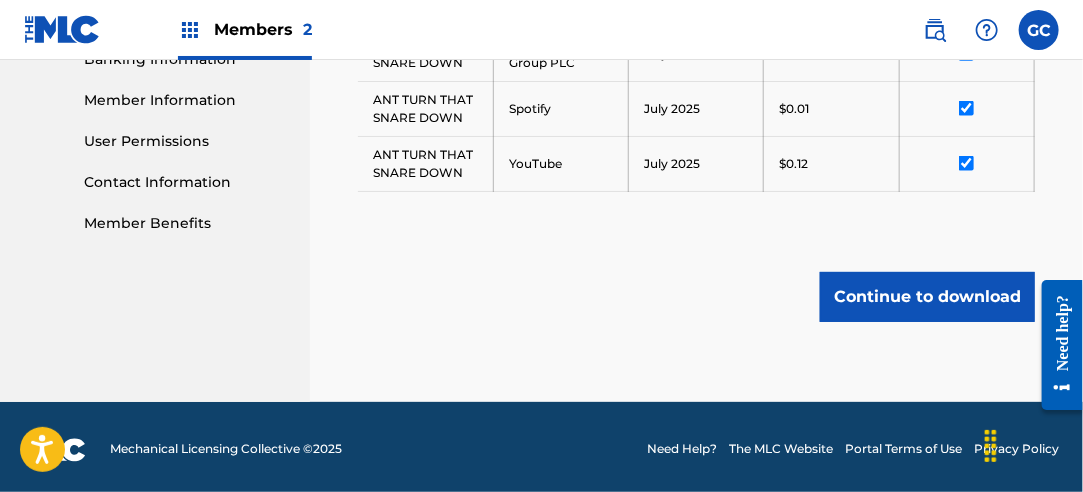 click on "Continue to download" at bounding box center [927, 297] 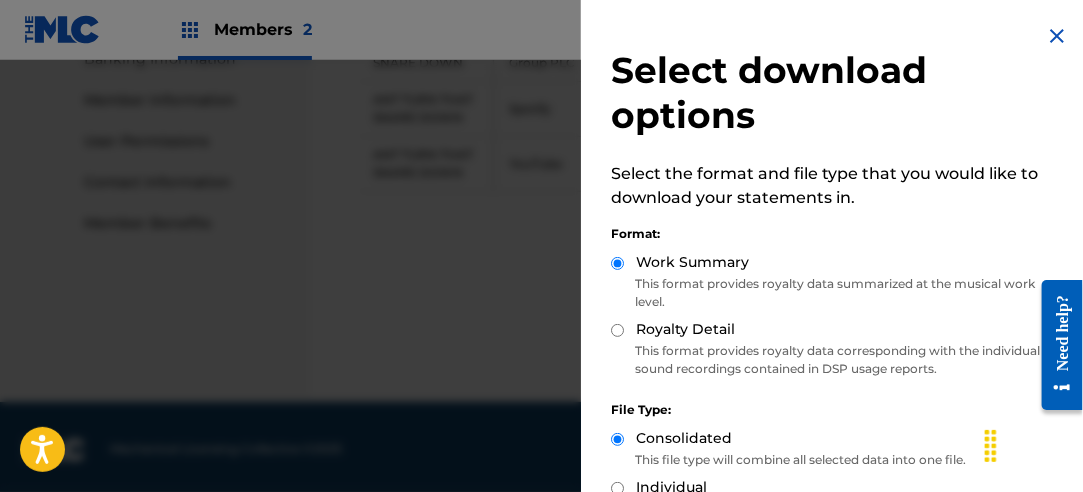 click on "Royalty Detail" at bounding box center [617, 330] 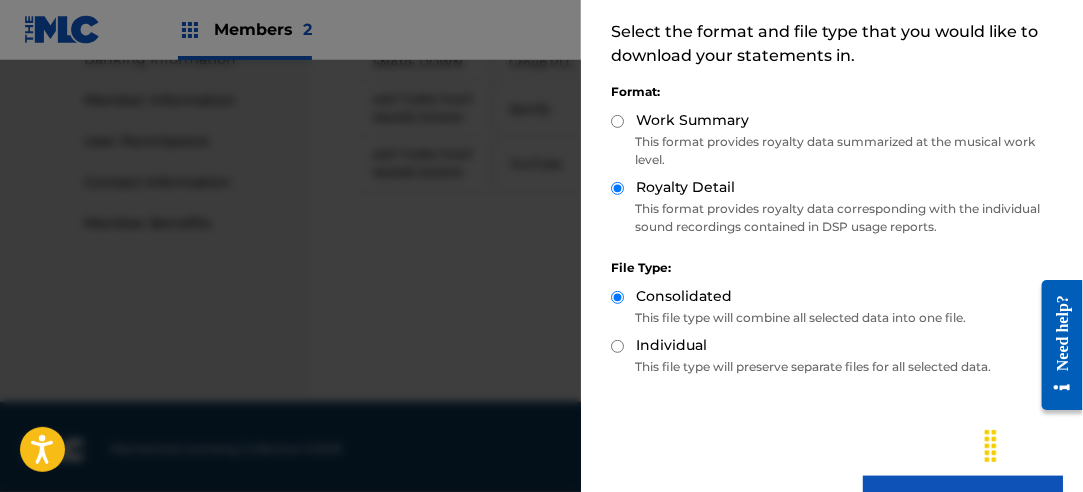 scroll, scrollTop: 200, scrollLeft: 0, axis: vertical 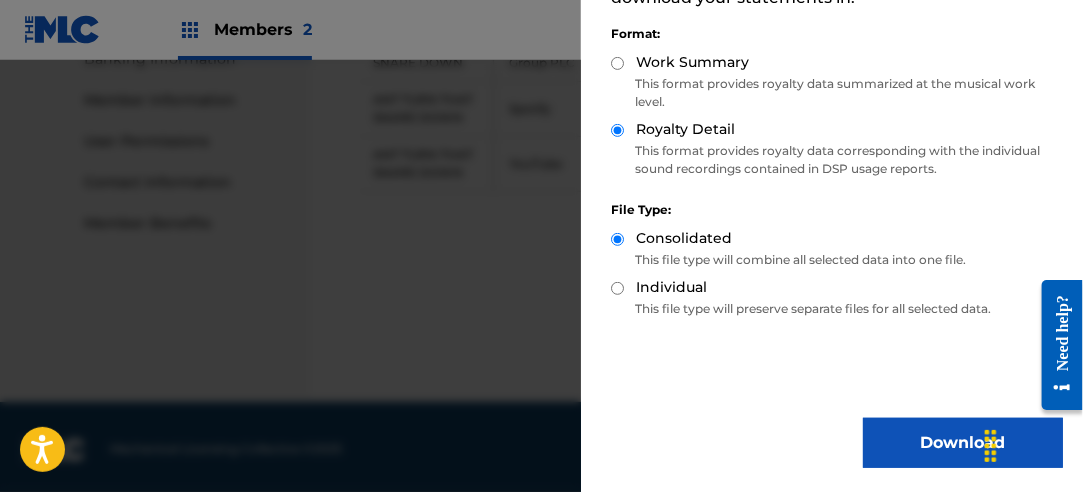 click on "Download" at bounding box center (963, 443) 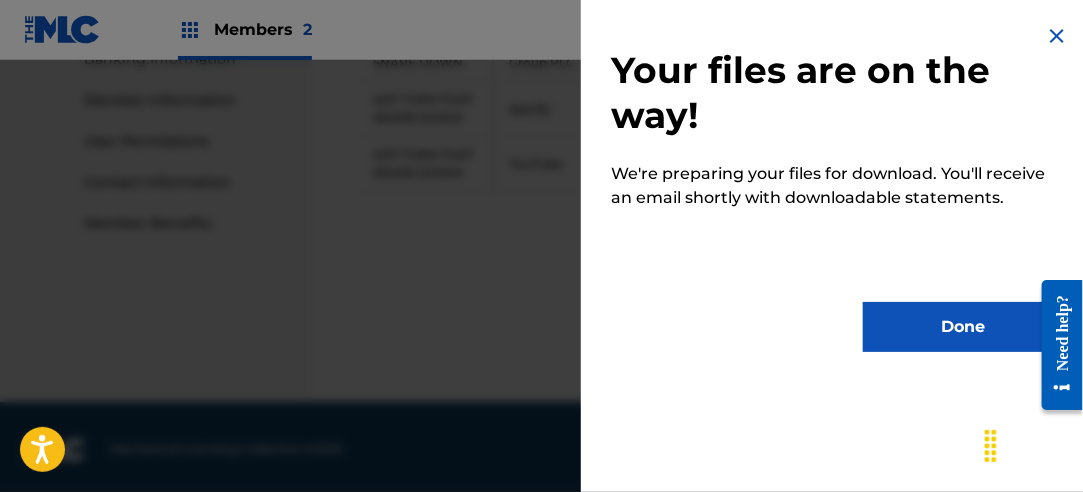 scroll, scrollTop: 0, scrollLeft: 0, axis: both 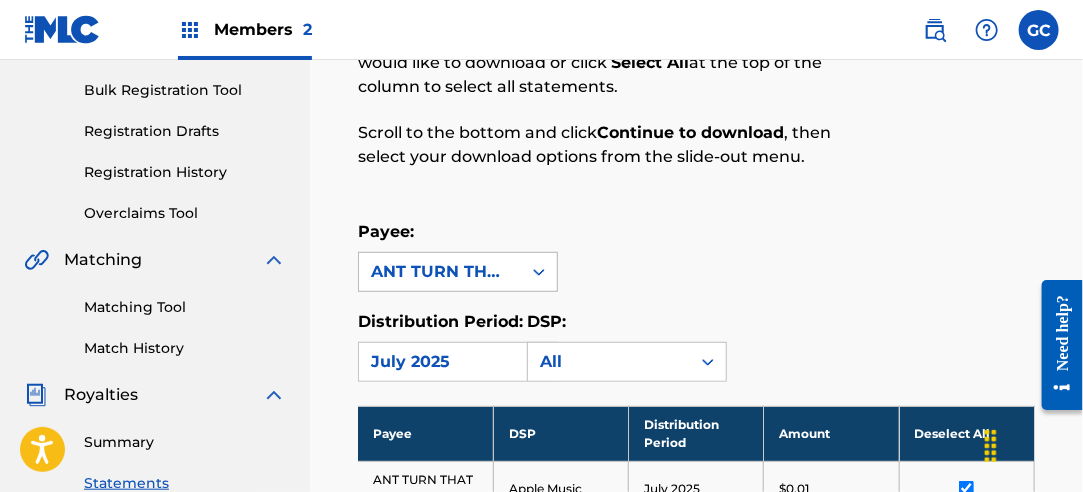 drag, startPoint x: 505, startPoint y: 274, endPoint x: 505, endPoint y: 251, distance: 23 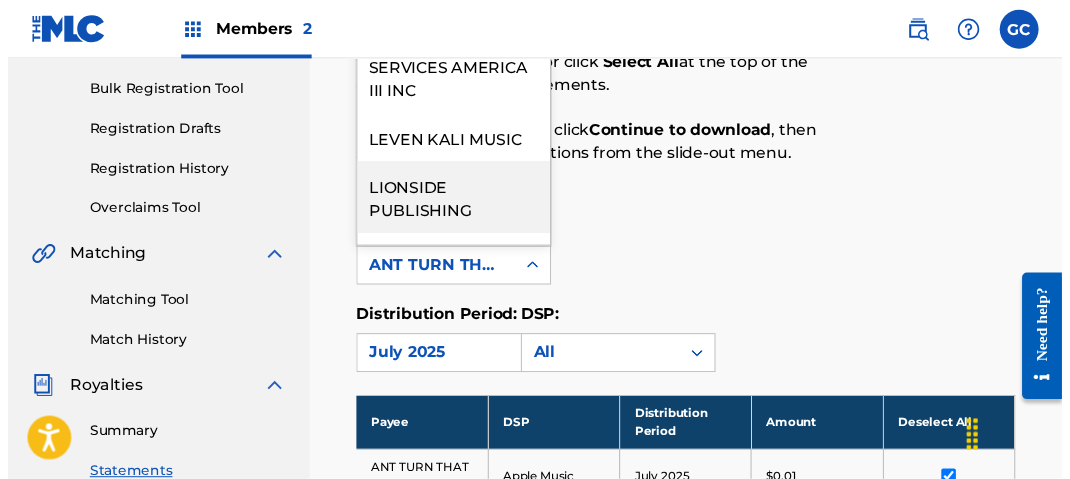 scroll, scrollTop: 1400, scrollLeft: 0, axis: vertical 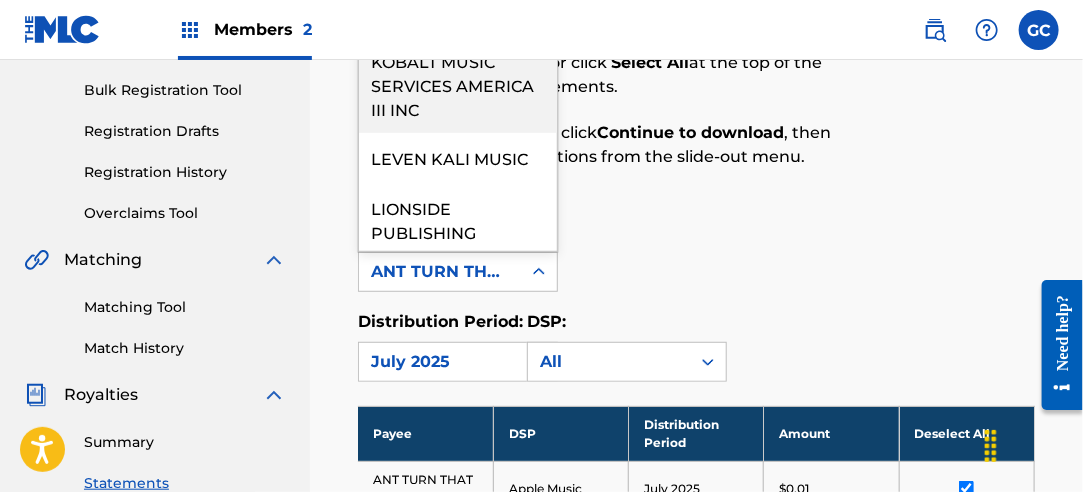 click on "KOBALT MUSIC SERVICES AMERICA III INC" at bounding box center [458, 84] 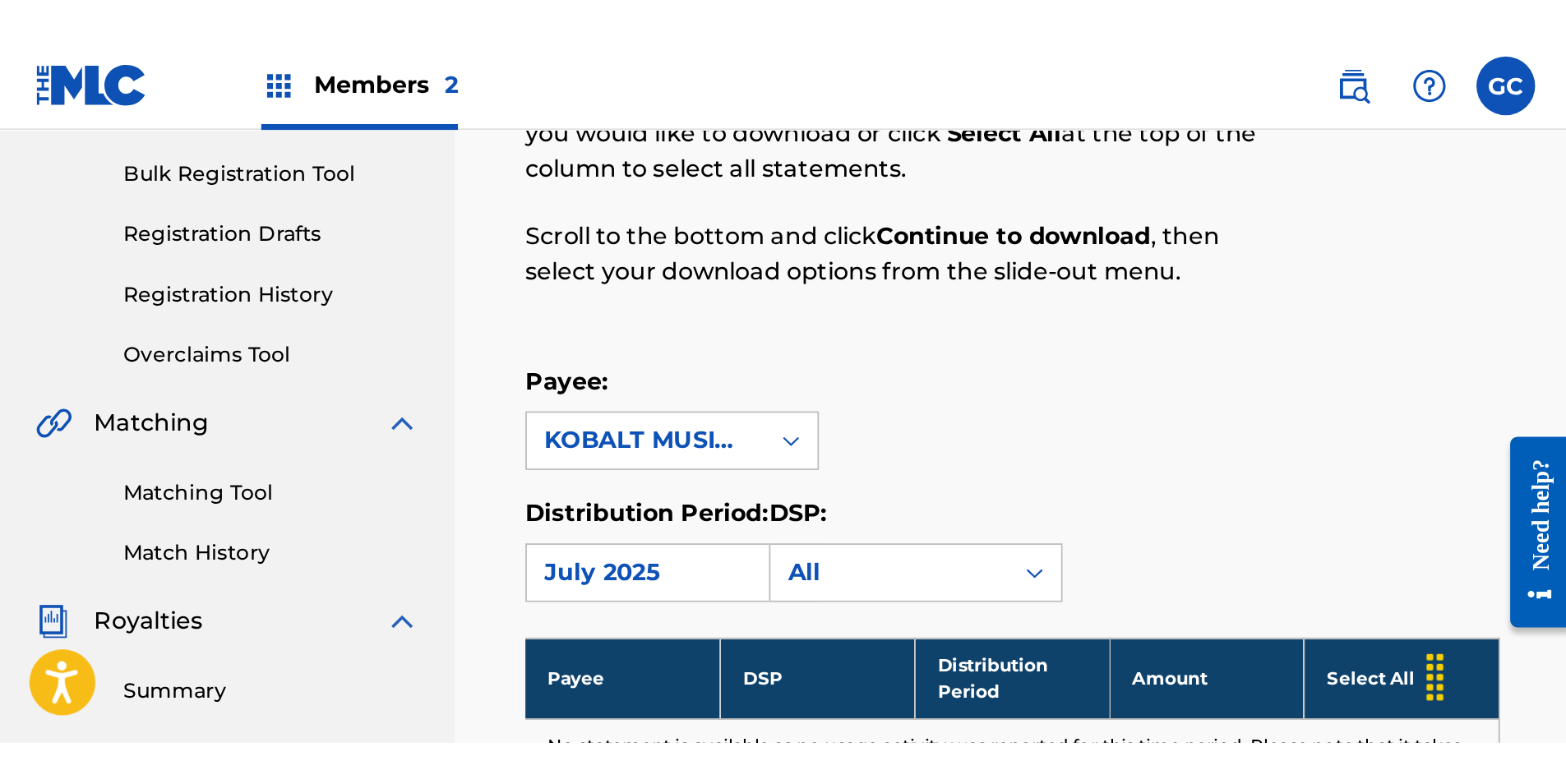 scroll, scrollTop: 235, scrollLeft: 0, axis: vertical 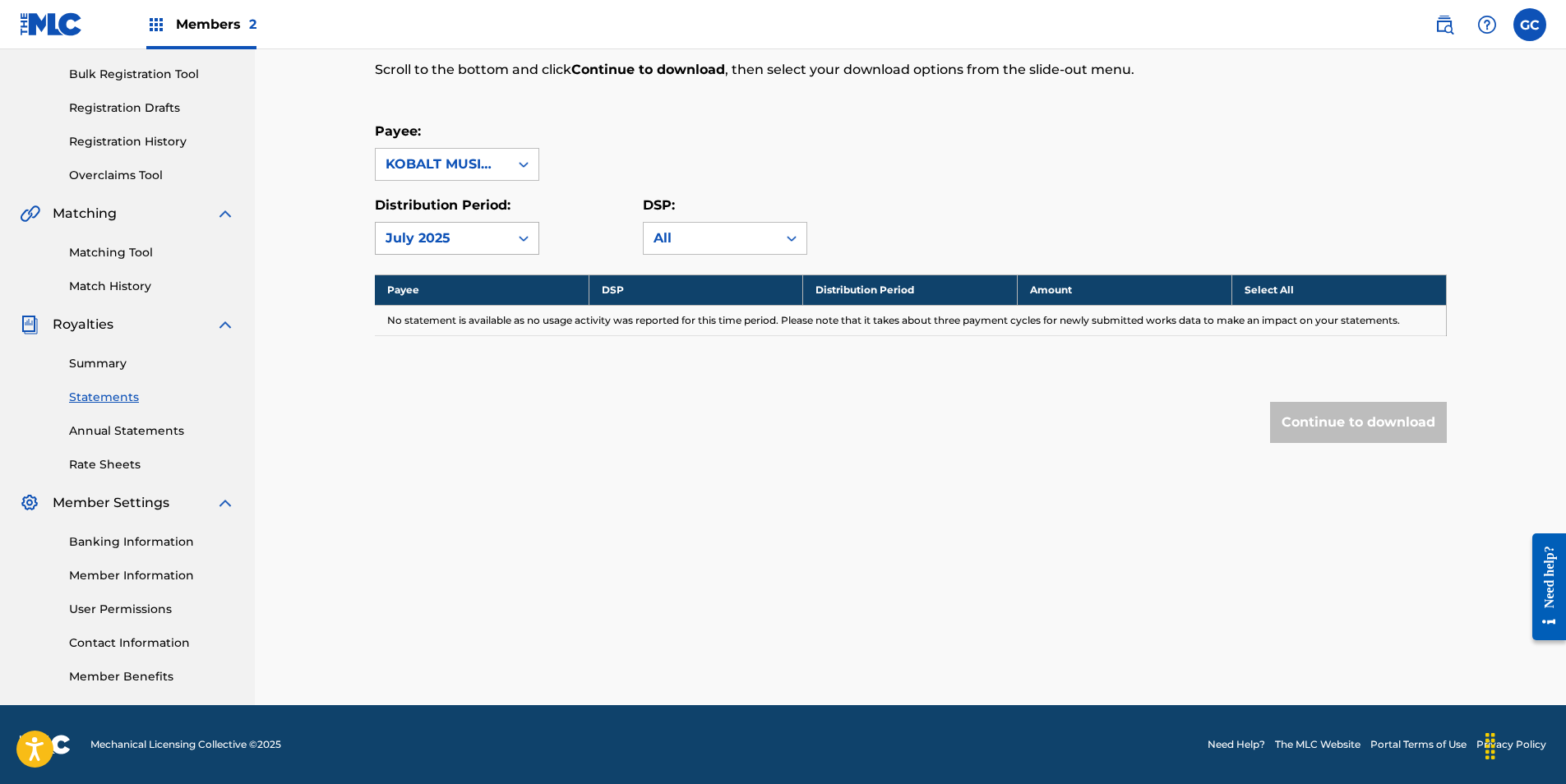 click on "July 2025" at bounding box center [442, 238] 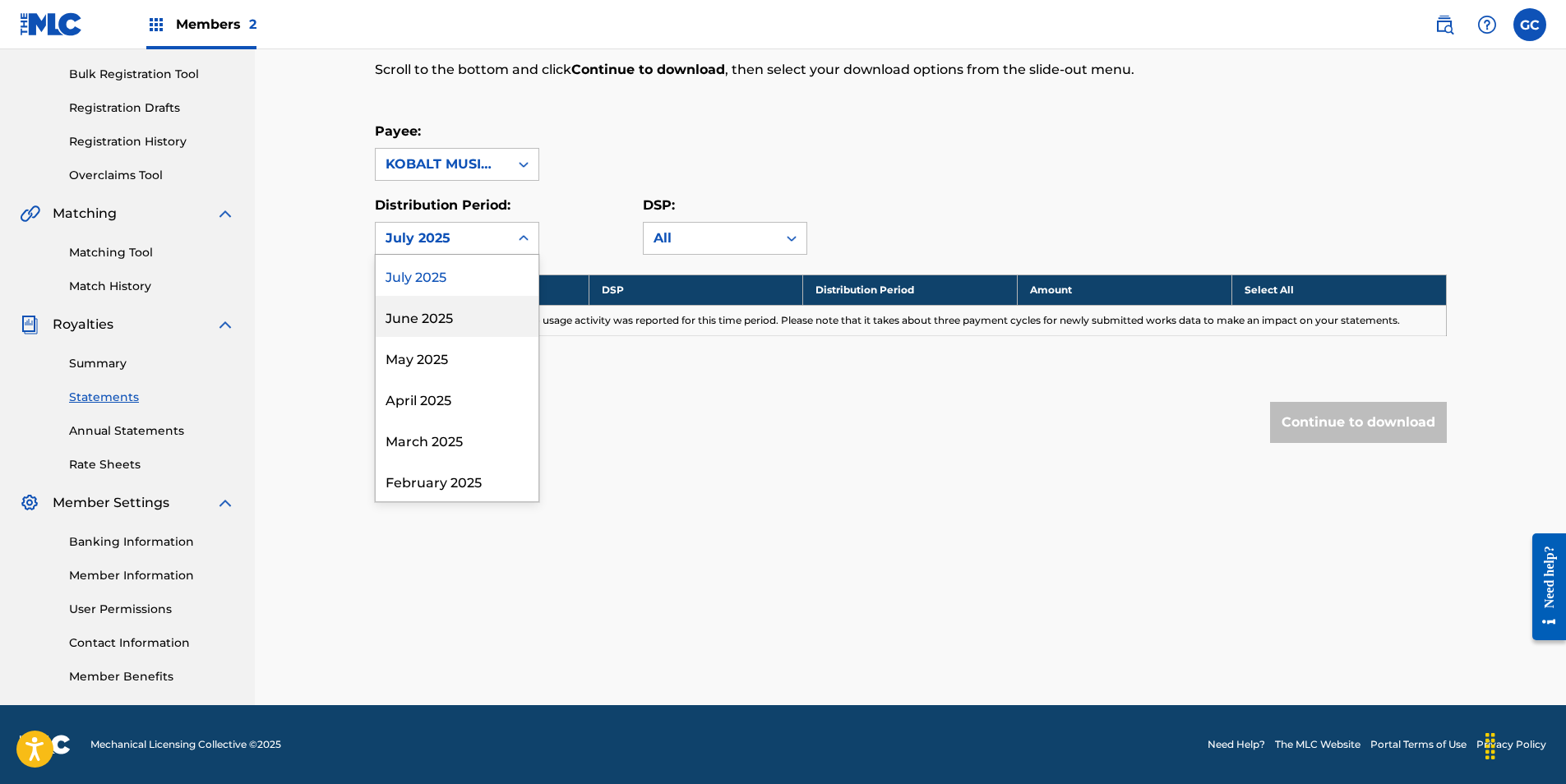 click on "June 2025" at bounding box center [457, 316] 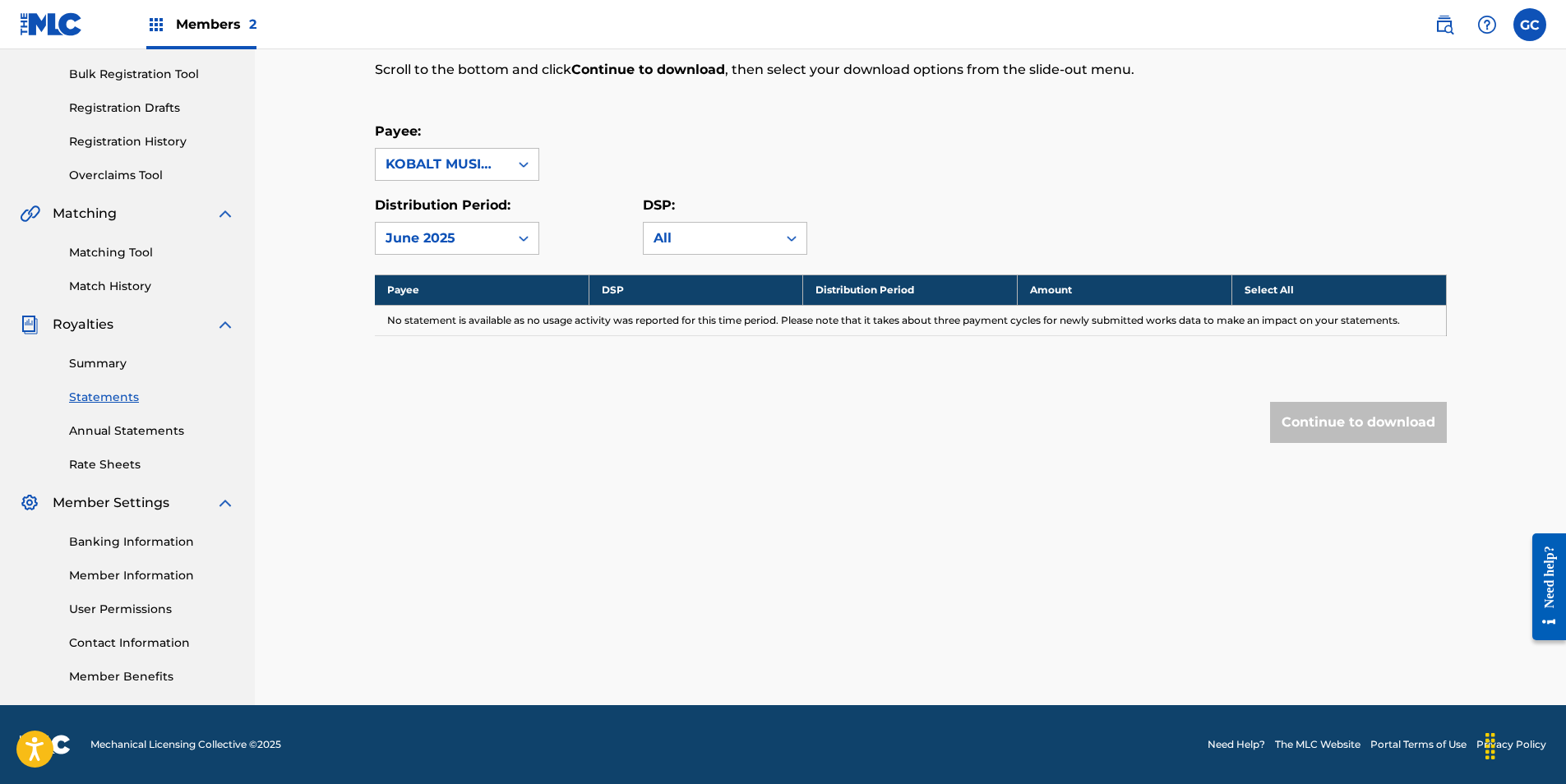 click on "June 2025" at bounding box center (442, 238) 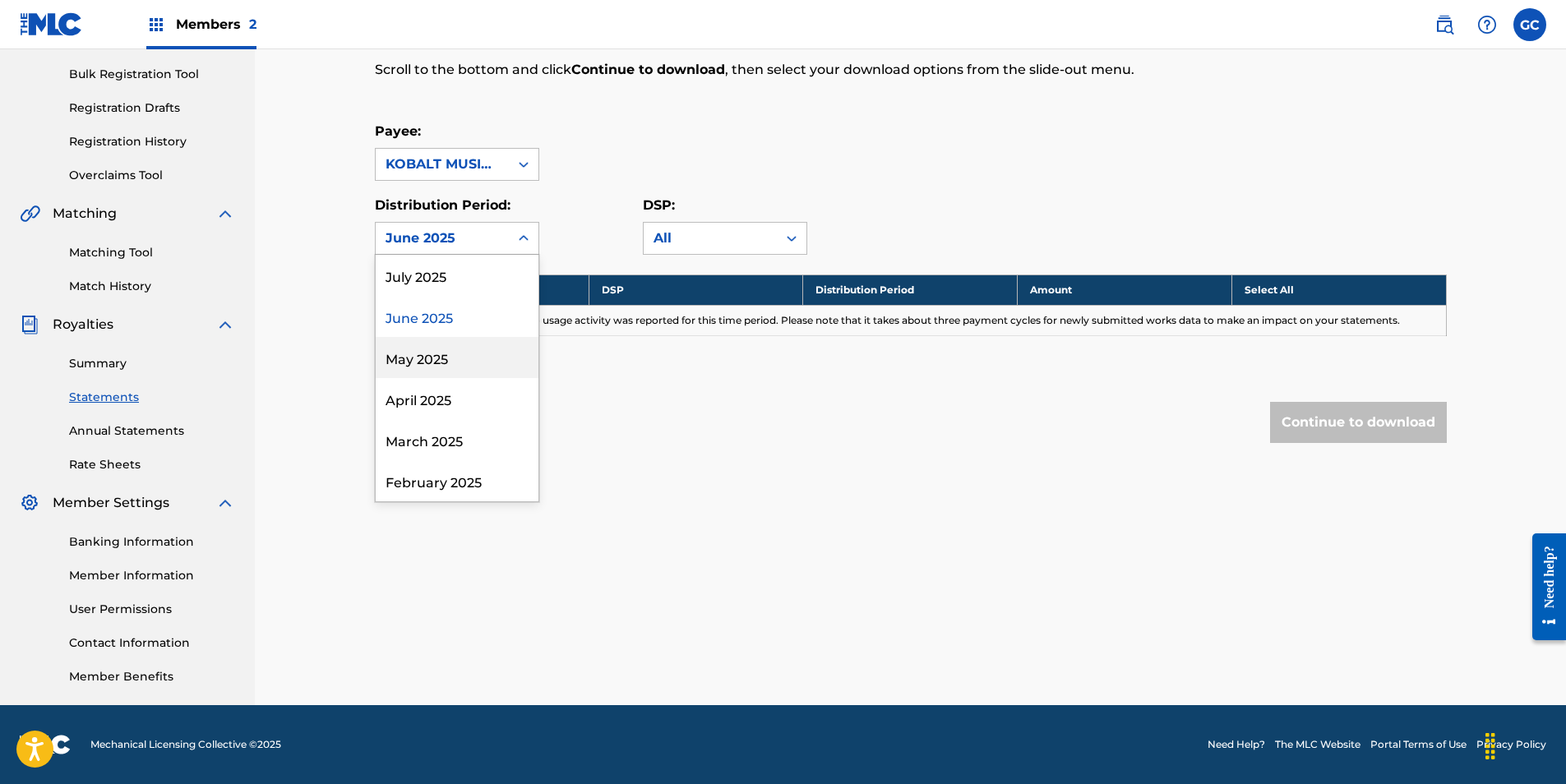 click on "May 2025" at bounding box center [457, 357] 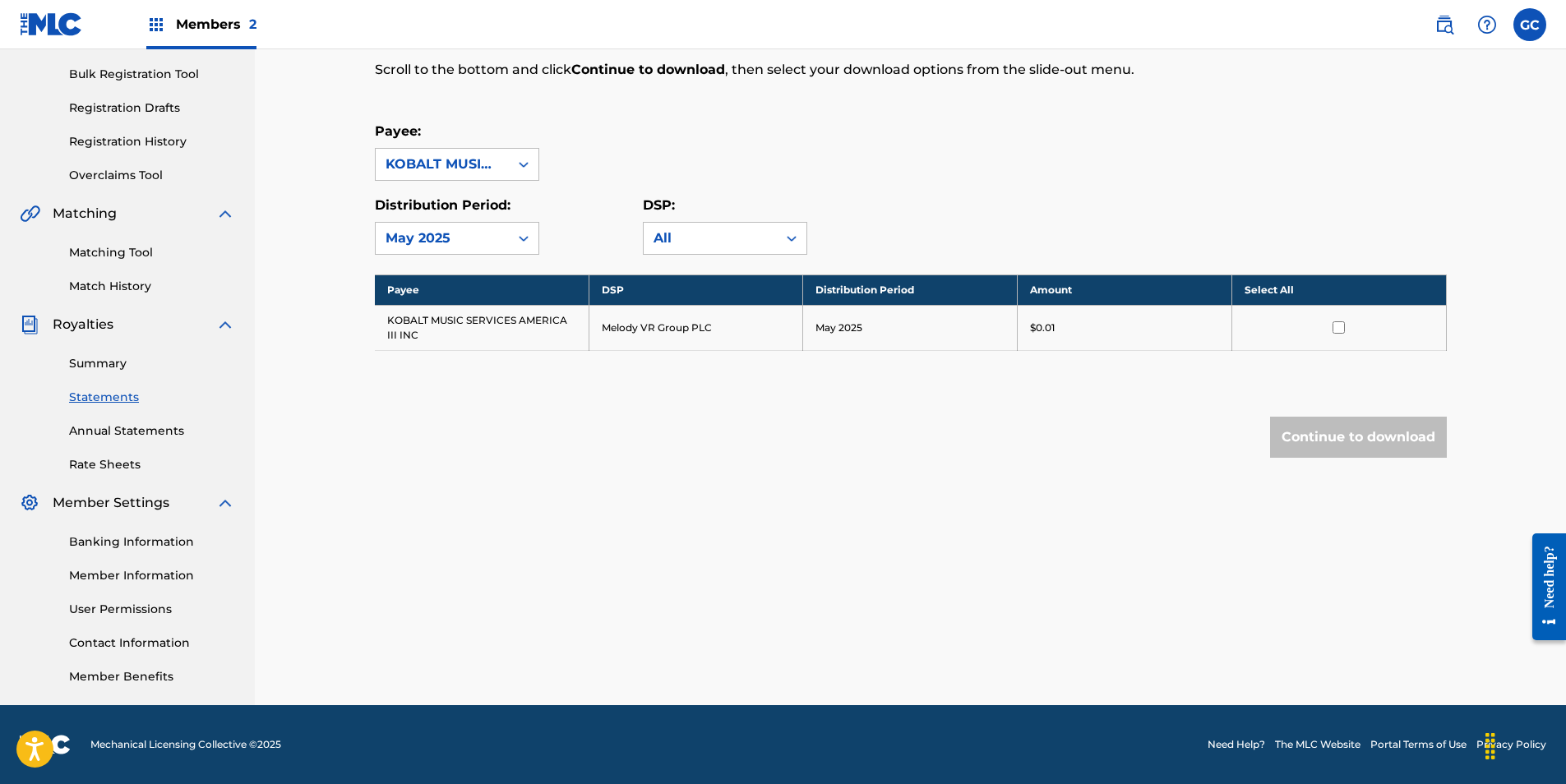 click on "May 2025" at bounding box center (442, 238) 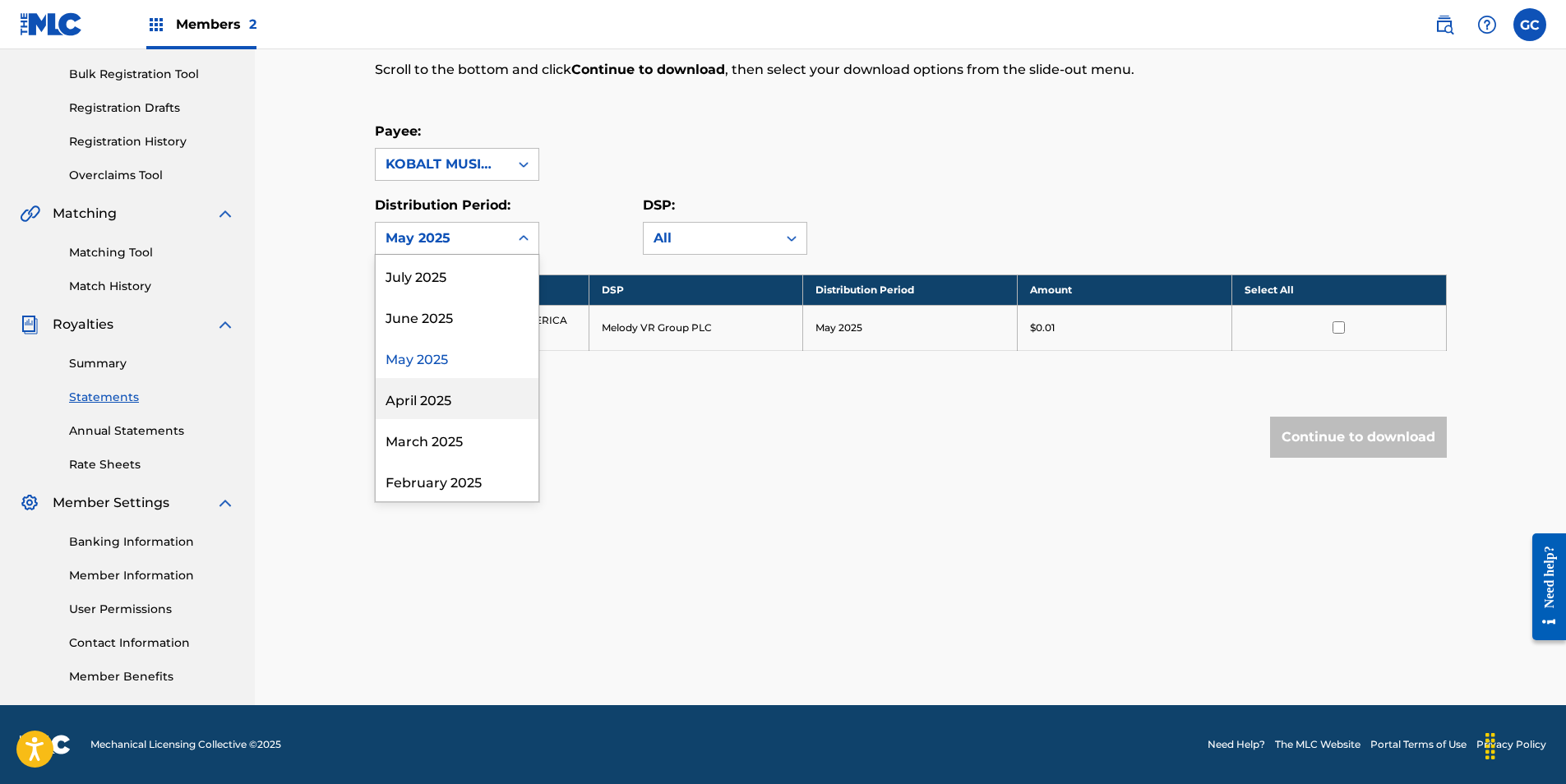click on "April 2025" at bounding box center [457, 399] 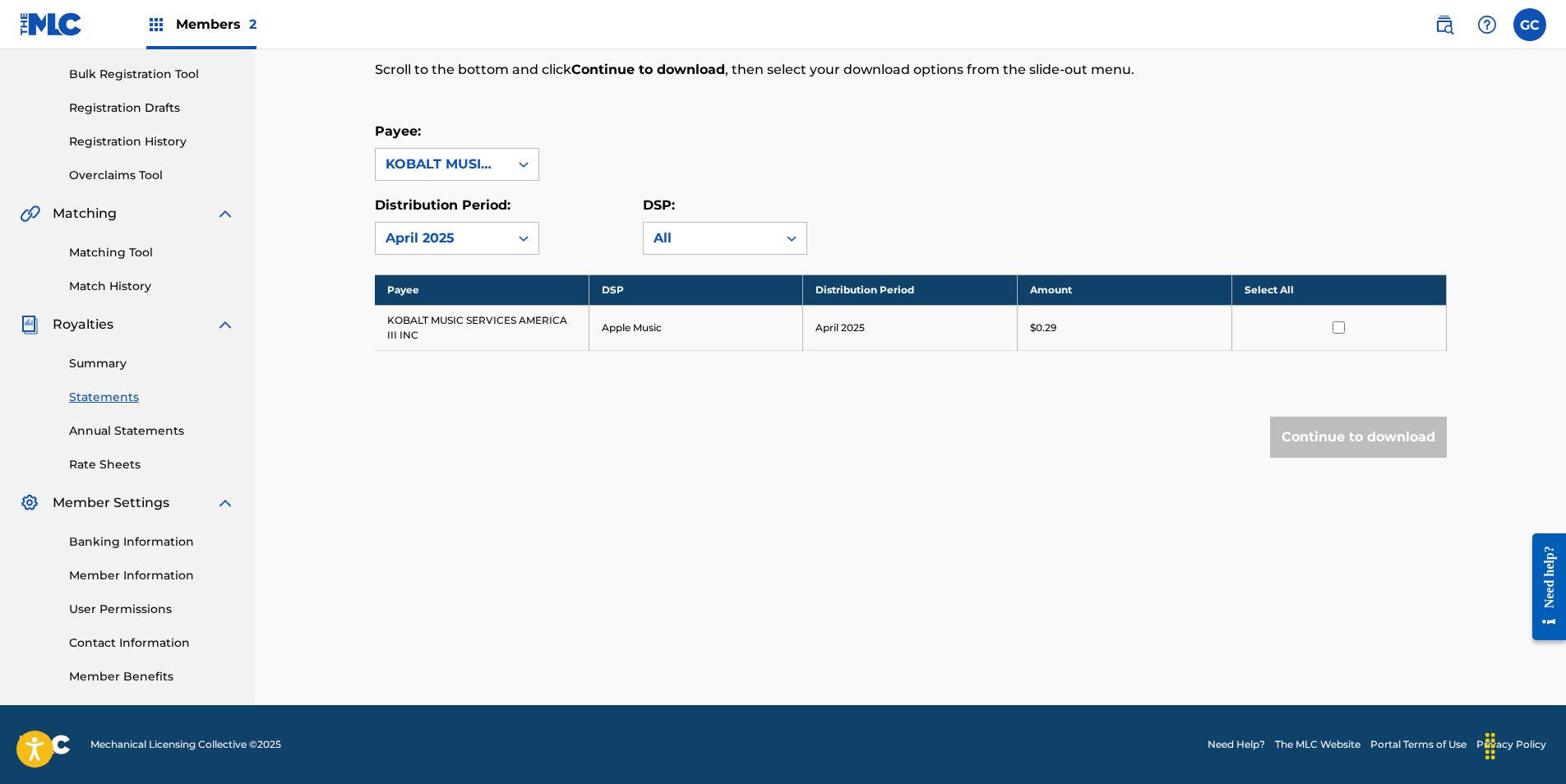 click at bounding box center (1338, 327) 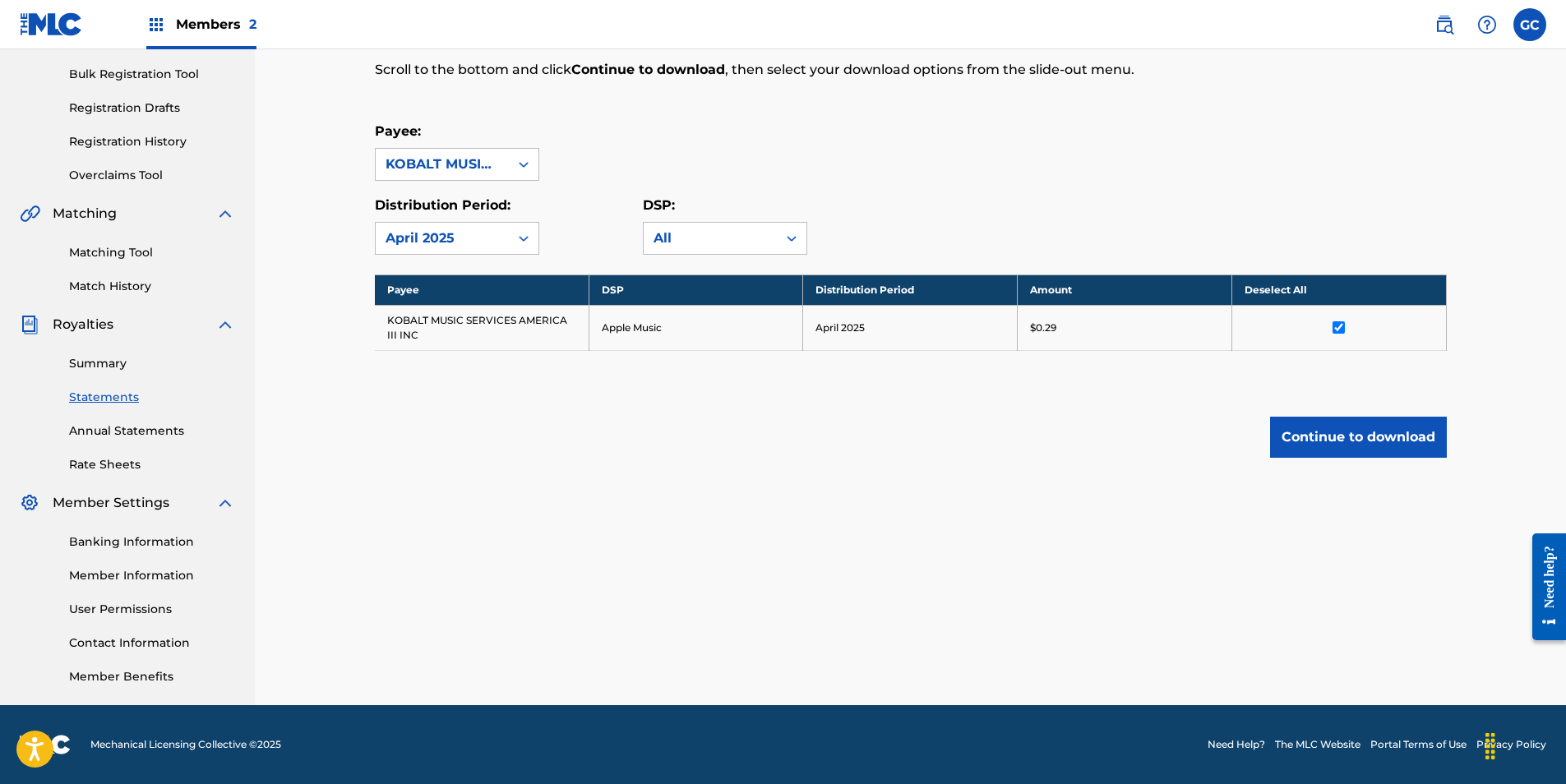 click on "Continue to download" at bounding box center [1358, 437] 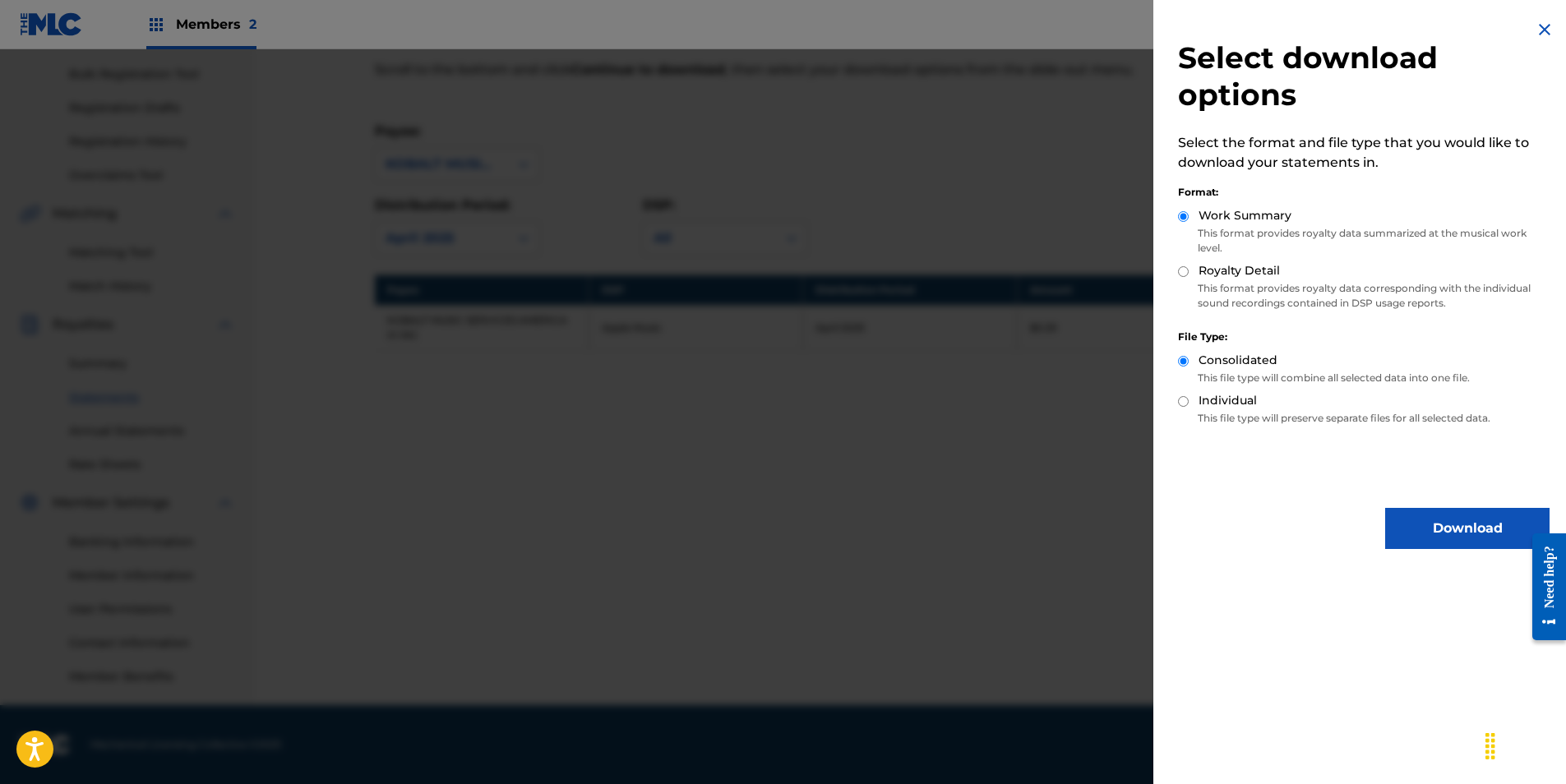 click on "Royalty Detail" at bounding box center [1183, 271] 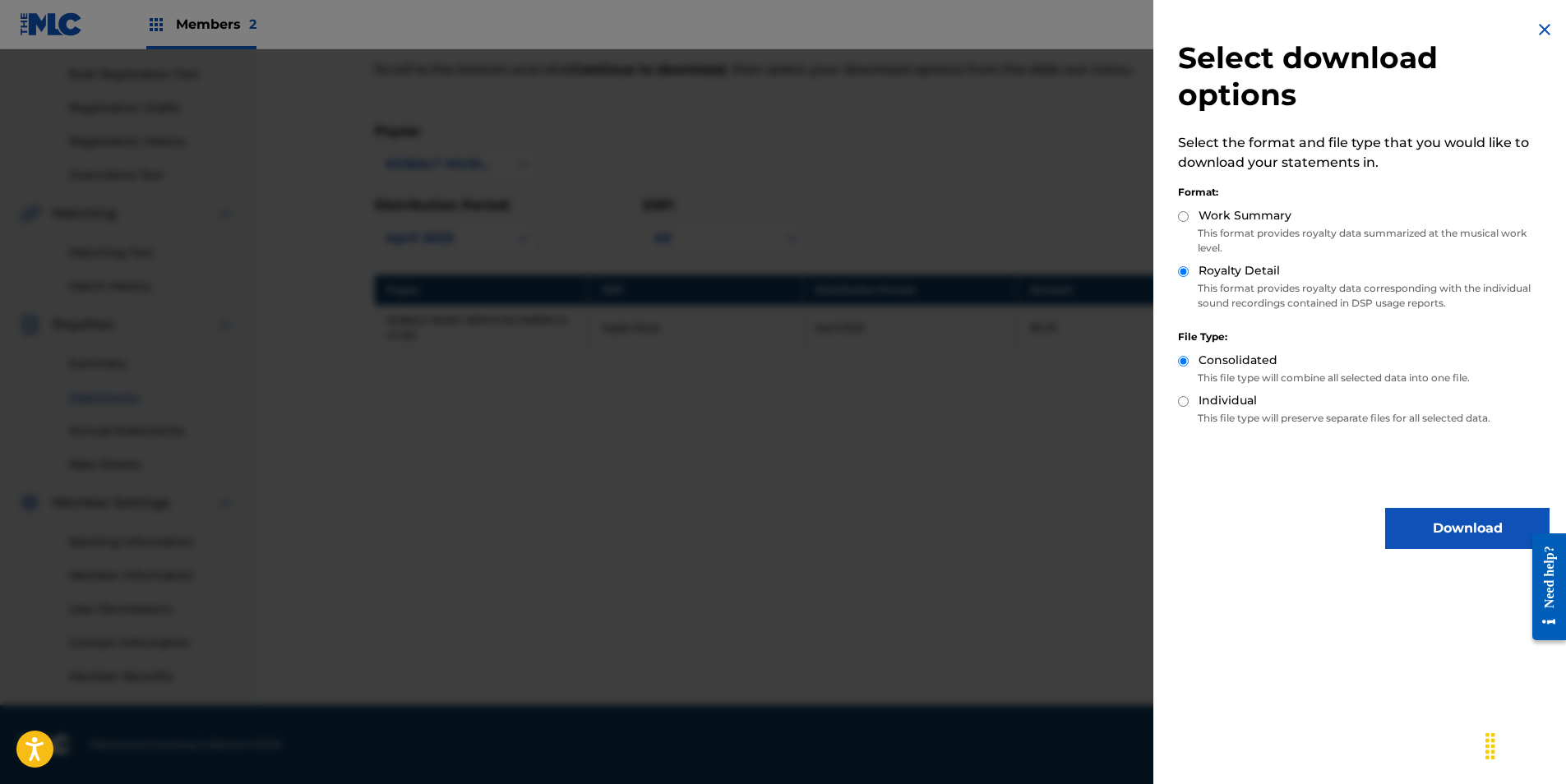 click on "Download" at bounding box center [1467, 528] 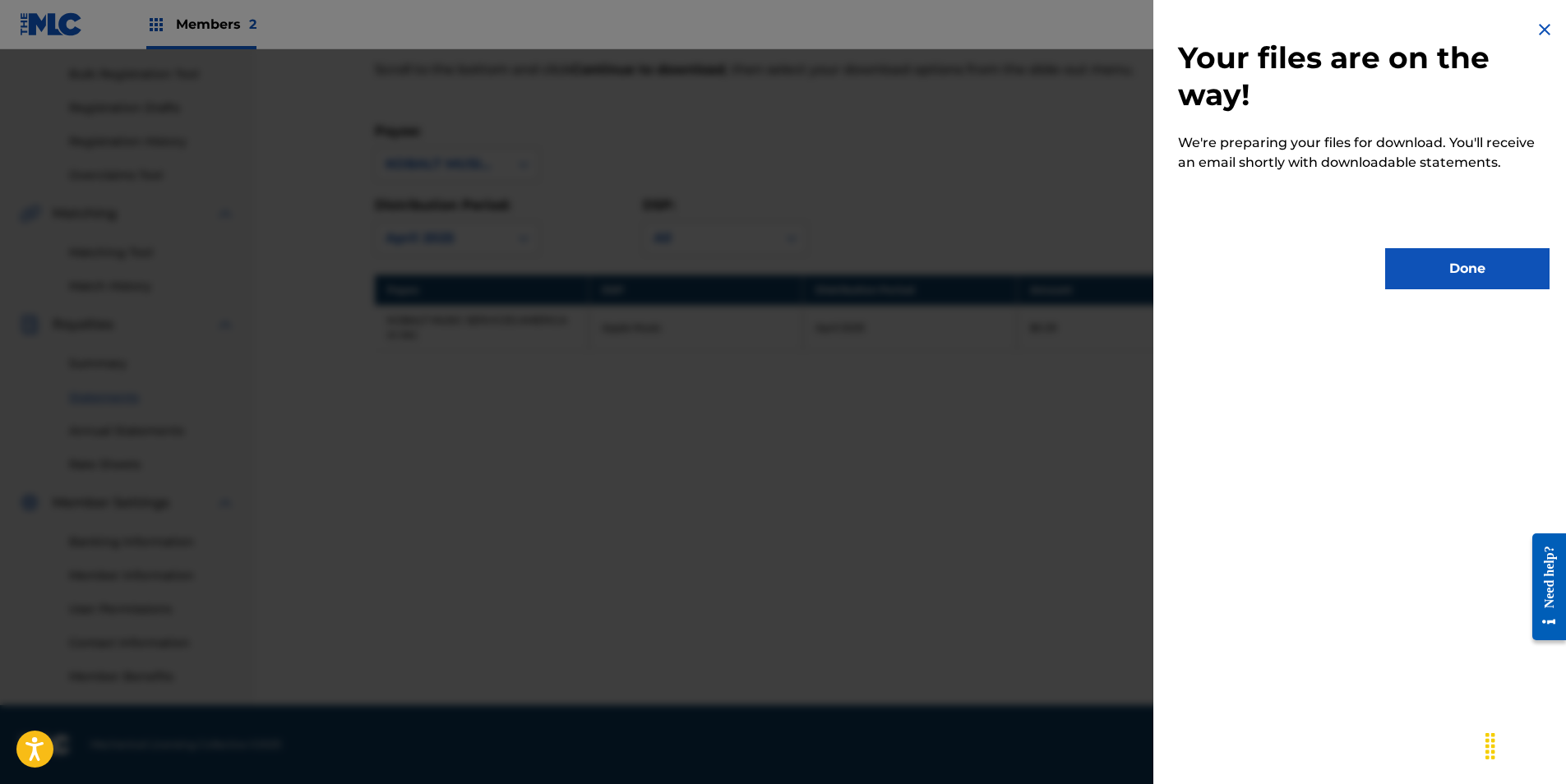 click on "Done" at bounding box center (1467, 269) 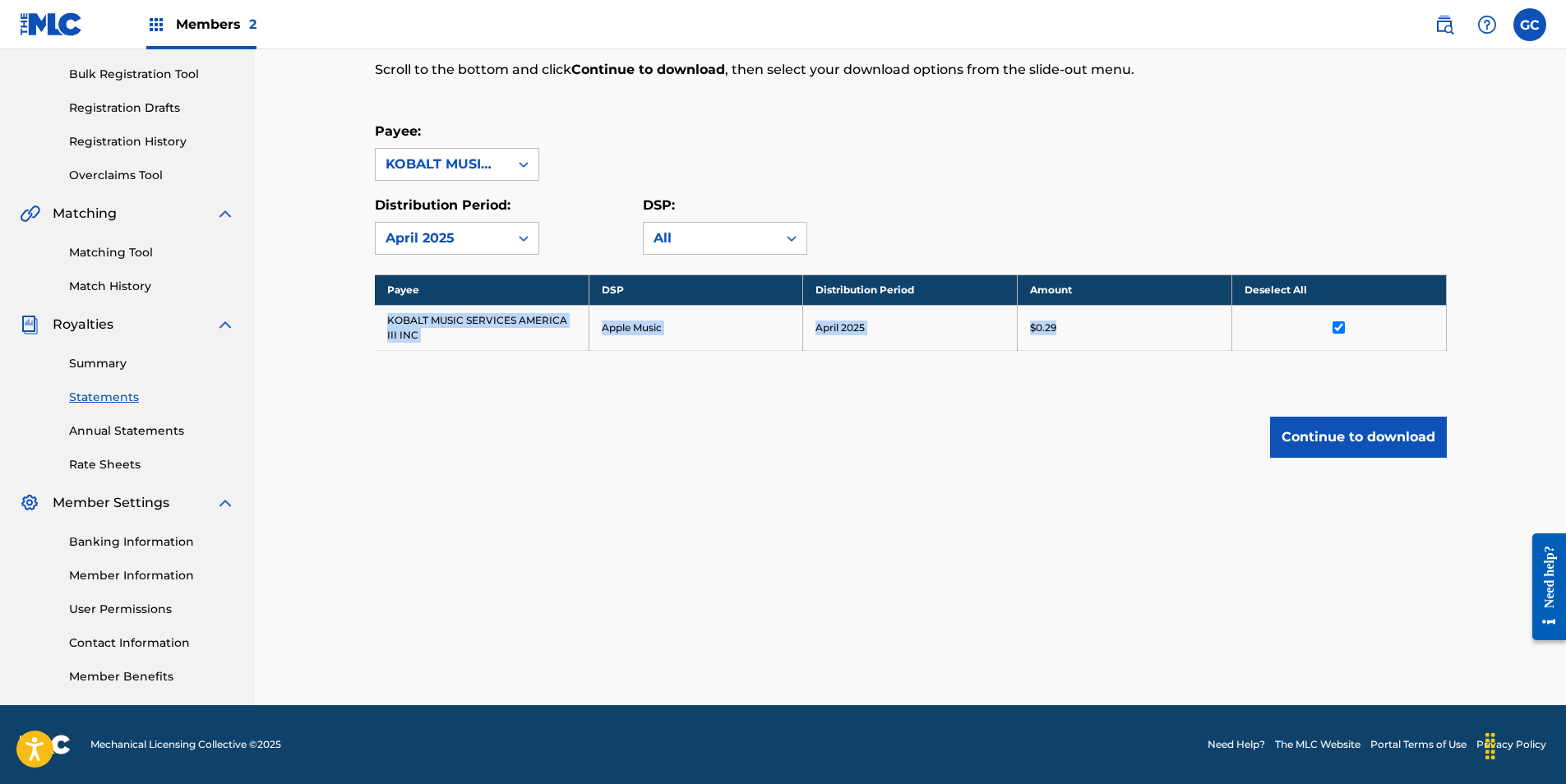 drag, startPoint x: 388, startPoint y: 322, endPoint x: 1095, endPoint y: 339, distance: 707.20436 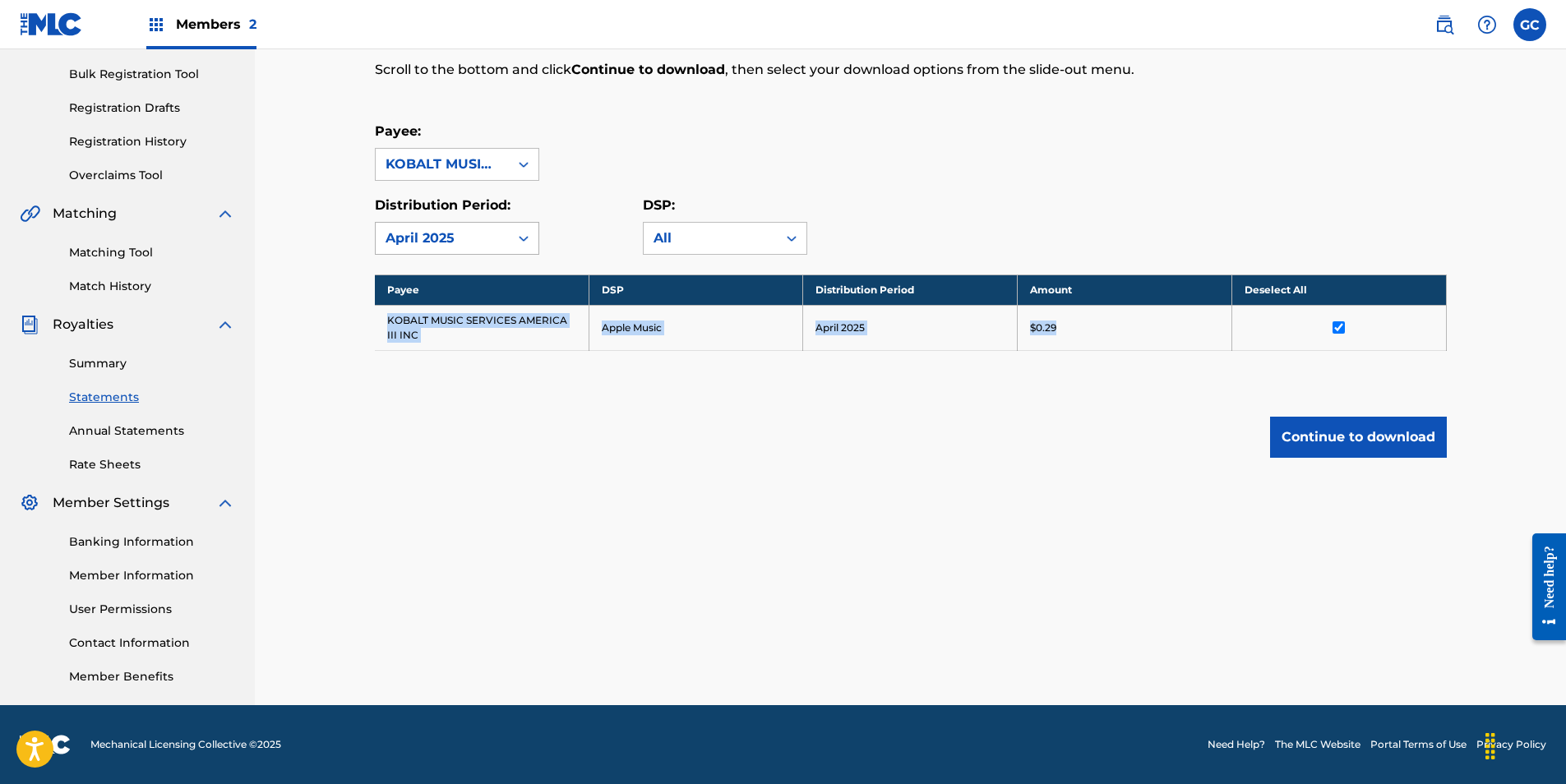 click on "April 2025" at bounding box center [442, 238] 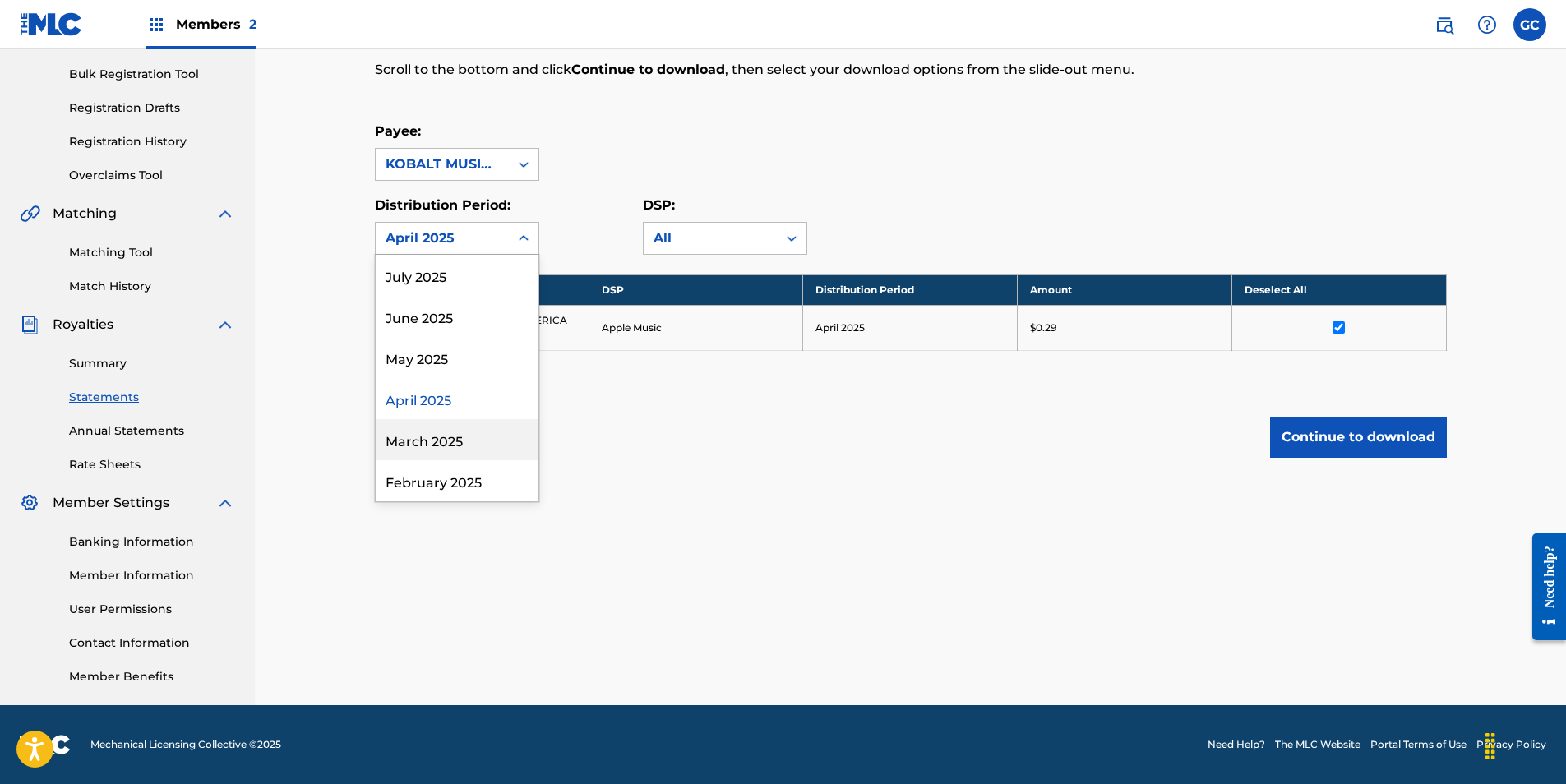 click on "March 2025" at bounding box center (457, 440) 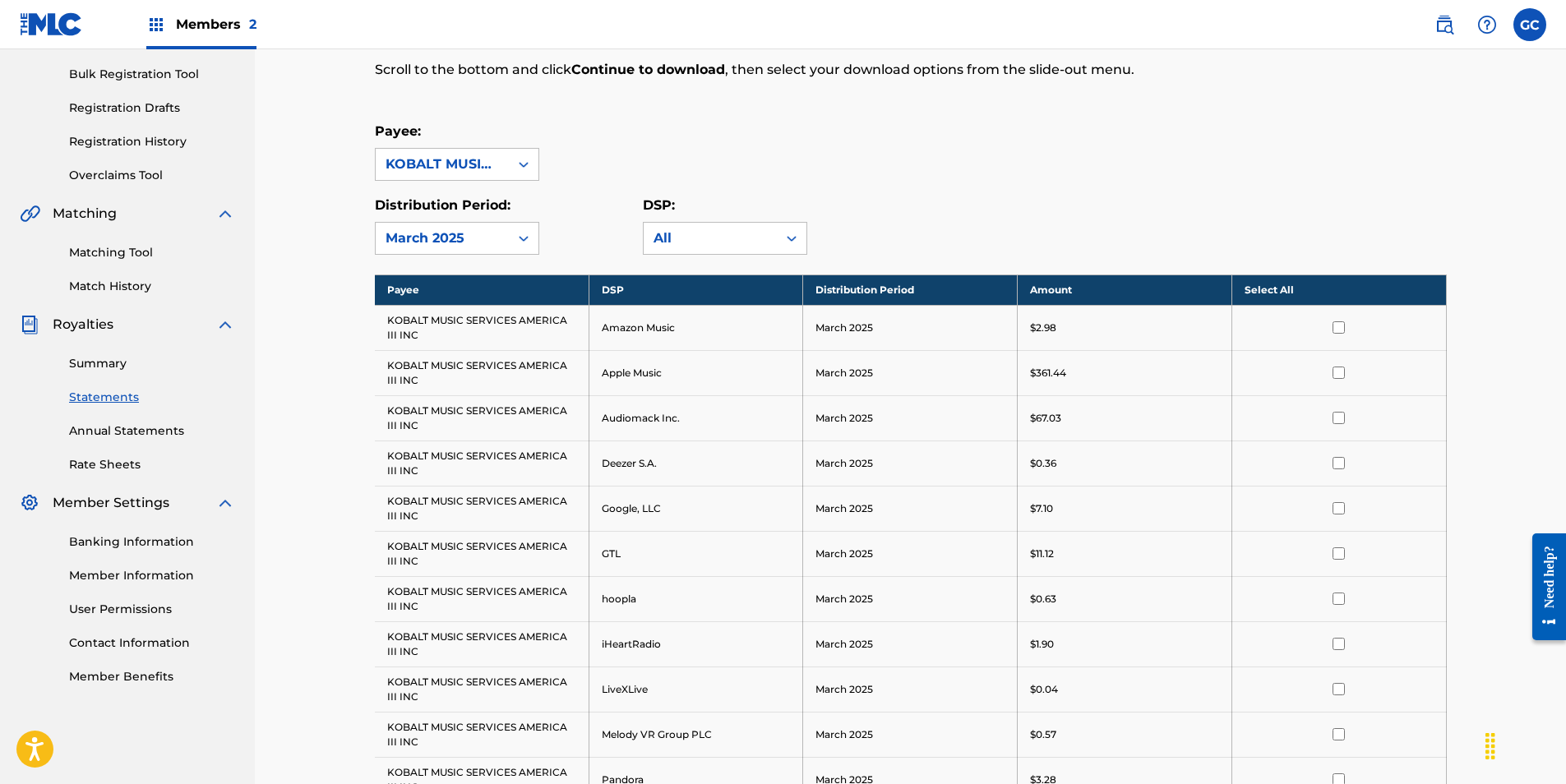 click on "Select All" at bounding box center [1338, 289] 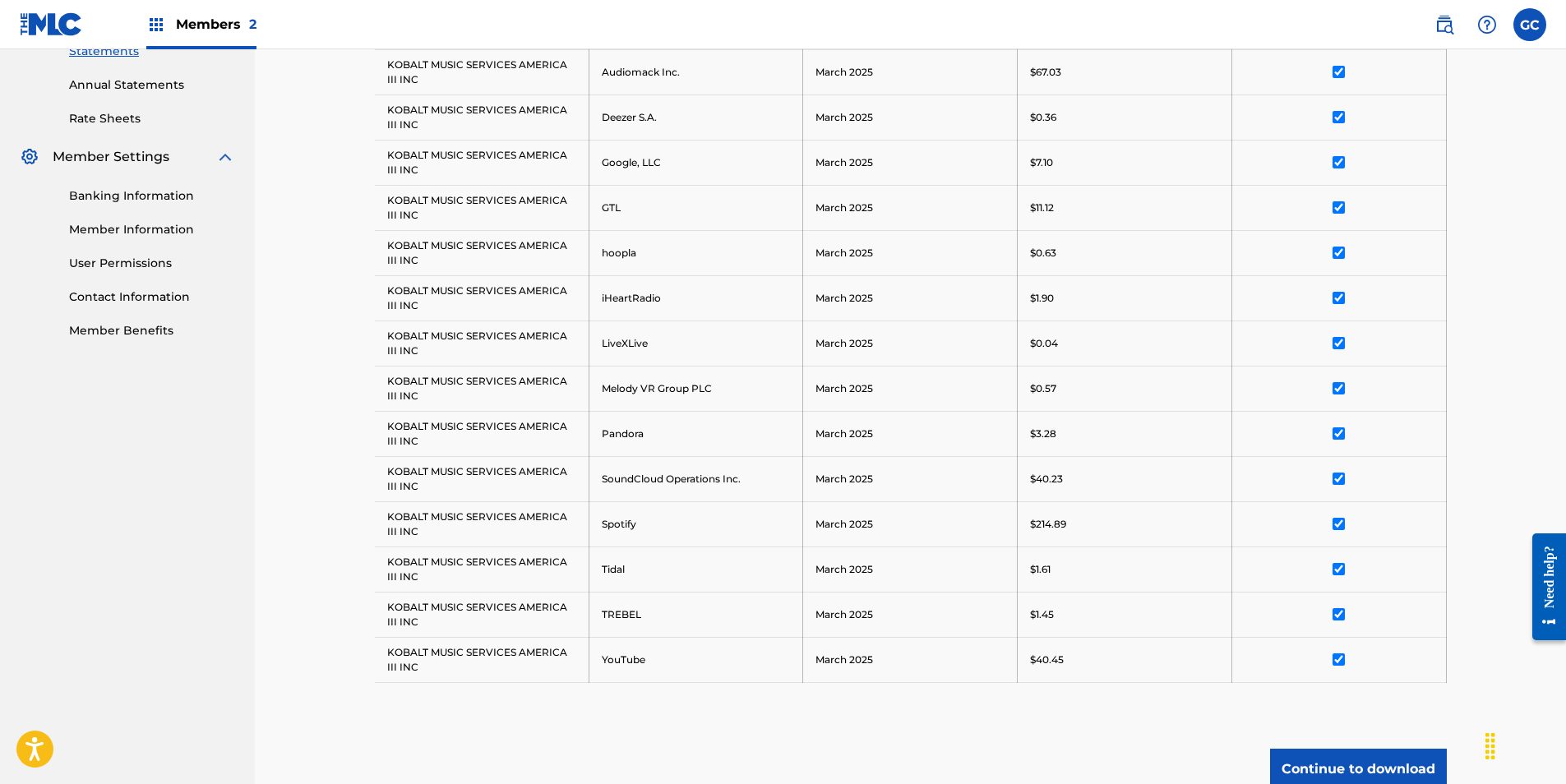 scroll, scrollTop: 731, scrollLeft: 0, axis: vertical 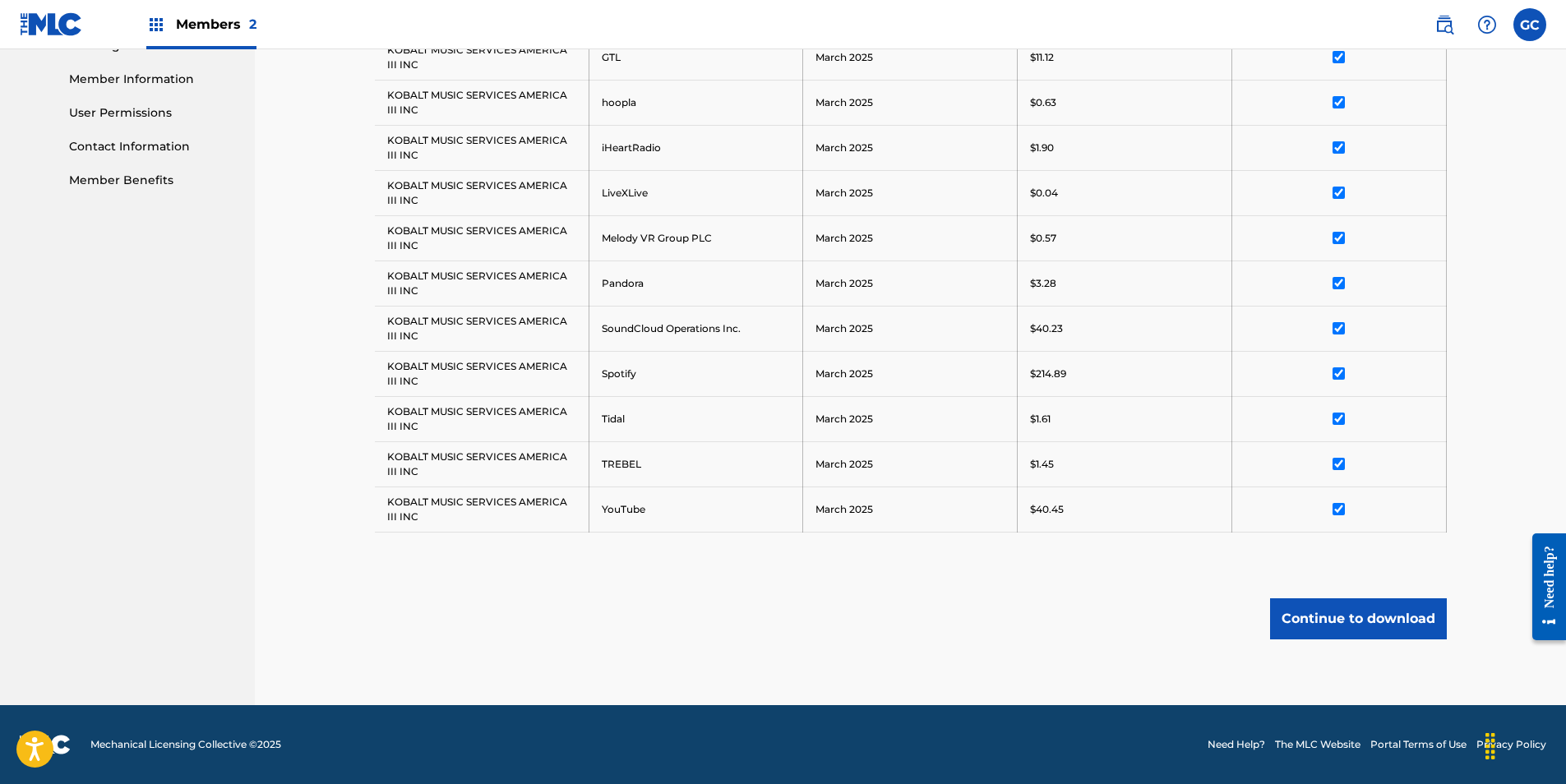click on "Continue to download" at bounding box center (1358, 619) 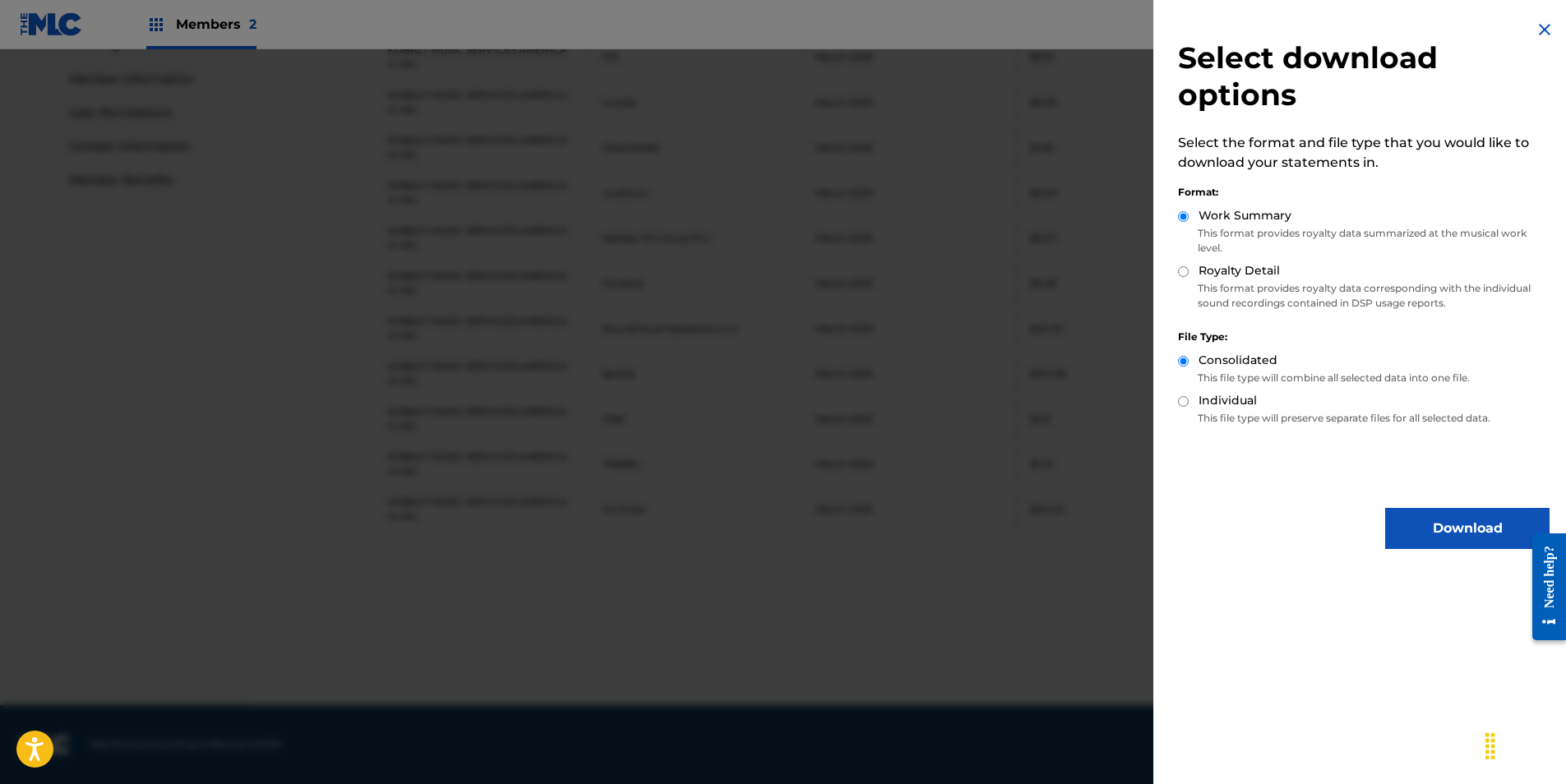 click on "Royalty Detail" at bounding box center (1183, 271) 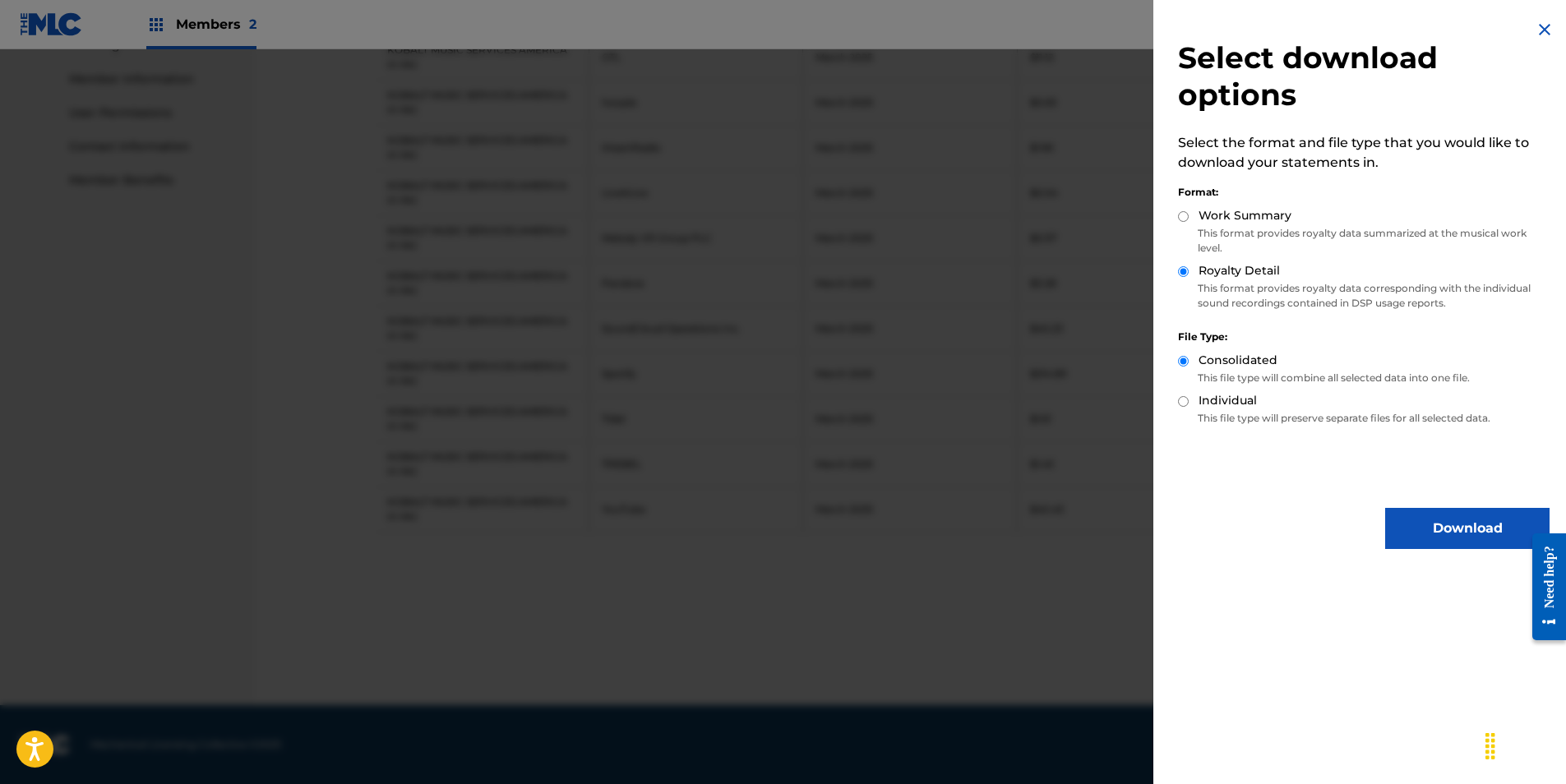 click on "Download" at bounding box center (1467, 528) 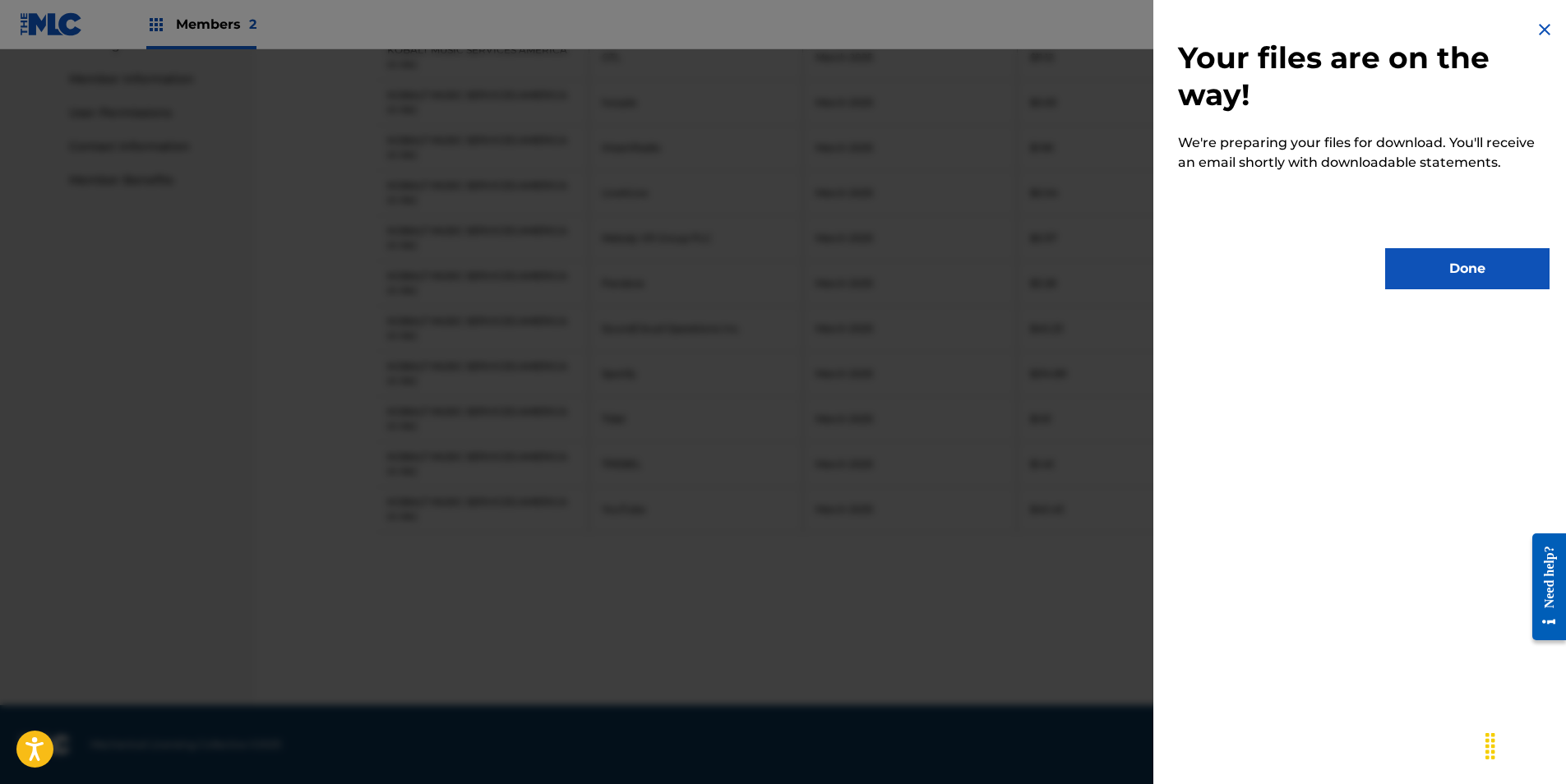 click on "Done" at bounding box center (1467, 269) 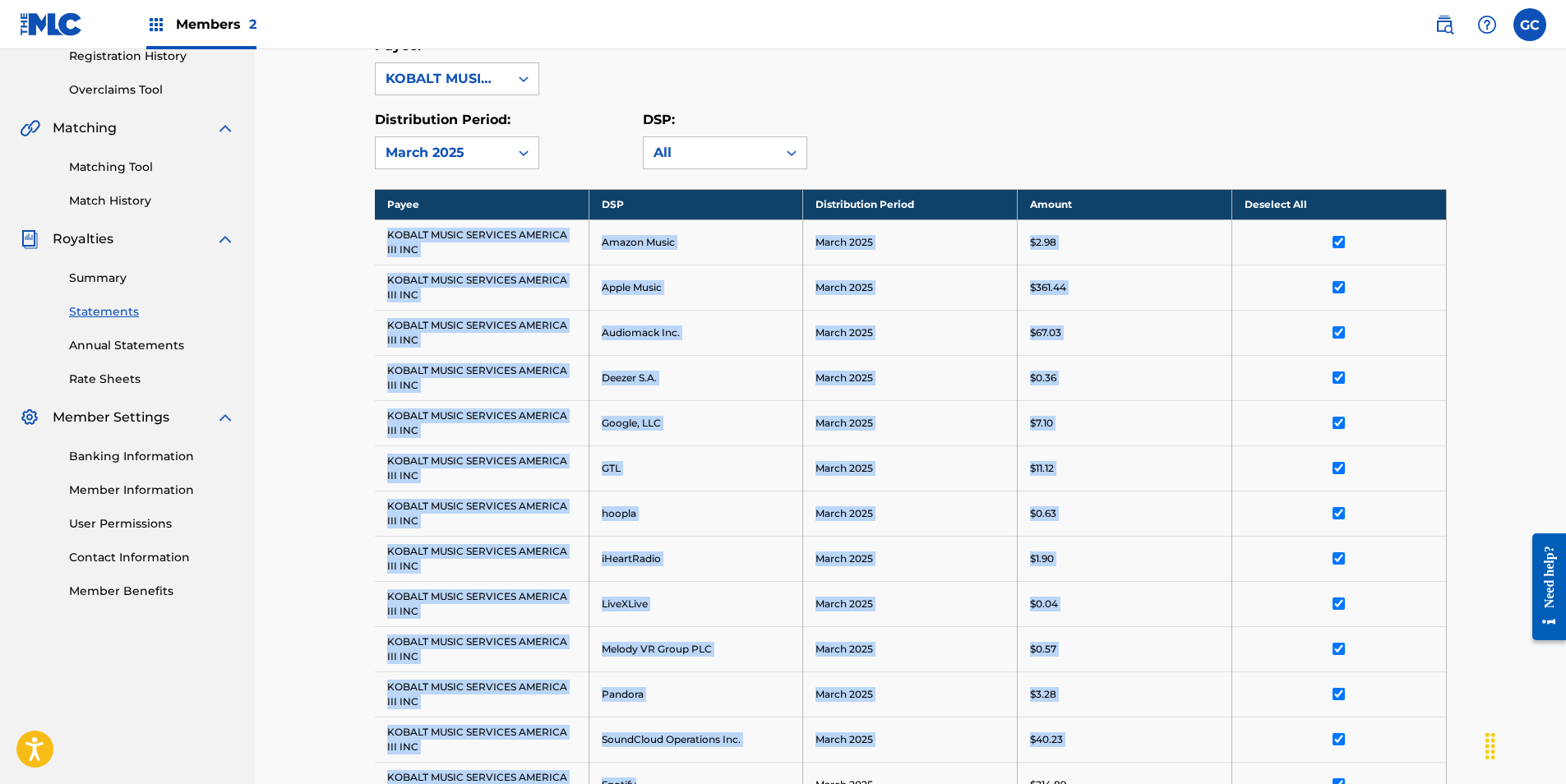 scroll, scrollTop: 731, scrollLeft: 0, axis: vertical 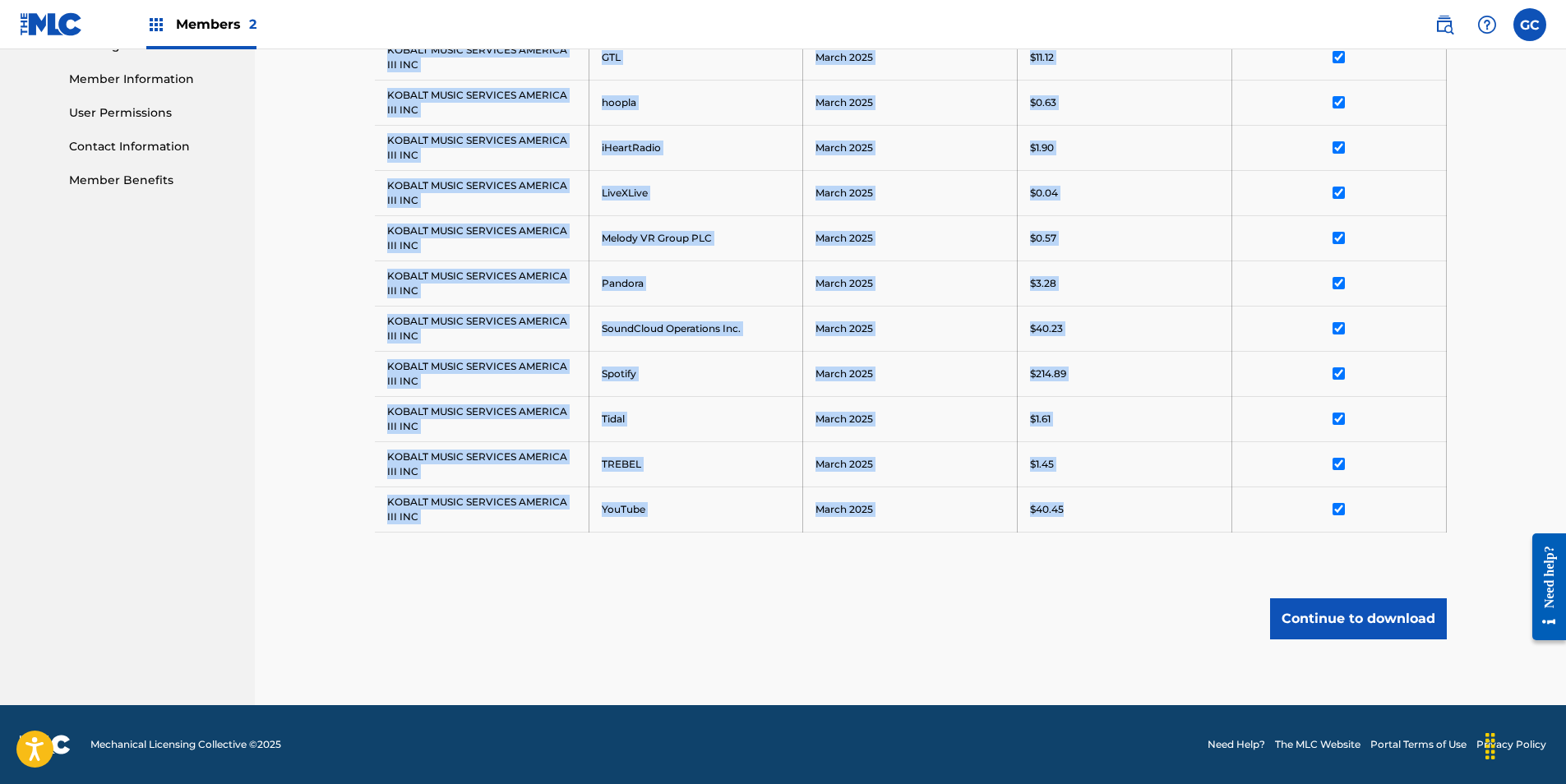 drag, startPoint x: 385, startPoint y: 228, endPoint x: 1091, endPoint y: 512, distance: 760.9809 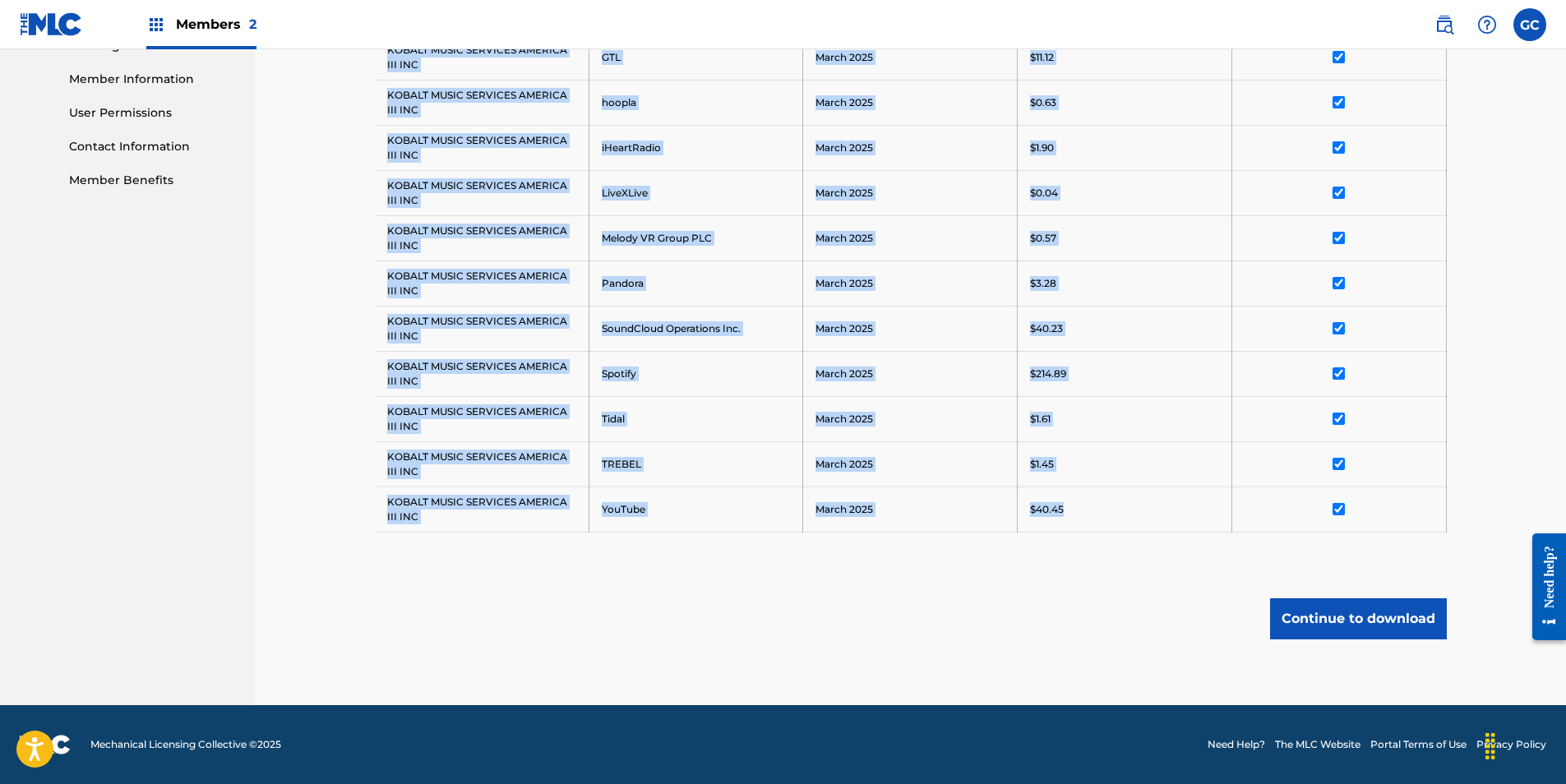 copy on "KOBALT MUSIC SERVICES AMERICA III INC Amazon Music [MONTH] [YEAR] $2.98 KOBALT MUSIC SERVICES AMERICA III INC Apple Music [MONTH] [YEAR] $361.44 KOBALT MUSIC SERVICES AMERICA III INC Audiomack Inc. [MONTH] [YEAR] $67.03 KOBALT MUSIC SERVICES AMERICA III INC Deezer S.A. [MONTH] [YEAR] $0.36 KOBALT MUSIC SERVICES AMERICA III INC Google, LLC [MONTH] [YEAR] $7.10 KOBALT MUSIC SERVICES AMERICA III INC GTL  [MONTH] [YEAR] $11.12 KOBALT MUSIC SERVICES AMERICA III INC hoopla [MONTH] [YEAR] $0.63 KOBALT MUSIC SERVICES AMERICA III INC iHeartRadio [MONTH] [YEAR] $1.90 KOBALT MUSIC SERVICES AMERICA III INC LiveXLive [MONTH] [YEAR] $0.04 KOBALT MUSIC SERVICES AMERICA III INC Melody VR Group PLC [MONTH] [YEAR] $0.57 KOBALT MUSIC SERVICES AMERICA III INC Pandora [MONTH] [YEAR] $3.28 KOBALT MUSIC SERVICES AMERICA III INC SoundCloud Operations Inc. [MONTH] [YEAR] $40.23 KOBALT MUSIC SERVICES AMERICA III INC Spotify [MONTH] [YEAR] $214.89 KOBALT MUSIC SERVICES AMERICA III INC Tidal [MONTH] [YEAR] $1.61 KOBALT MUSIC SERVICES AMERICA III INC TREBEL [MONTH] [YEAR] $1.45 KOBALT MUSIC SE..." 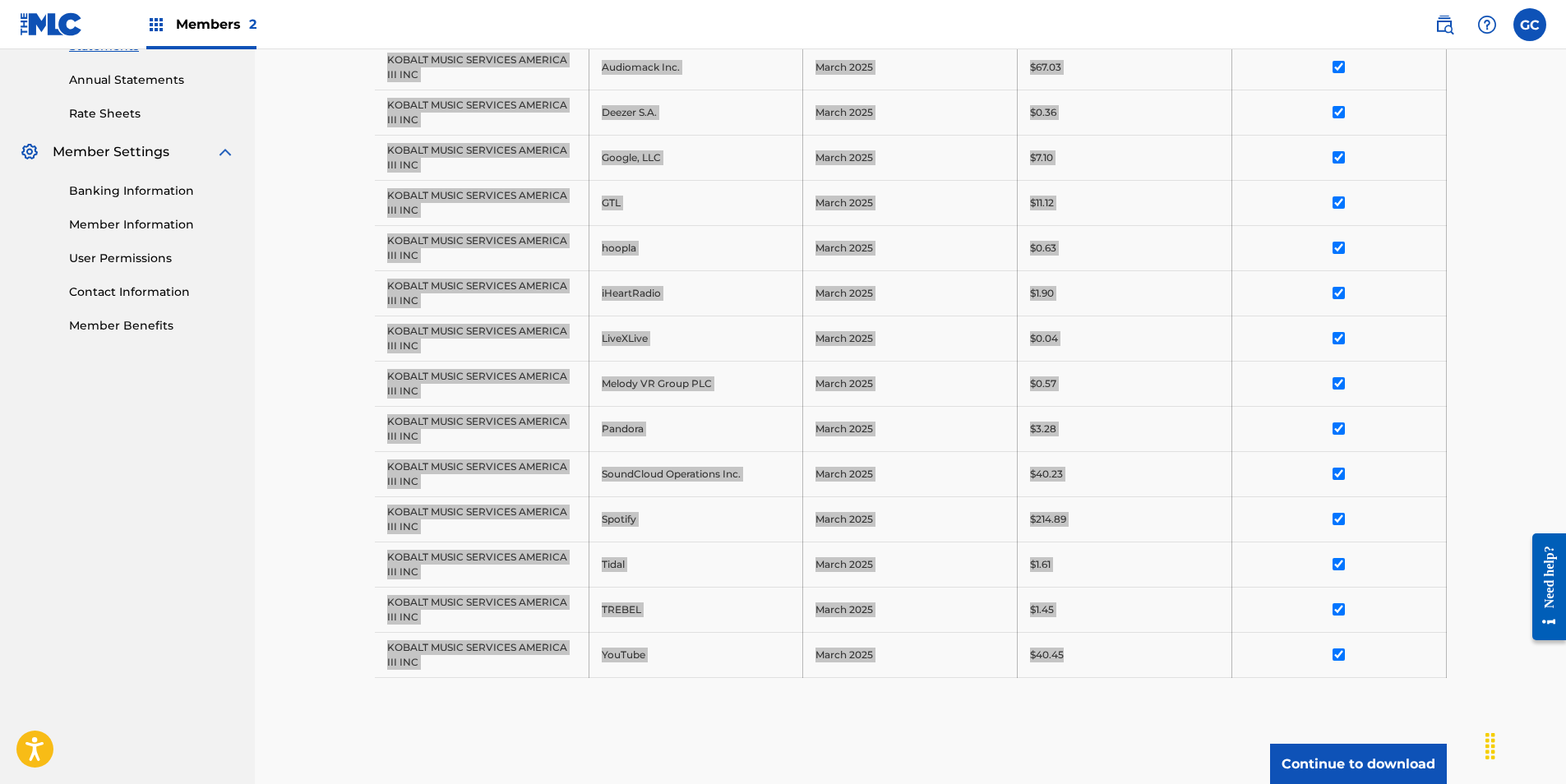 scroll, scrollTop: 321, scrollLeft: 0, axis: vertical 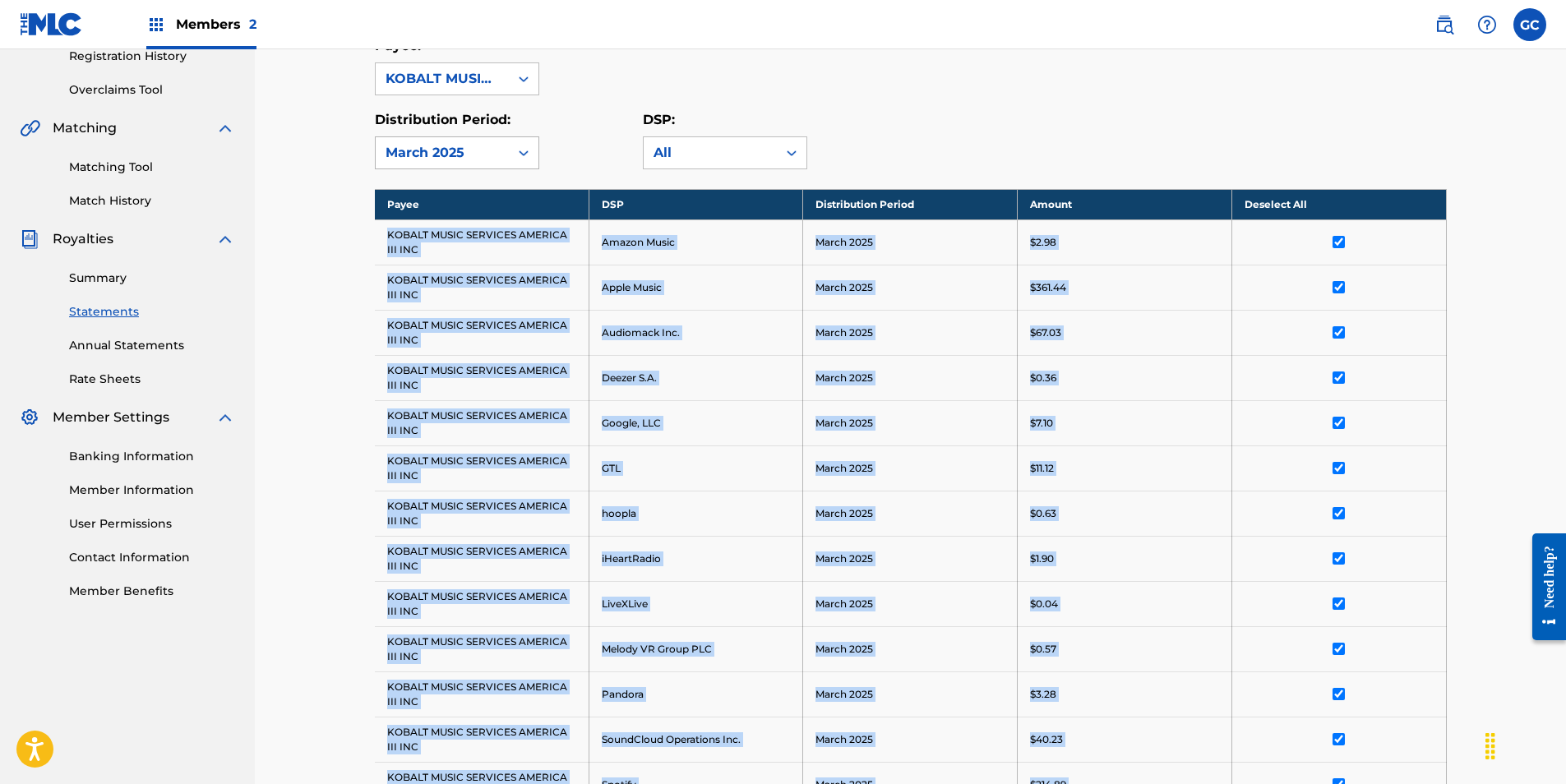 click on "March 2025" at bounding box center [442, 153] 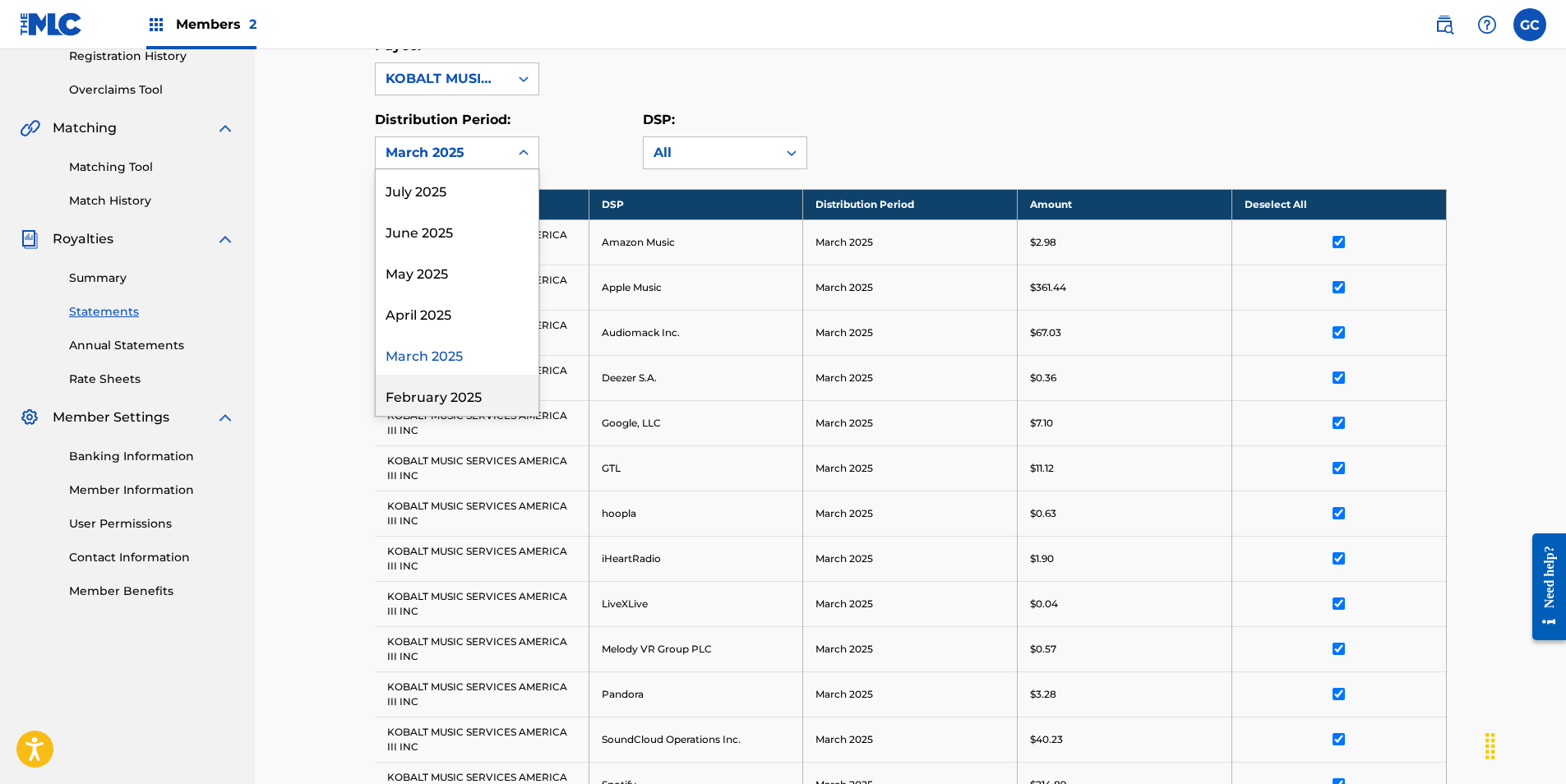 click on "February 2025" at bounding box center (457, 395) 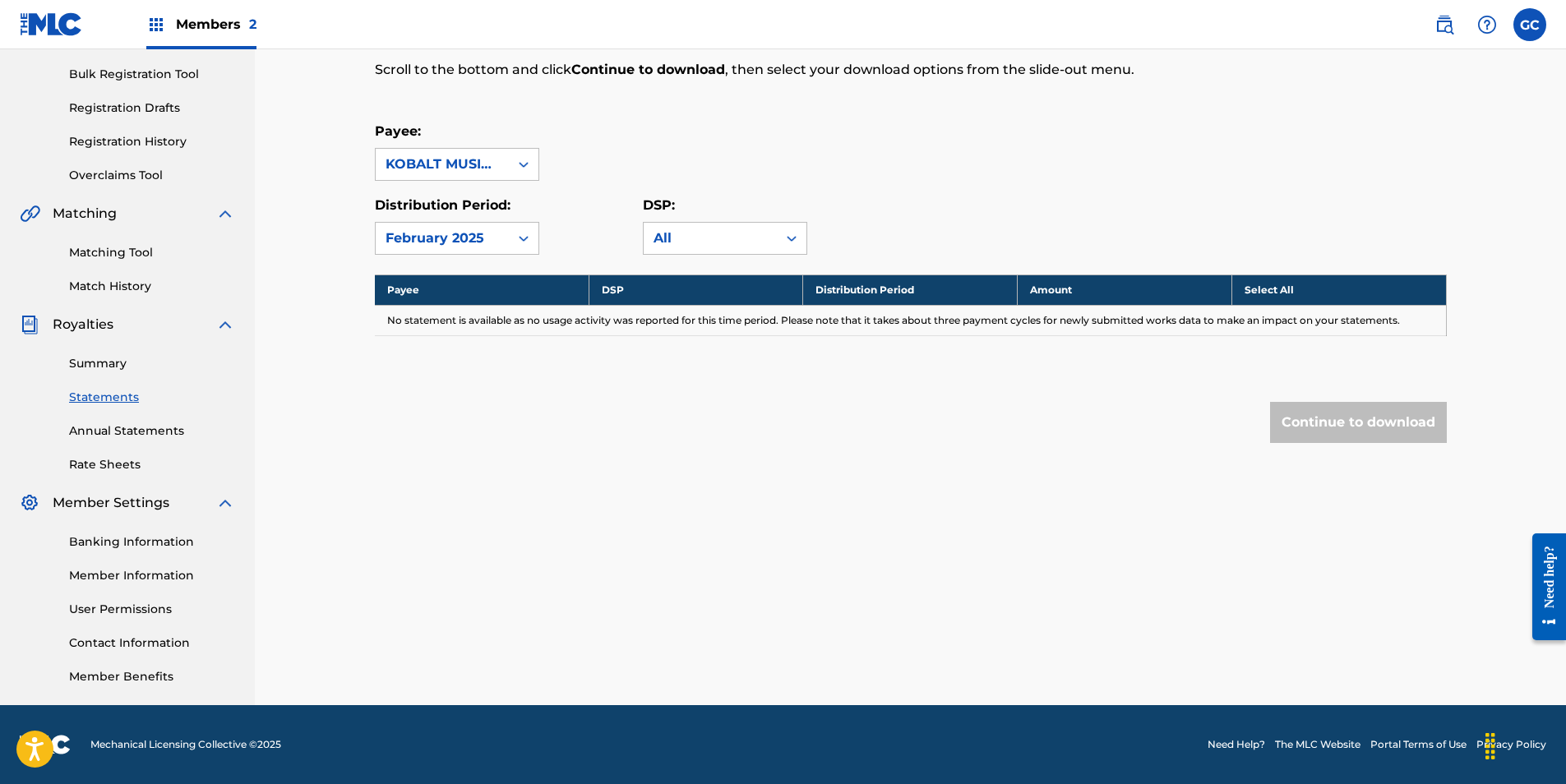 scroll, scrollTop: 235, scrollLeft: 0, axis: vertical 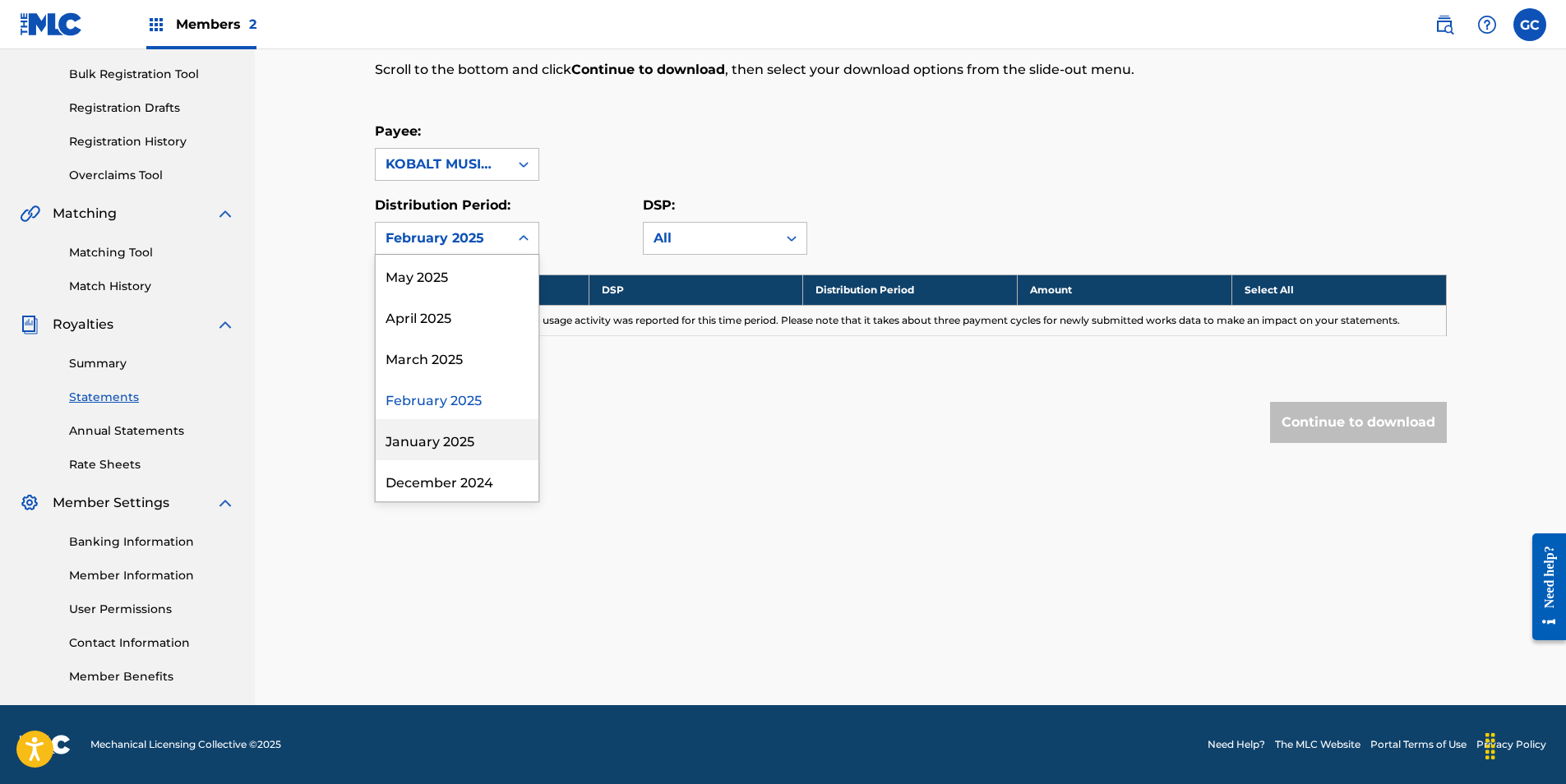 click on "January 2025" at bounding box center (457, 440) 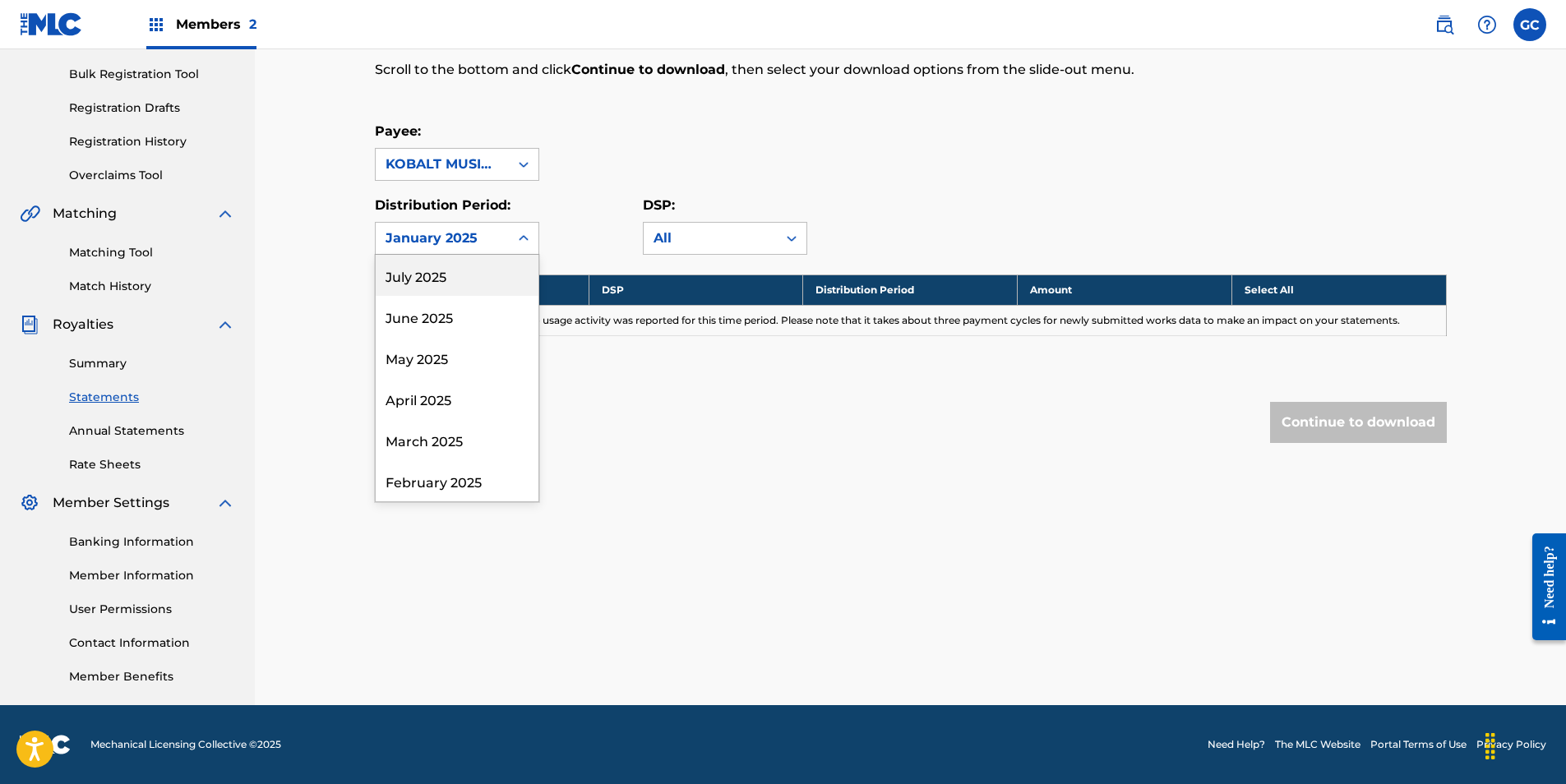 click on "January 2025" at bounding box center (442, 238) 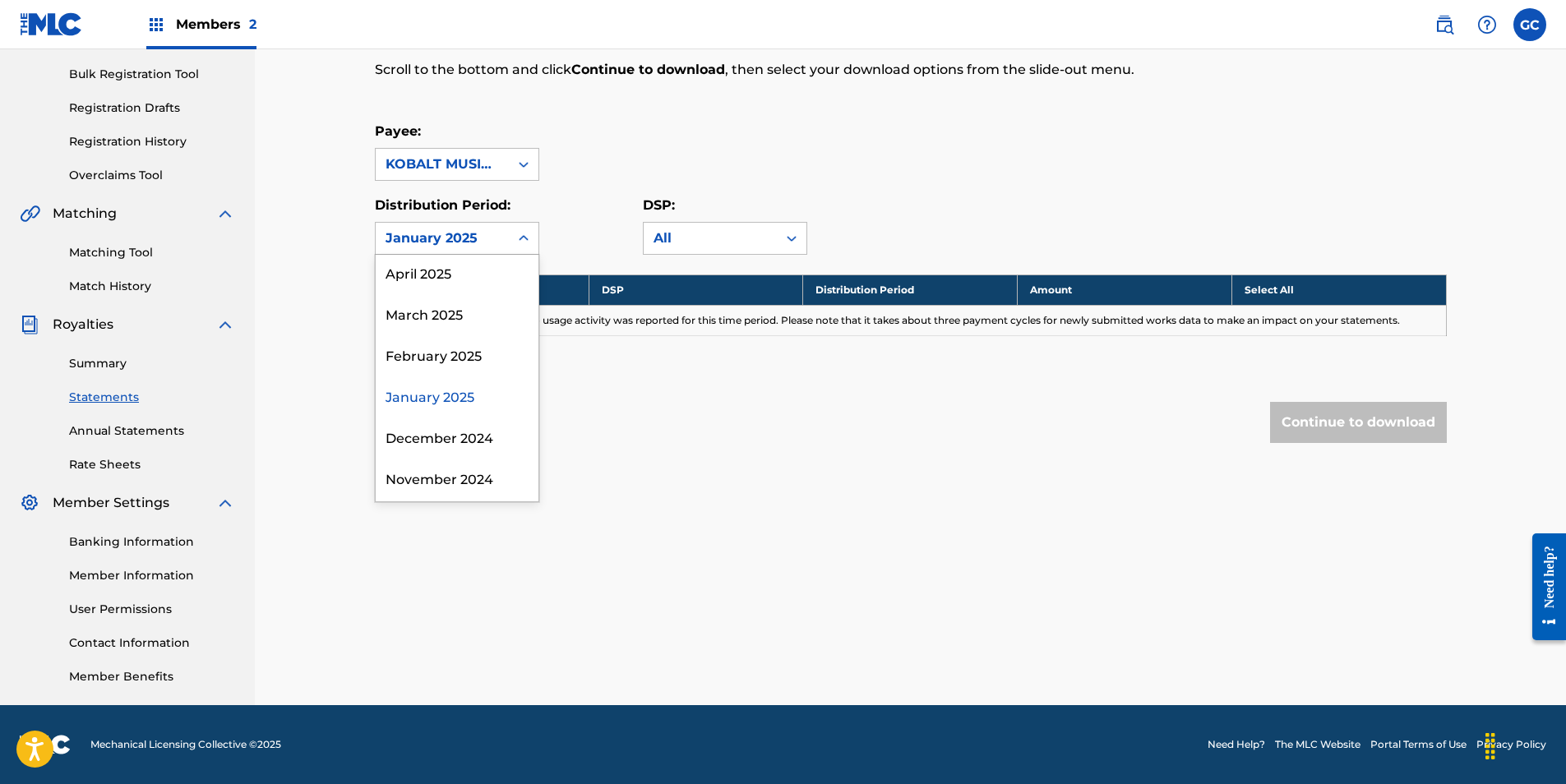 scroll, scrollTop: 164, scrollLeft: 0, axis: vertical 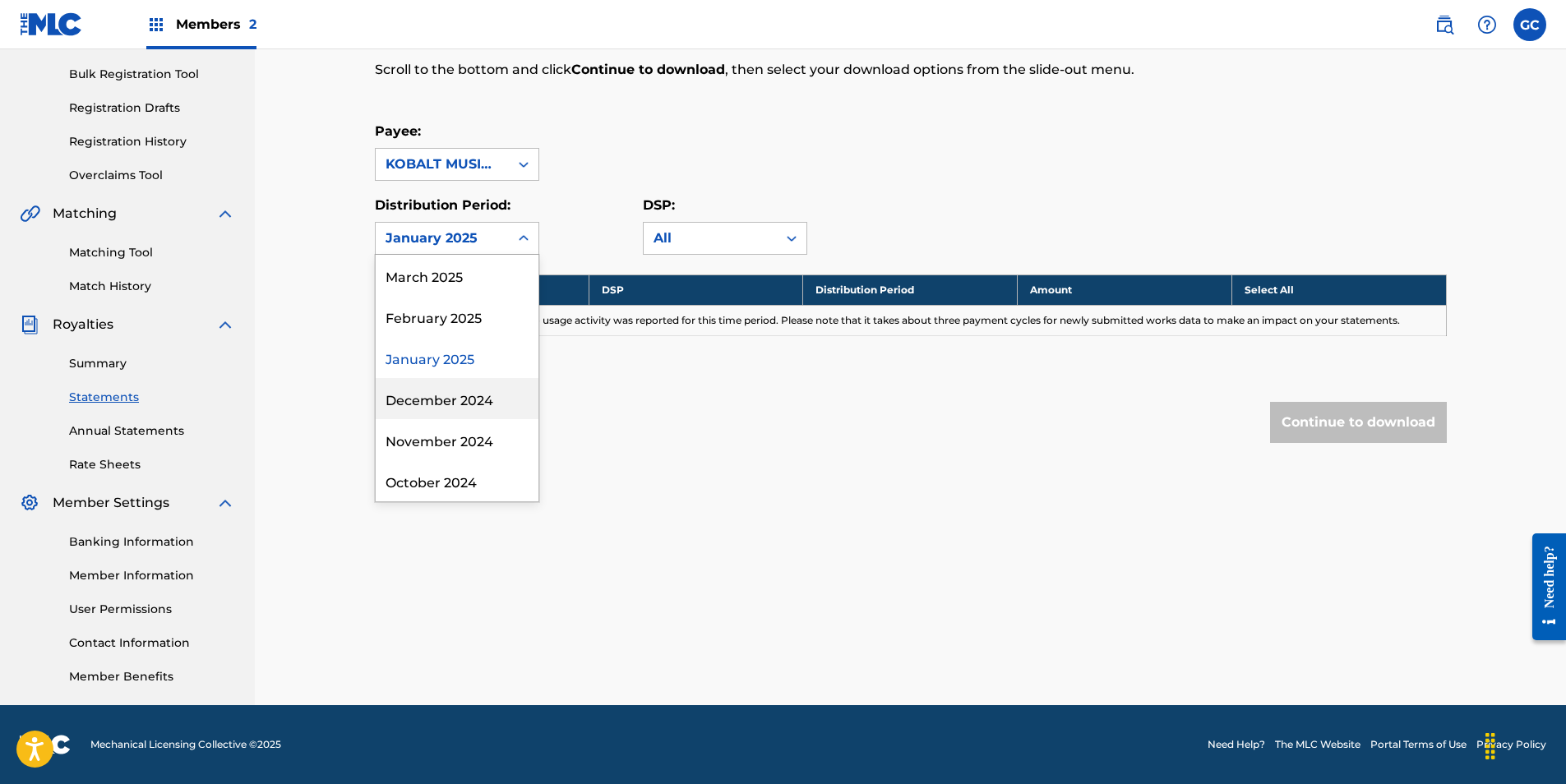 click on "December 2024" at bounding box center (457, 399) 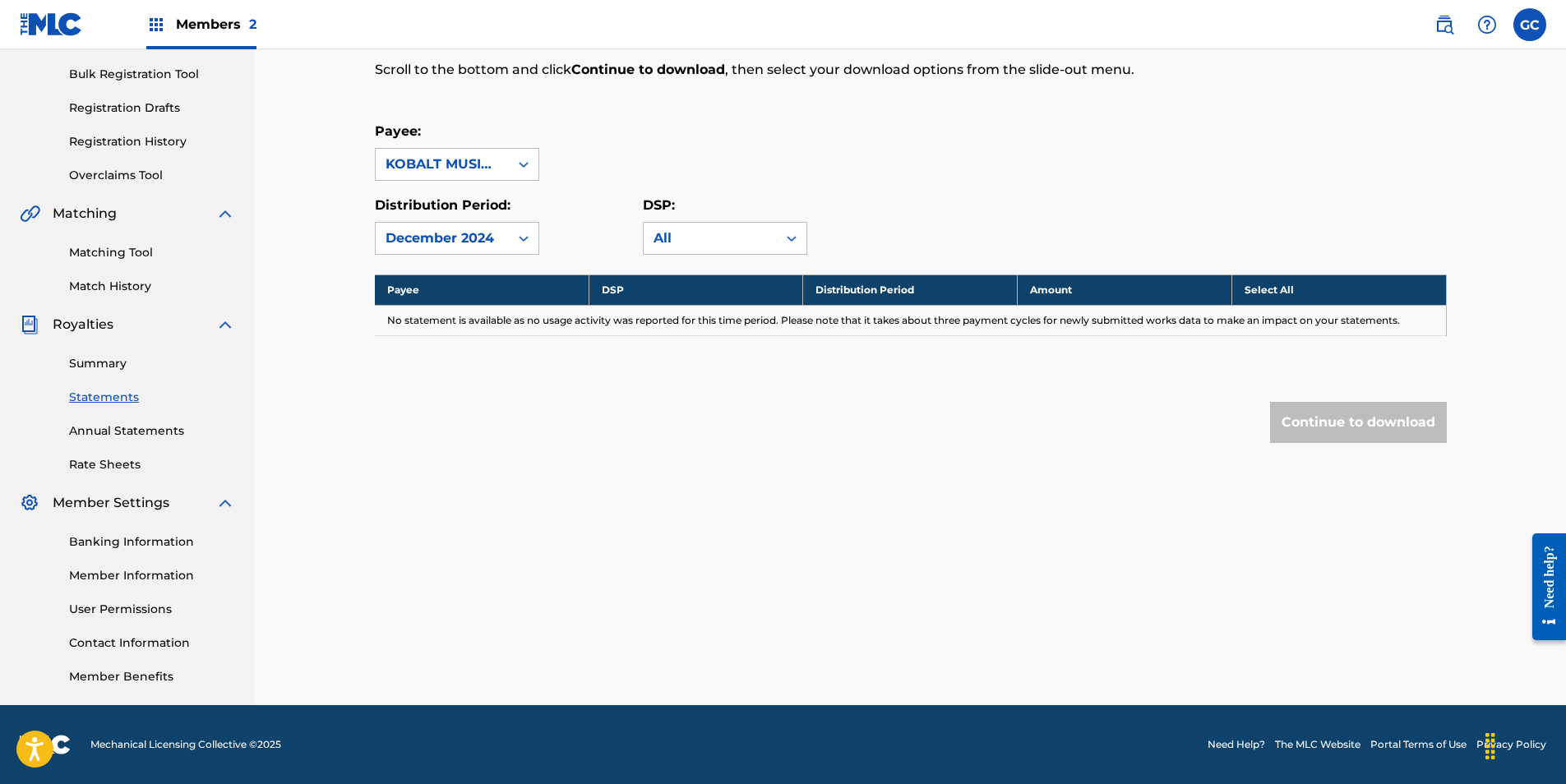 click on "December 2024" at bounding box center (442, 238) 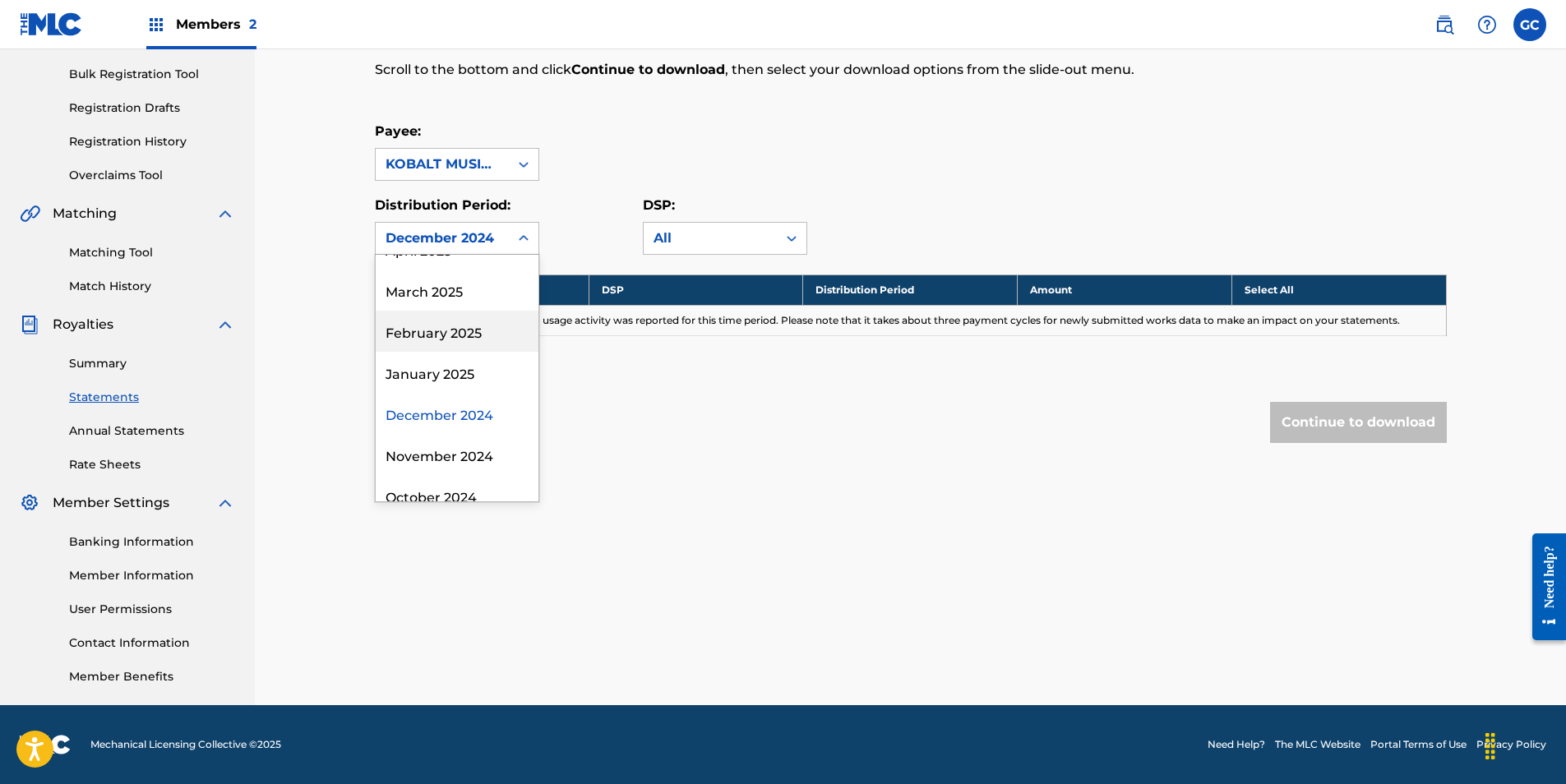 scroll, scrollTop: 164, scrollLeft: 0, axis: vertical 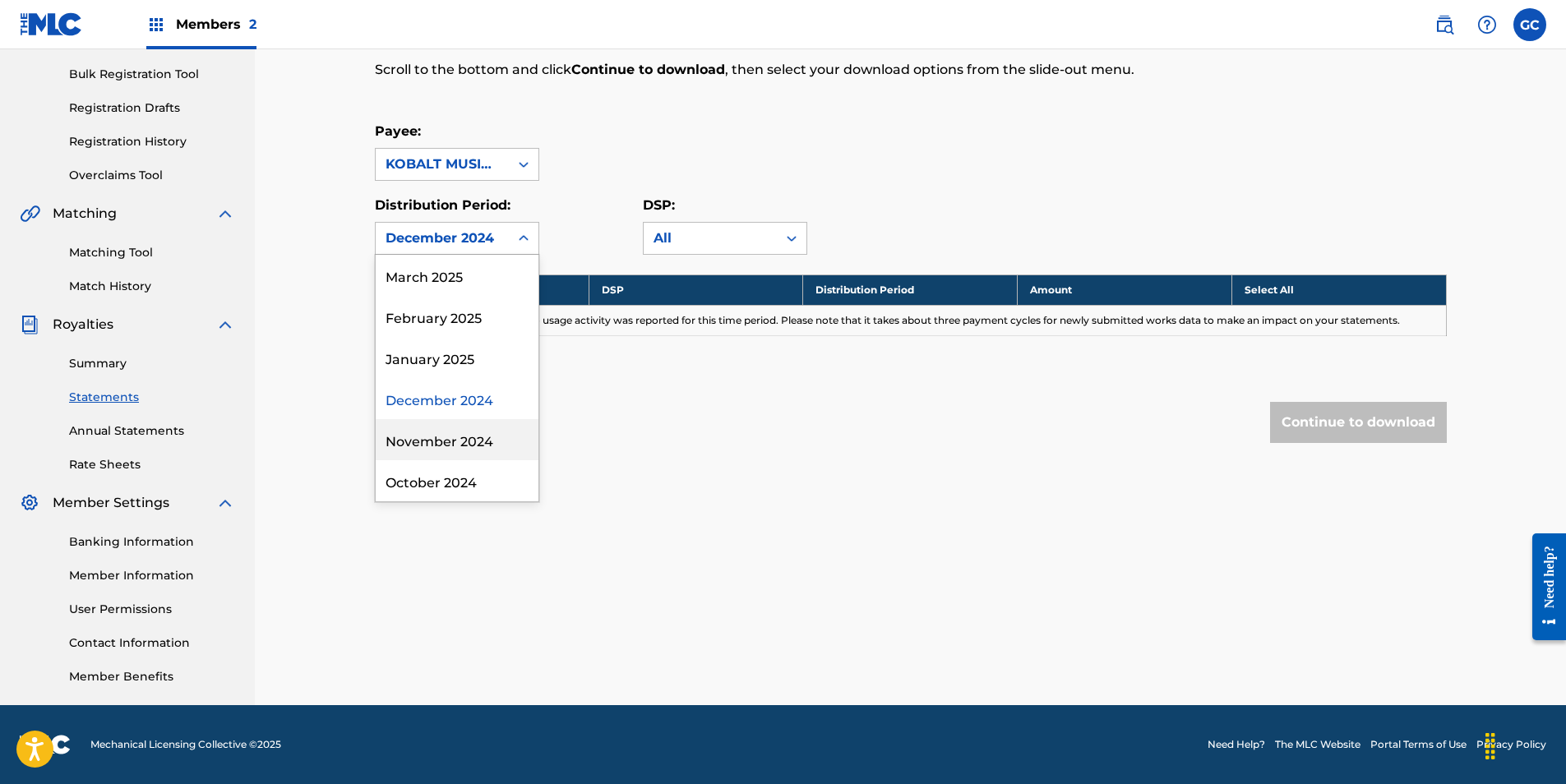 click on "November 2024" at bounding box center [457, 440] 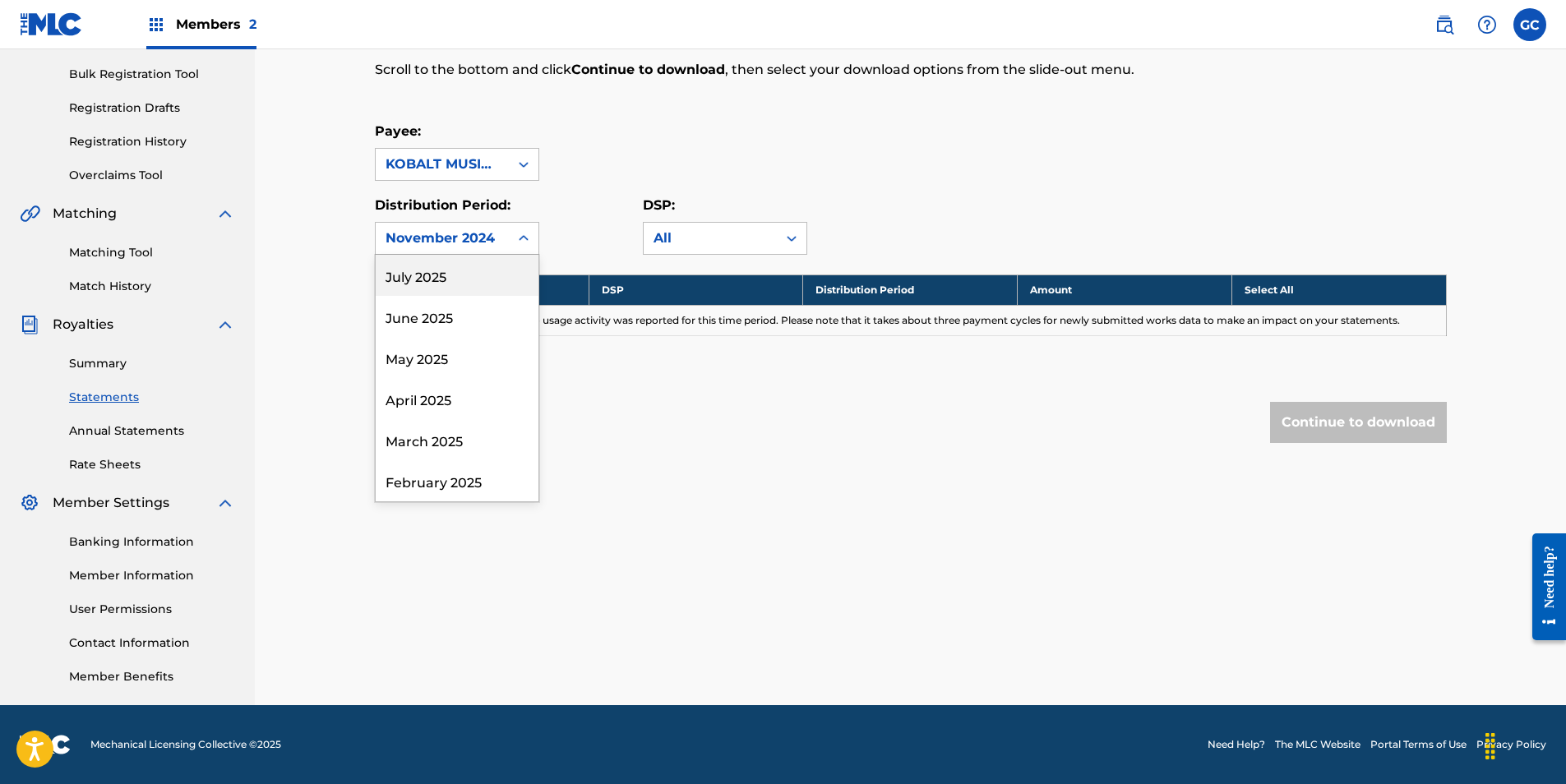 drag, startPoint x: 458, startPoint y: 231, endPoint x: 448, endPoint y: 348, distance: 117.42657 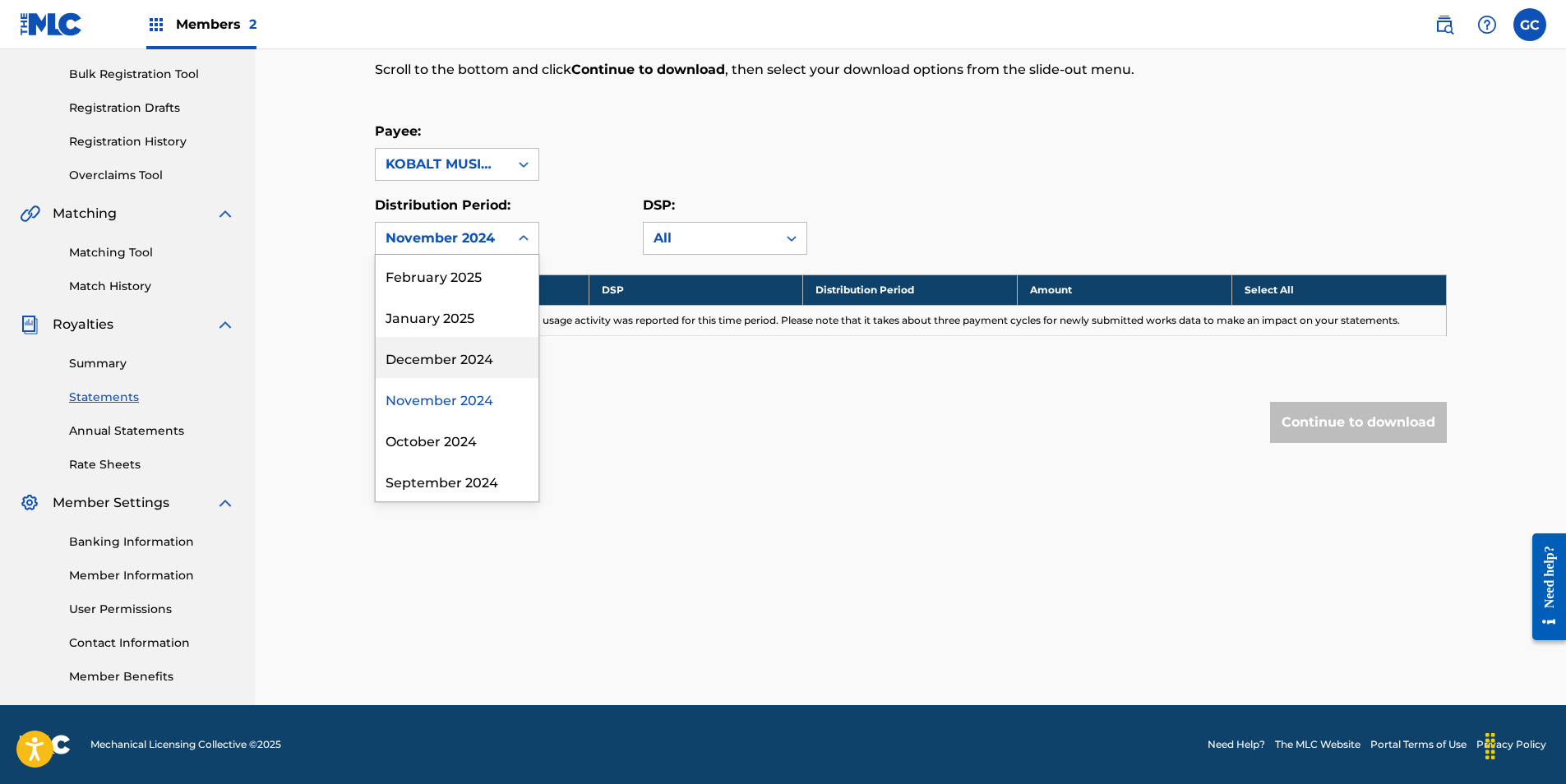 scroll, scrollTop: 247, scrollLeft: 0, axis: vertical 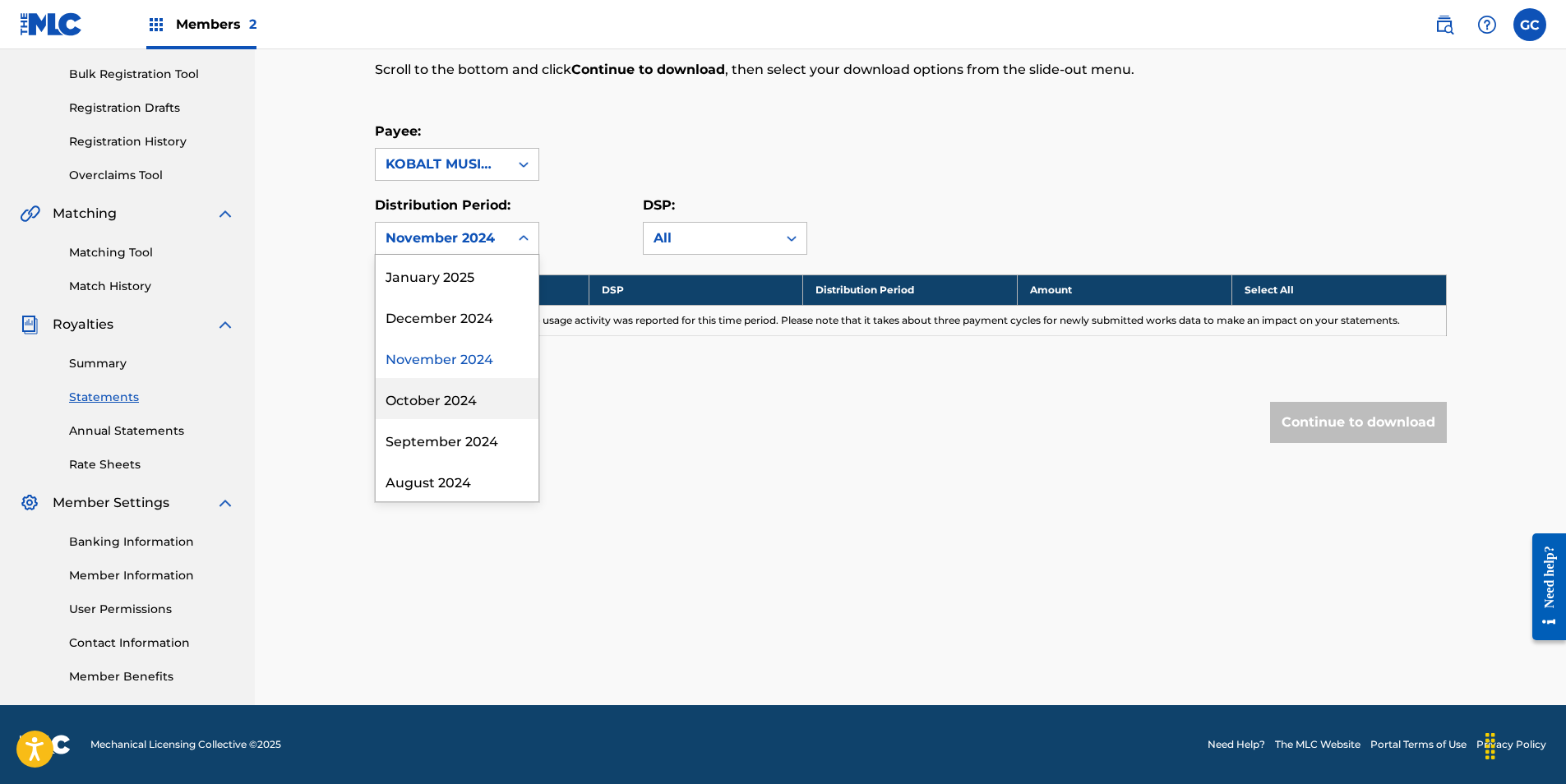 click on "October 2024" at bounding box center [457, 399] 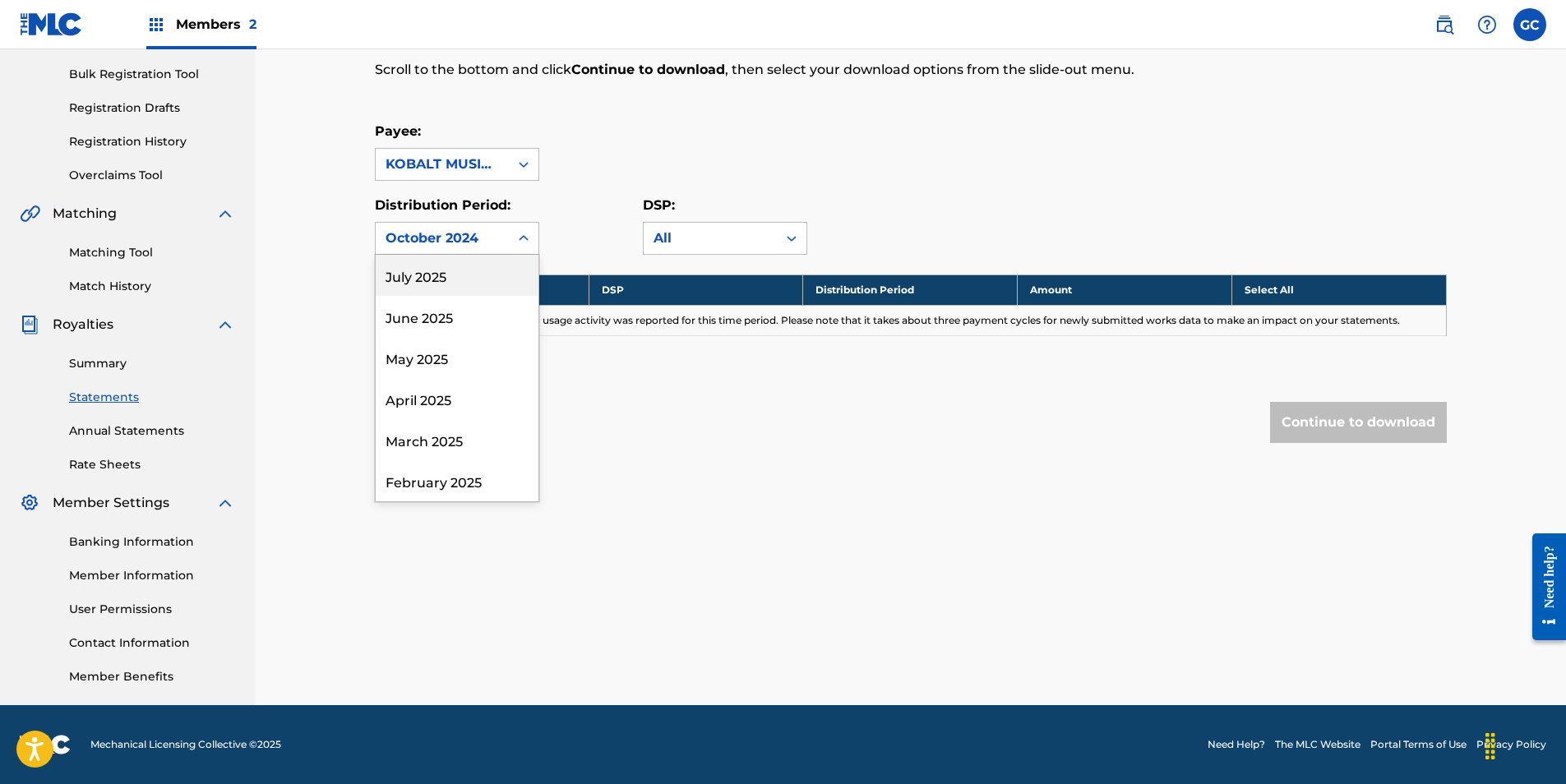 click on "October 2024" at bounding box center (442, 238) 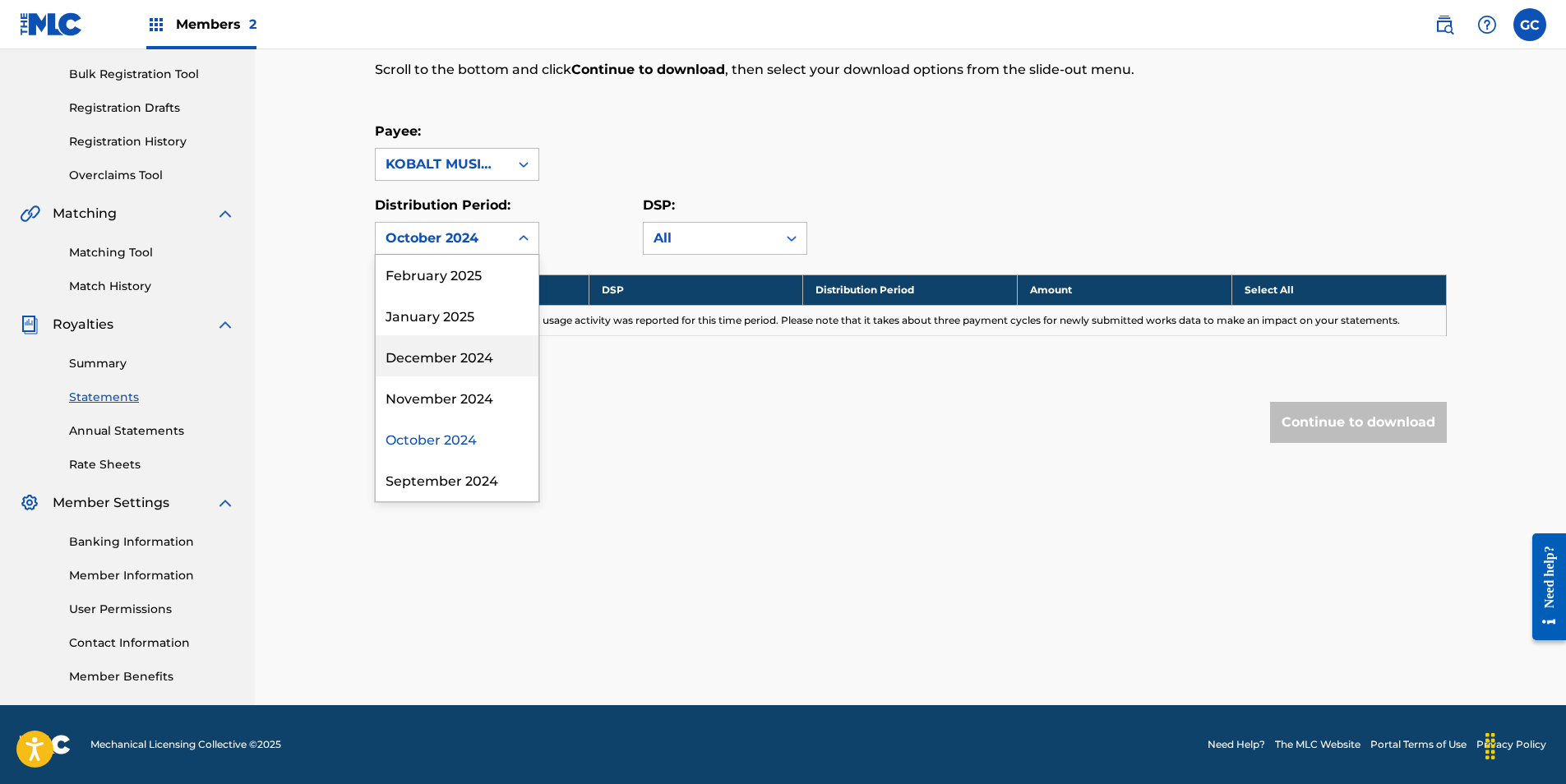 scroll, scrollTop: 247, scrollLeft: 0, axis: vertical 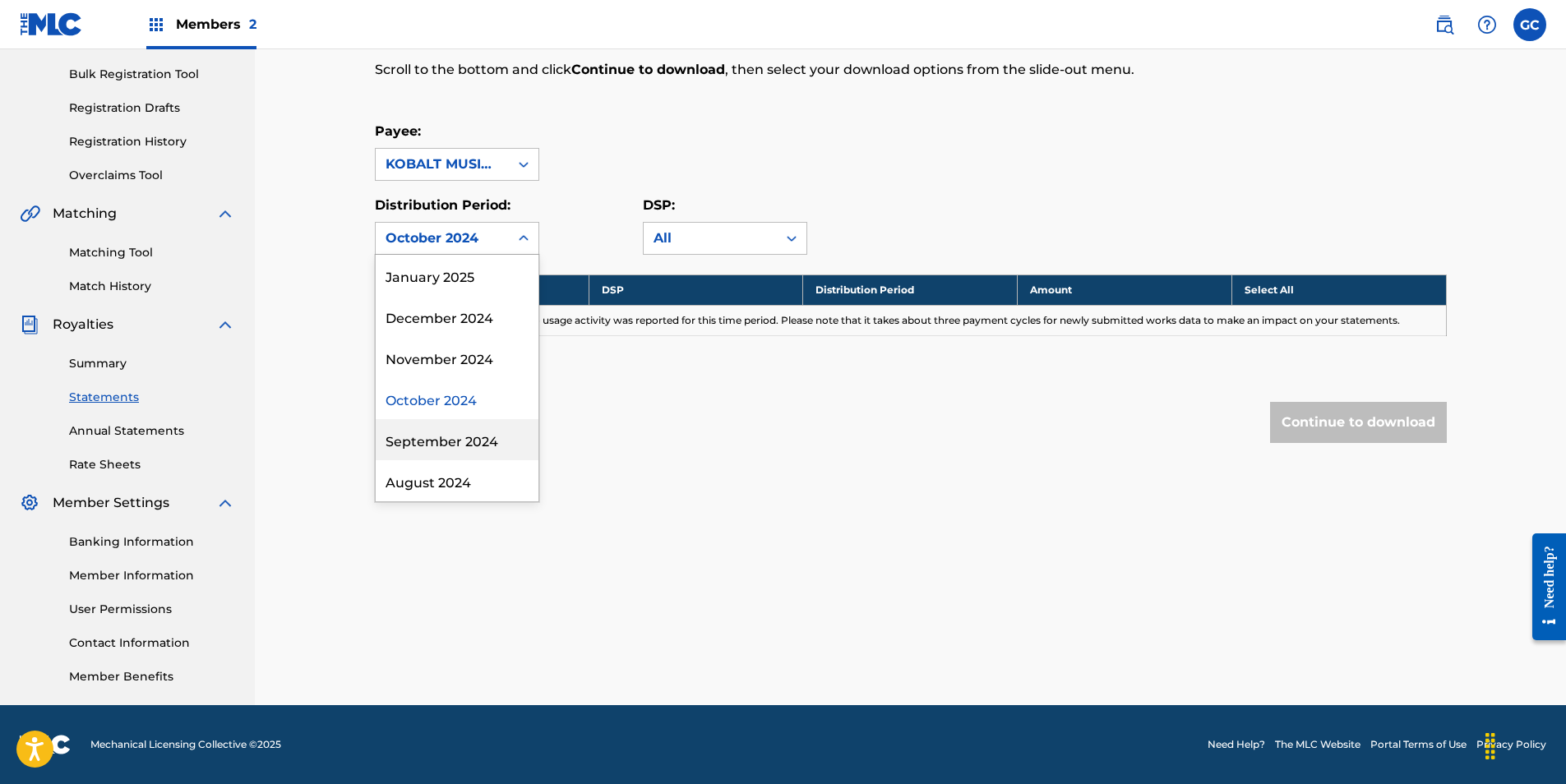 click on "September 2024" at bounding box center (457, 440) 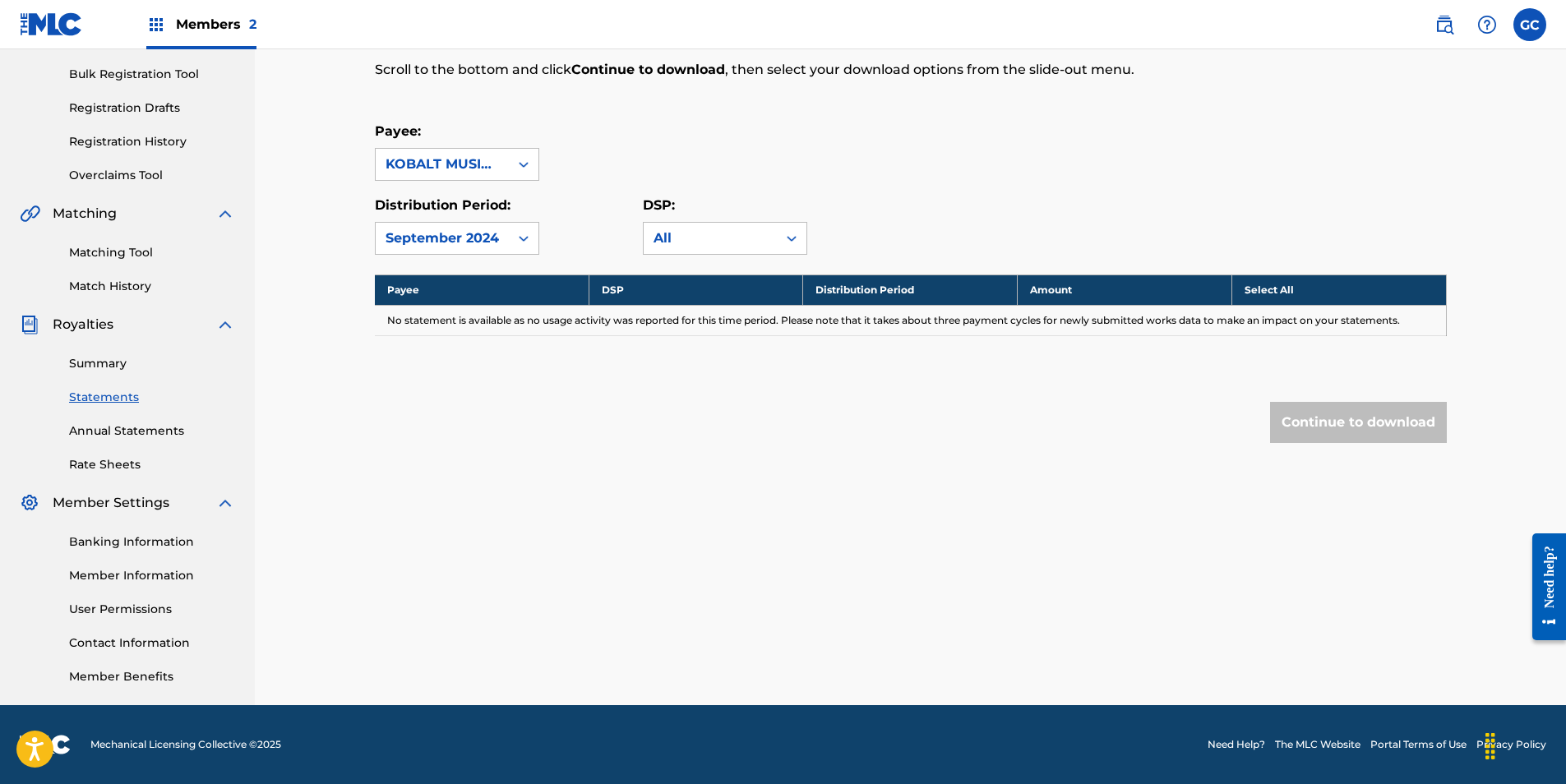 click on "September 2024" at bounding box center [442, 238] 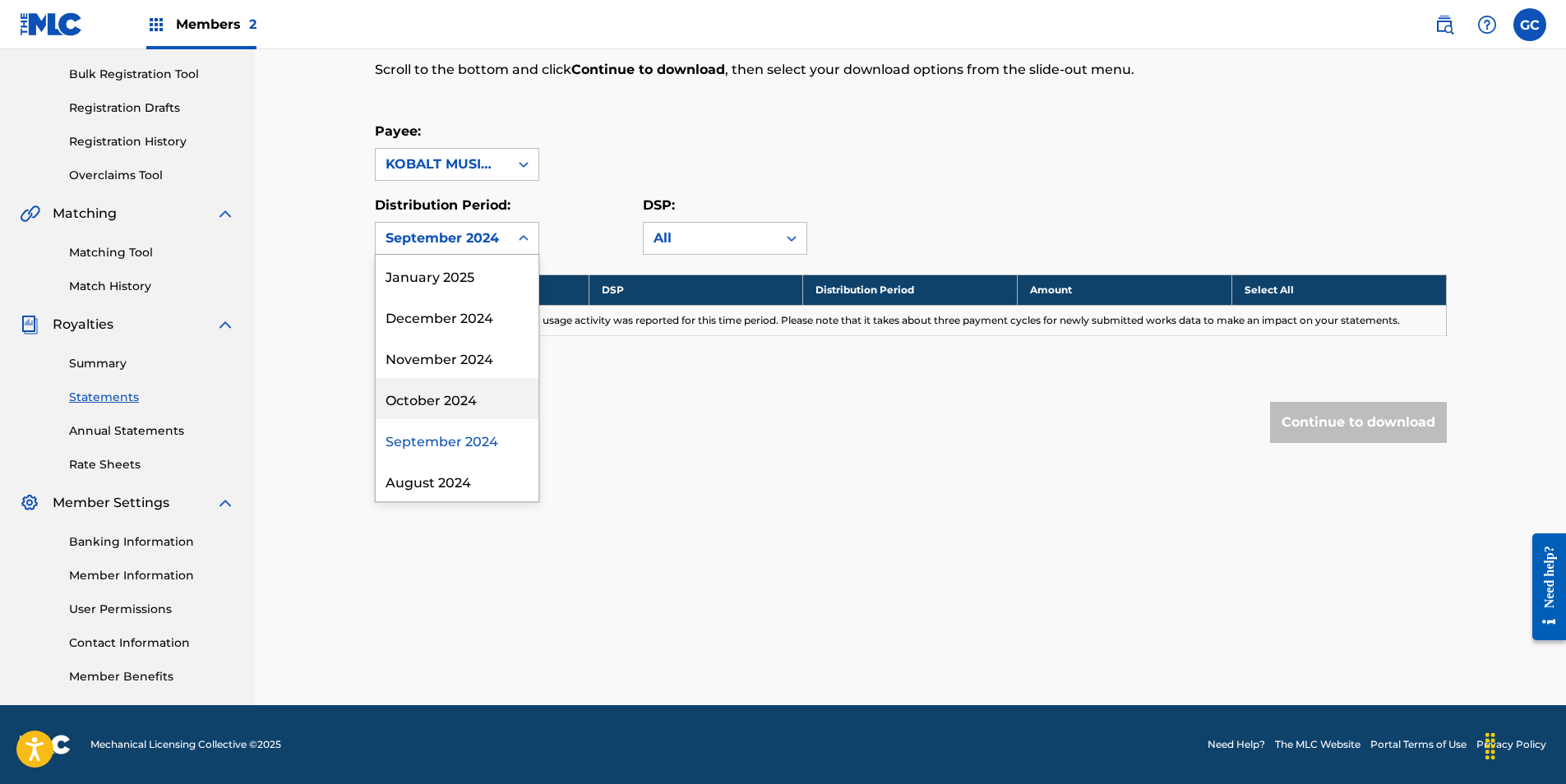 scroll, scrollTop: 329, scrollLeft: 0, axis: vertical 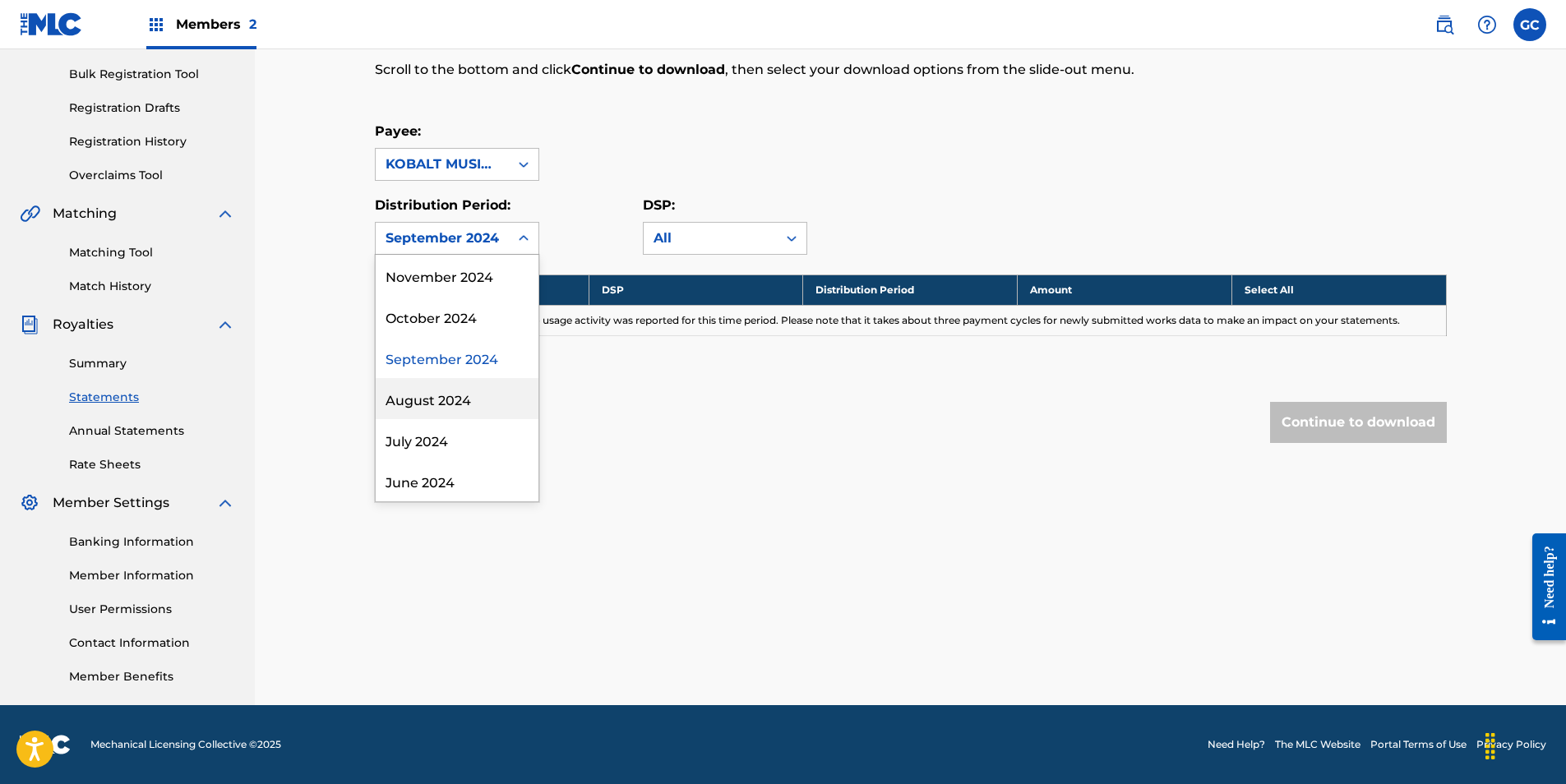 click on "August 2024" at bounding box center [457, 399] 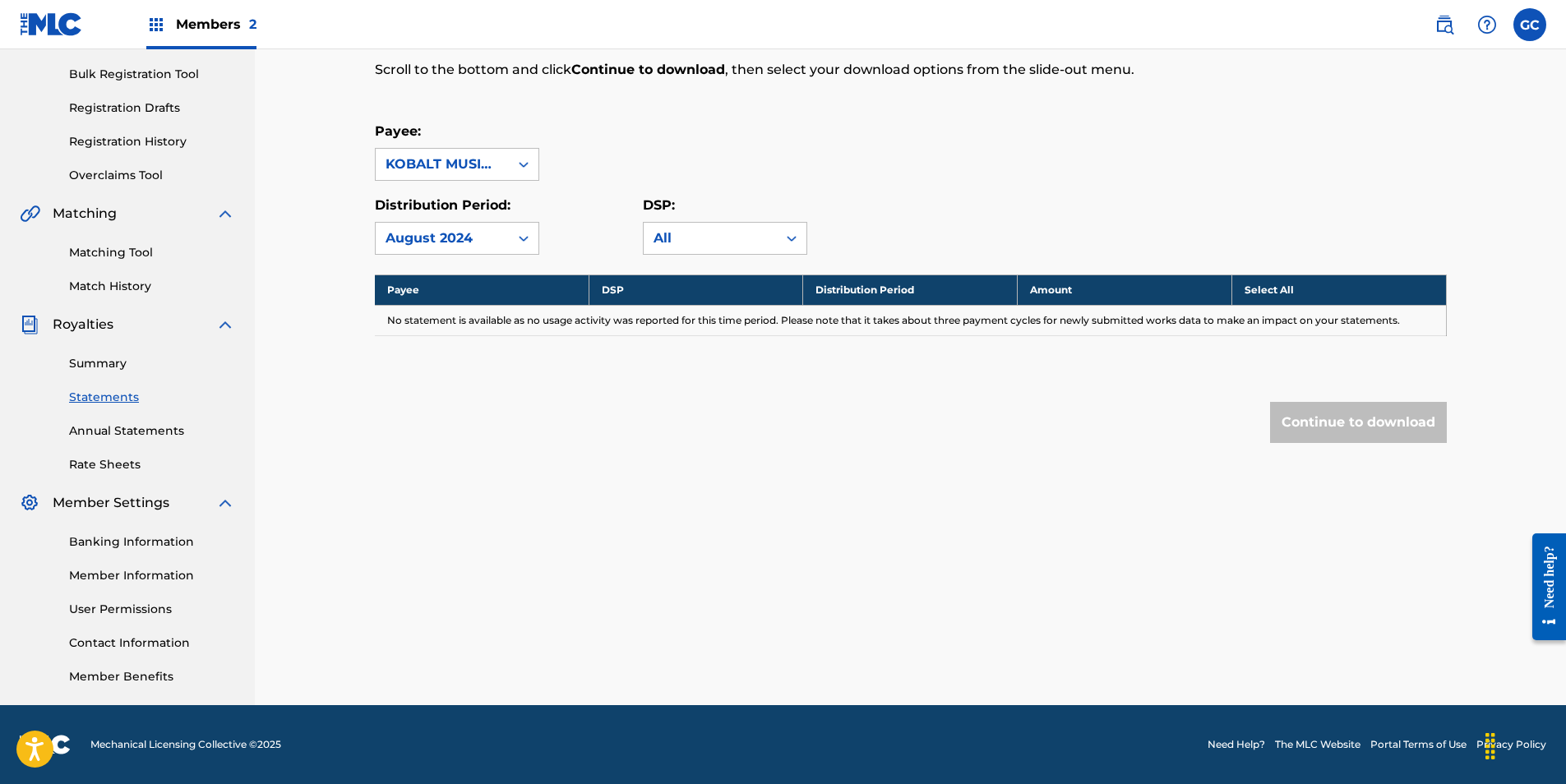 click on "August 2024" at bounding box center [442, 238] 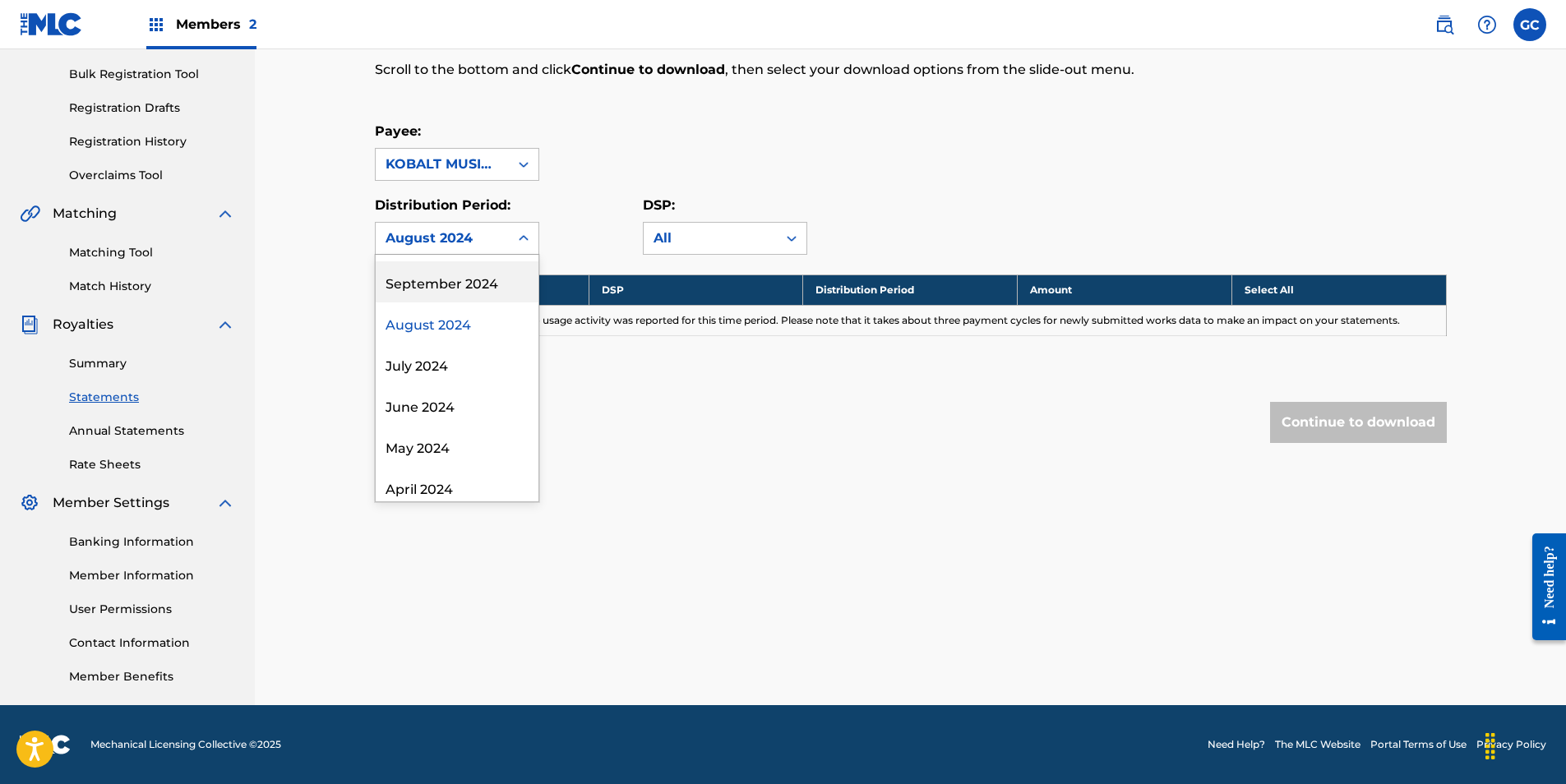 scroll, scrollTop: 411, scrollLeft: 0, axis: vertical 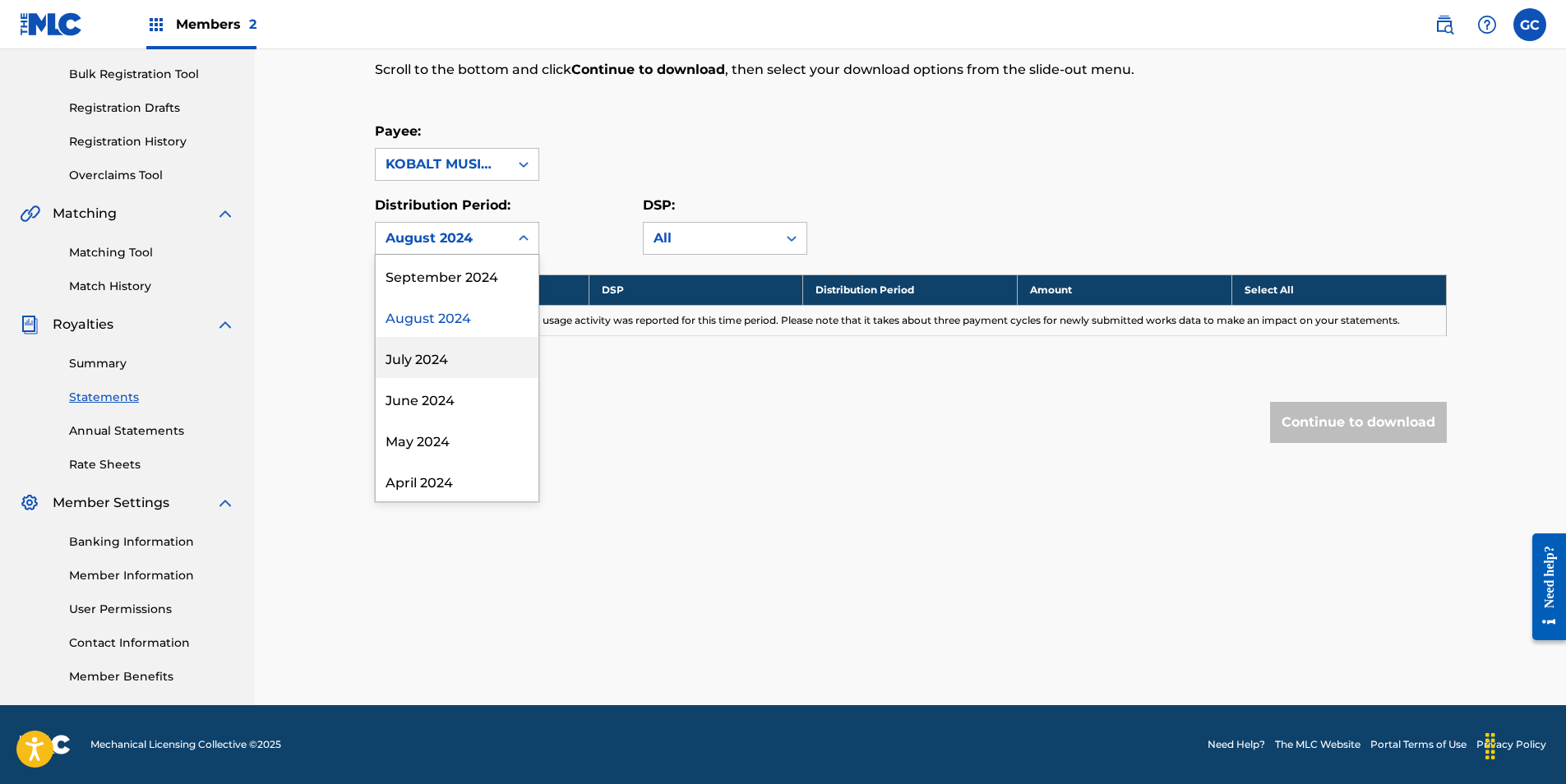 click on "July 2024" at bounding box center (457, 357) 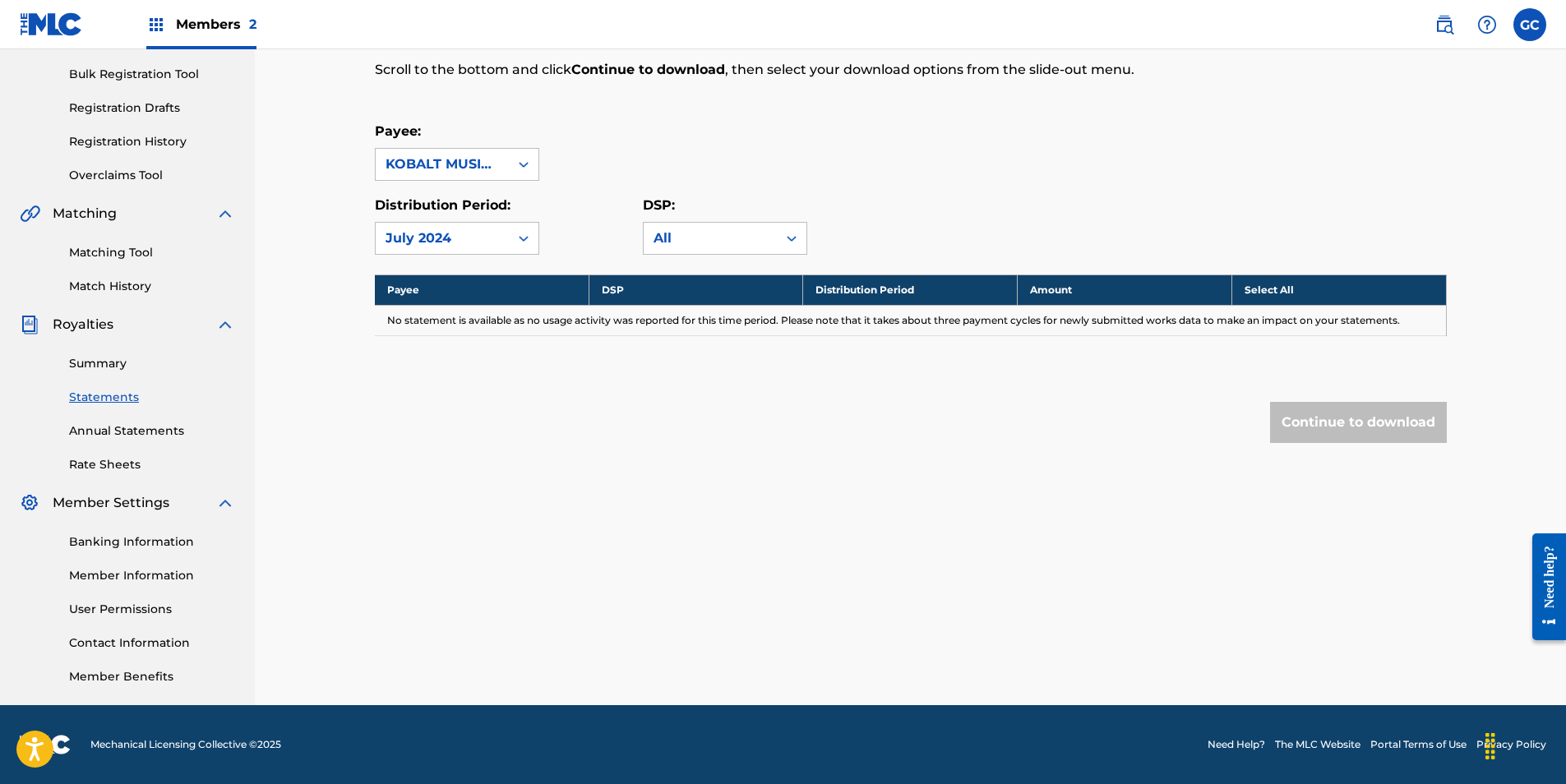 click on "July 2024" at bounding box center (442, 238) 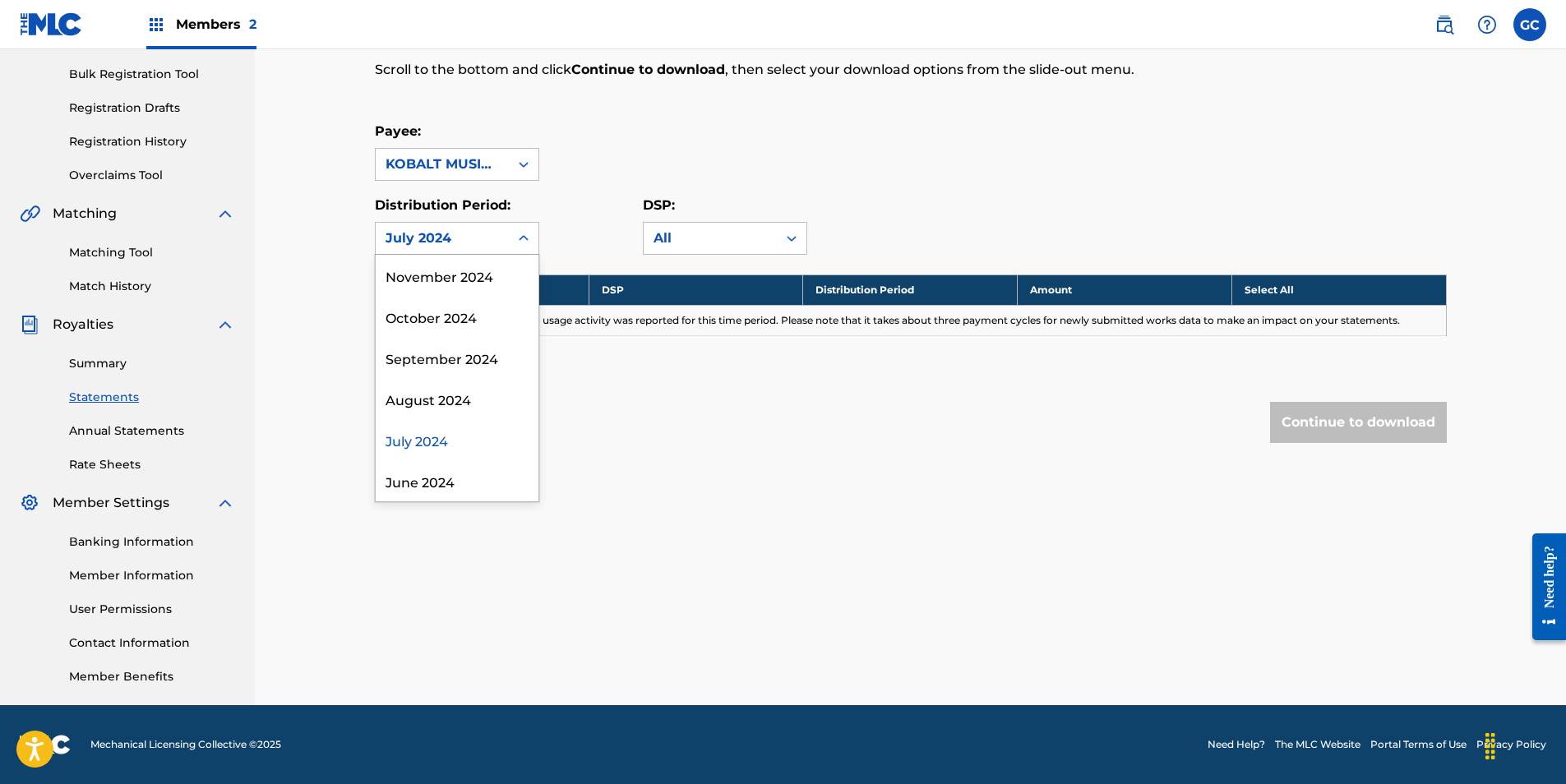 scroll, scrollTop: 411, scrollLeft: 0, axis: vertical 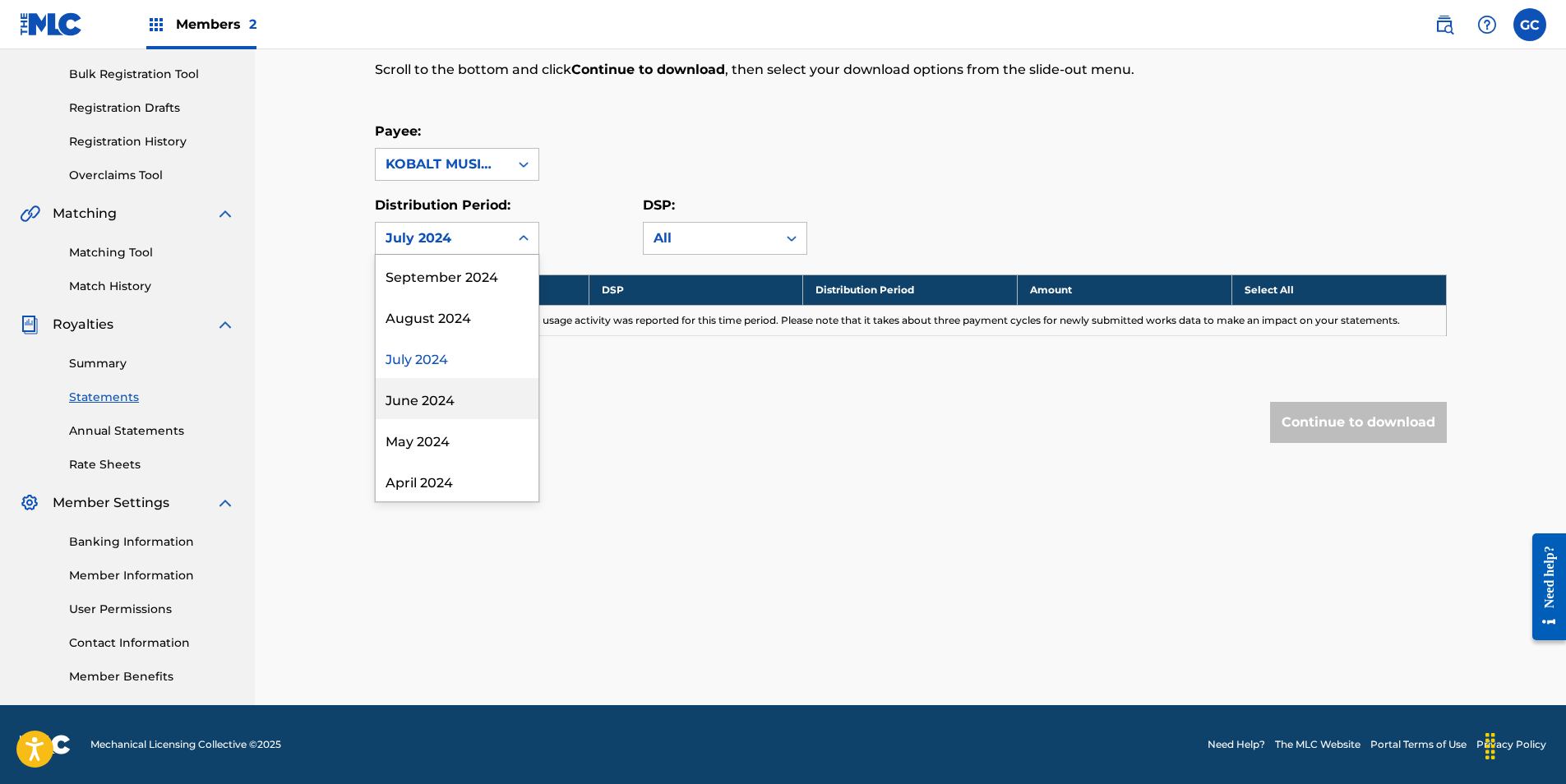 click on "June 2024" at bounding box center (457, 399) 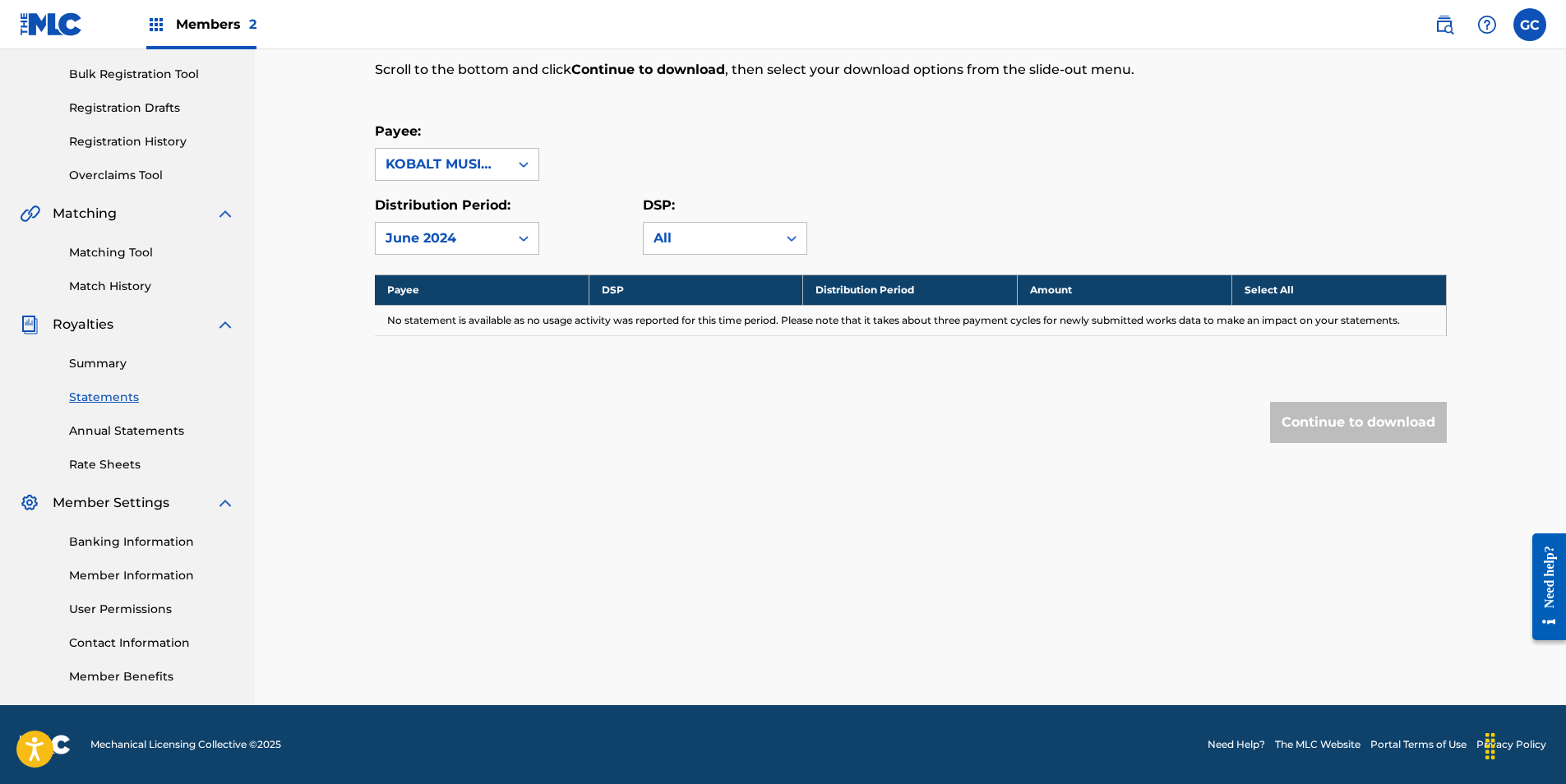 click on "June 2024" at bounding box center [442, 238] 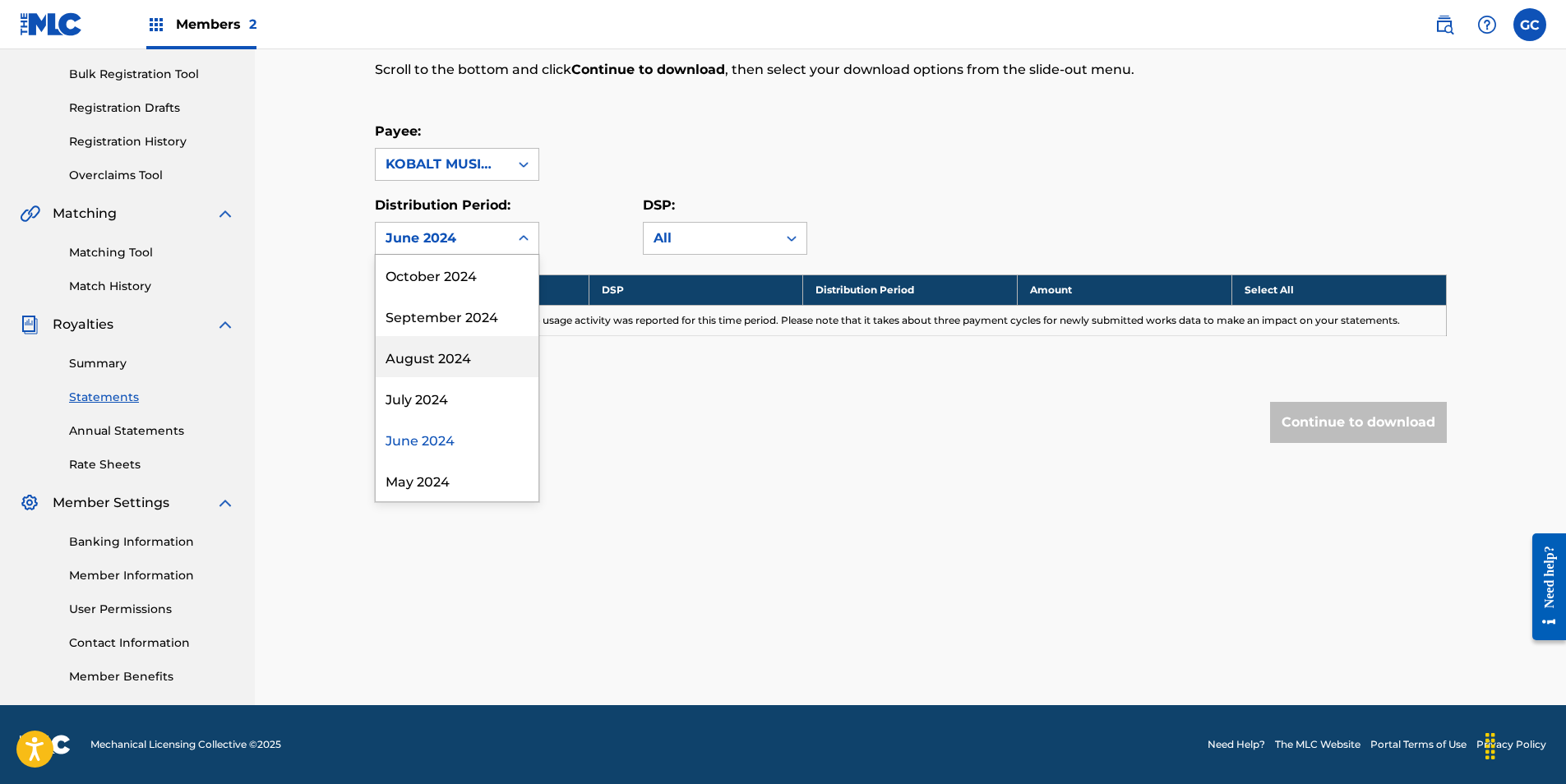 scroll, scrollTop: 411, scrollLeft: 0, axis: vertical 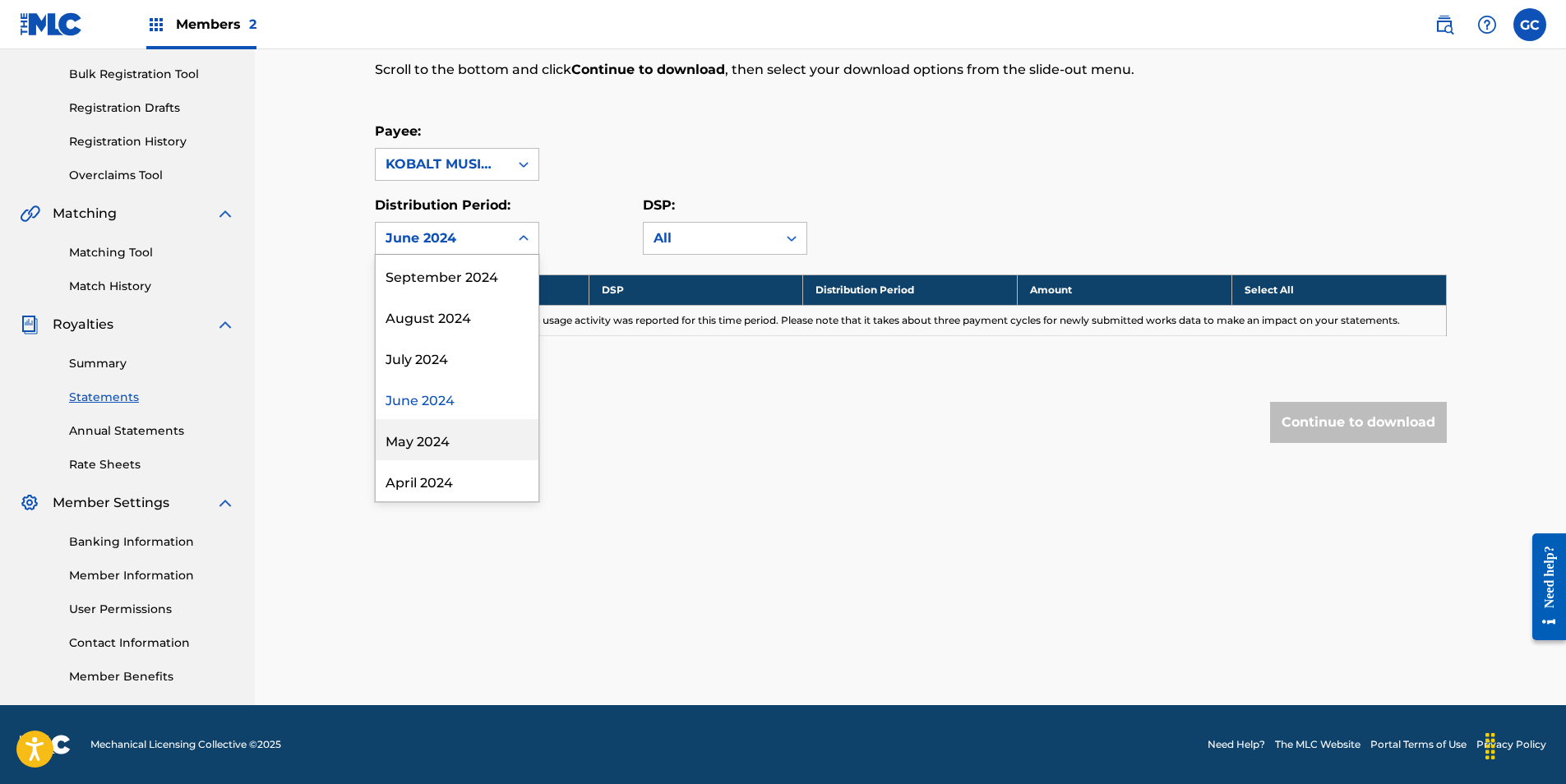 click on "May 2024" at bounding box center [457, 440] 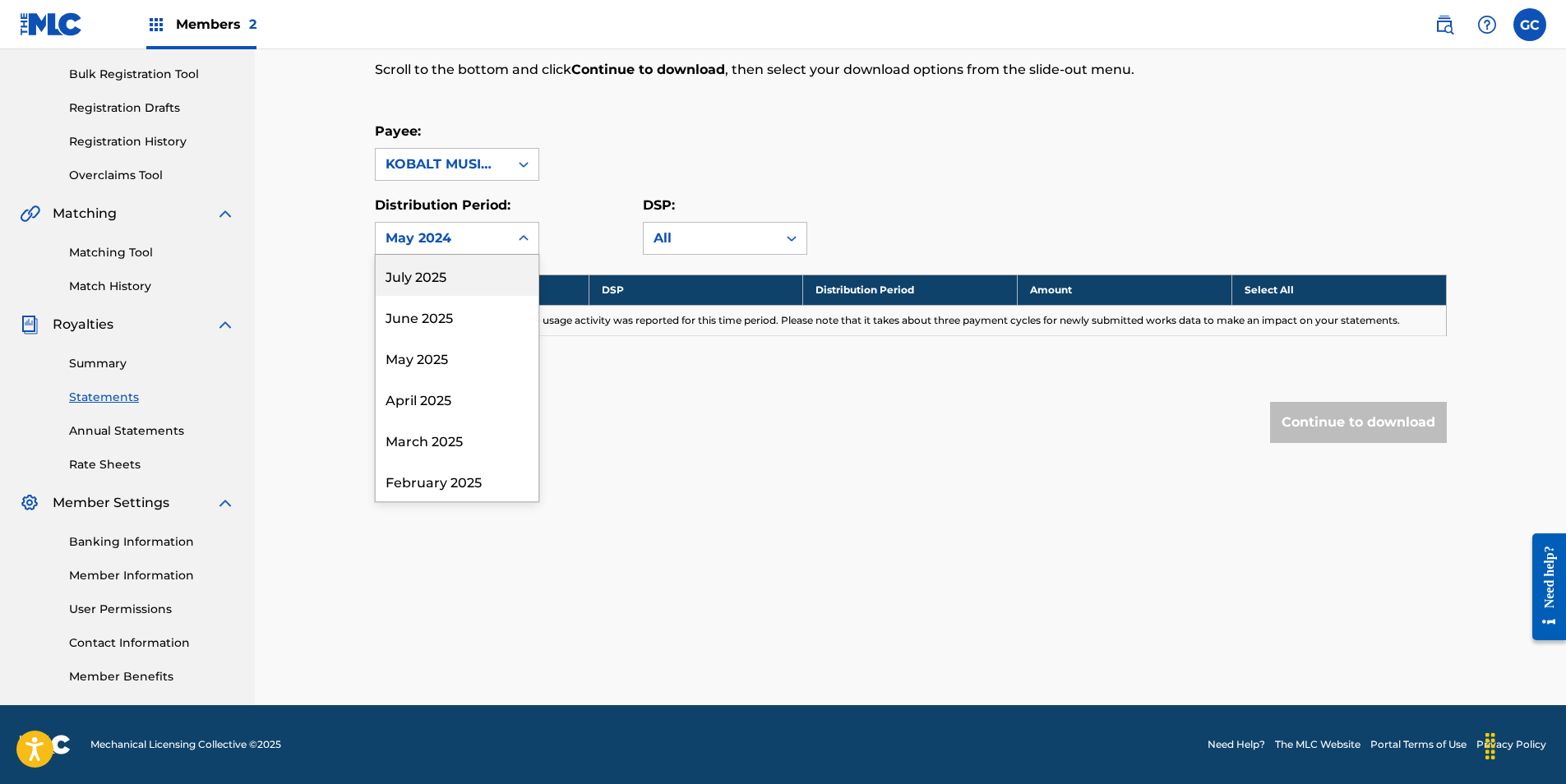 click on "May 2024" at bounding box center [442, 238] 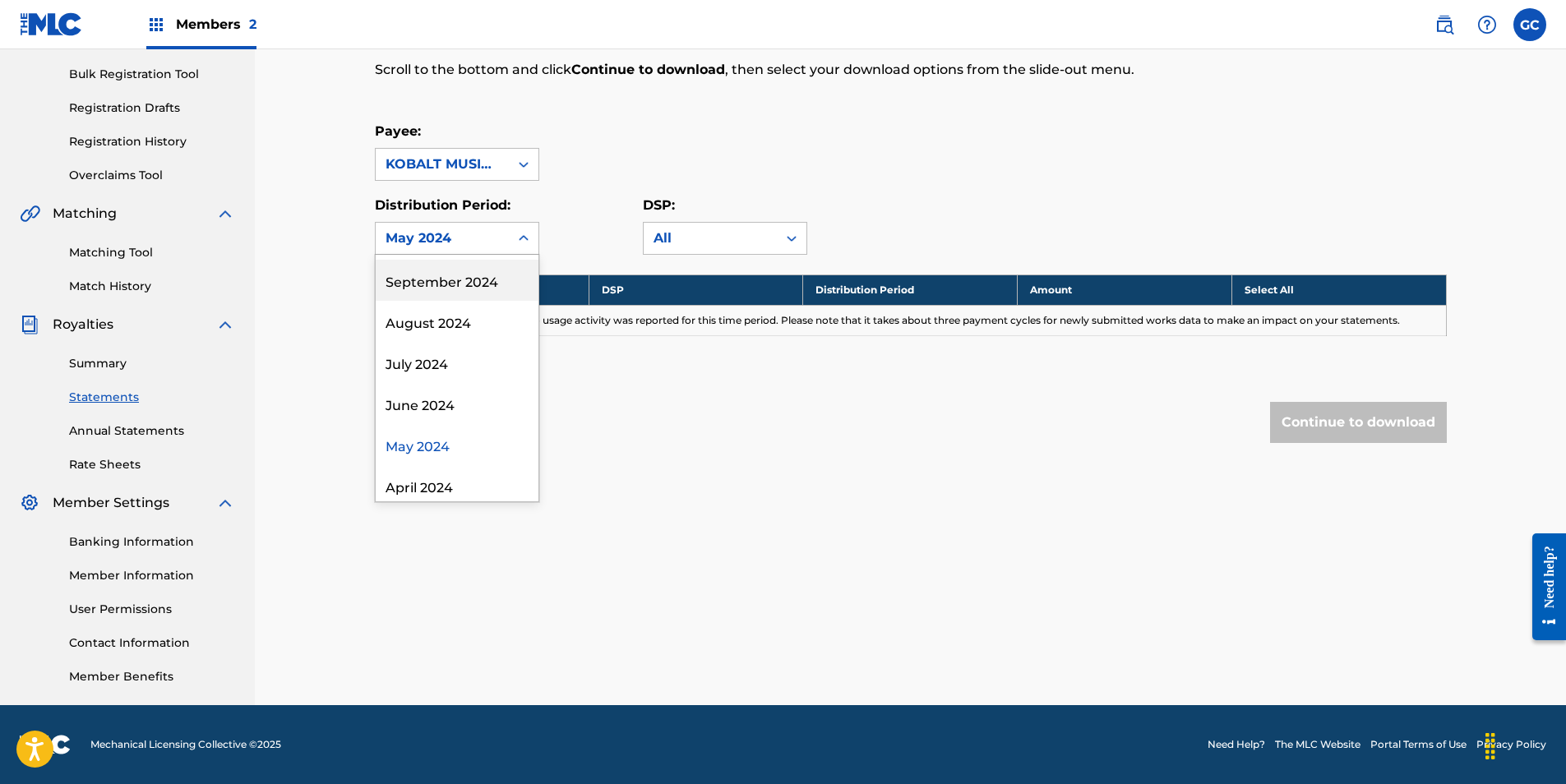 scroll, scrollTop: 411, scrollLeft: 0, axis: vertical 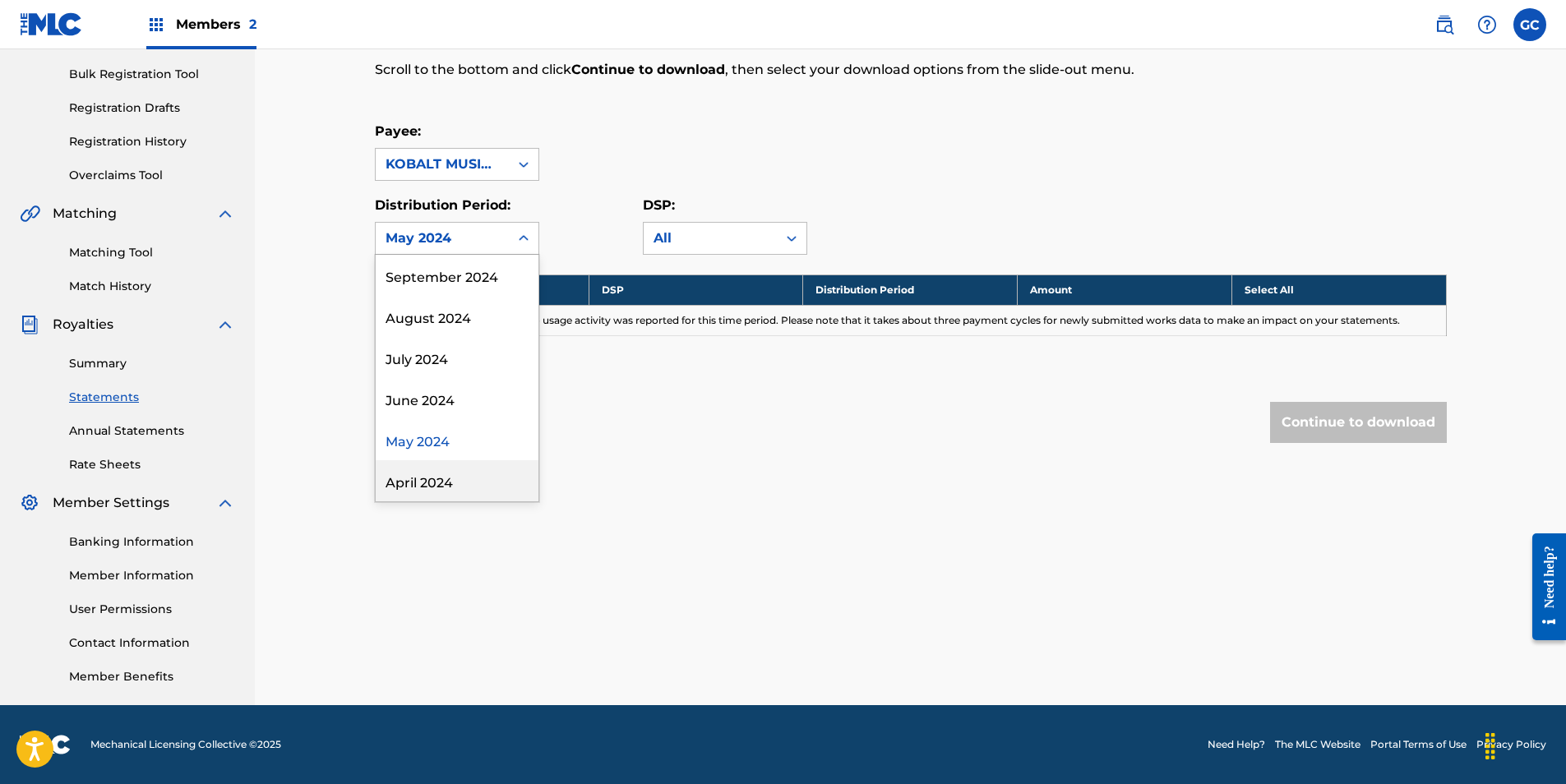 click on "April 2024" at bounding box center [457, 481] 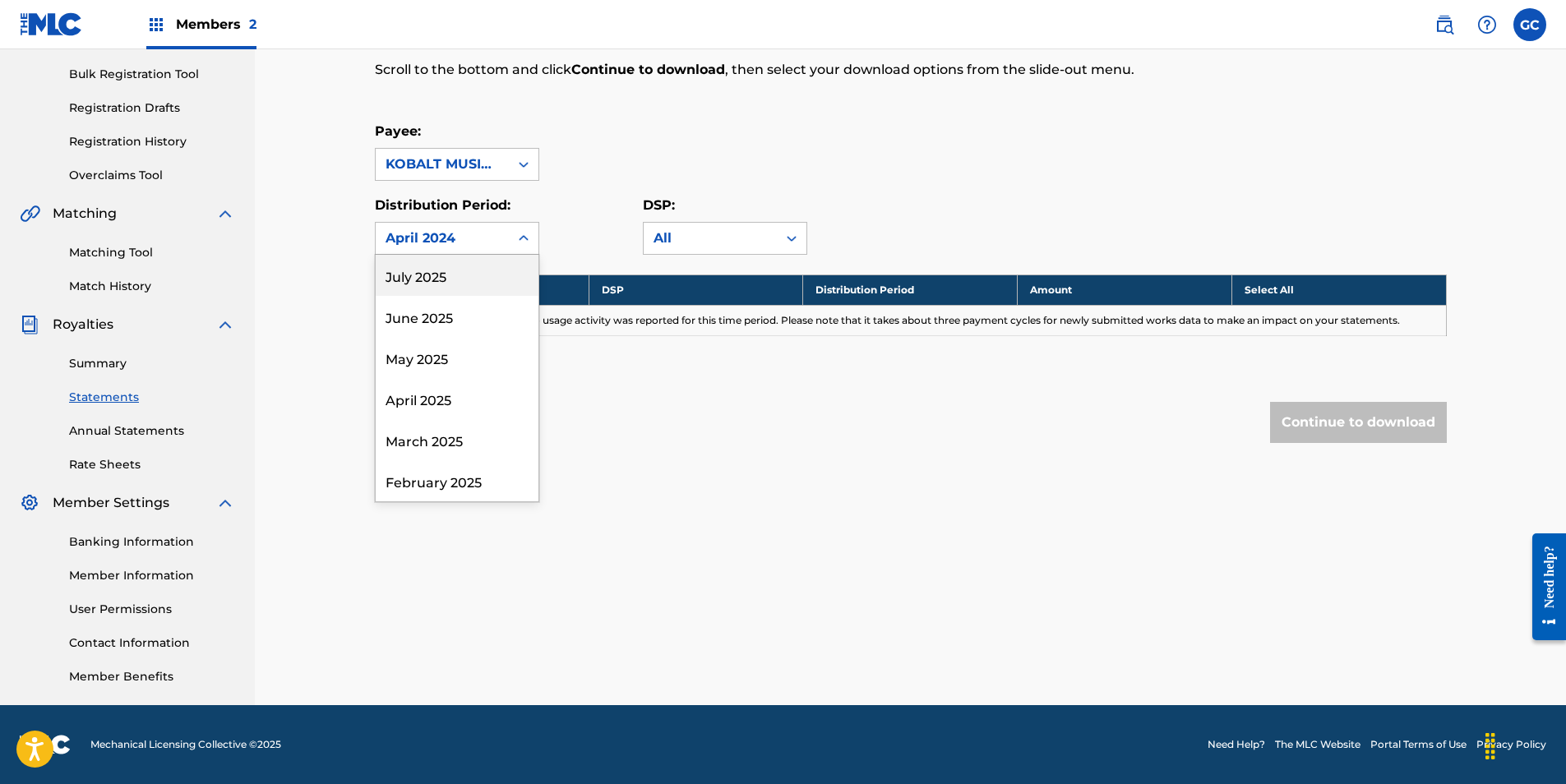 click on "April 2024" at bounding box center (442, 238) 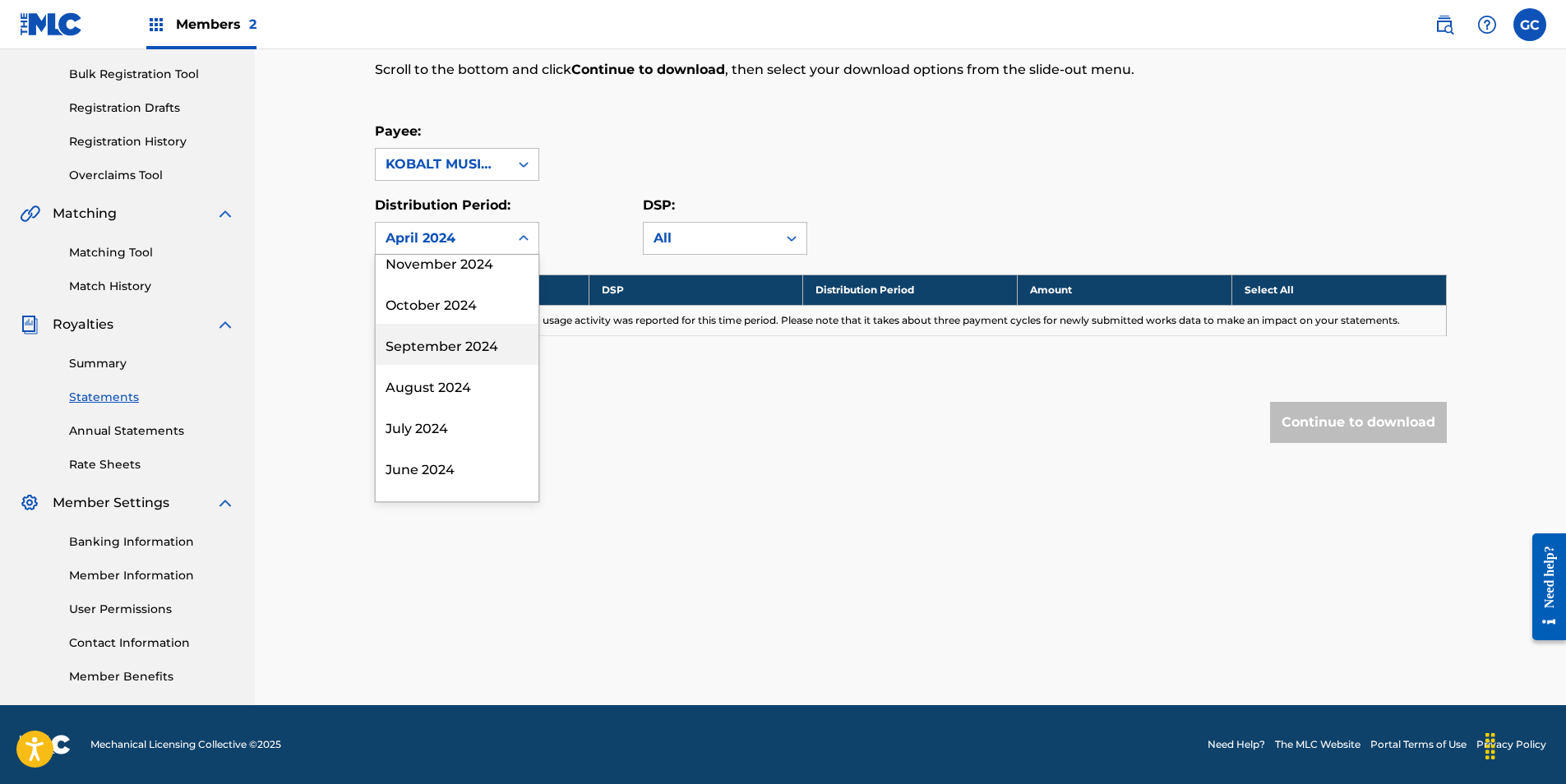 scroll, scrollTop: 493, scrollLeft: 0, axis: vertical 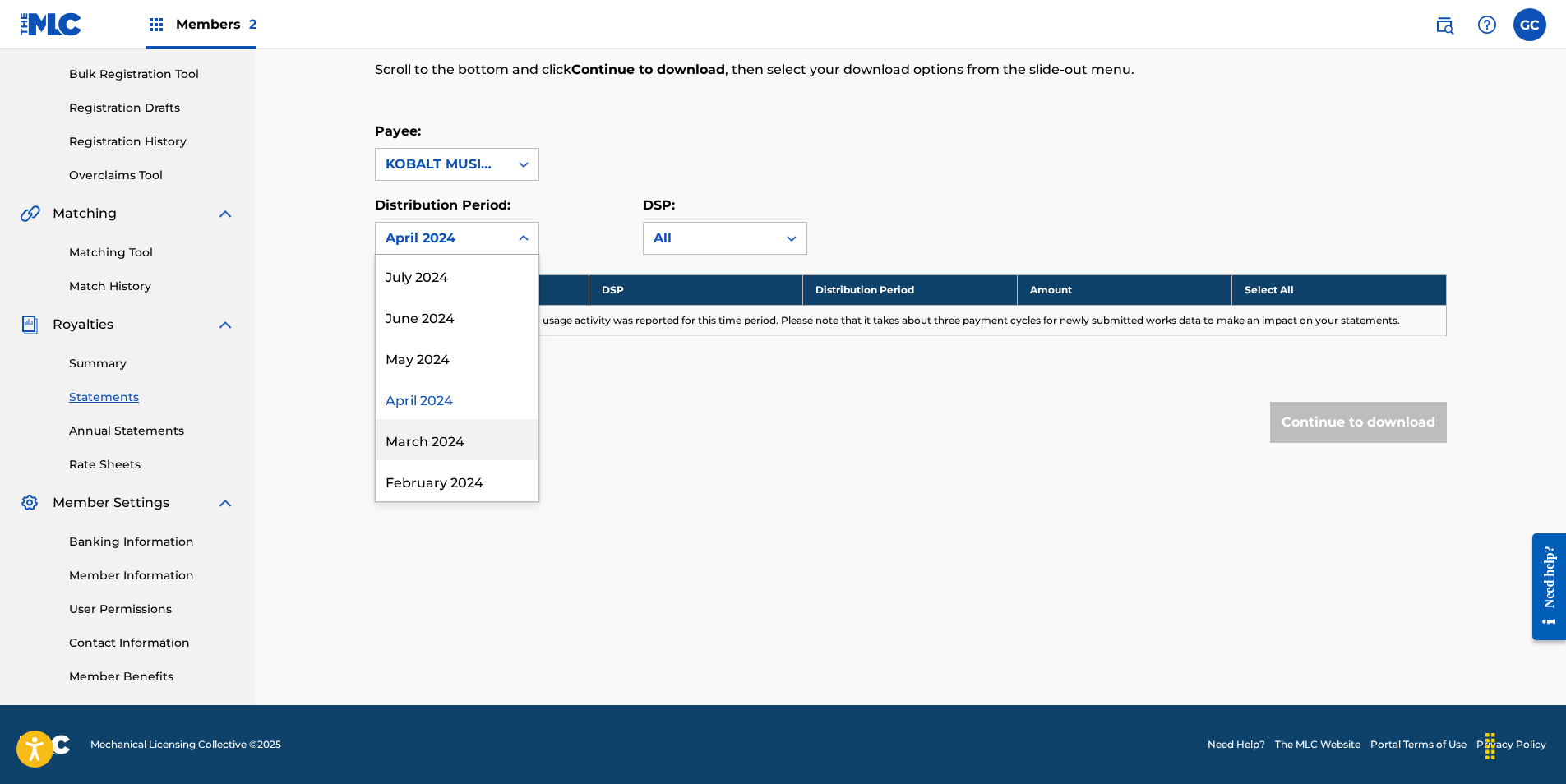 click on "March 2024" at bounding box center (457, 440) 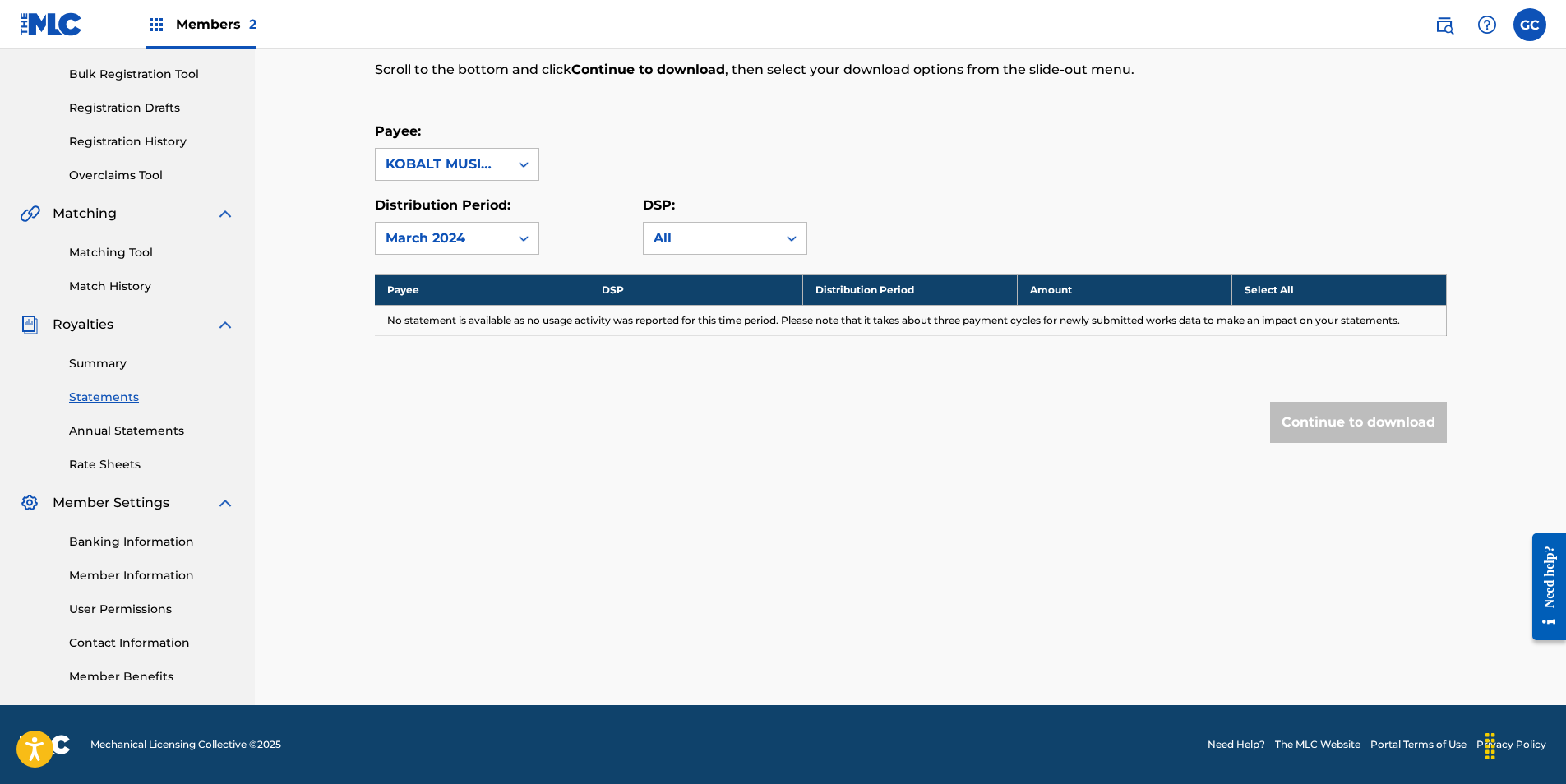 click on "March 2024" at bounding box center (442, 238) 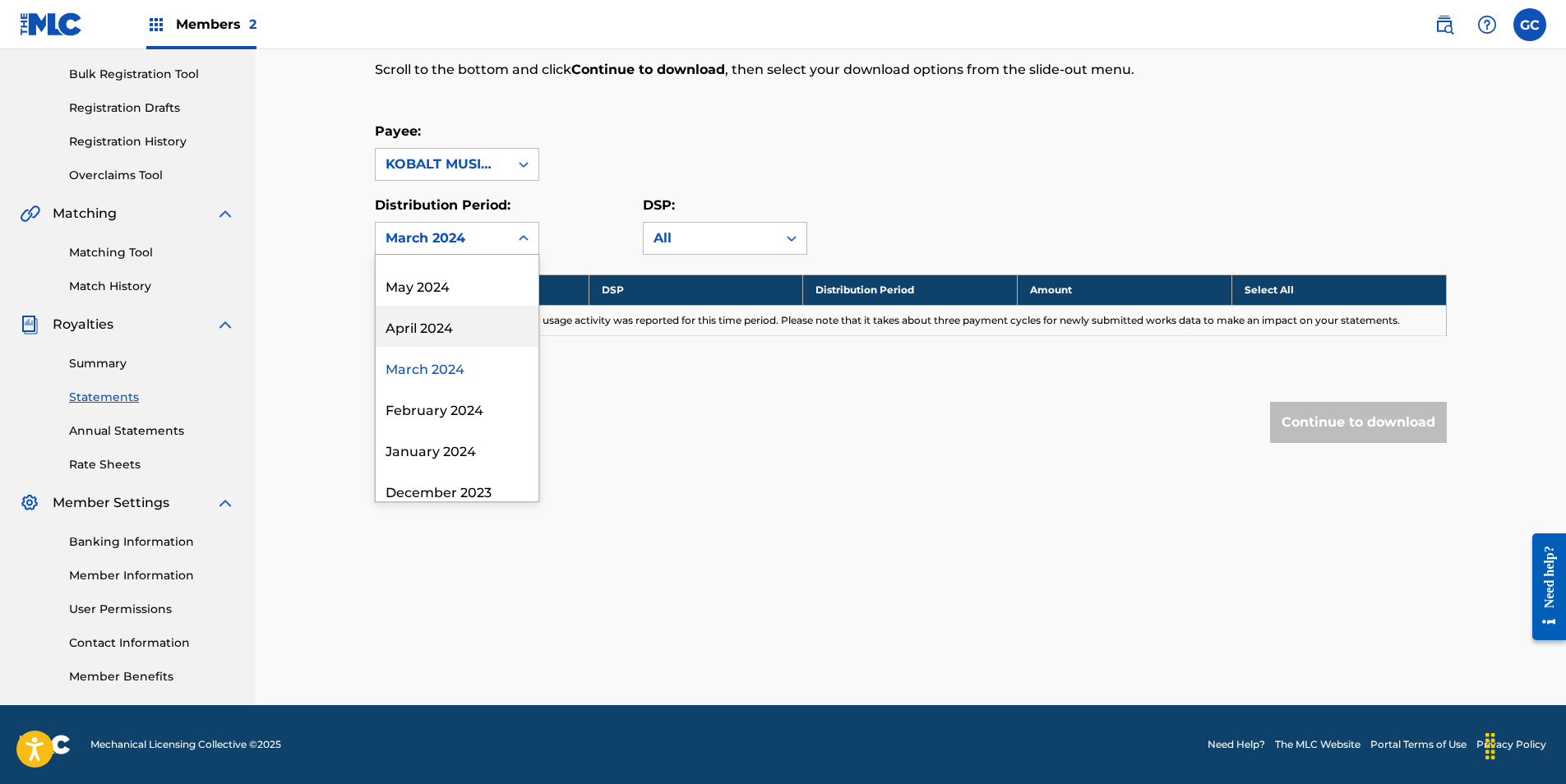 scroll, scrollTop: 575, scrollLeft: 0, axis: vertical 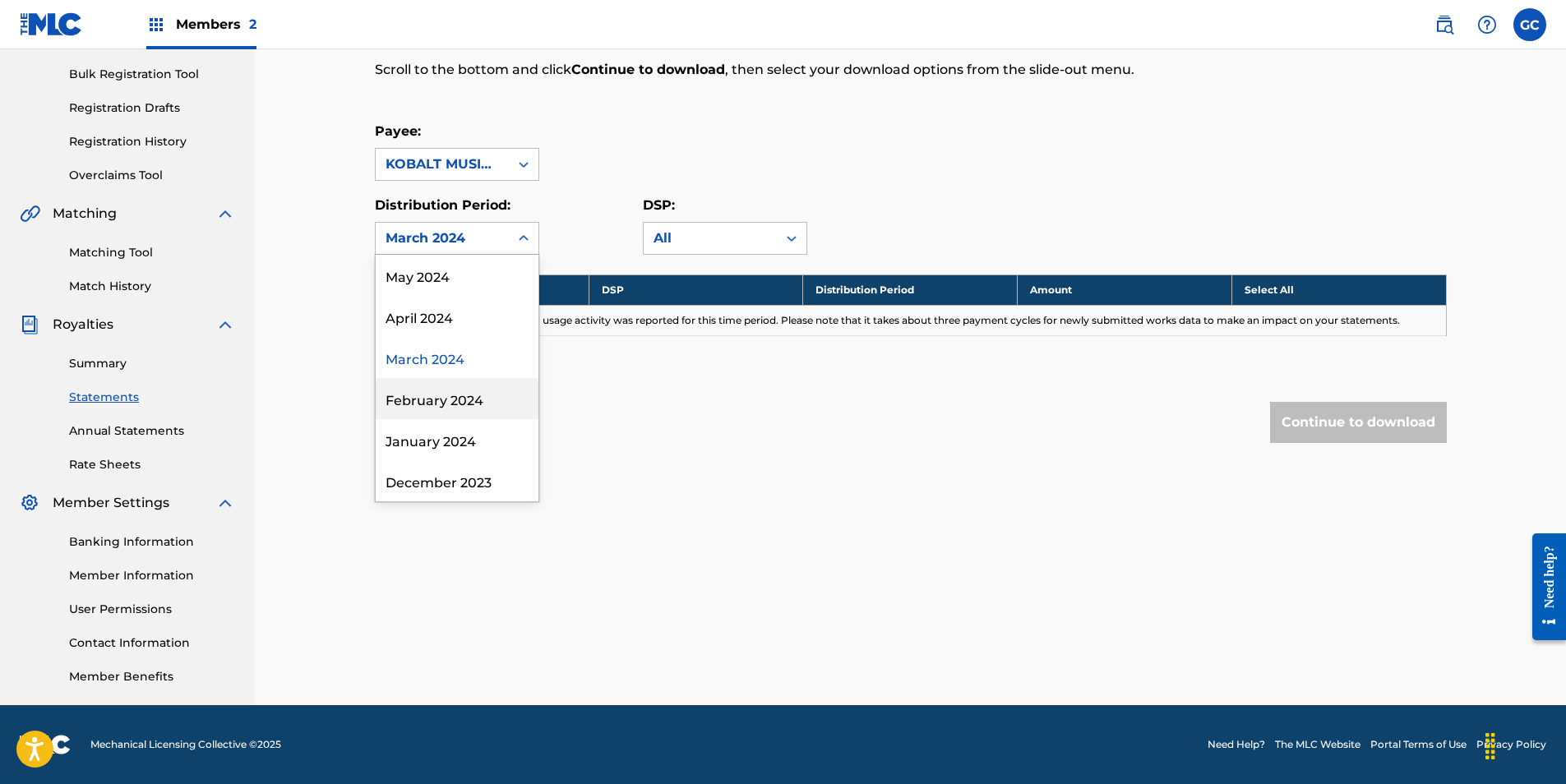 click on "February 2024" at bounding box center (457, 399) 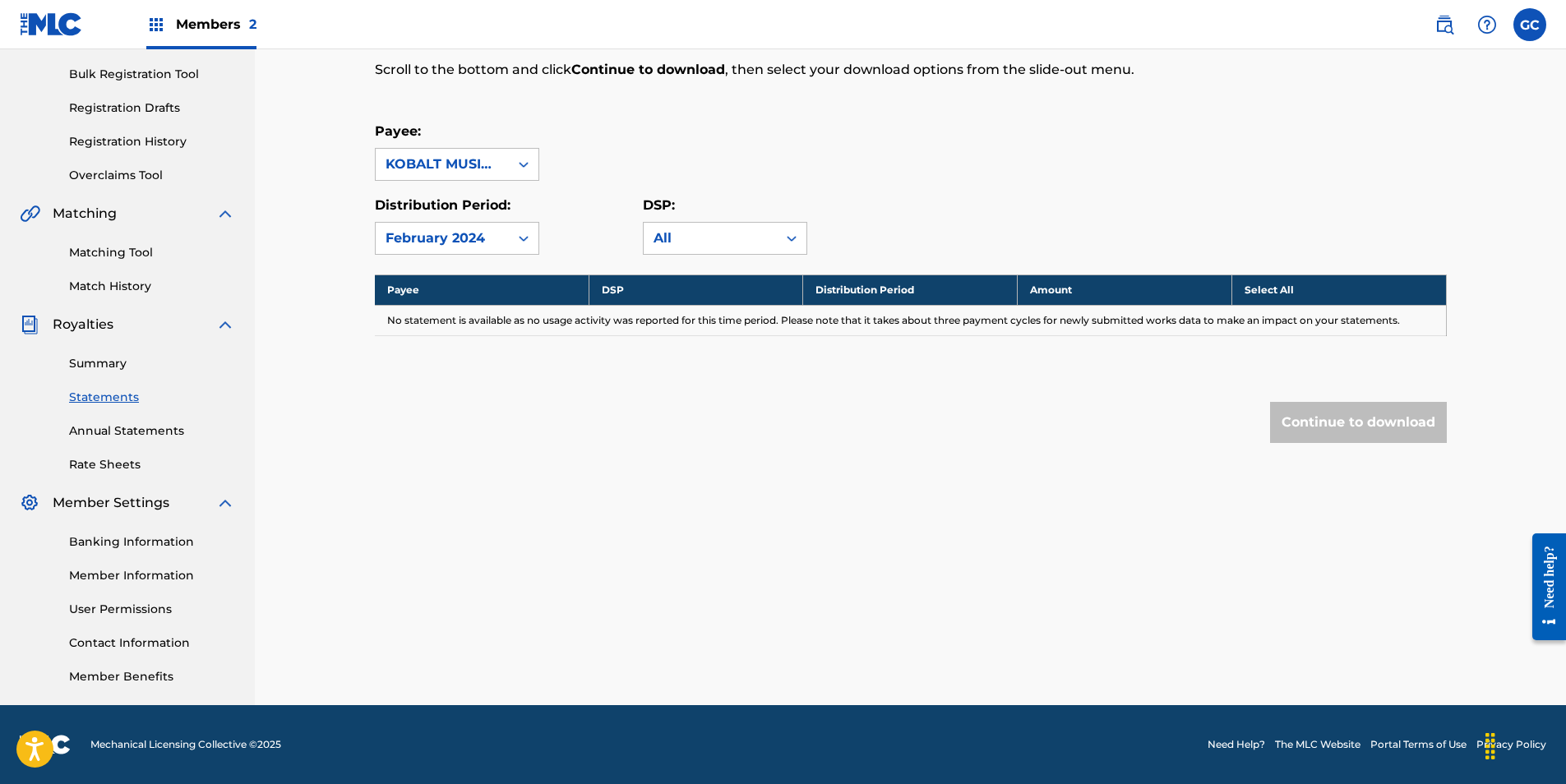click on "February 2024" at bounding box center (442, 238) 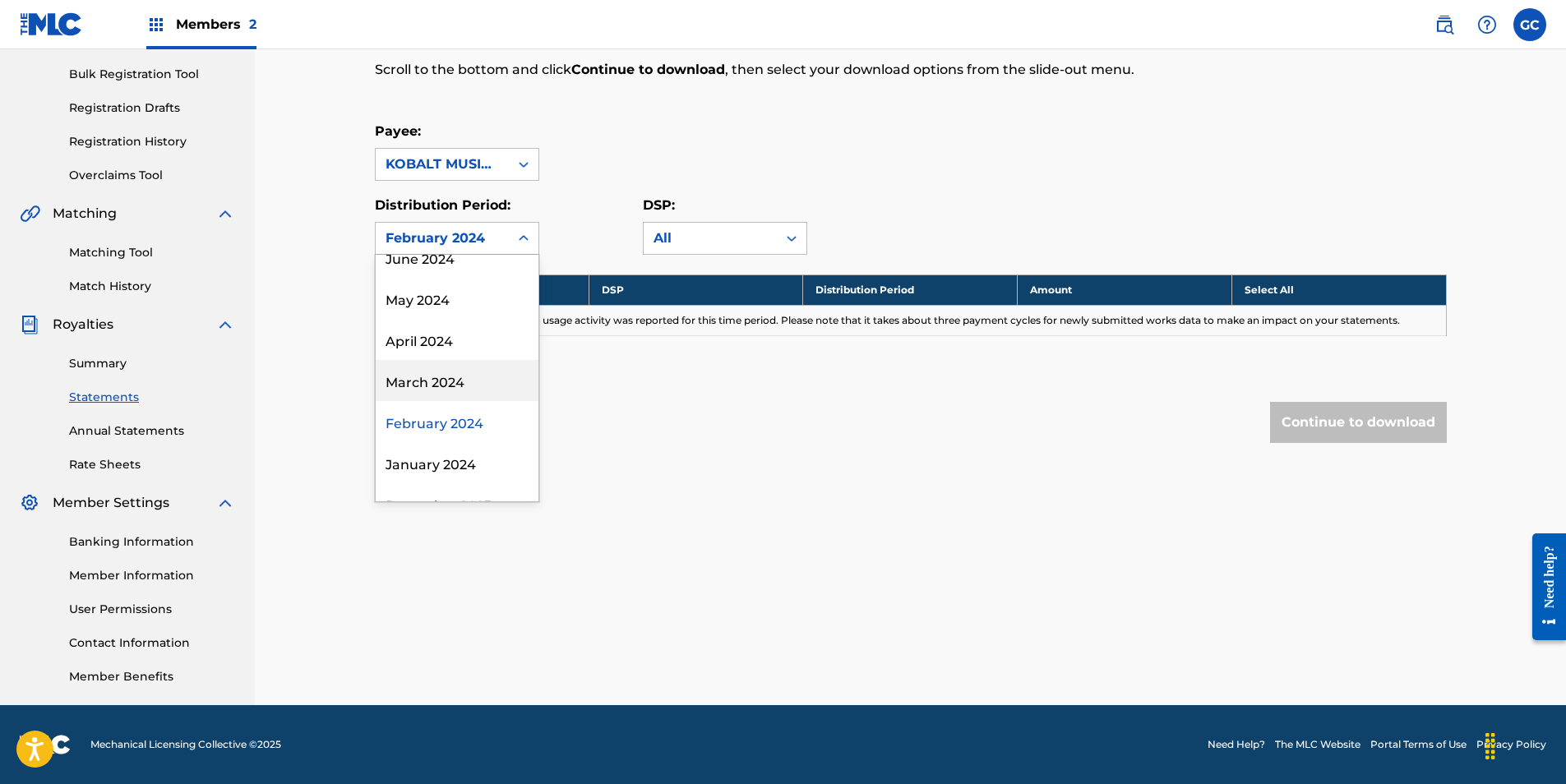 scroll, scrollTop: 575, scrollLeft: 0, axis: vertical 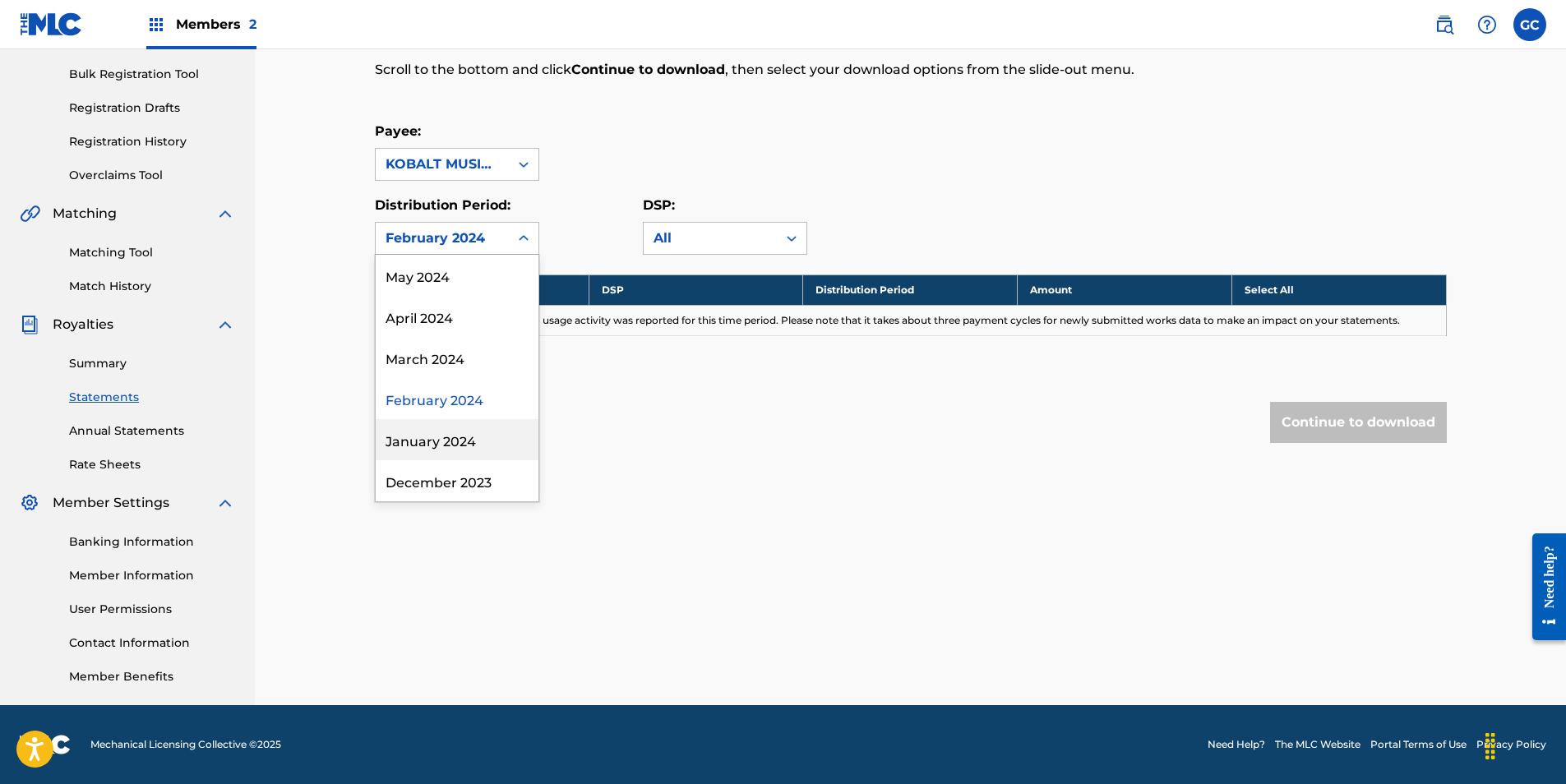 click on "January 2024" at bounding box center [457, 440] 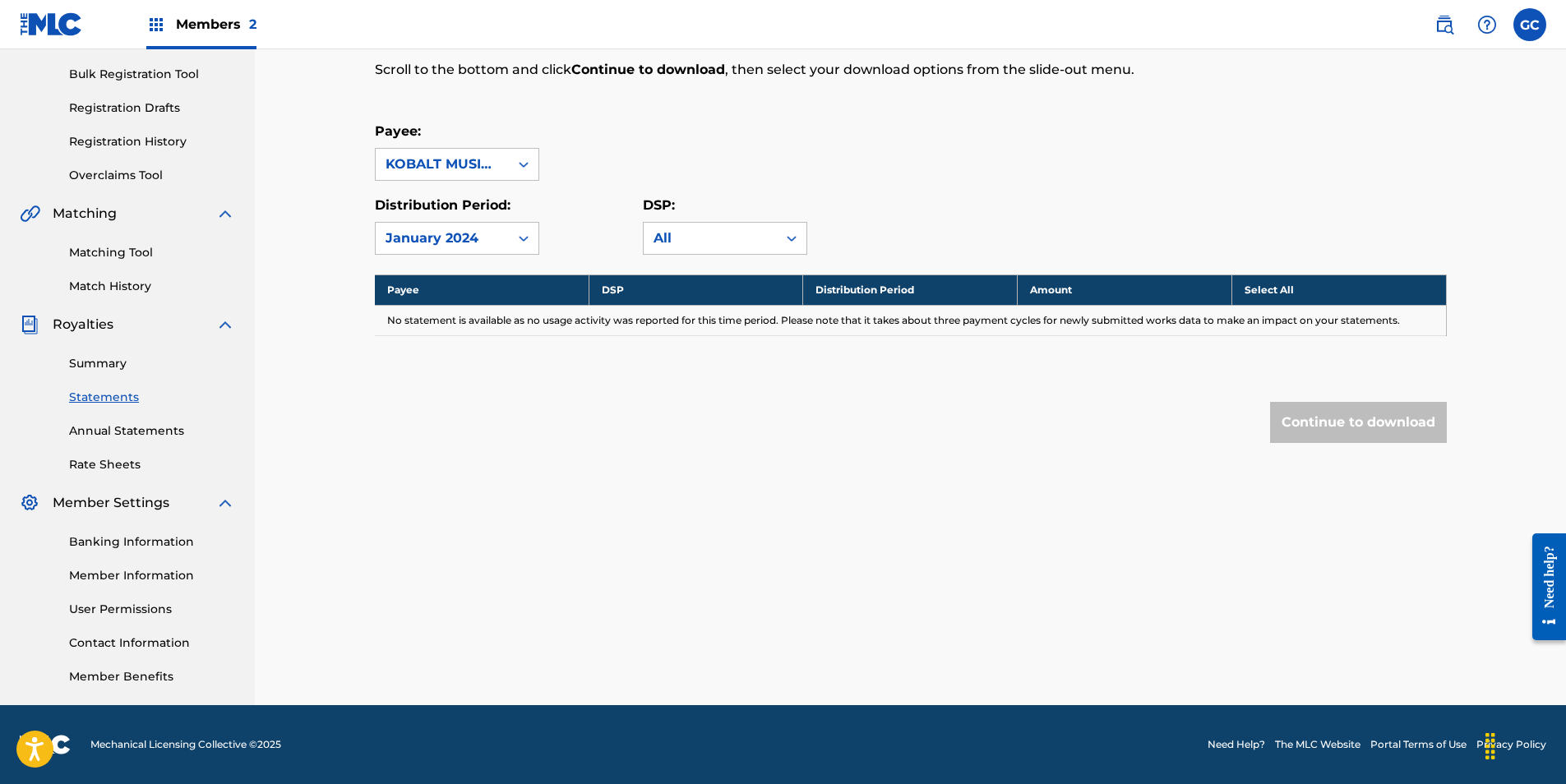 click on "January 2024" at bounding box center (442, 238) 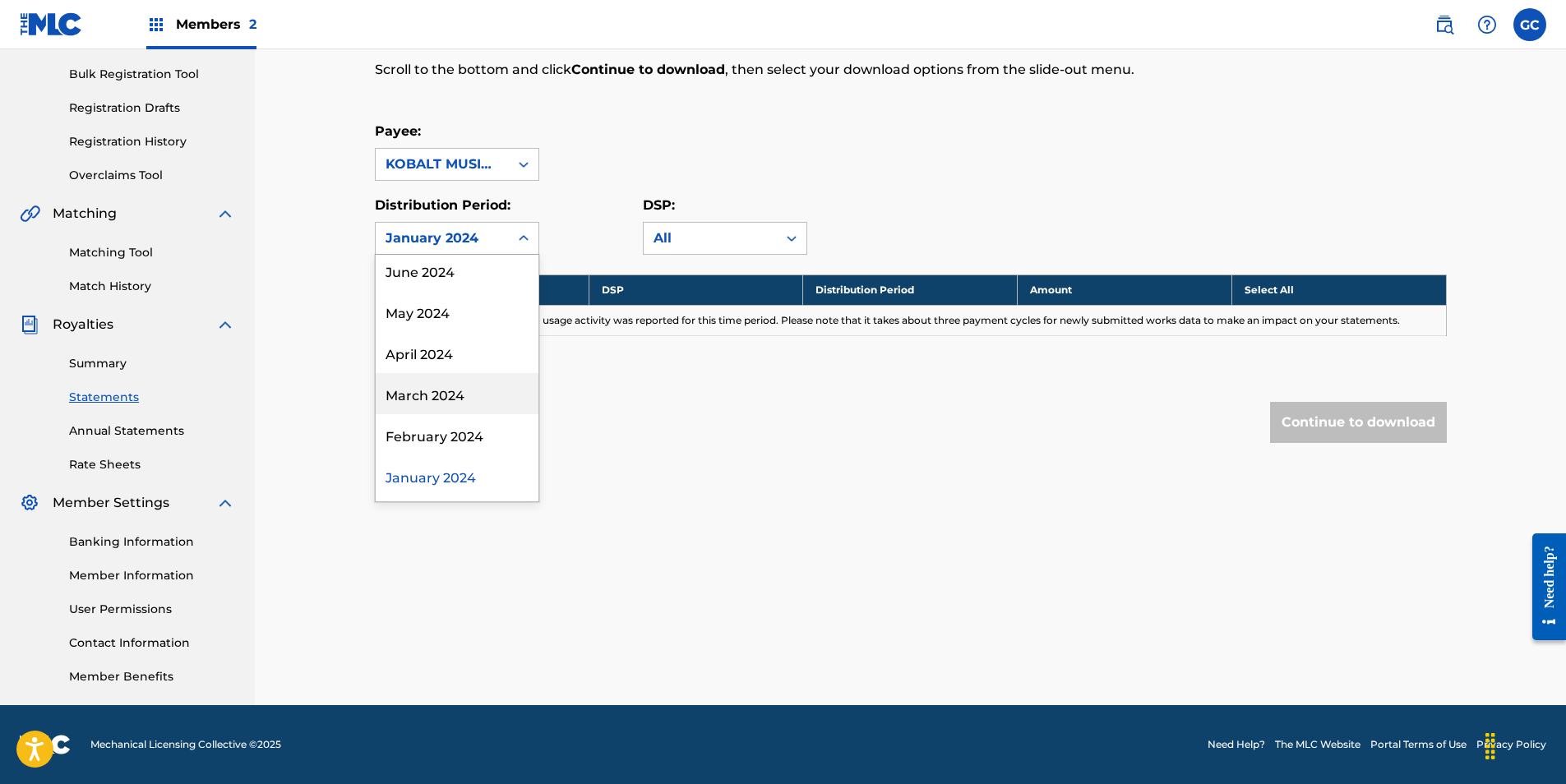 scroll, scrollTop: 575, scrollLeft: 0, axis: vertical 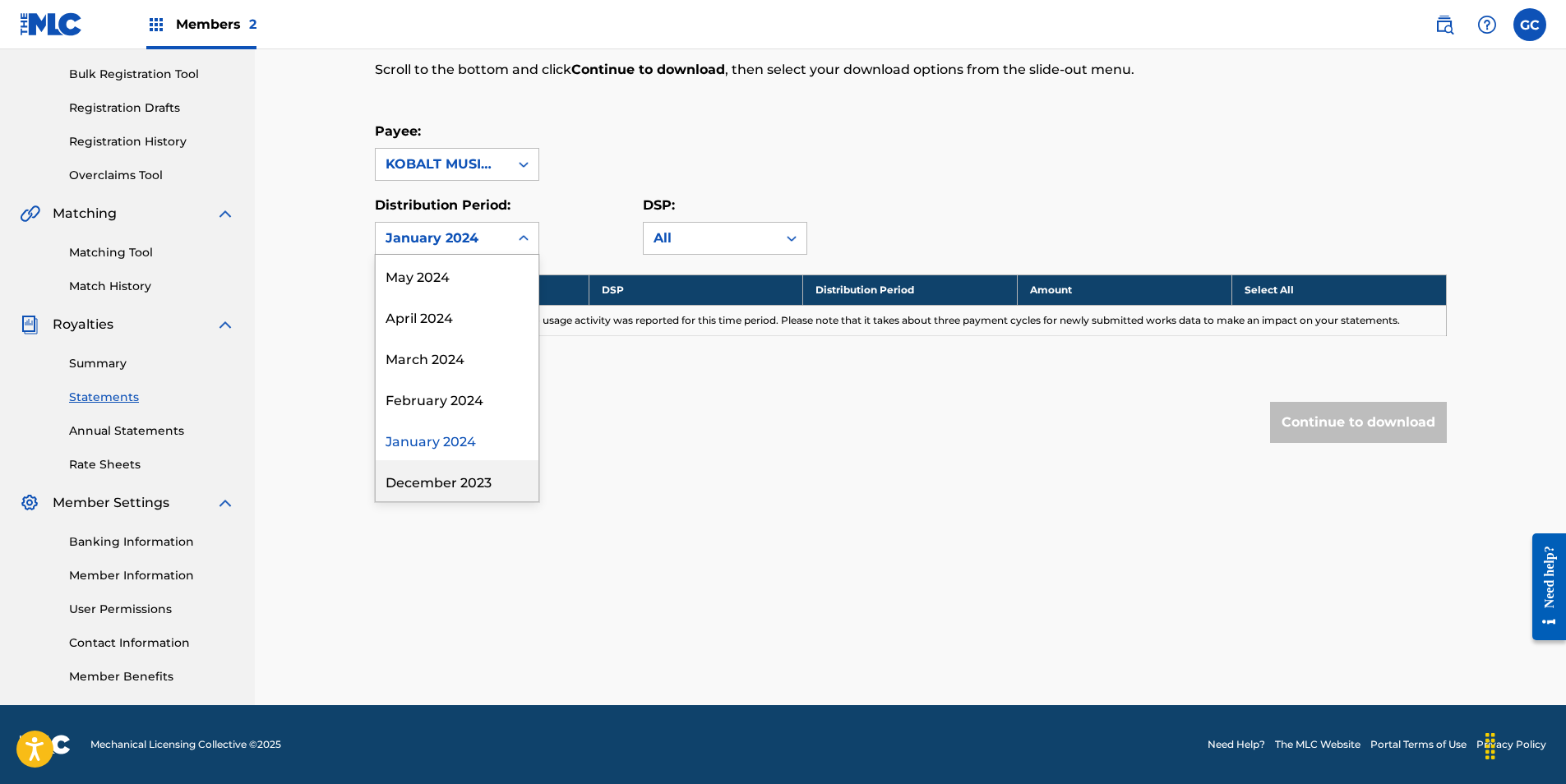 click on "December 2023" at bounding box center [457, 481] 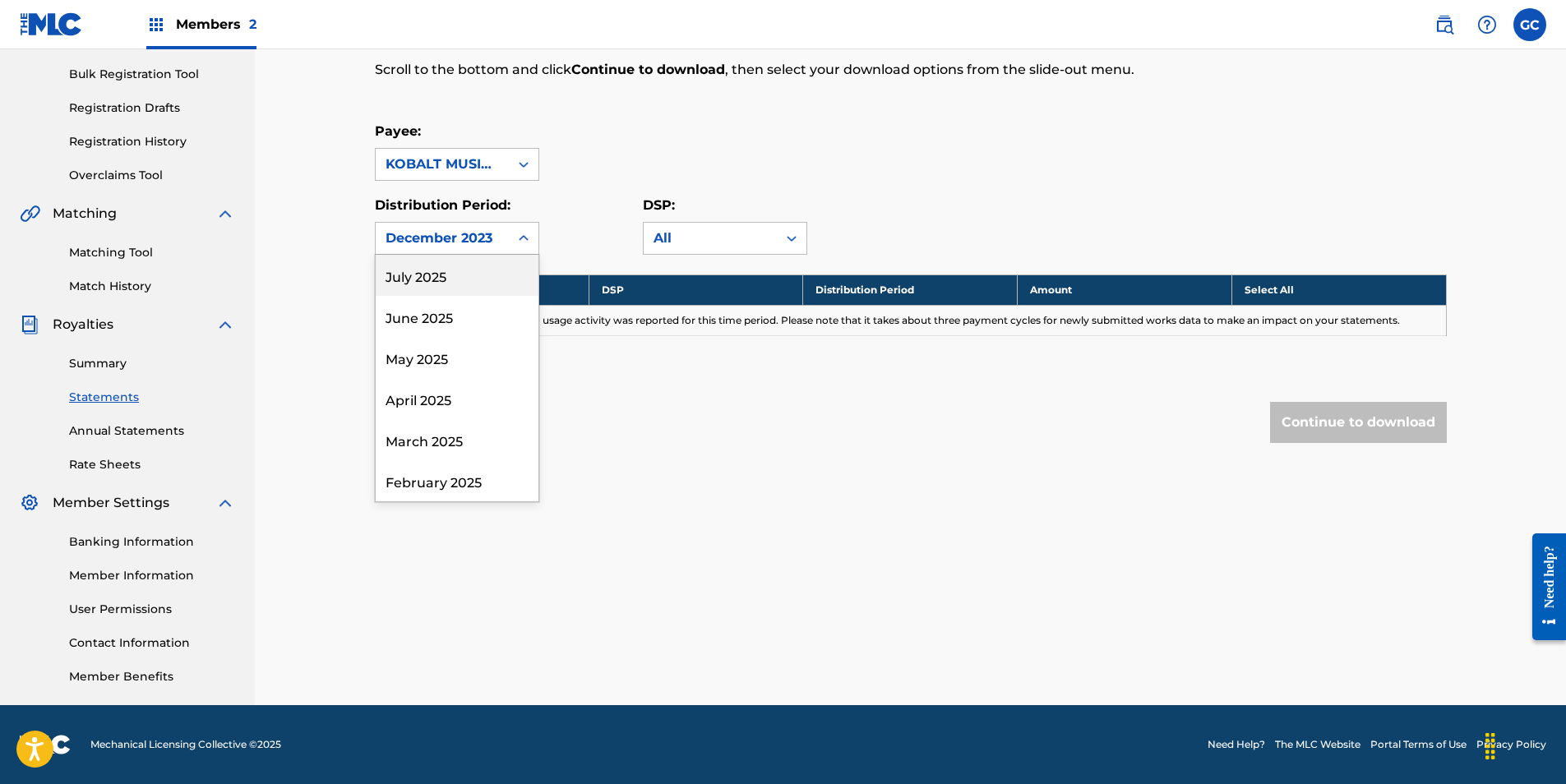 click on "December 2023" at bounding box center [442, 238] 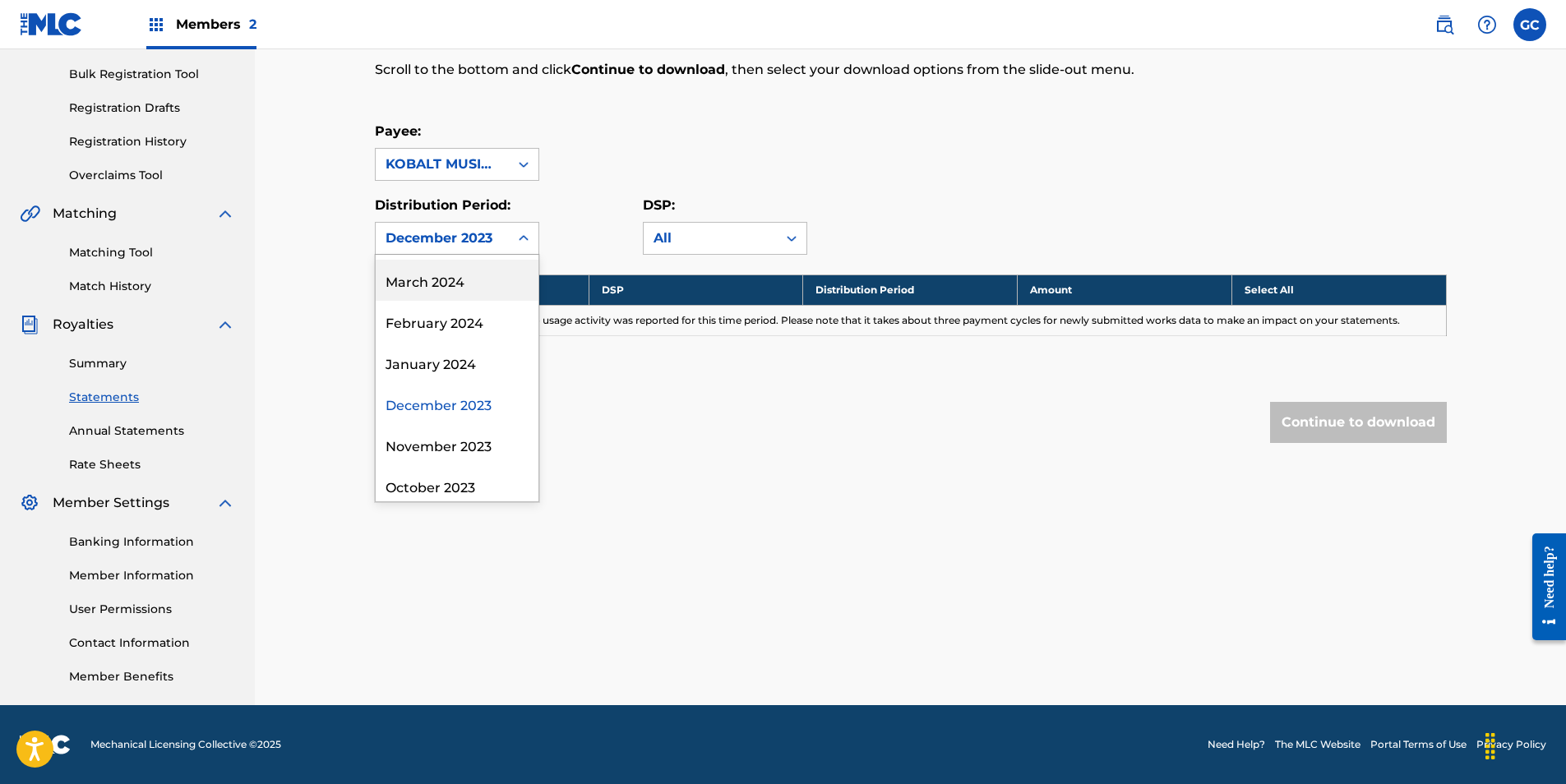 scroll, scrollTop: 657, scrollLeft: 0, axis: vertical 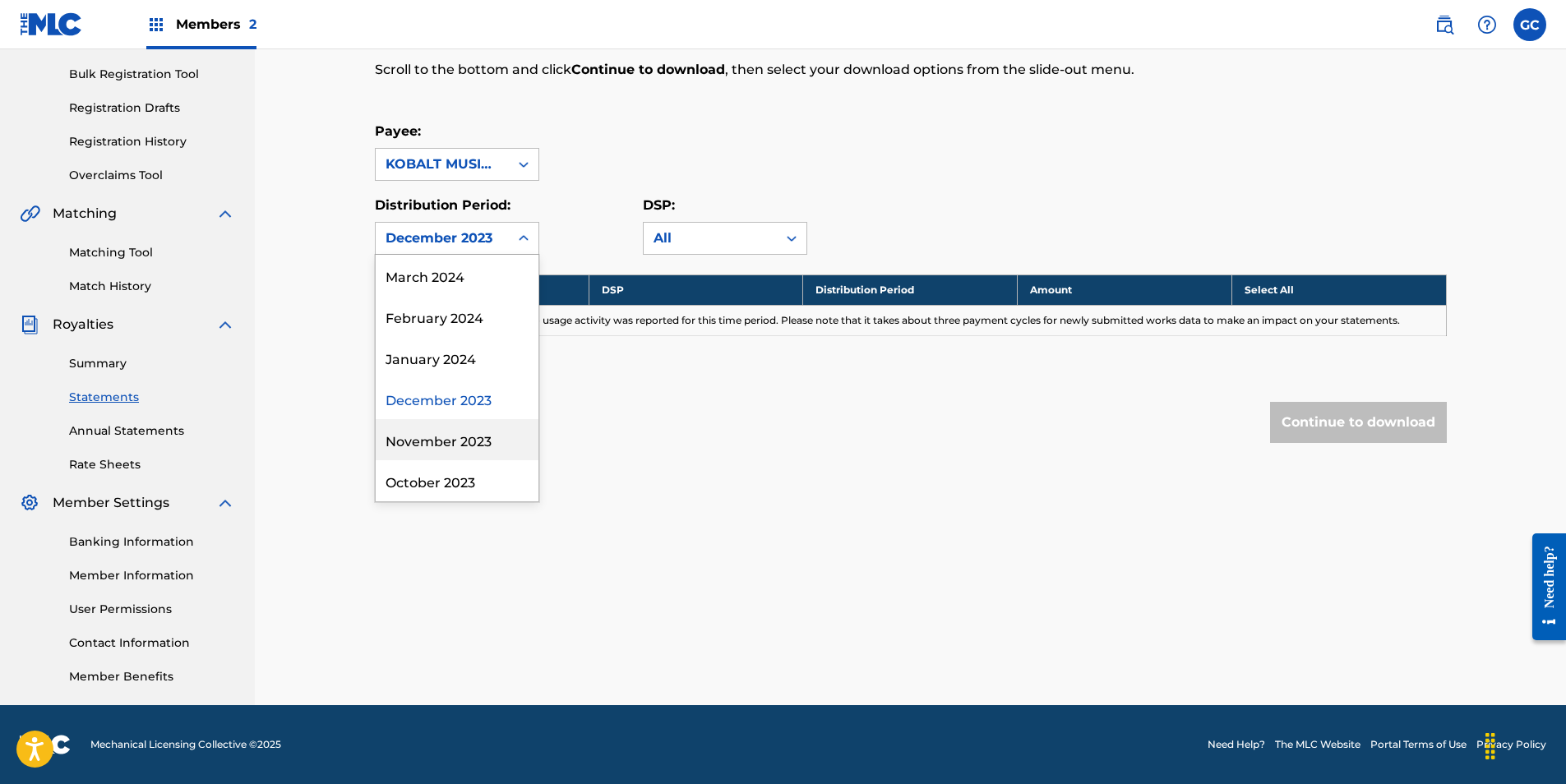 click on "November 2023" at bounding box center [457, 440] 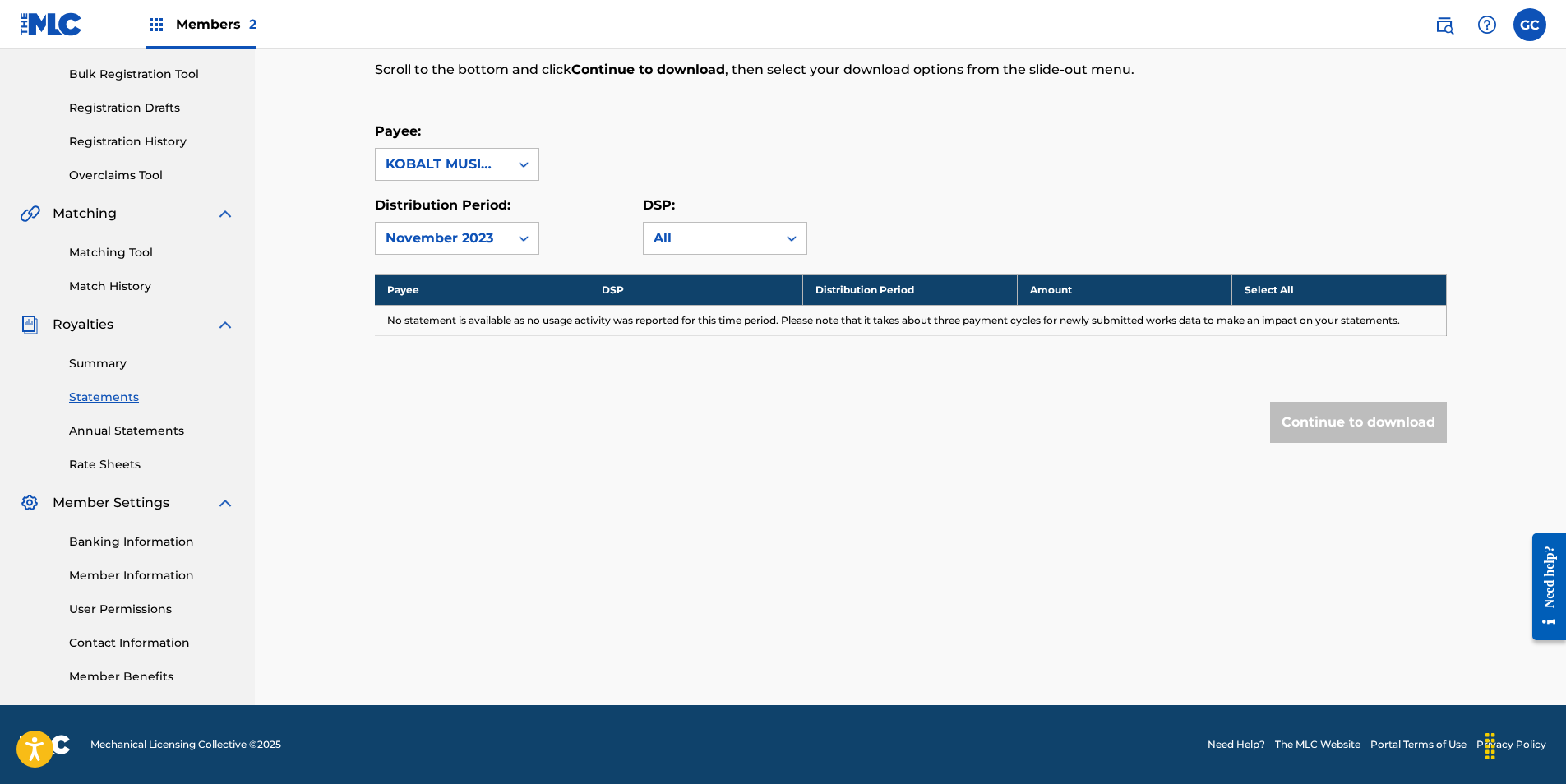 click on "November 2023" at bounding box center (442, 238) 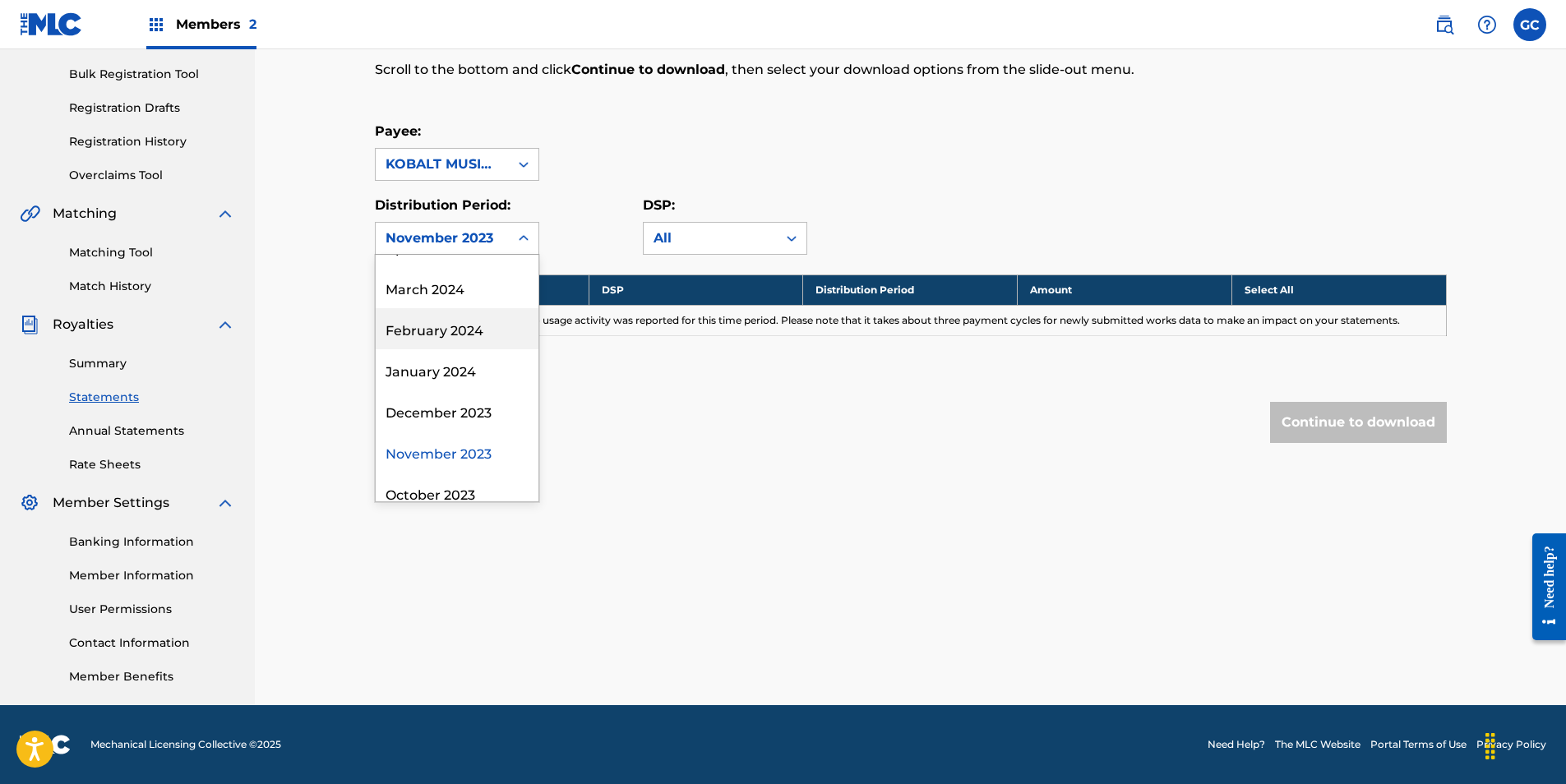 scroll, scrollTop: 740, scrollLeft: 0, axis: vertical 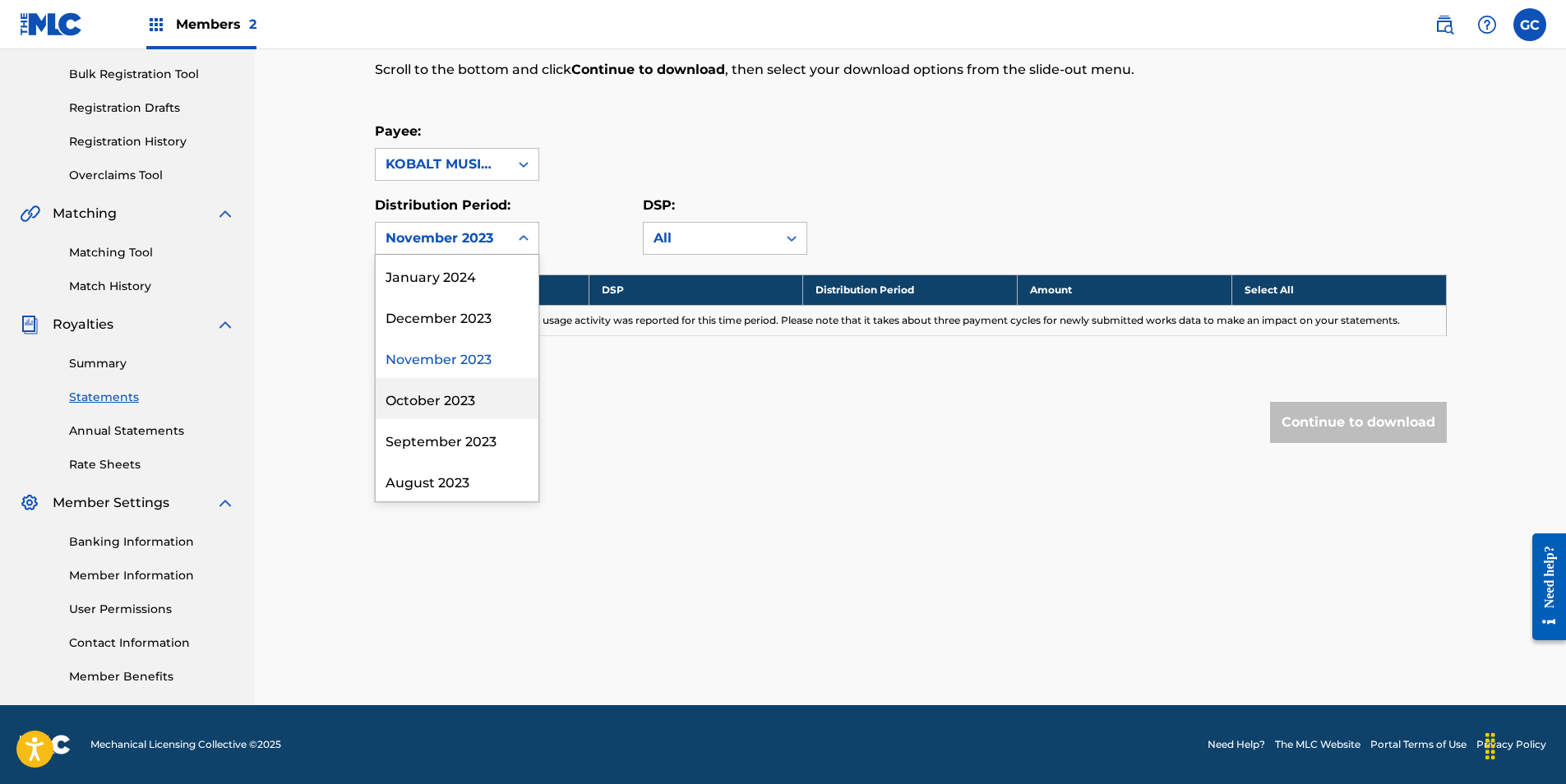 click on "October 2023" at bounding box center [457, 399] 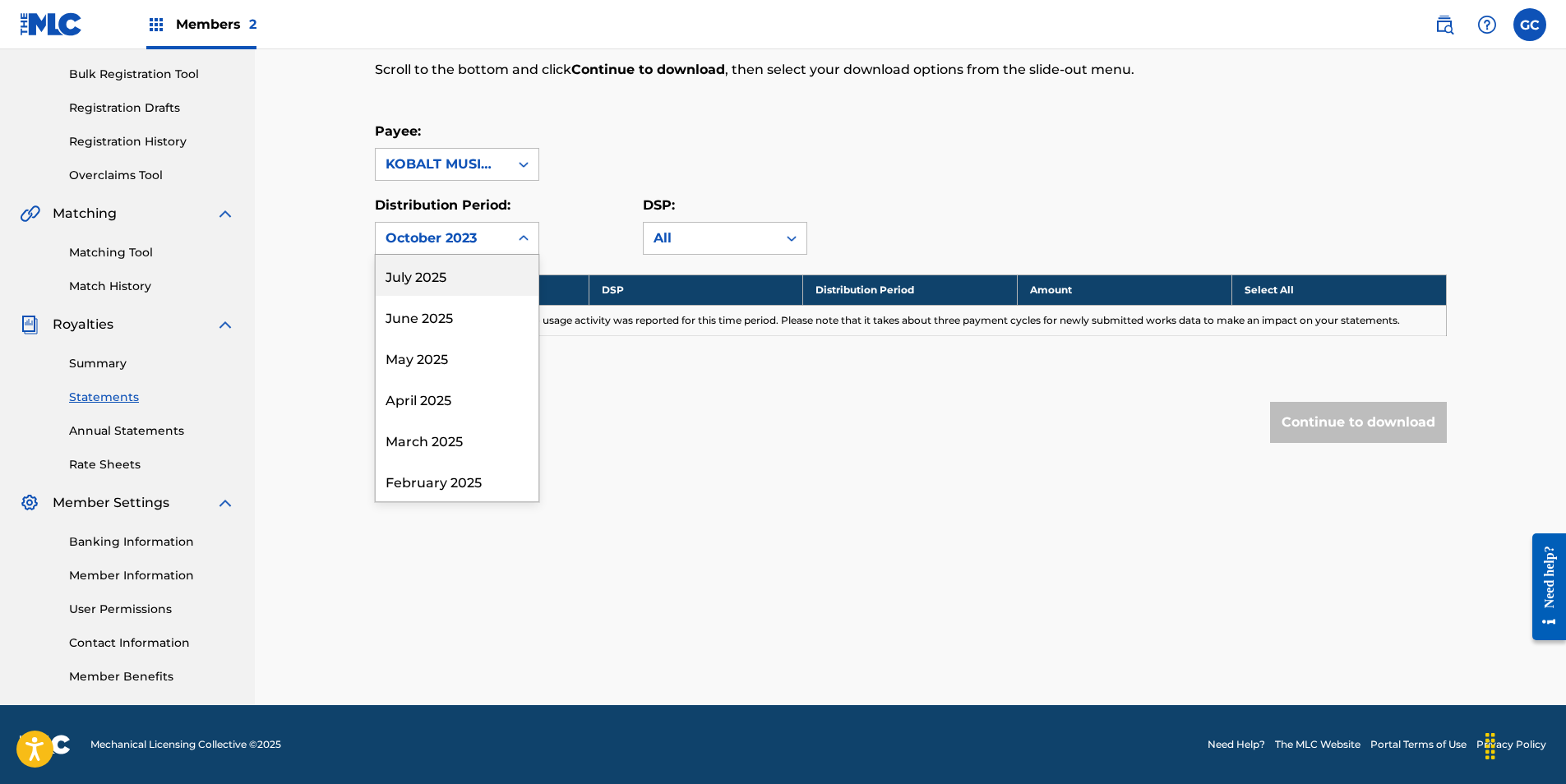 click on "October 2023" at bounding box center (442, 238) 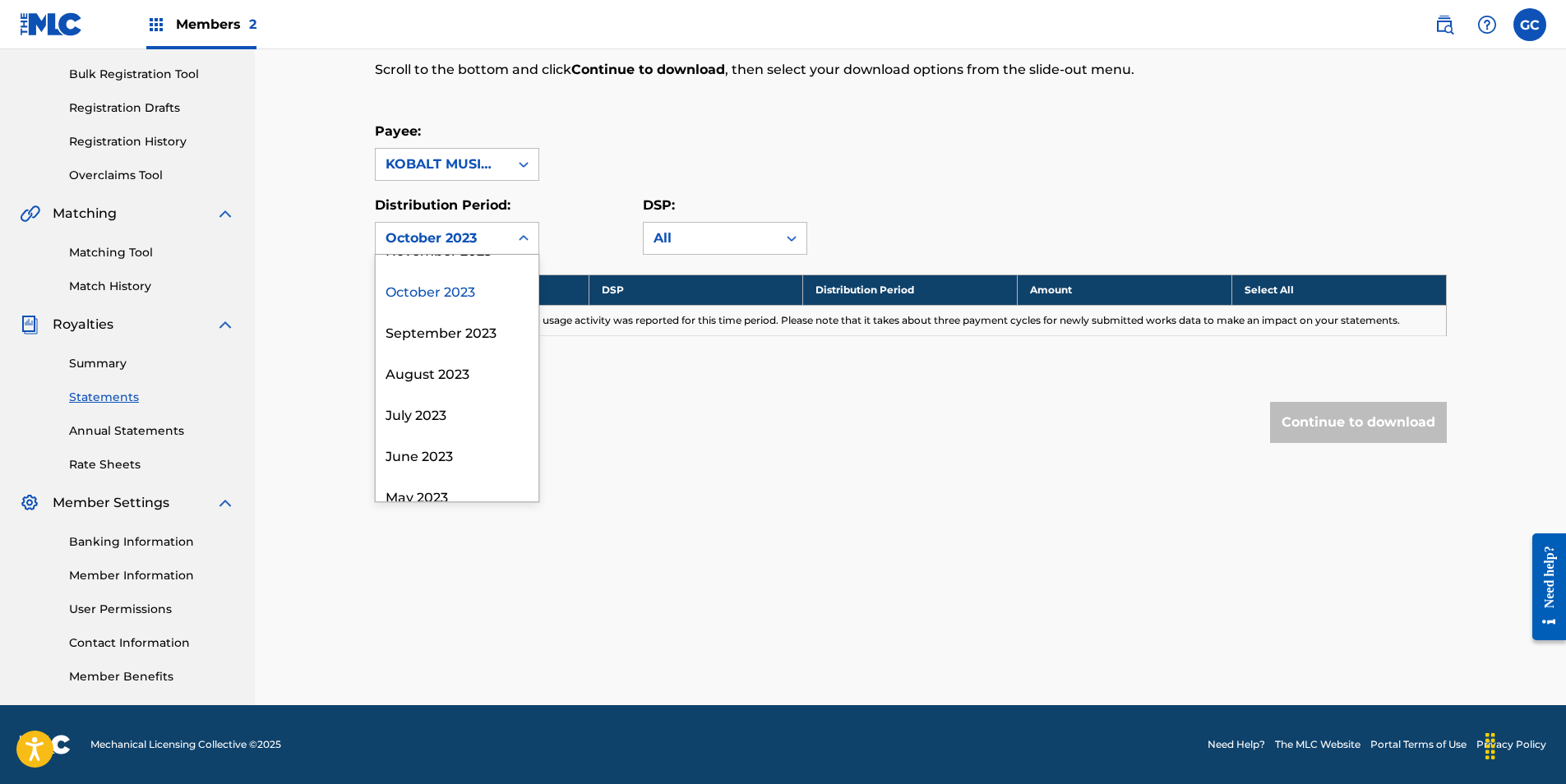 scroll, scrollTop: 904, scrollLeft: 0, axis: vertical 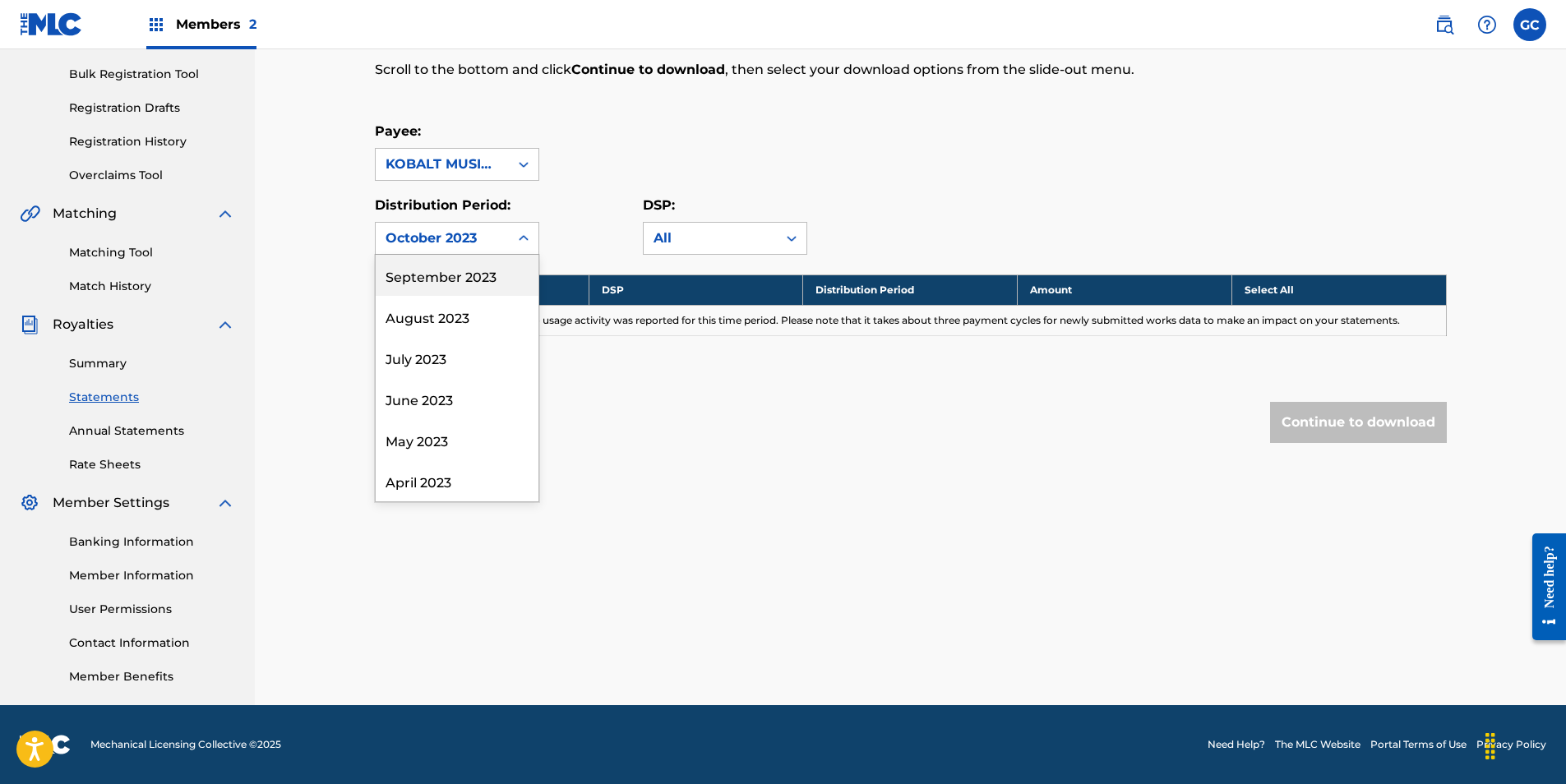 click on "September 2023" at bounding box center [457, 275] 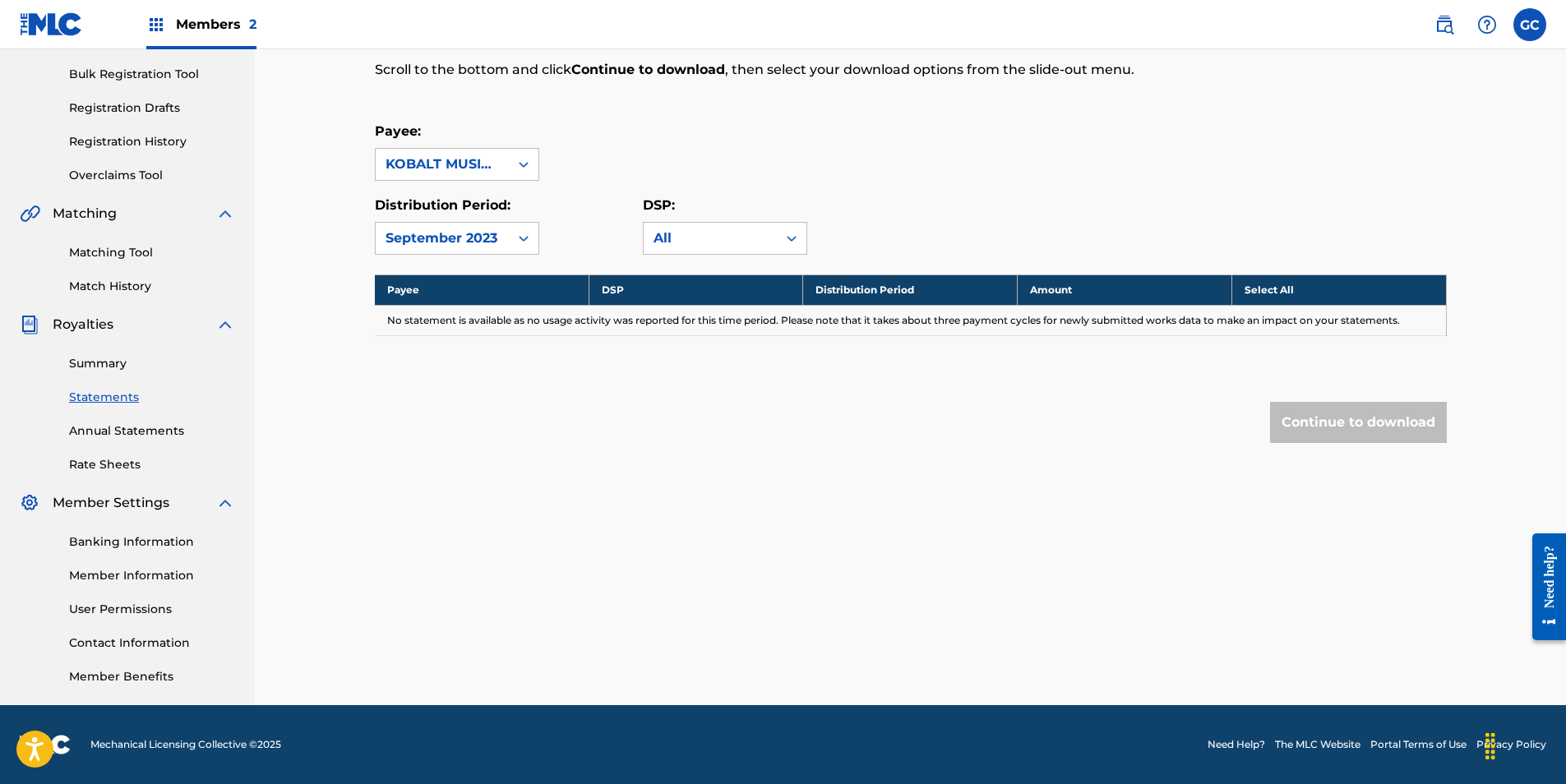 click on "September 2023" at bounding box center [442, 238] 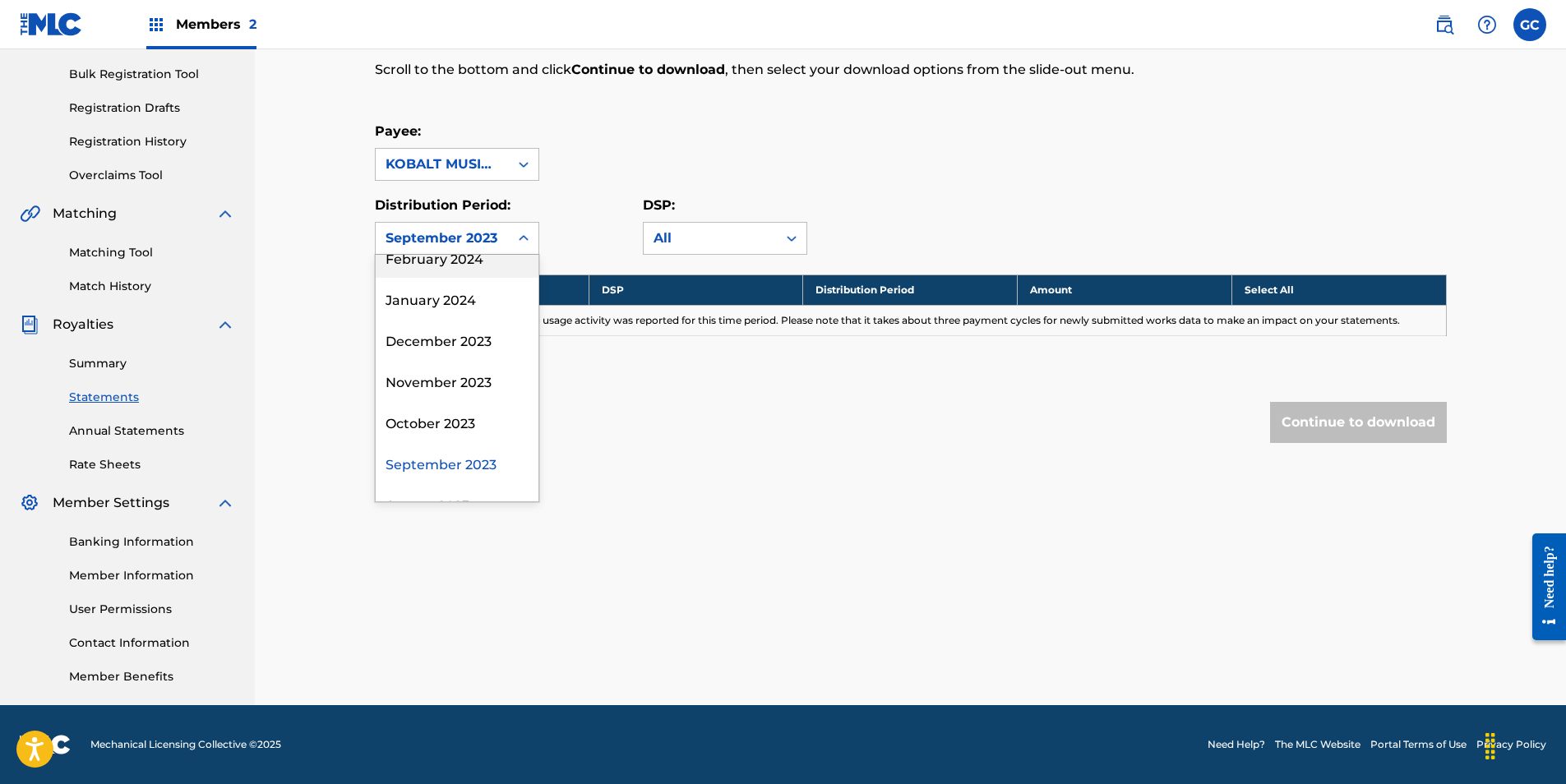 scroll, scrollTop: 740, scrollLeft: 0, axis: vertical 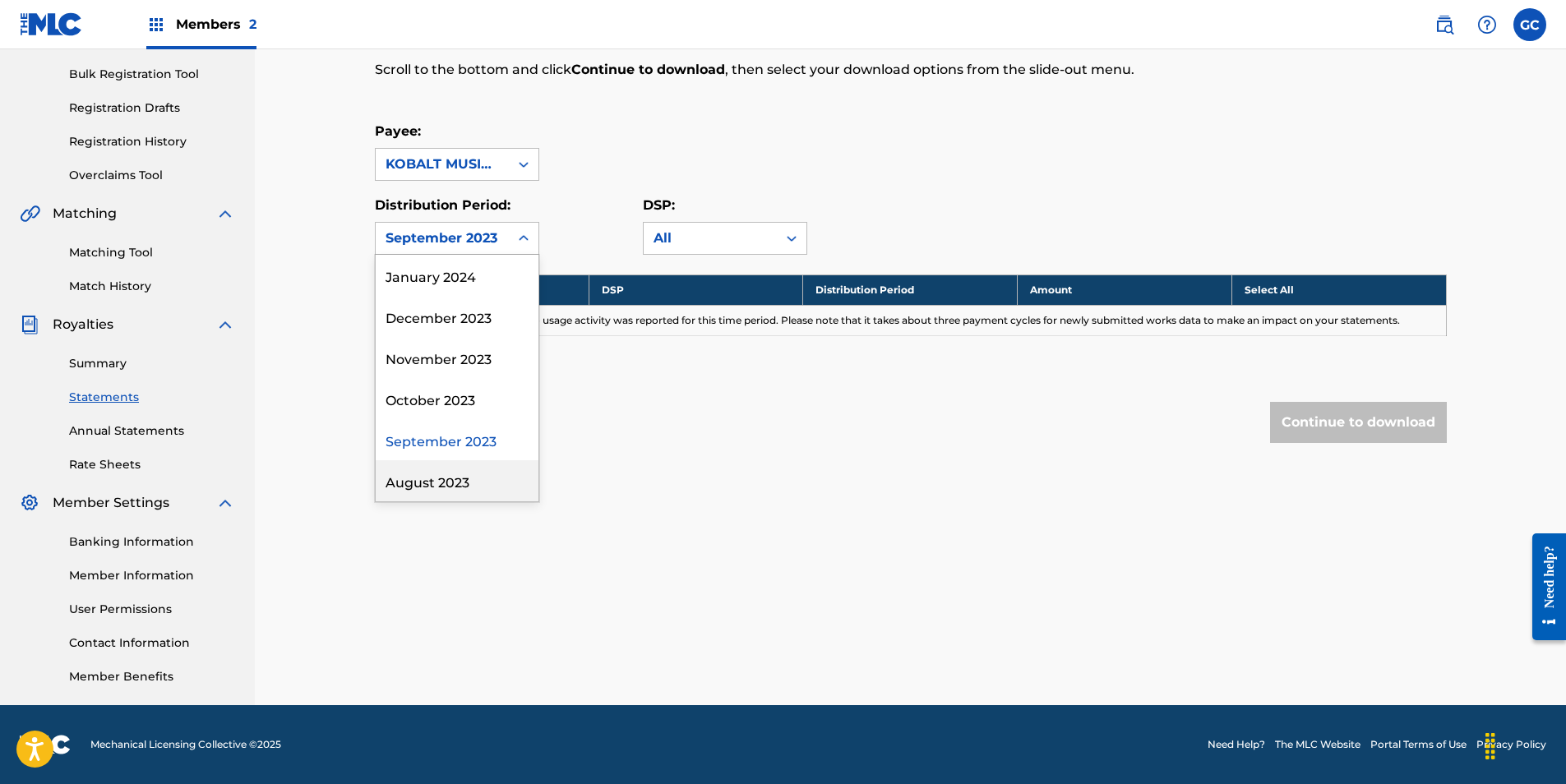 click on "August 2023" at bounding box center (457, 481) 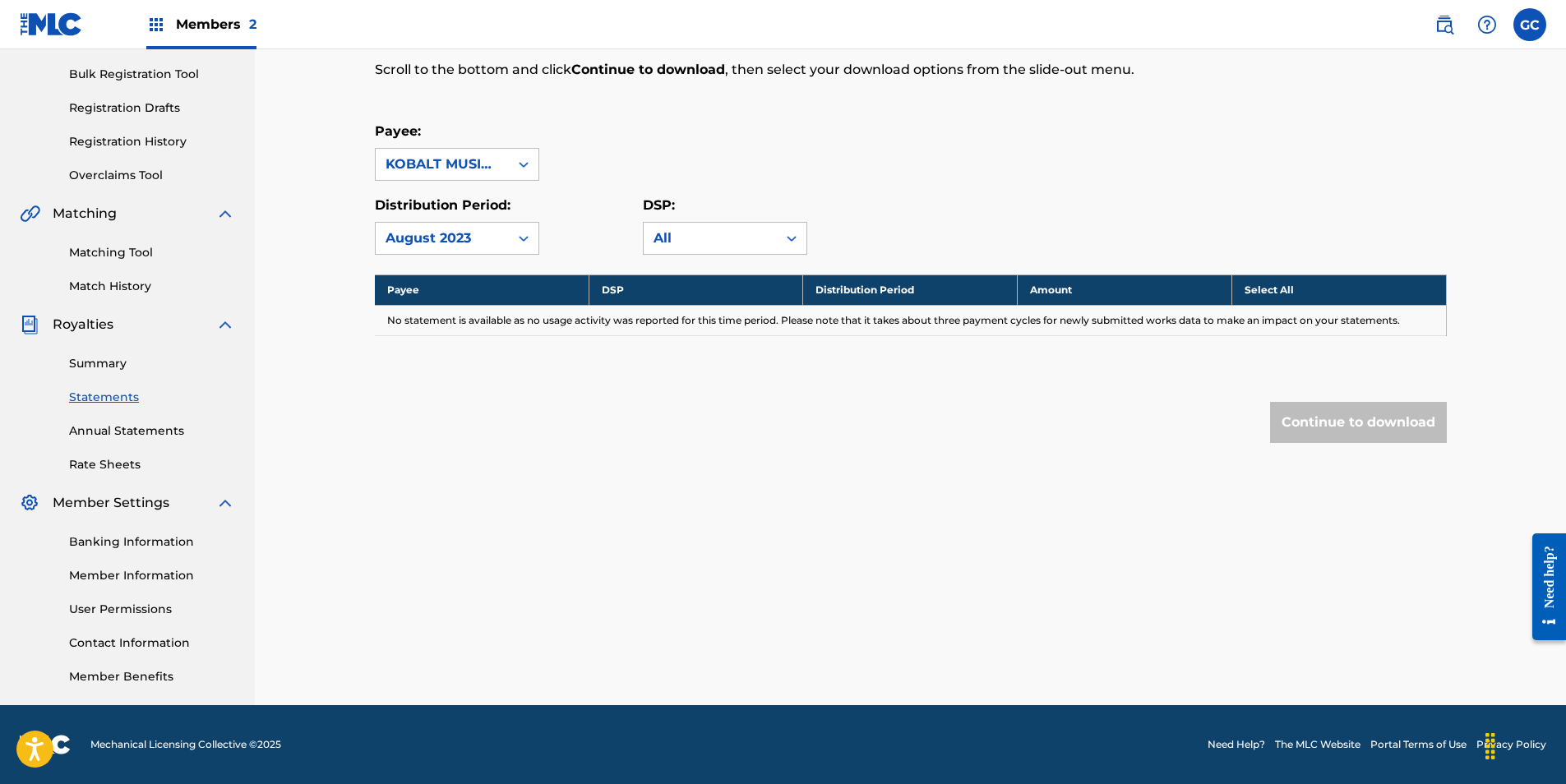 click on "August 2023" at bounding box center (442, 238) 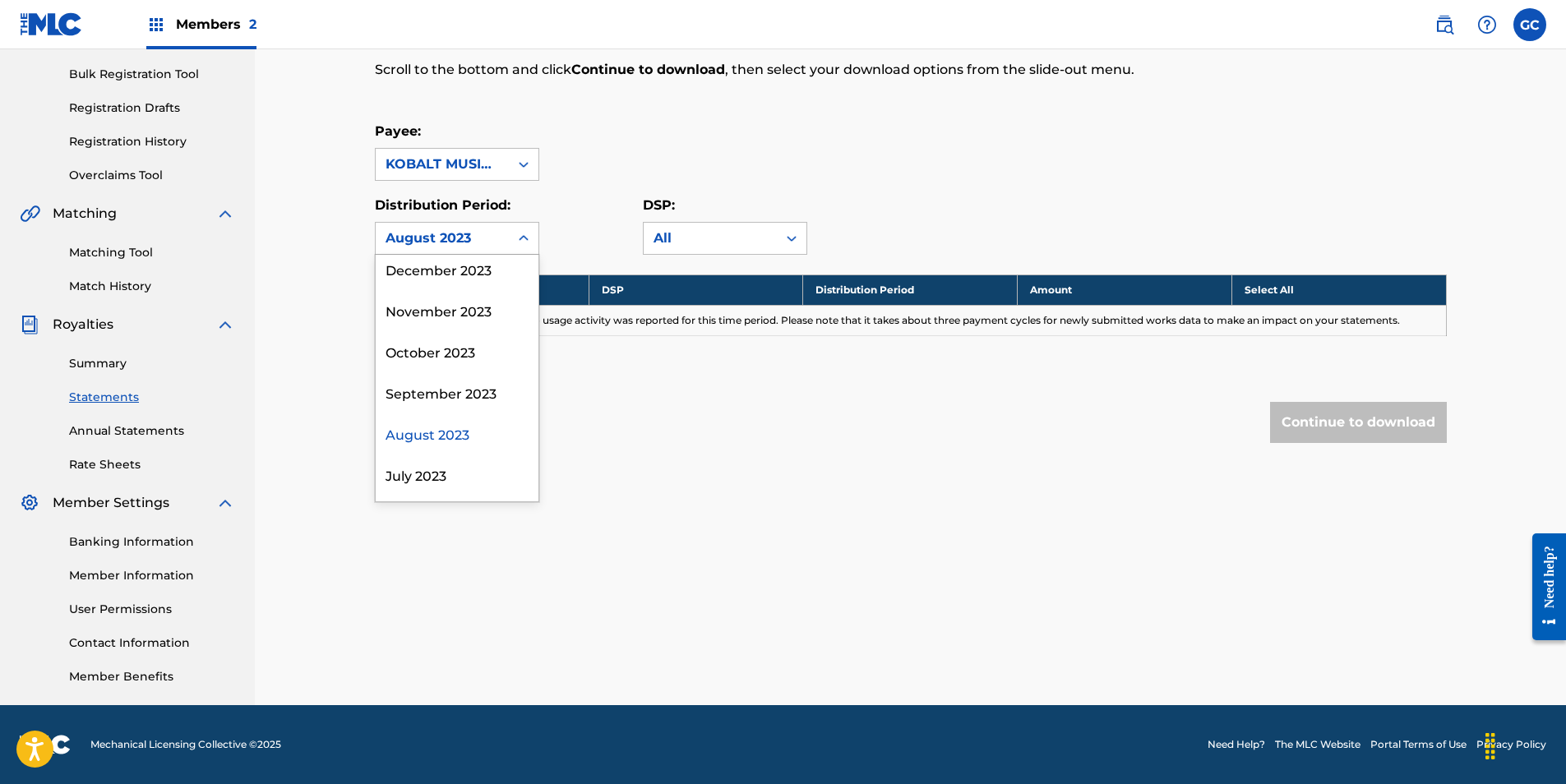 scroll, scrollTop: 822, scrollLeft: 0, axis: vertical 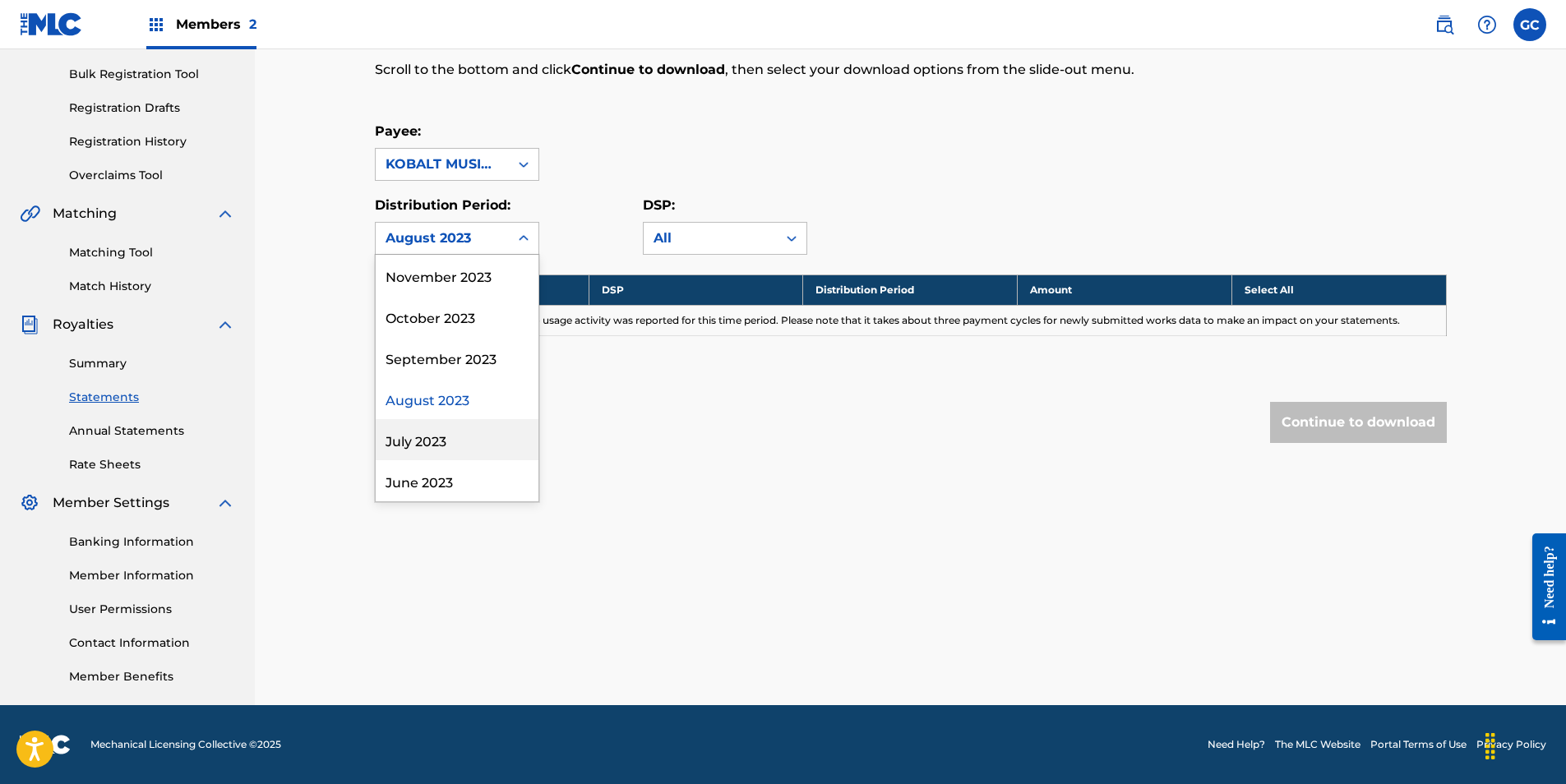 click on "July 2023" at bounding box center [457, 440] 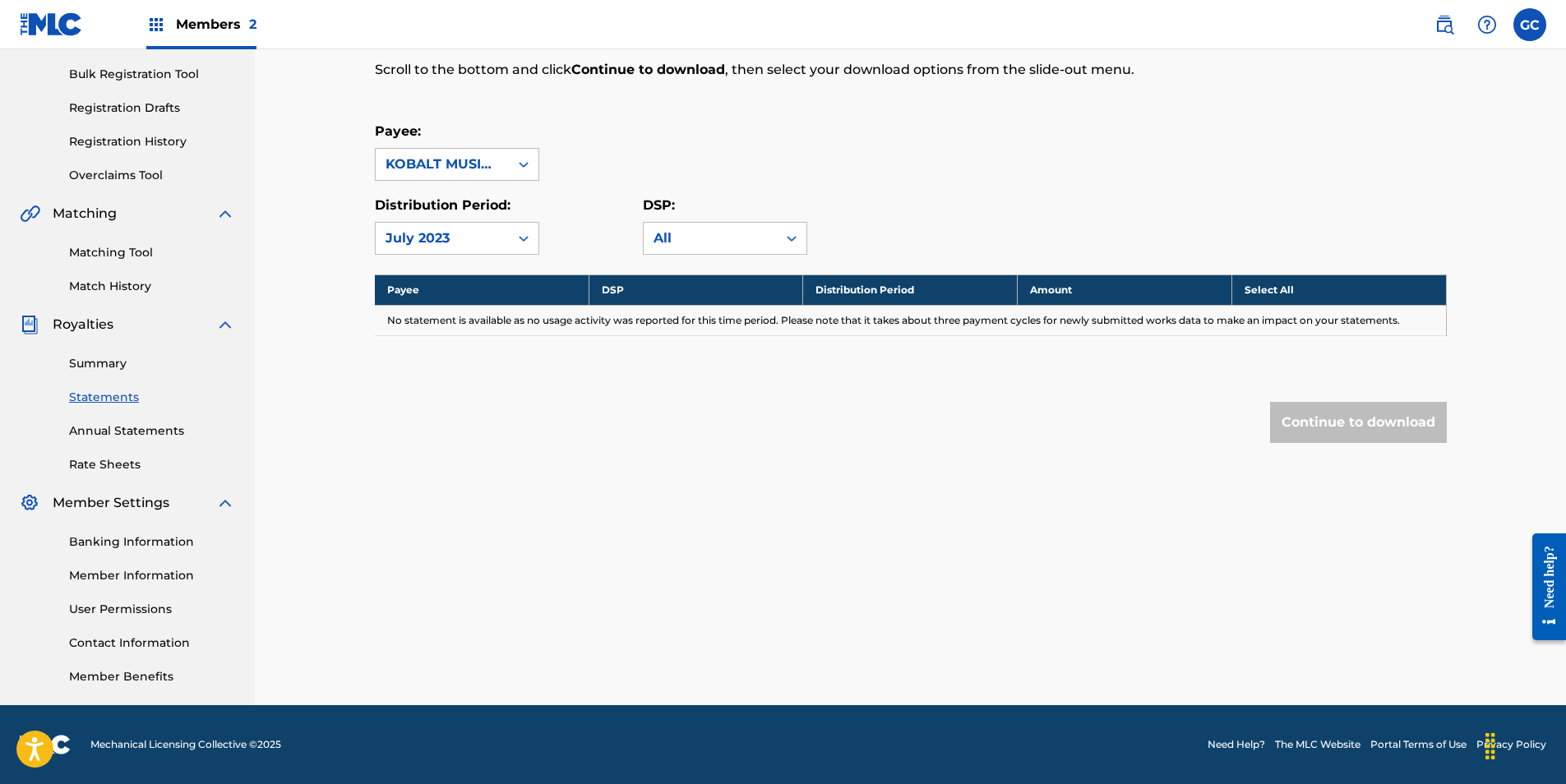 click on "July 2023" at bounding box center (442, 238) 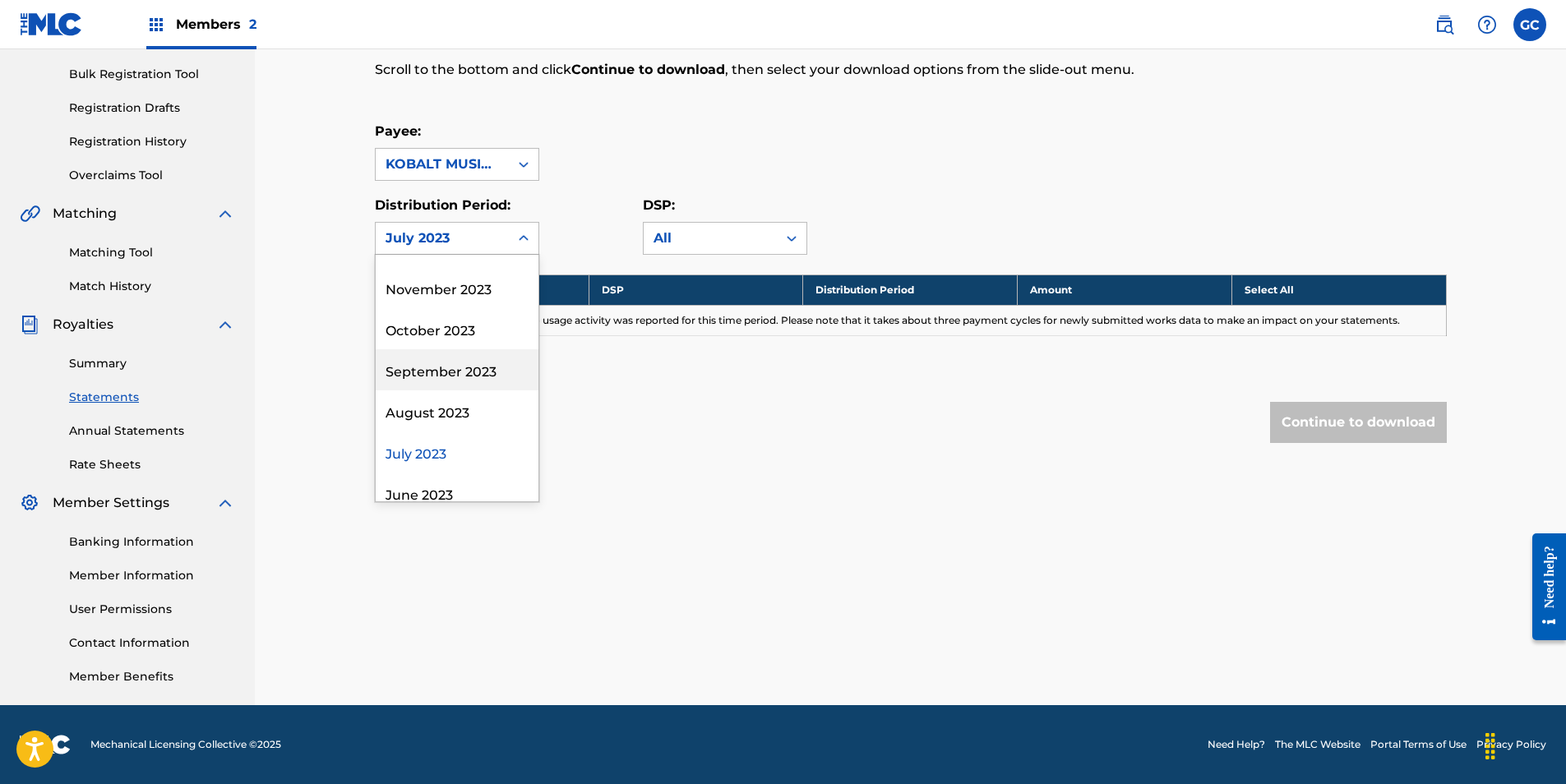 scroll, scrollTop: 904, scrollLeft: 0, axis: vertical 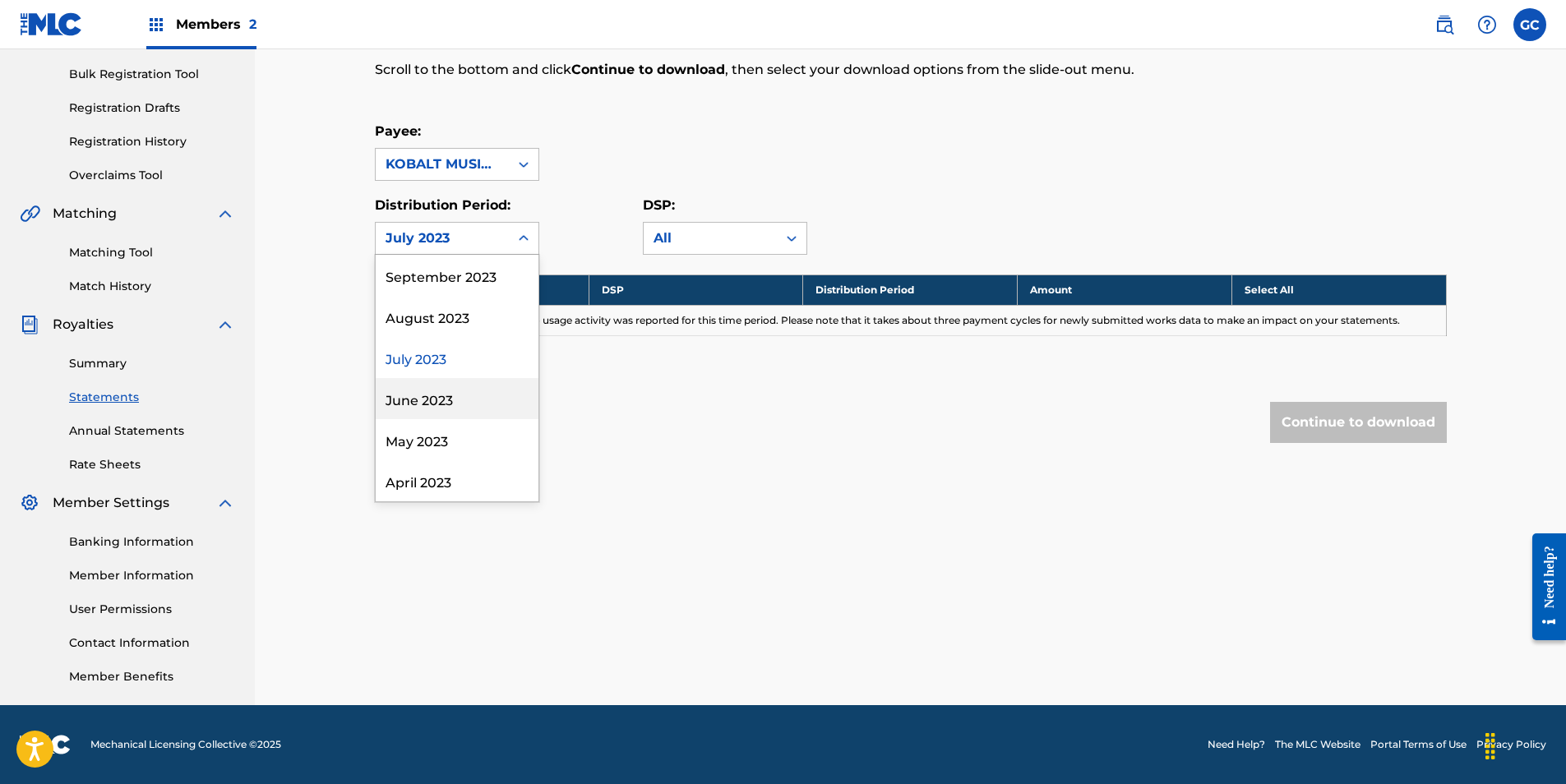 click on "June 2023" at bounding box center [457, 399] 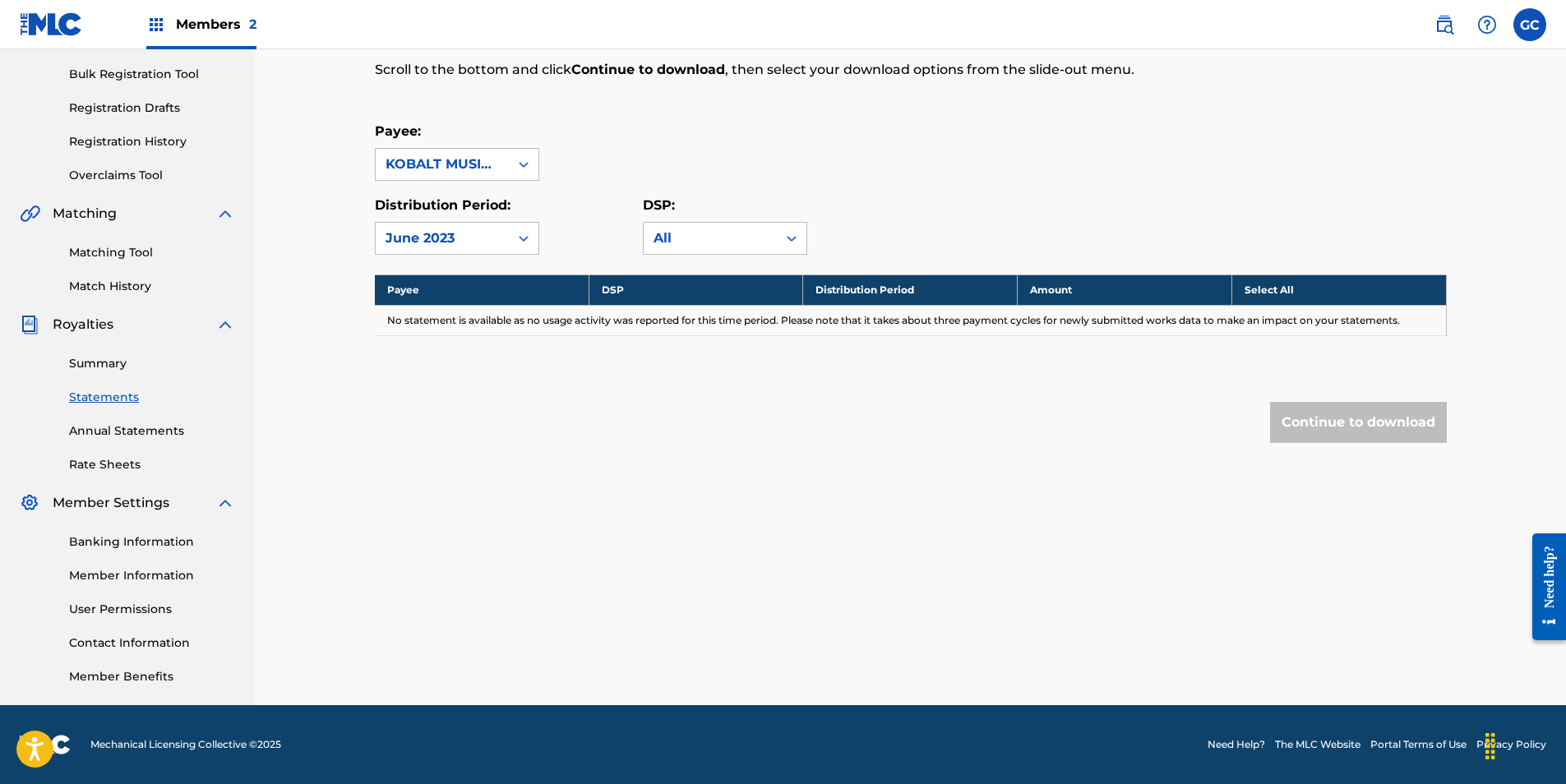 click on "June 2023" at bounding box center (442, 238) 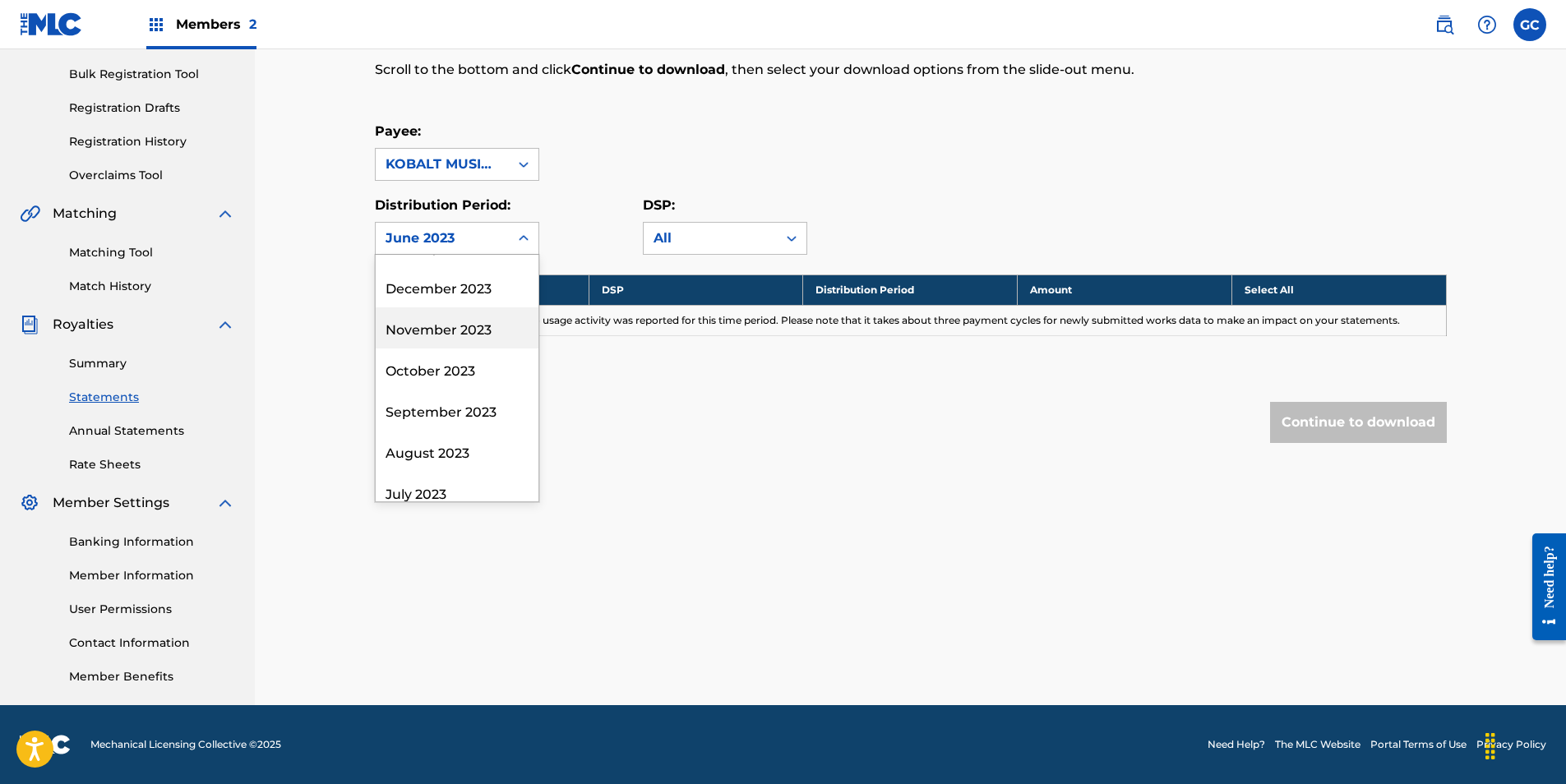 scroll, scrollTop: 904, scrollLeft: 0, axis: vertical 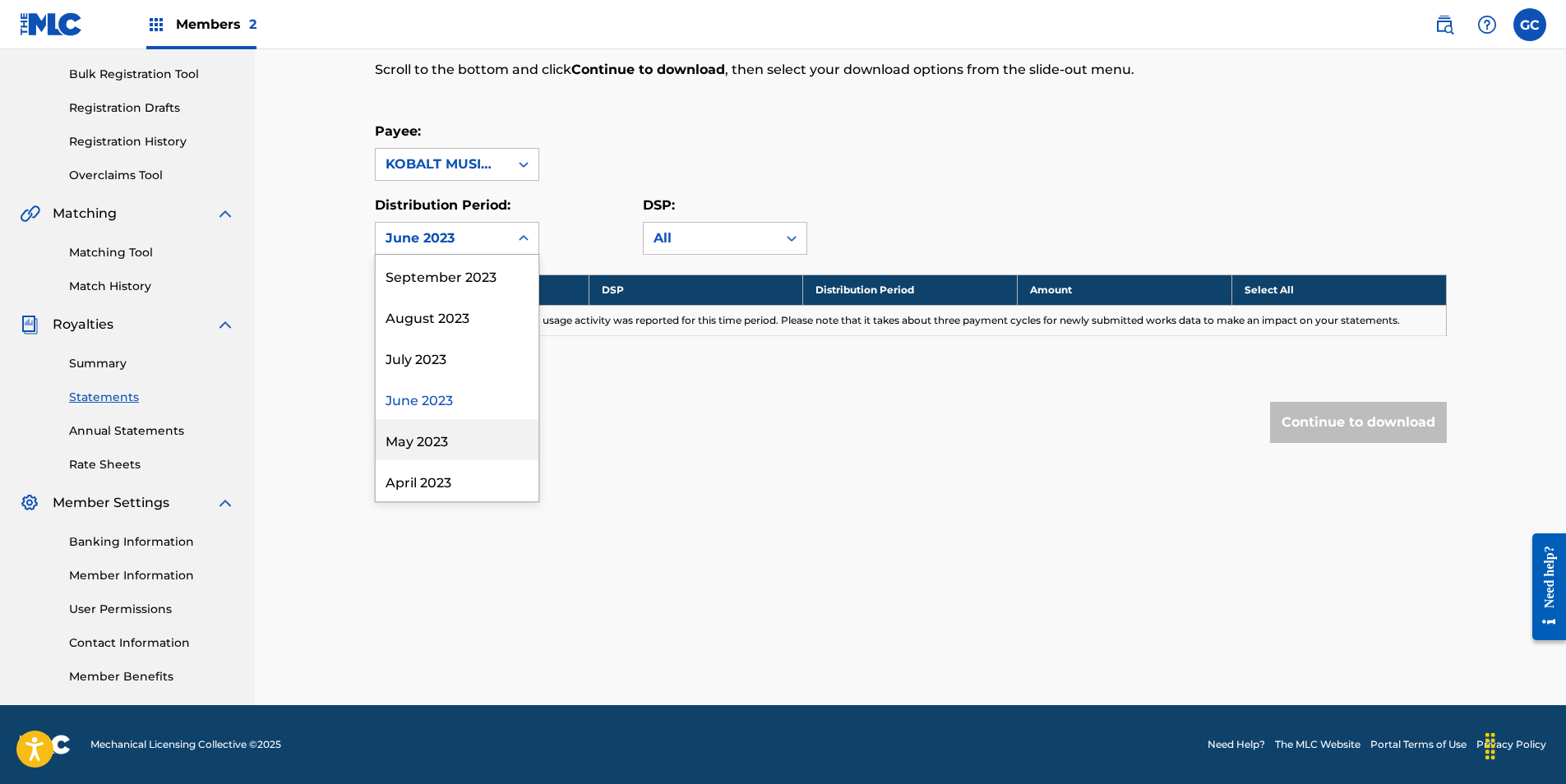 click on "May 2023" at bounding box center (457, 440) 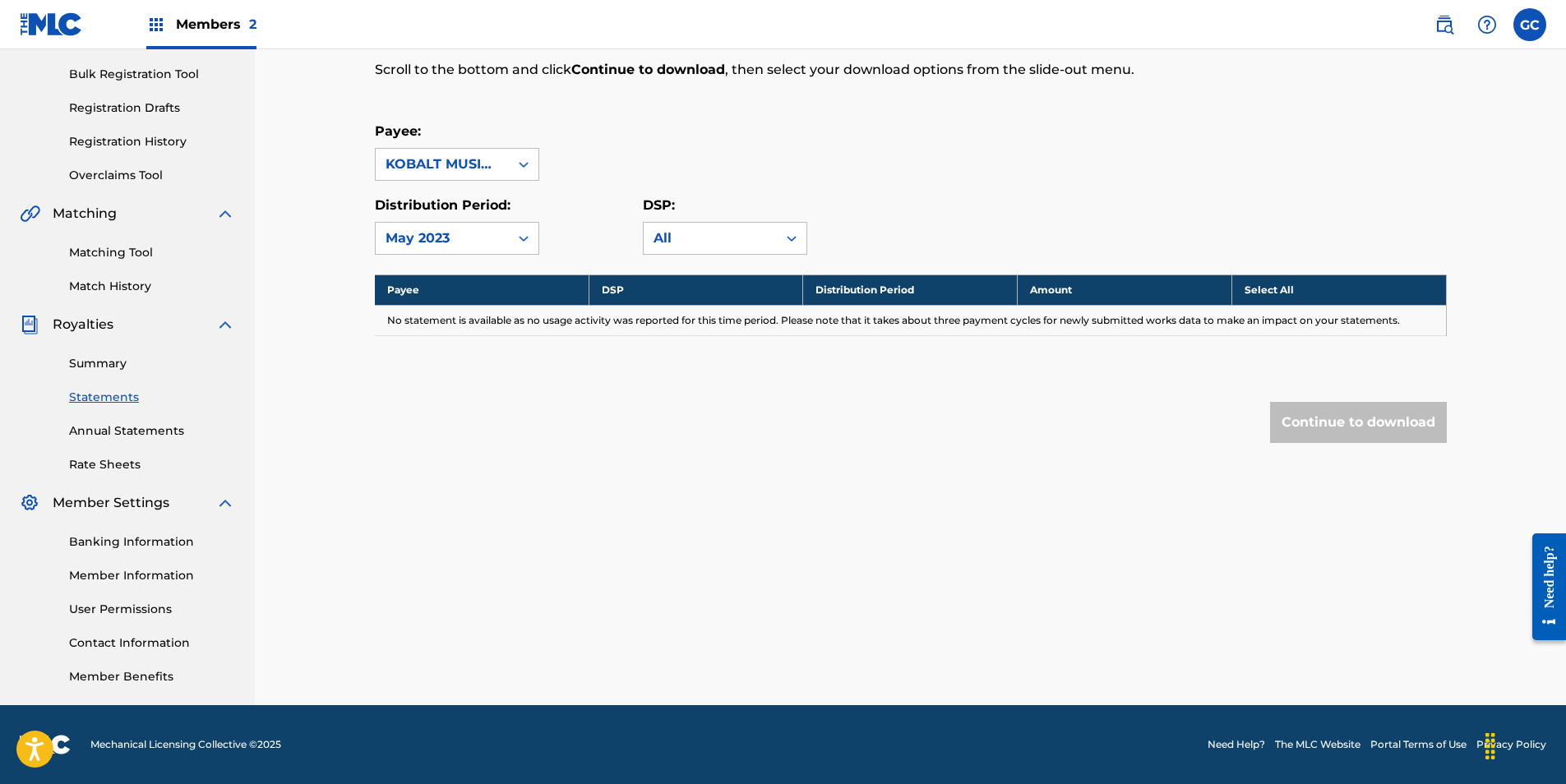click on "May 2023" at bounding box center (442, 238) 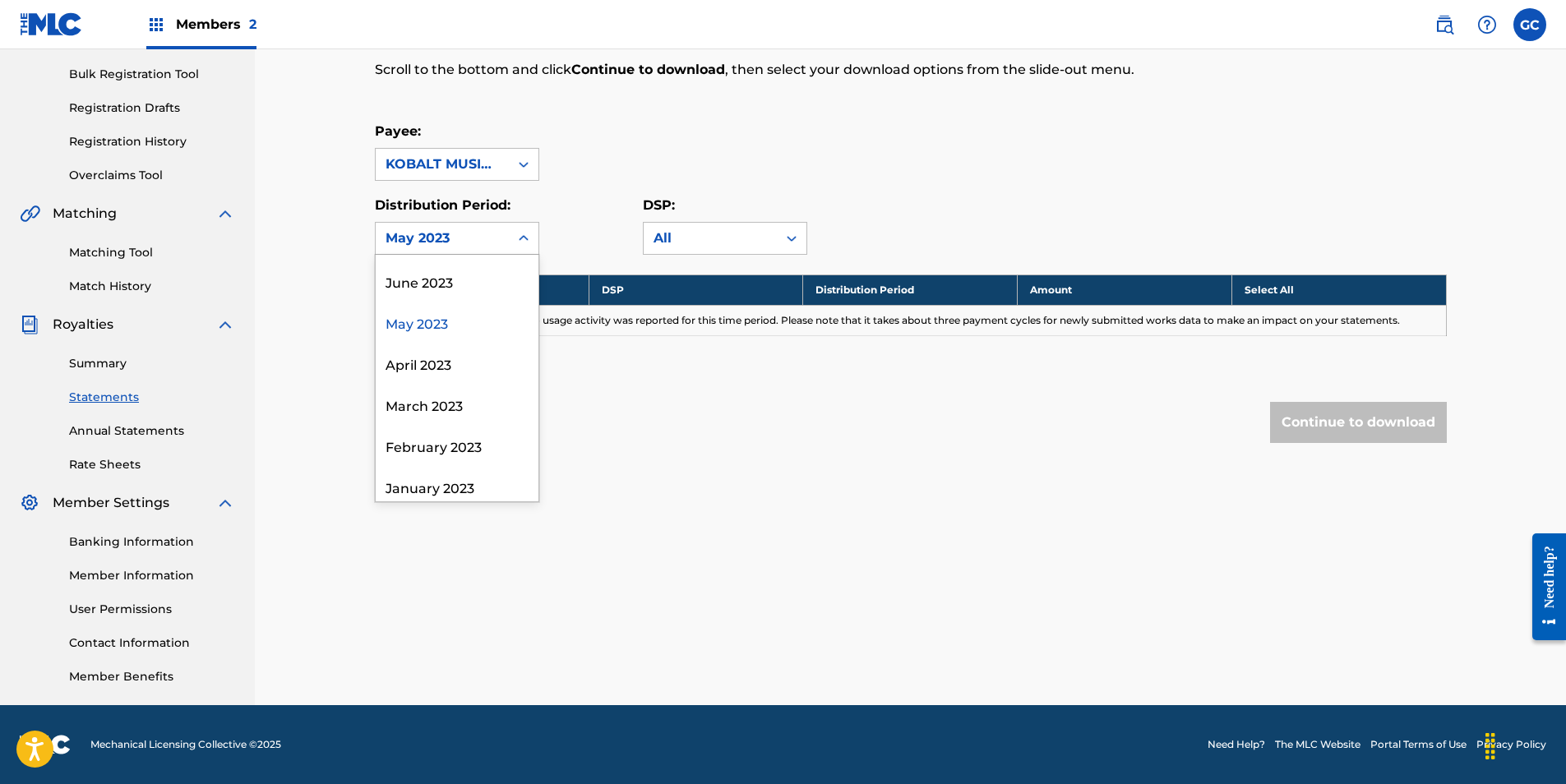 scroll, scrollTop: 1068, scrollLeft: 0, axis: vertical 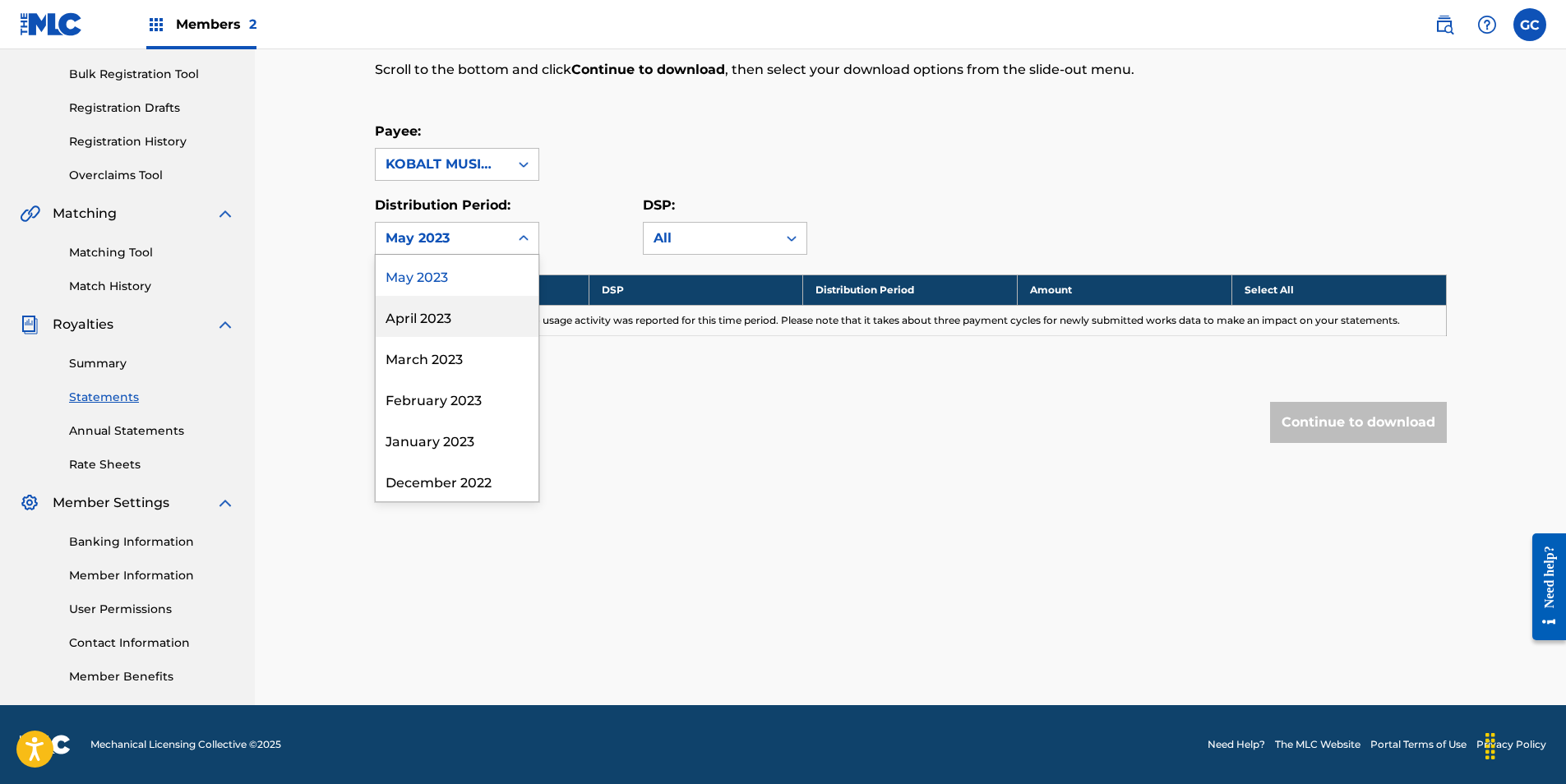 click on "April 2023" at bounding box center (457, 316) 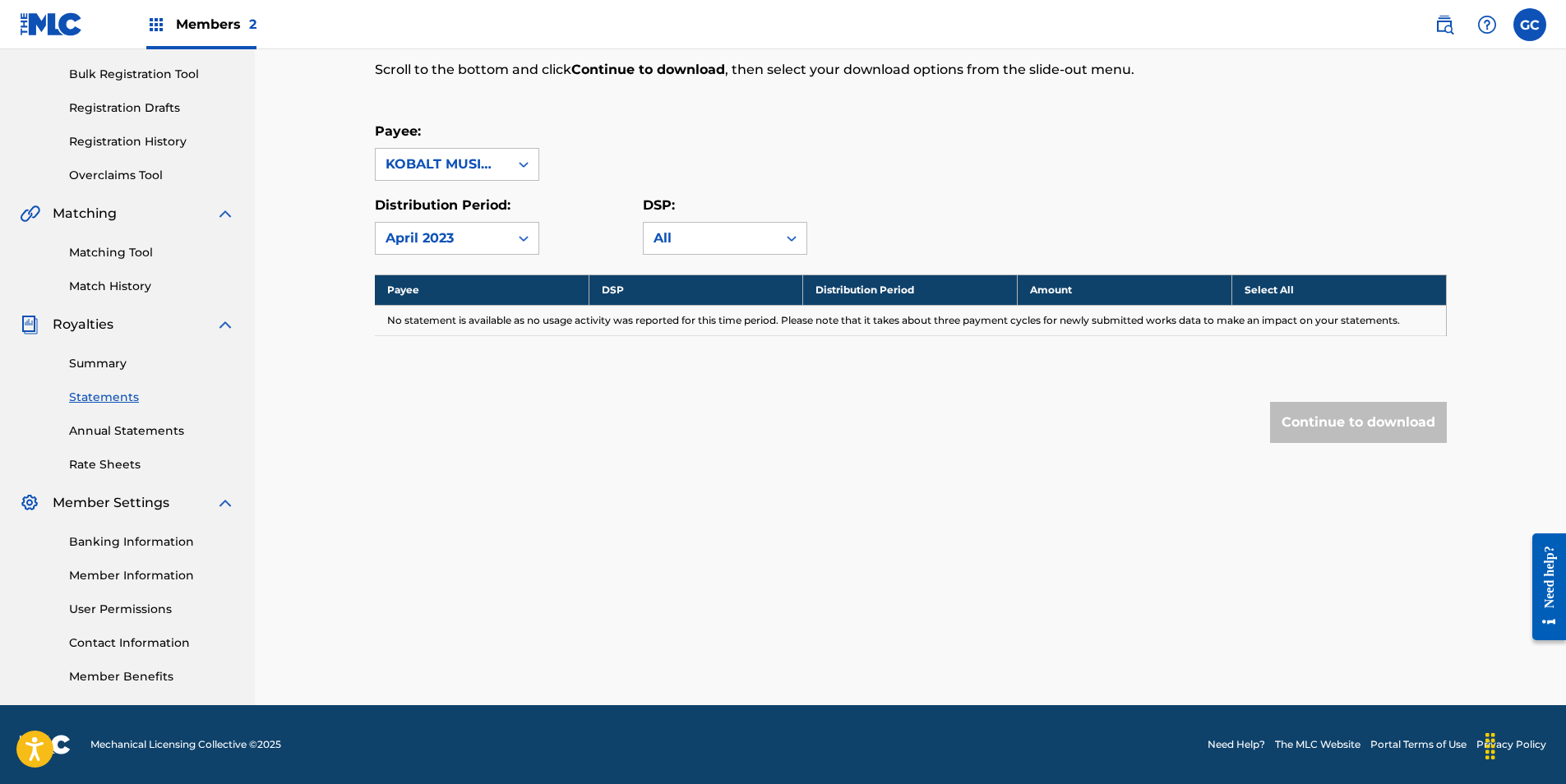 click on "April 2023" at bounding box center [442, 238] 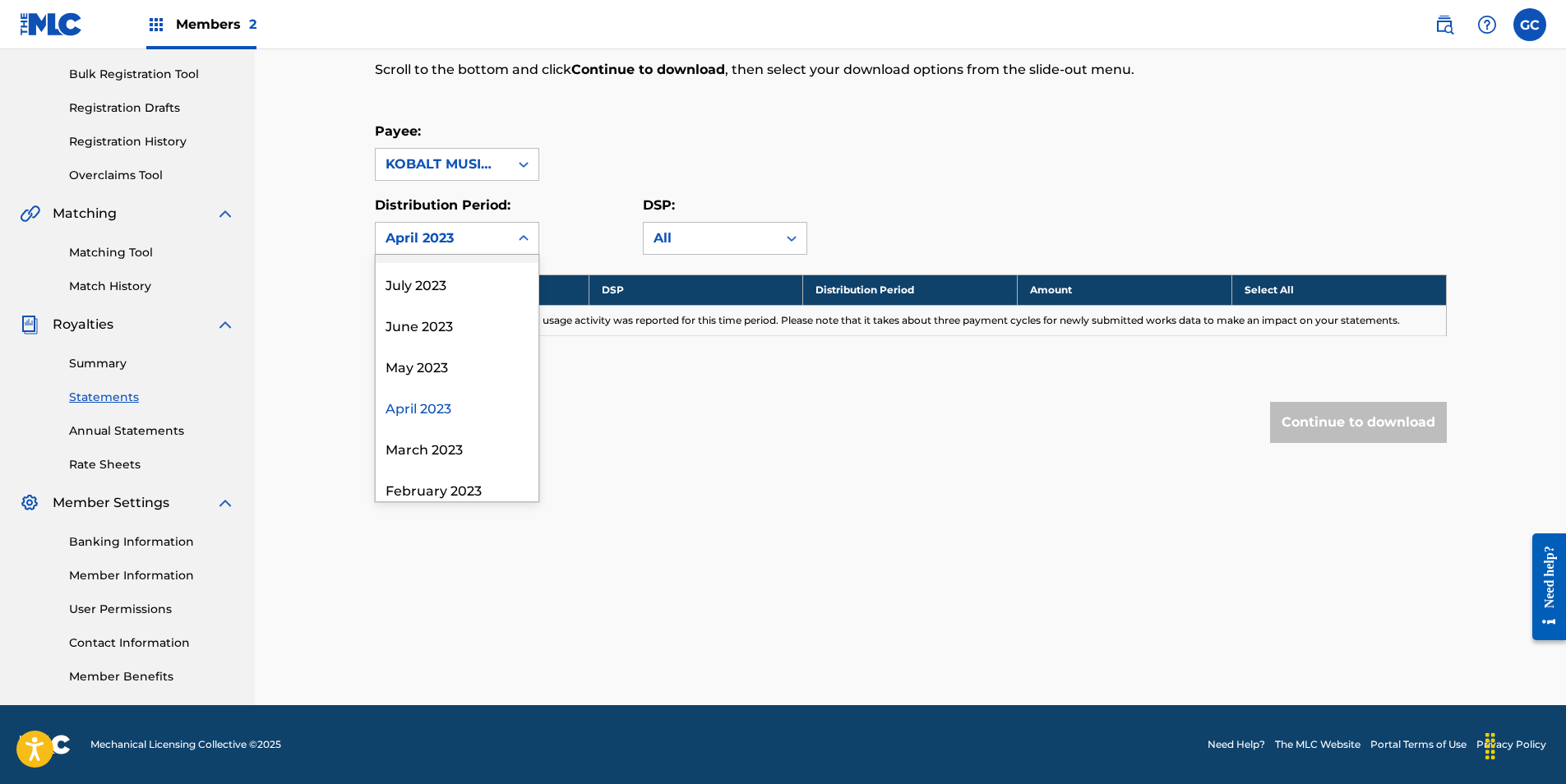 scroll, scrollTop: 986, scrollLeft: 0, axis: vertical 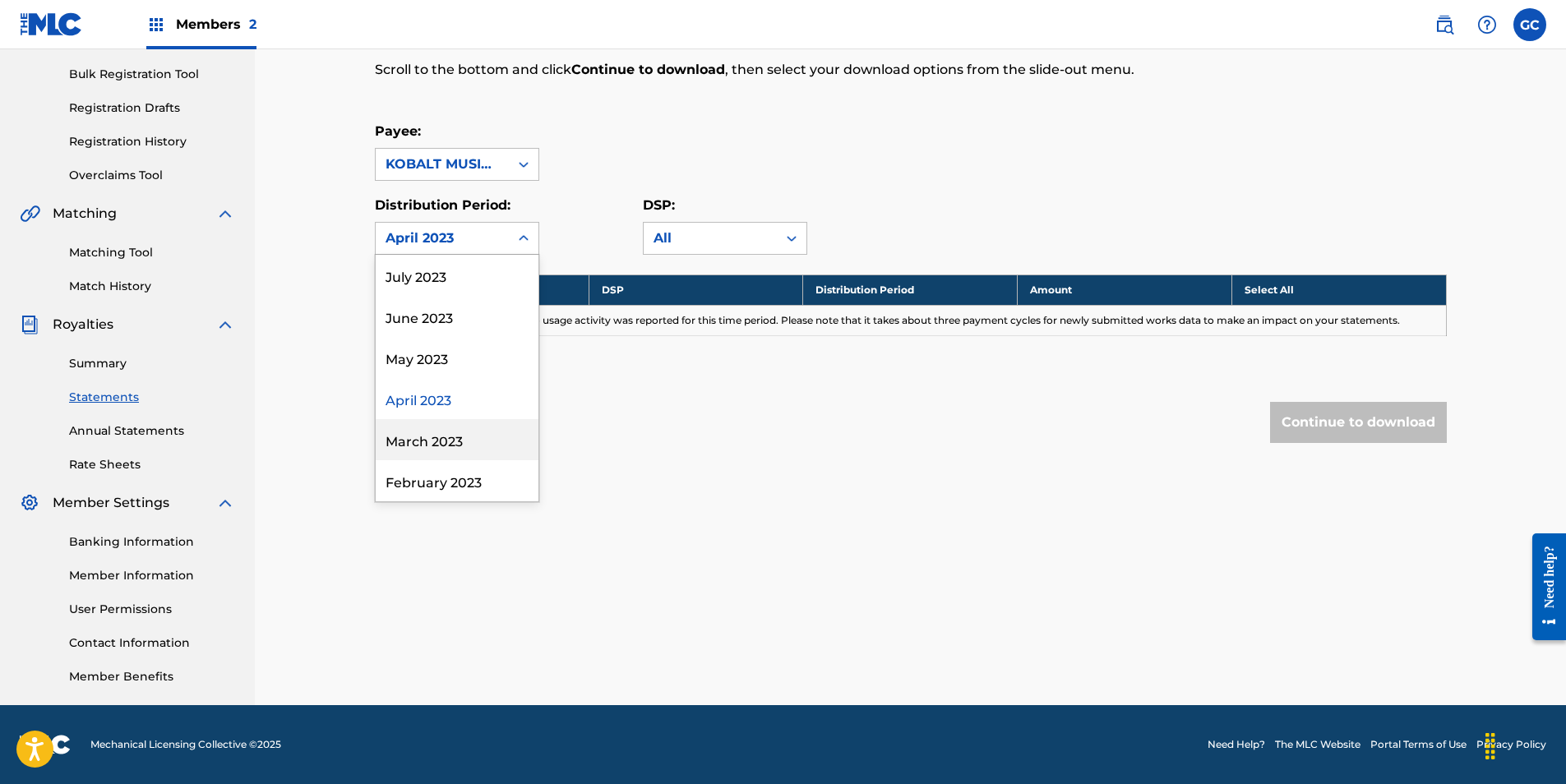 click on "March 2023" at bounding box center (457, 440) 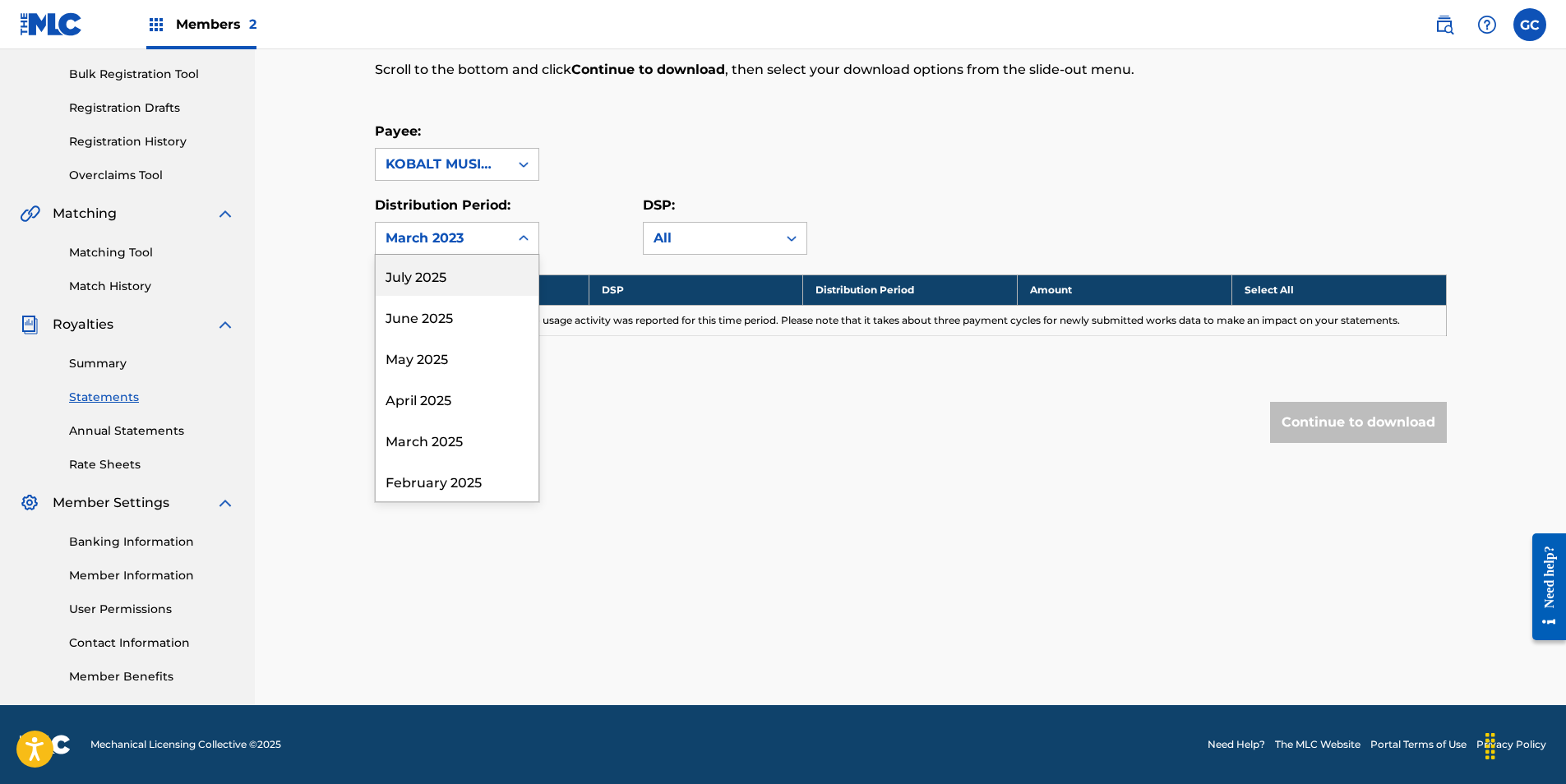 click on "March 2023" at bounding box center (442, 238) 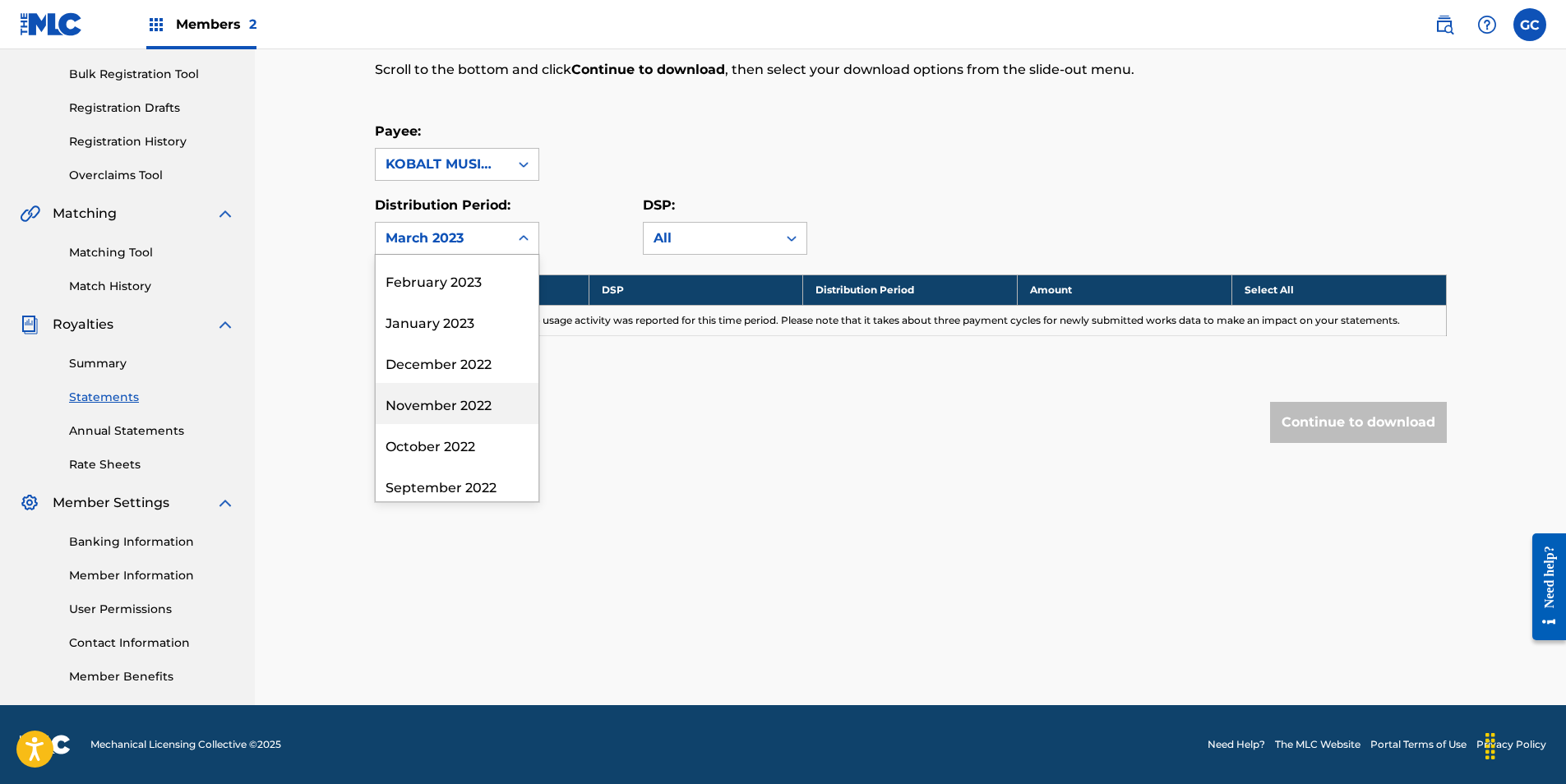 scroll, scrollTop: 1151, scrollLeft: 0, axis: vertical 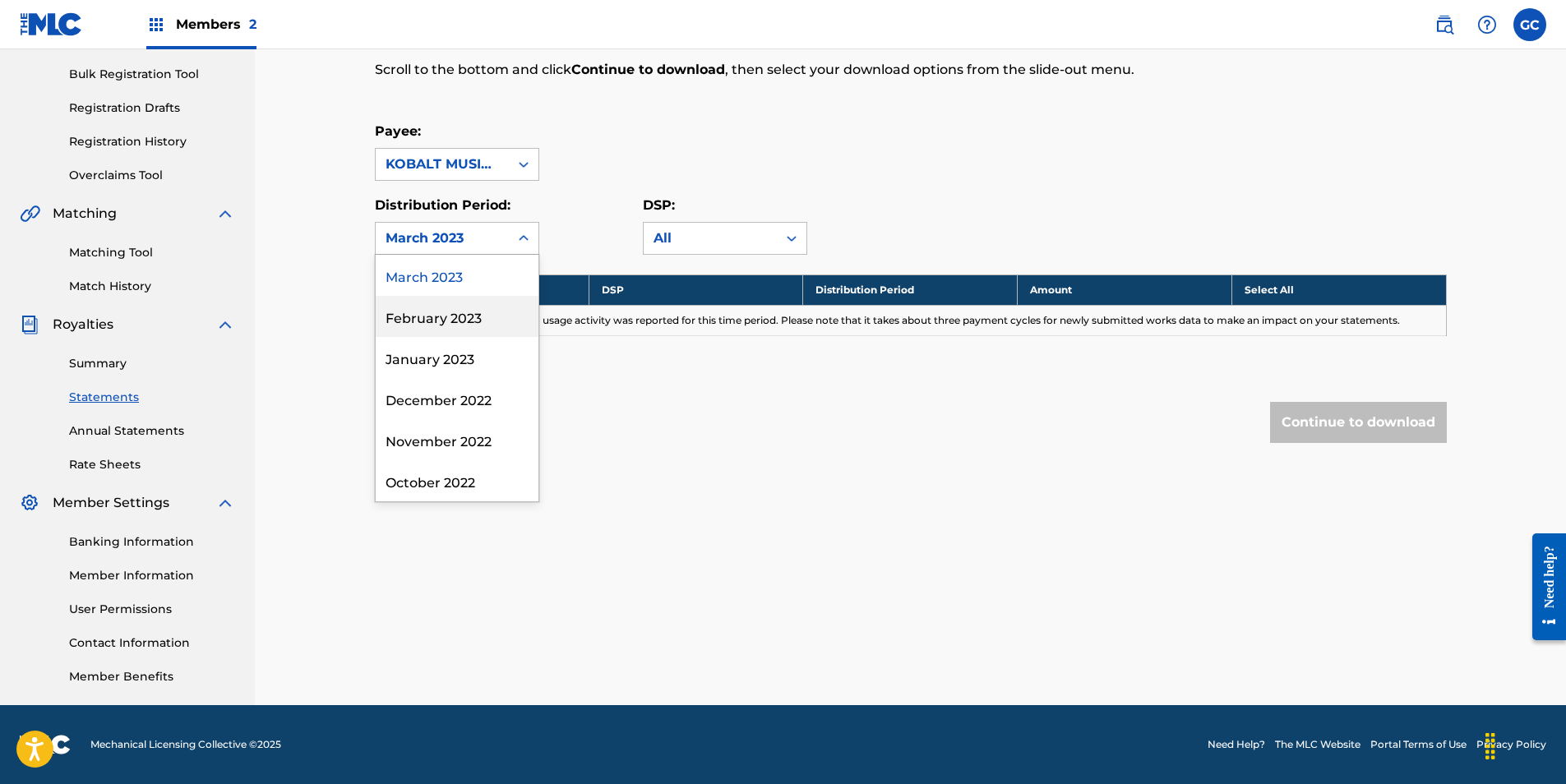 click on "February 2023" at bounding box center (457, 316) 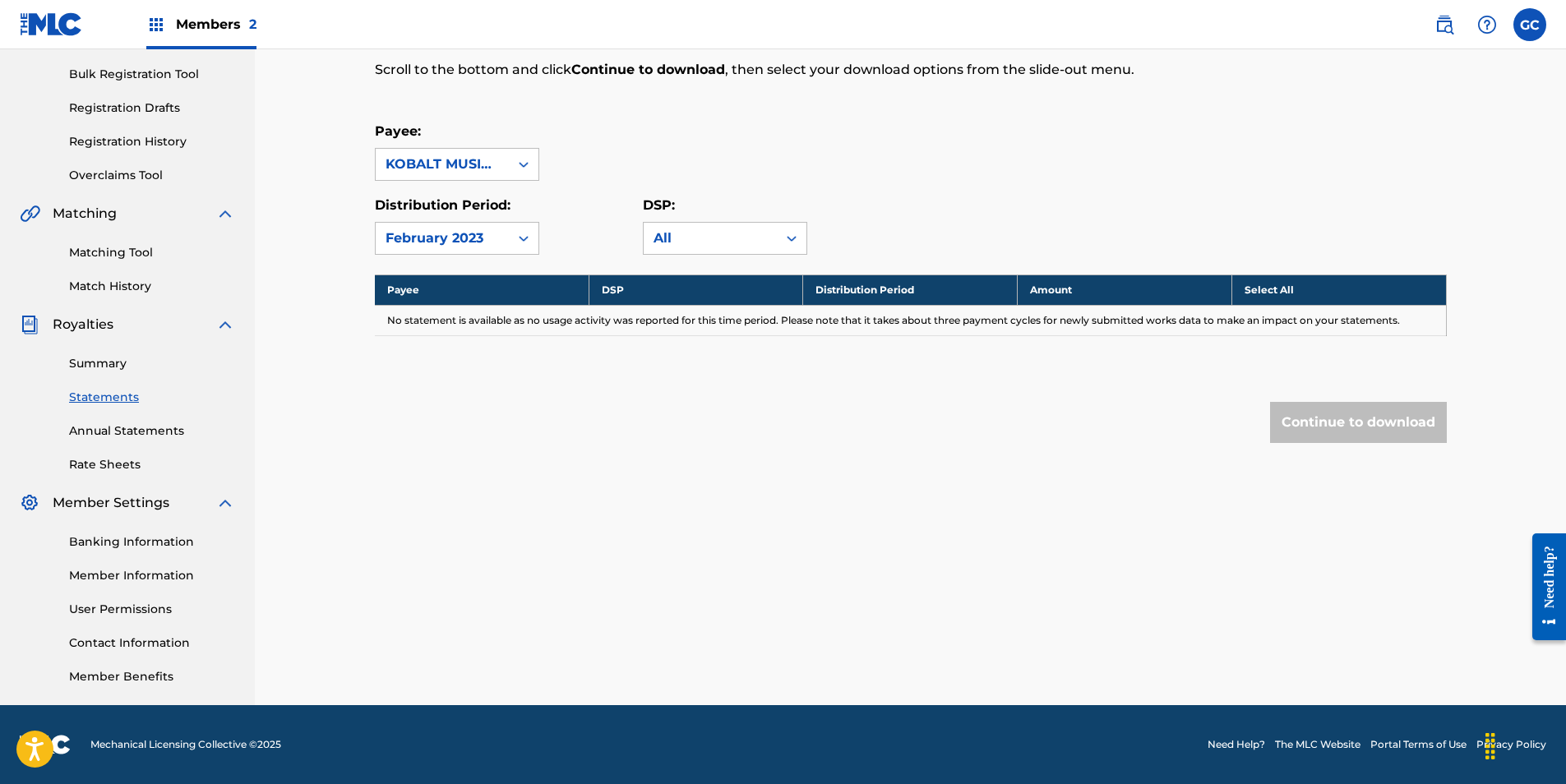 click on "February 2023" at bounding box center (442, 238) 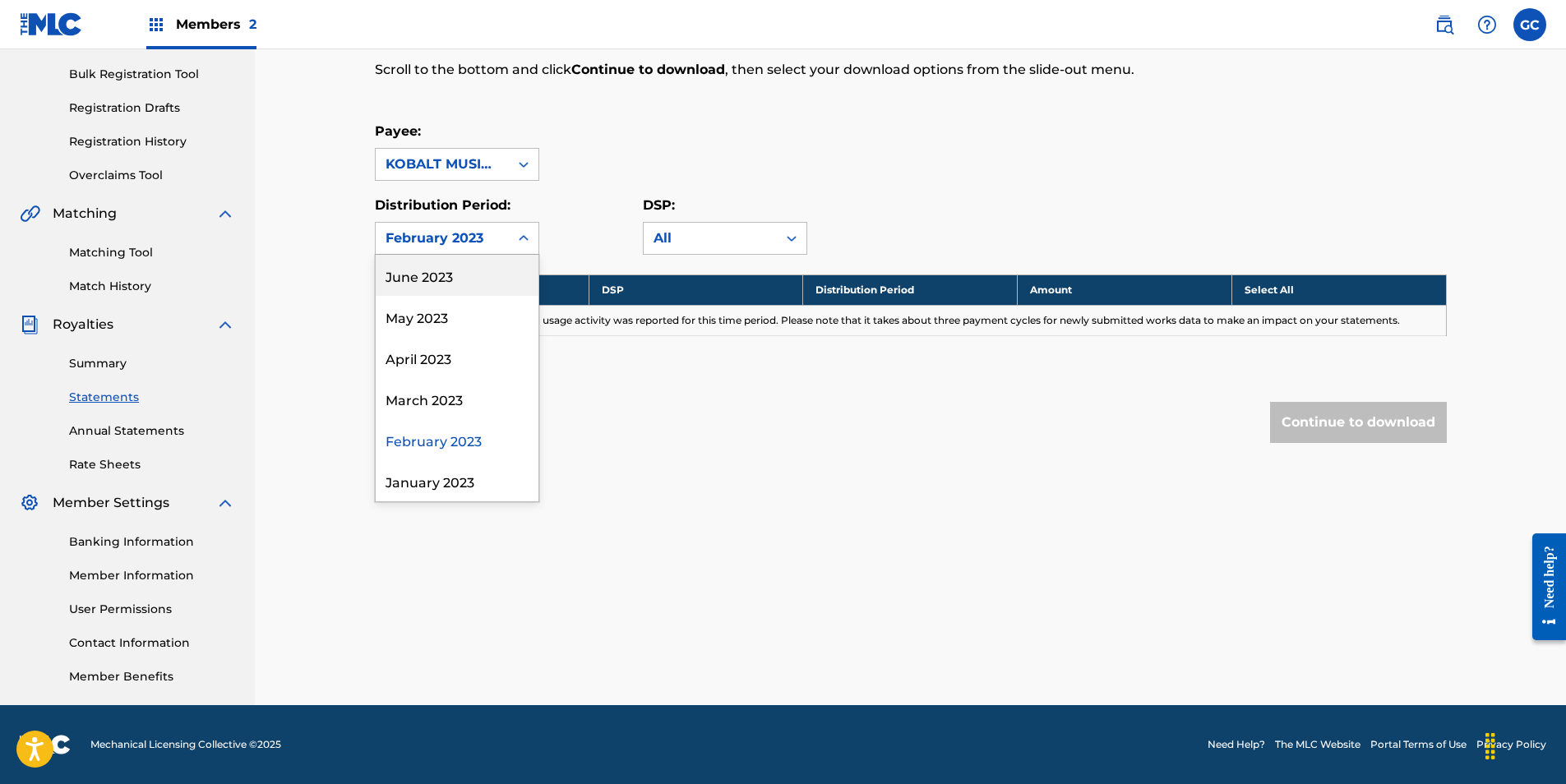 scroll, scrollTop: 1068, scrollLeft: 0, axis: vertical 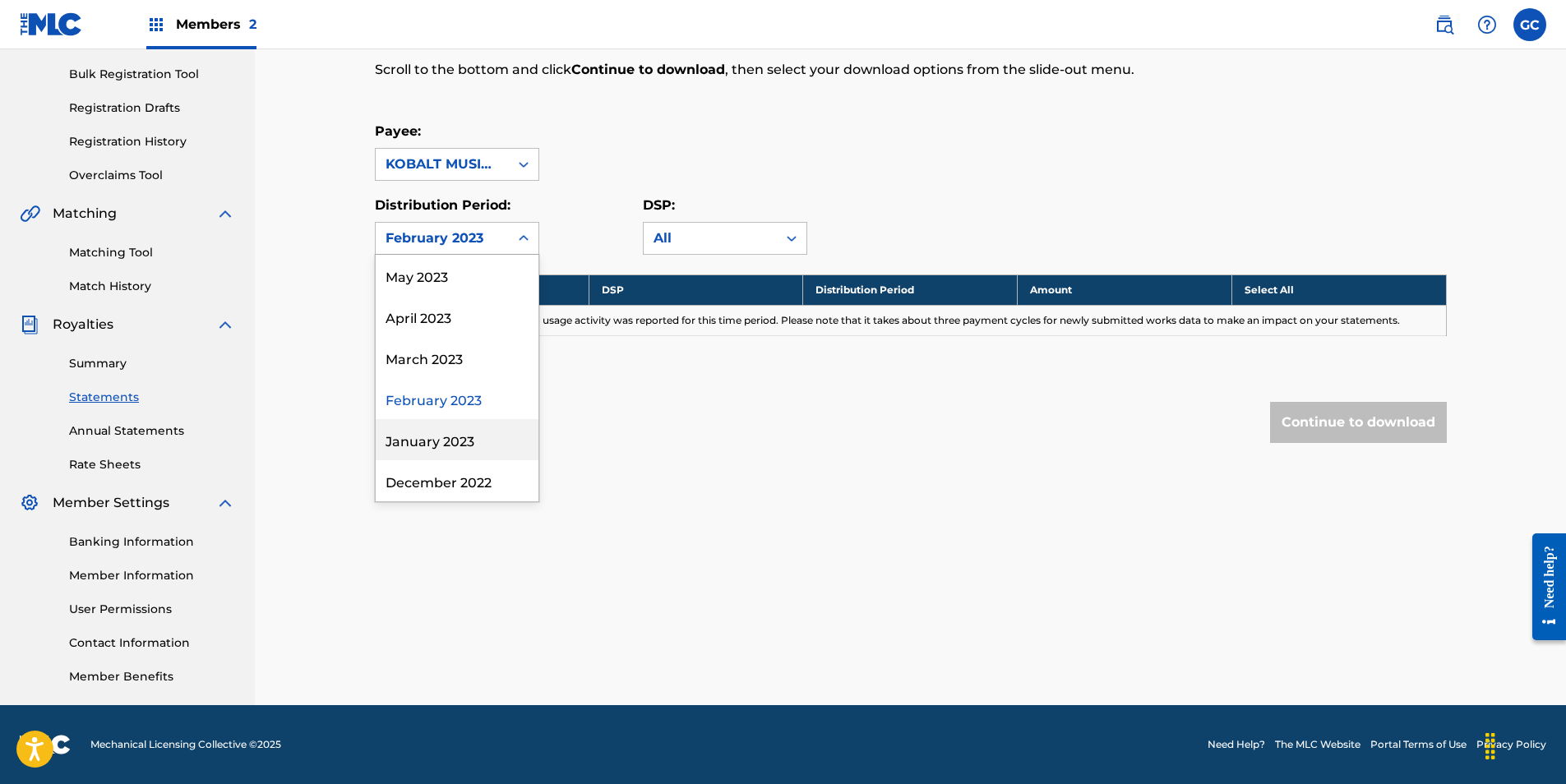 click on "January 2023" at bounding box center [457, 440] 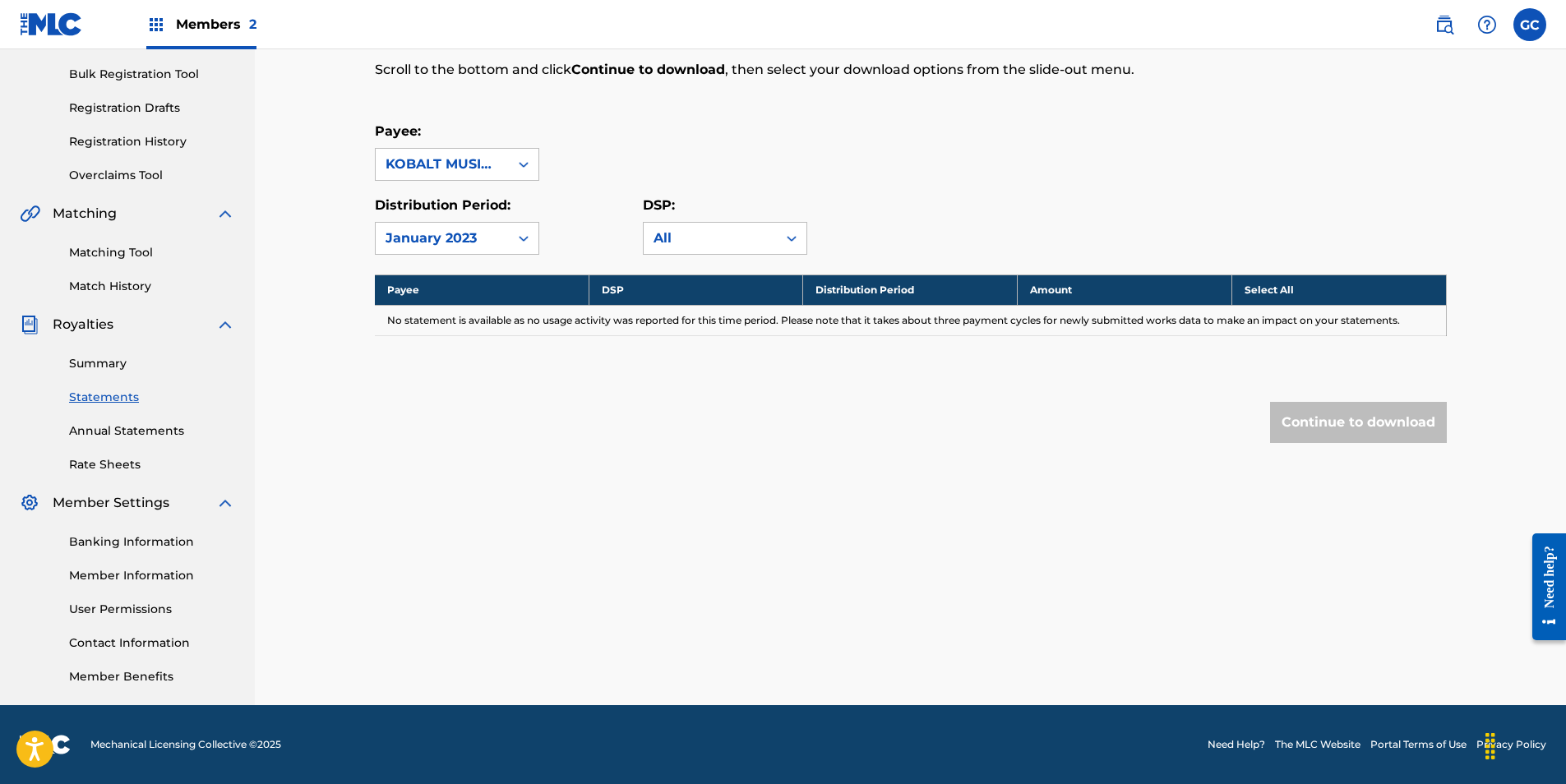 click on "January 2023" at bounding box center (442, 238) 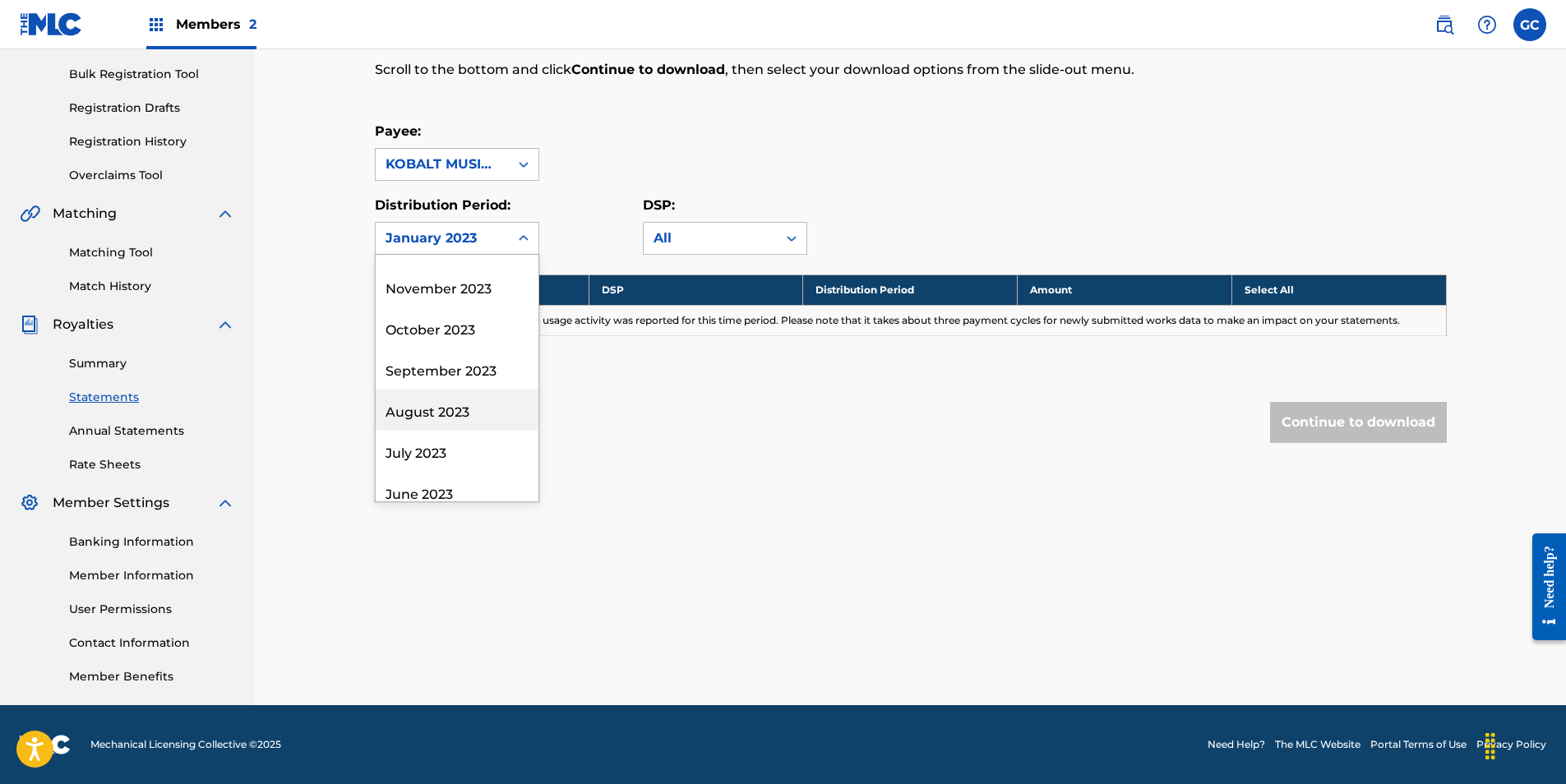 scroll, scrollTop: 1151, scrollLeft: 0, axis: vertical 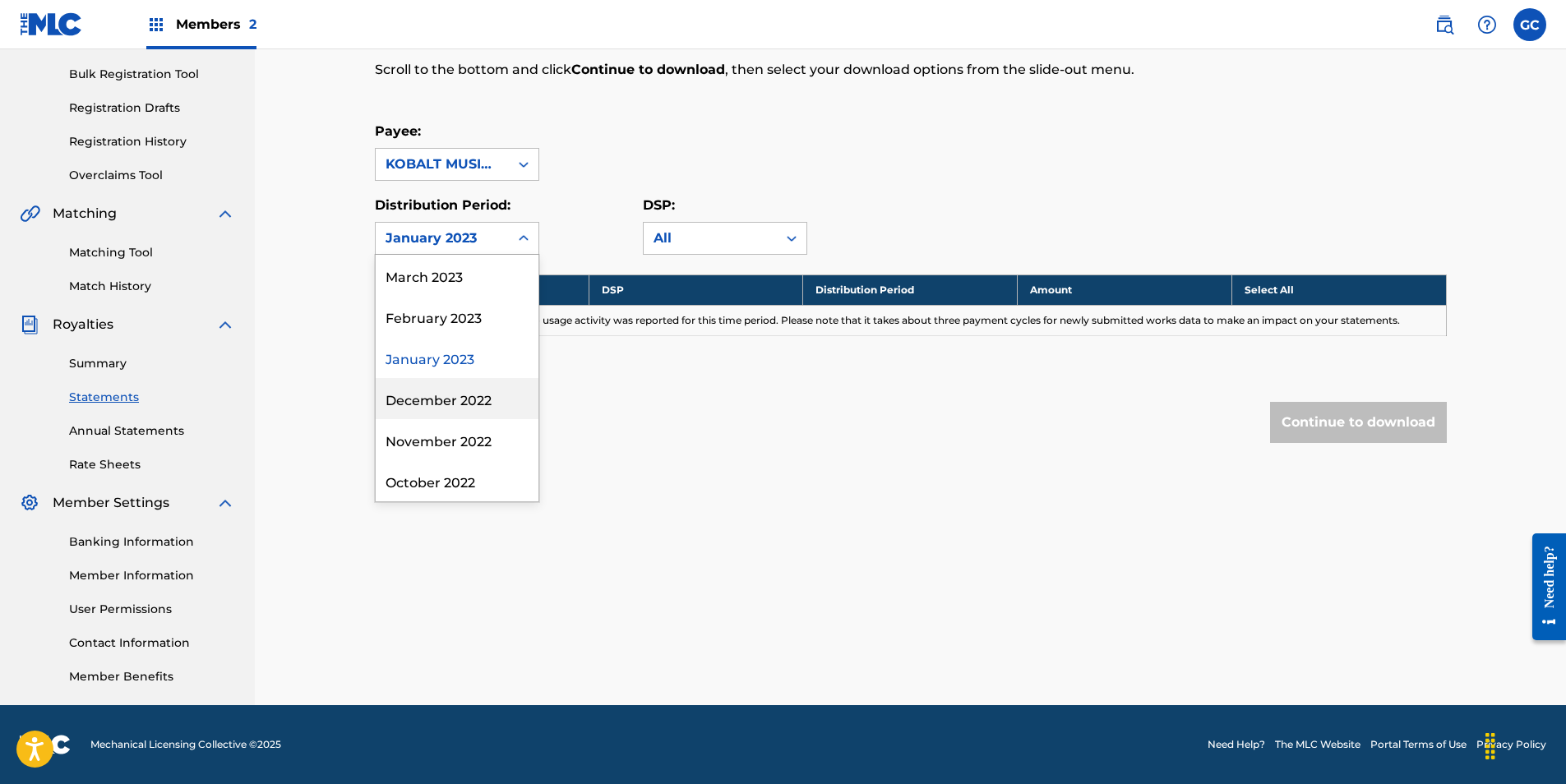click on "December 2022" at bounding box center (457, 399) 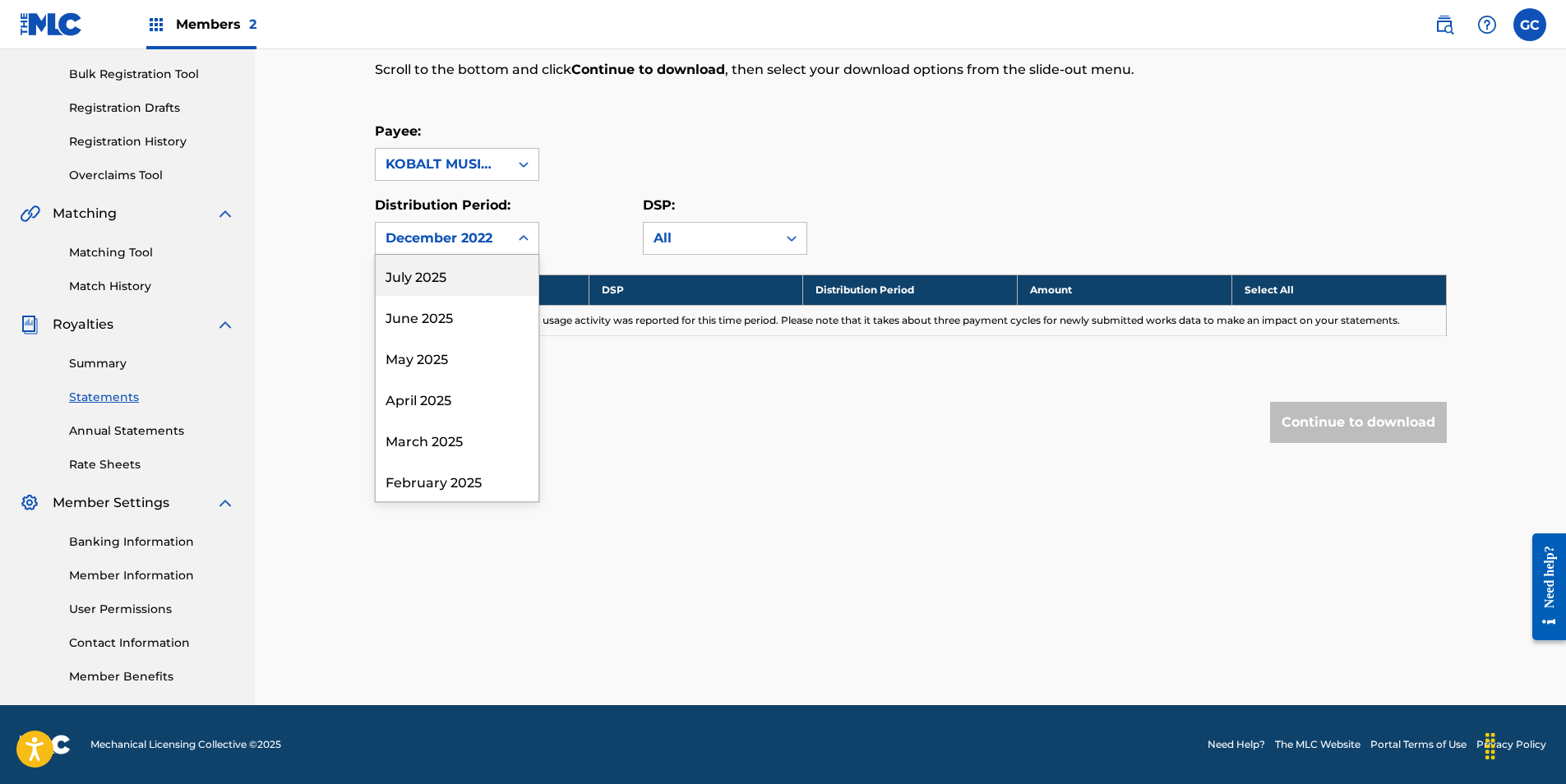 click on "December 2022" at bounding box center [442, 238] 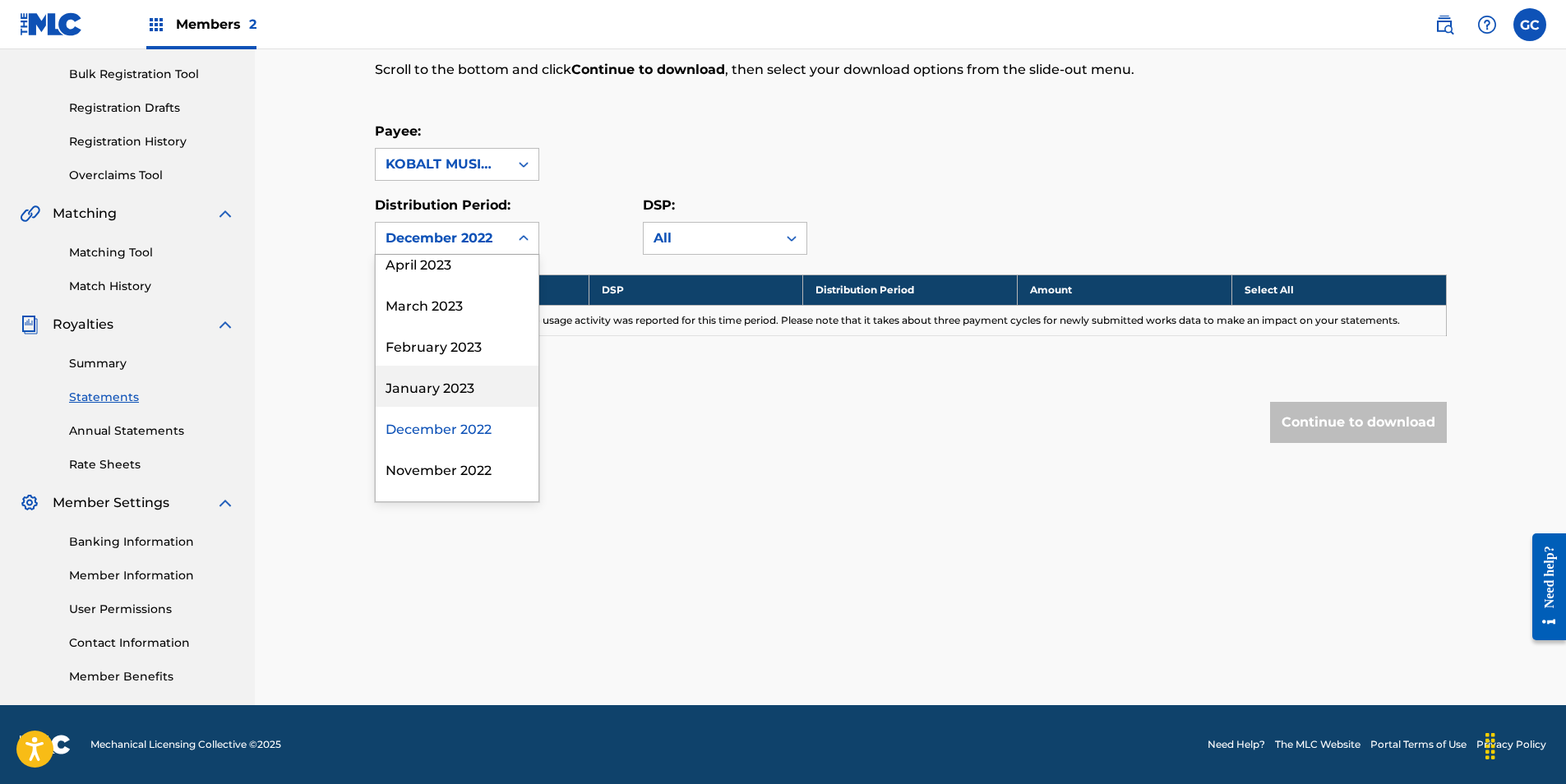 scroll, scrollTop: 1151, scrollLeft: 0, axis: vertical 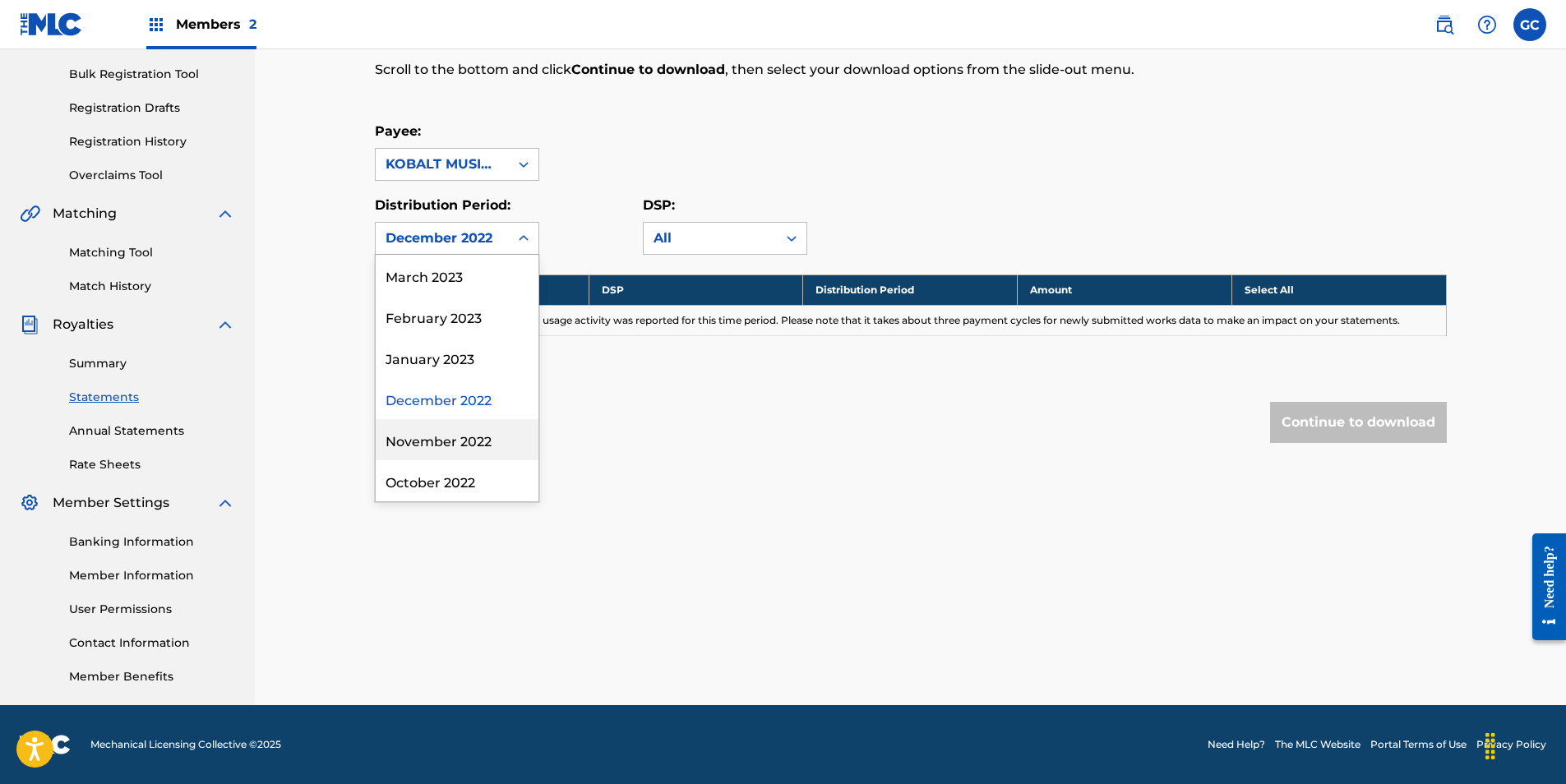 click on "November 2022" at bounding box center [457, 440] 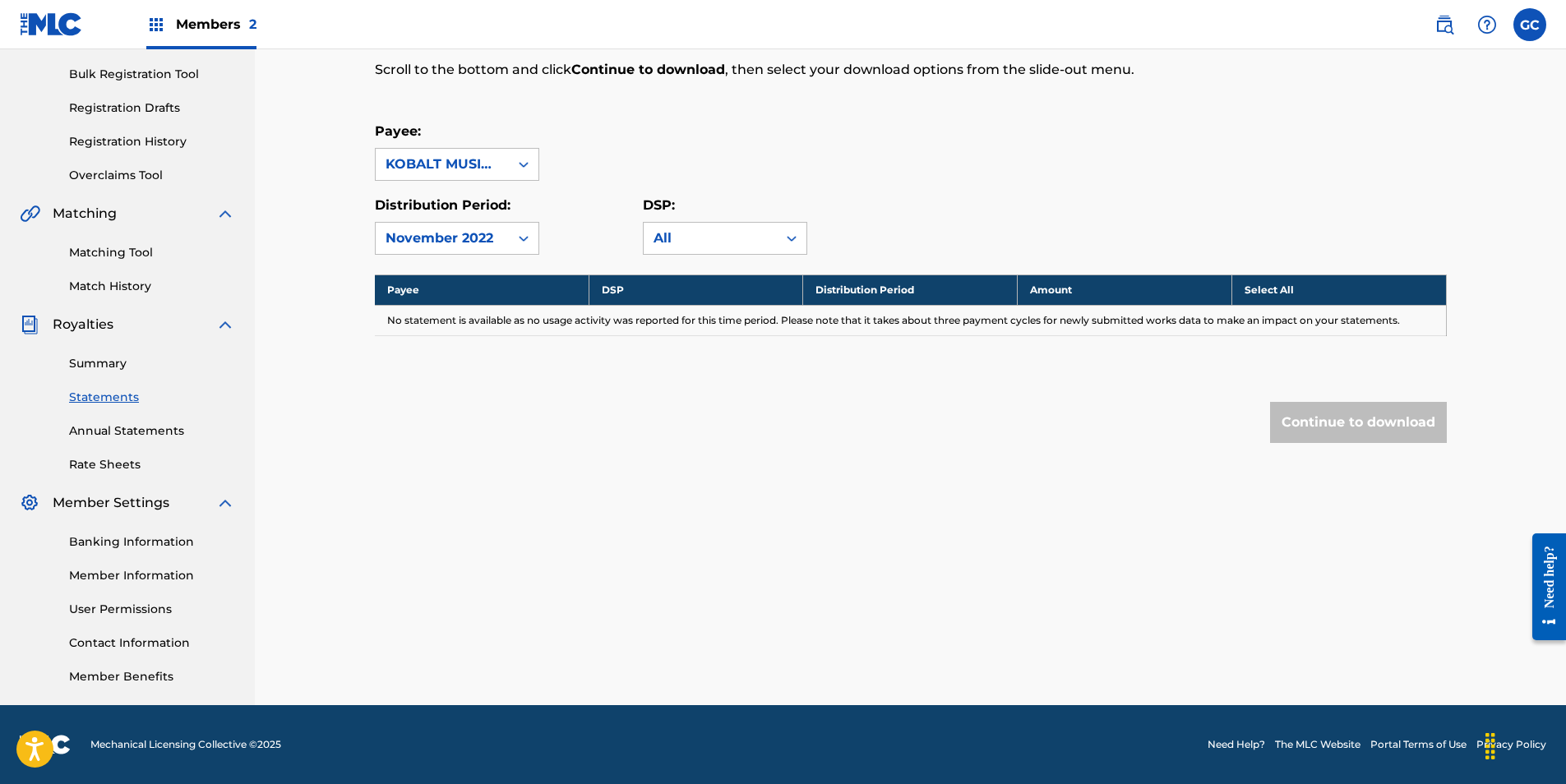 click on "November 2022" at bounding box center (442, 238) 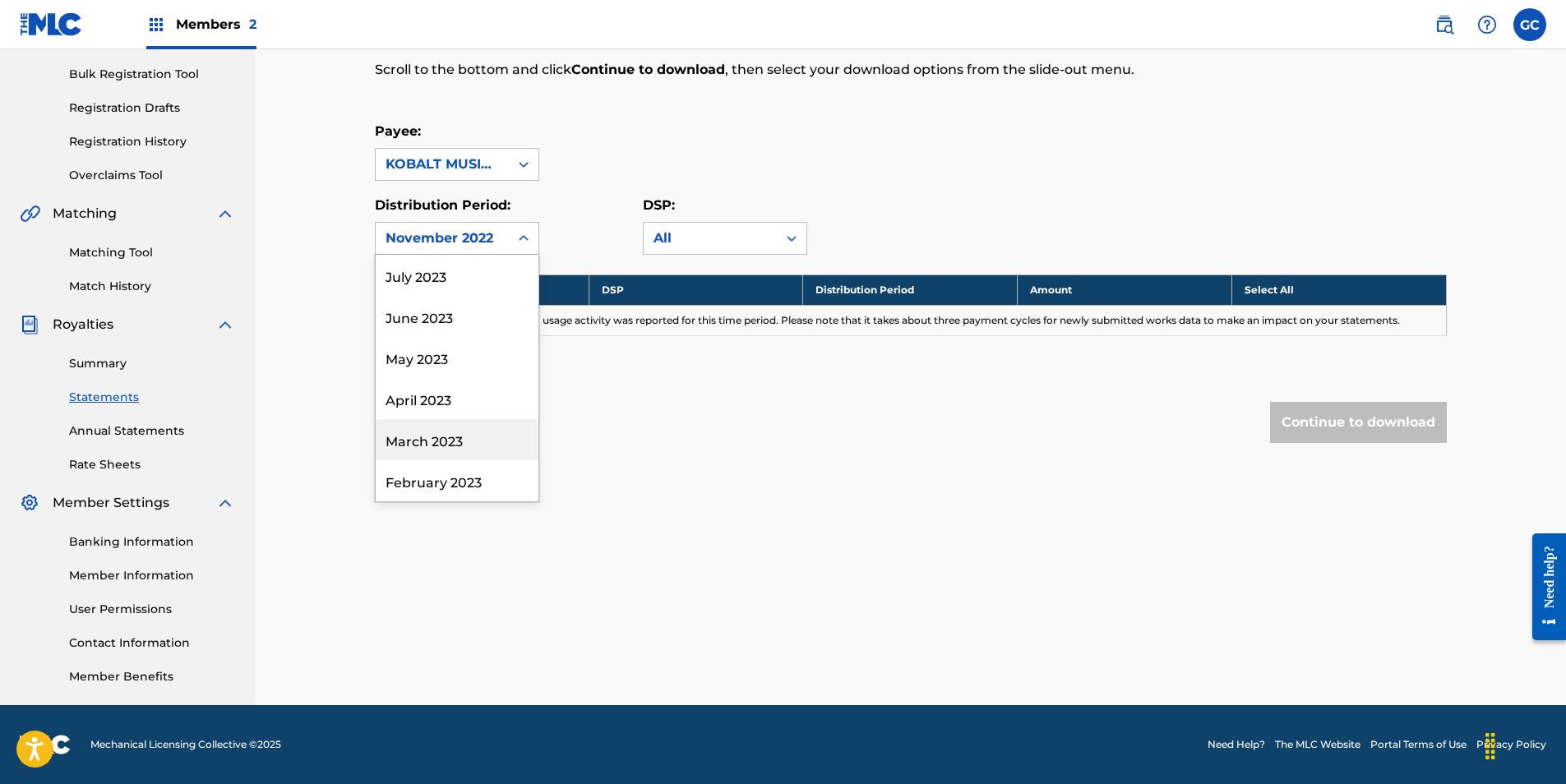 scroll, scrollTop: 1151, scrollLeft: 0, axis: vertical 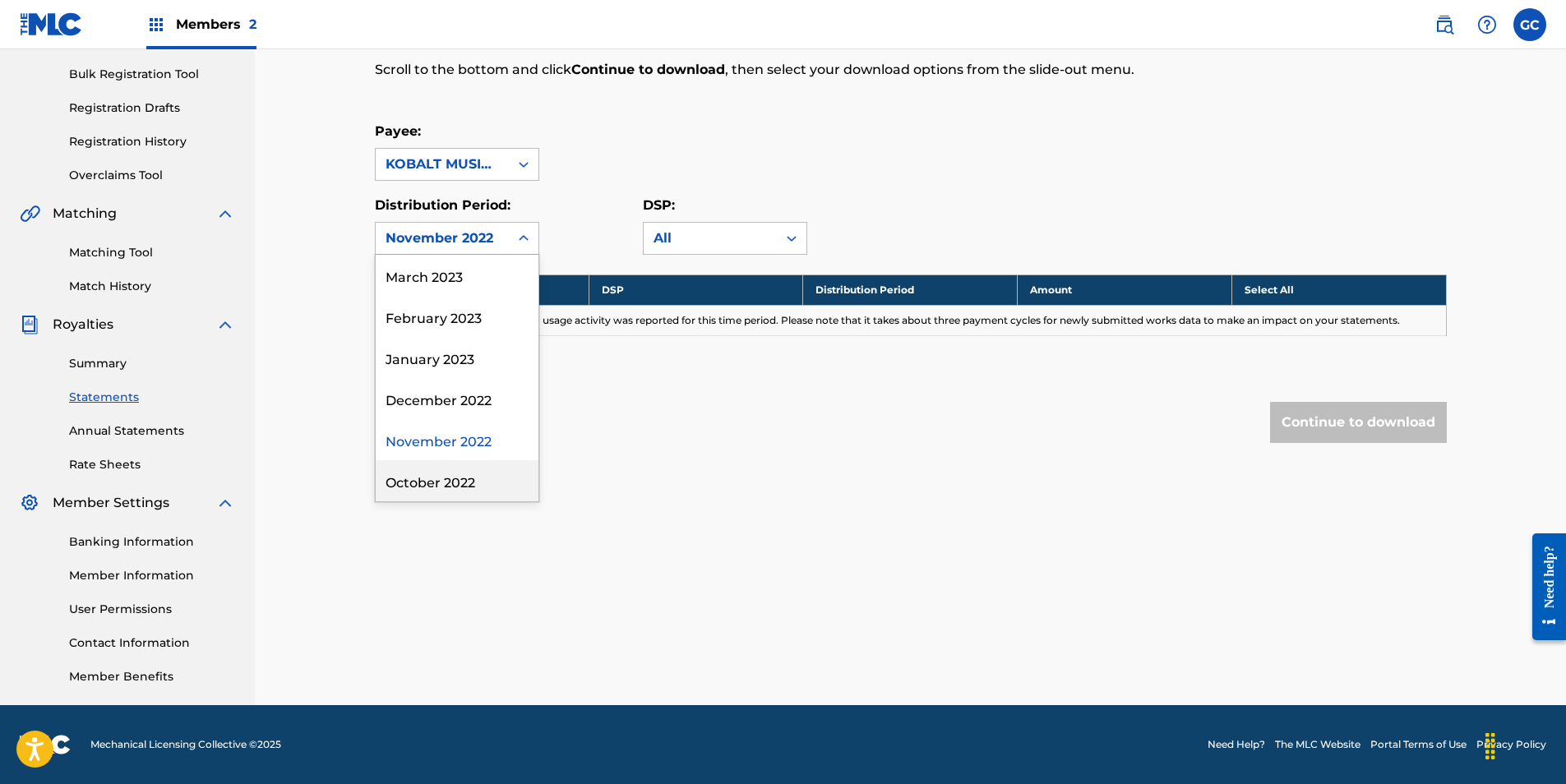 click on "October 2022" at bounding box center [457, 481] 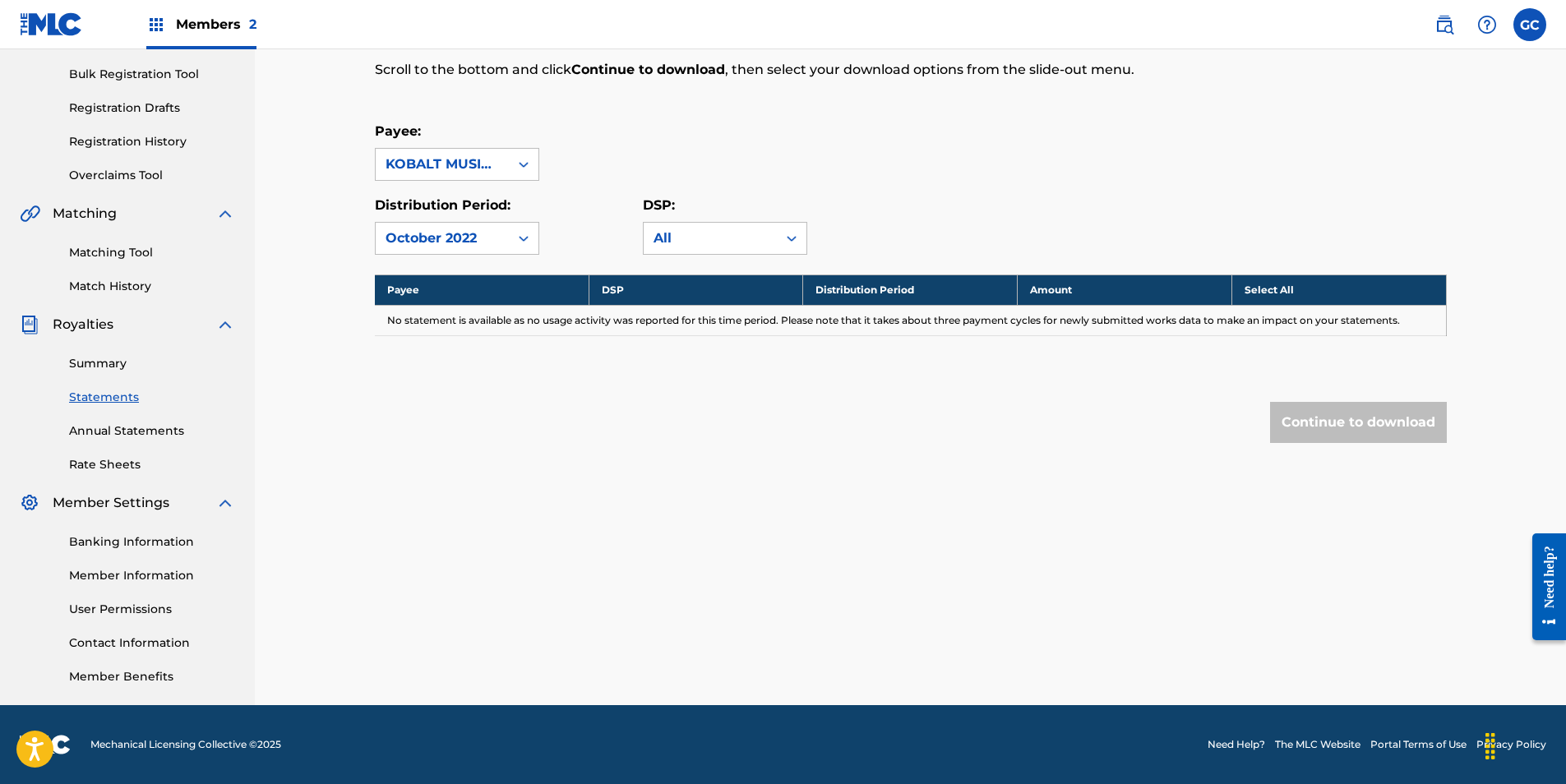 click on "October 2022" at bounding box center (442, 238) 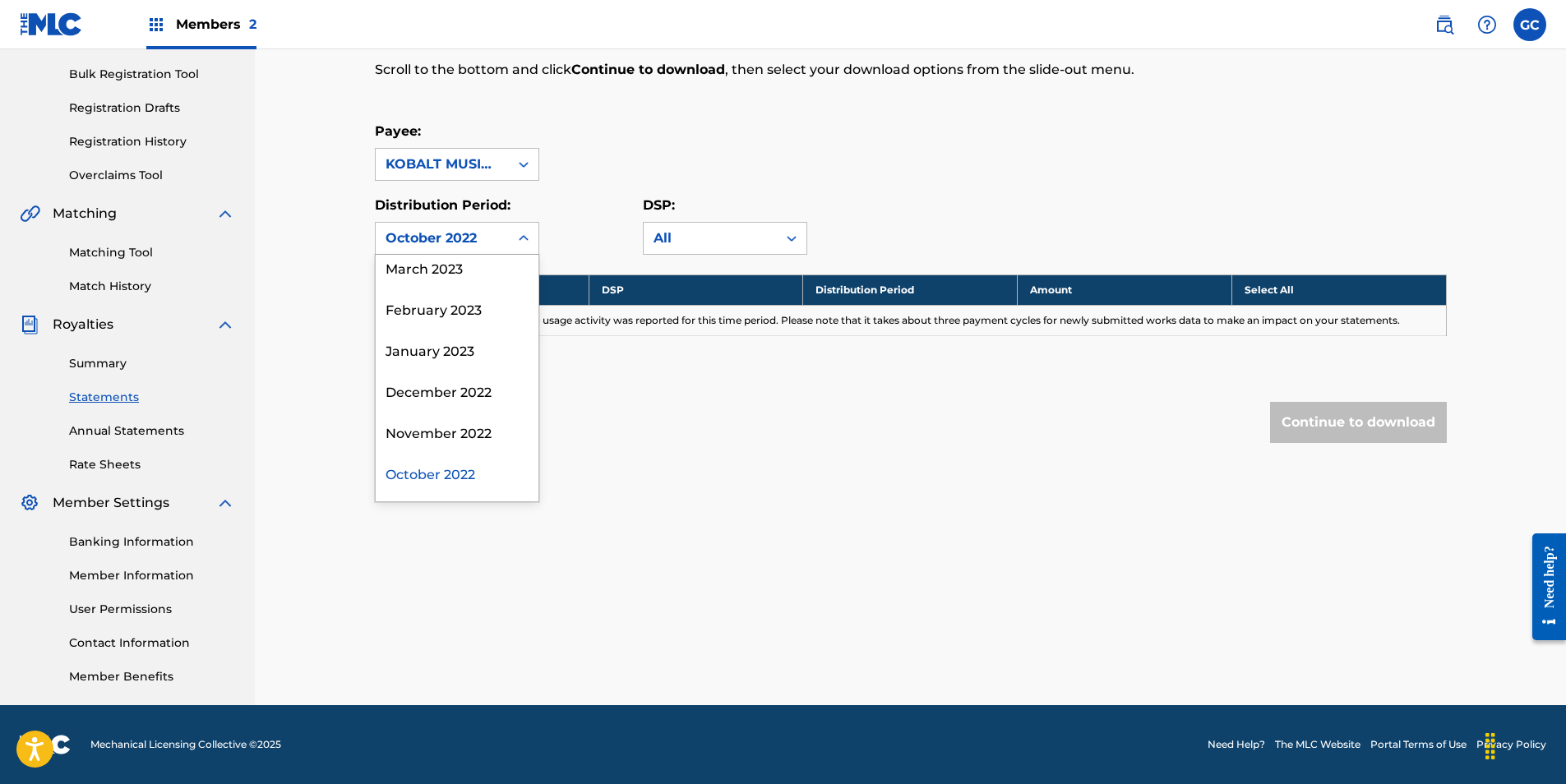 scroll, scrollTop: 1233, scrollLeft: 0, axis: vertical 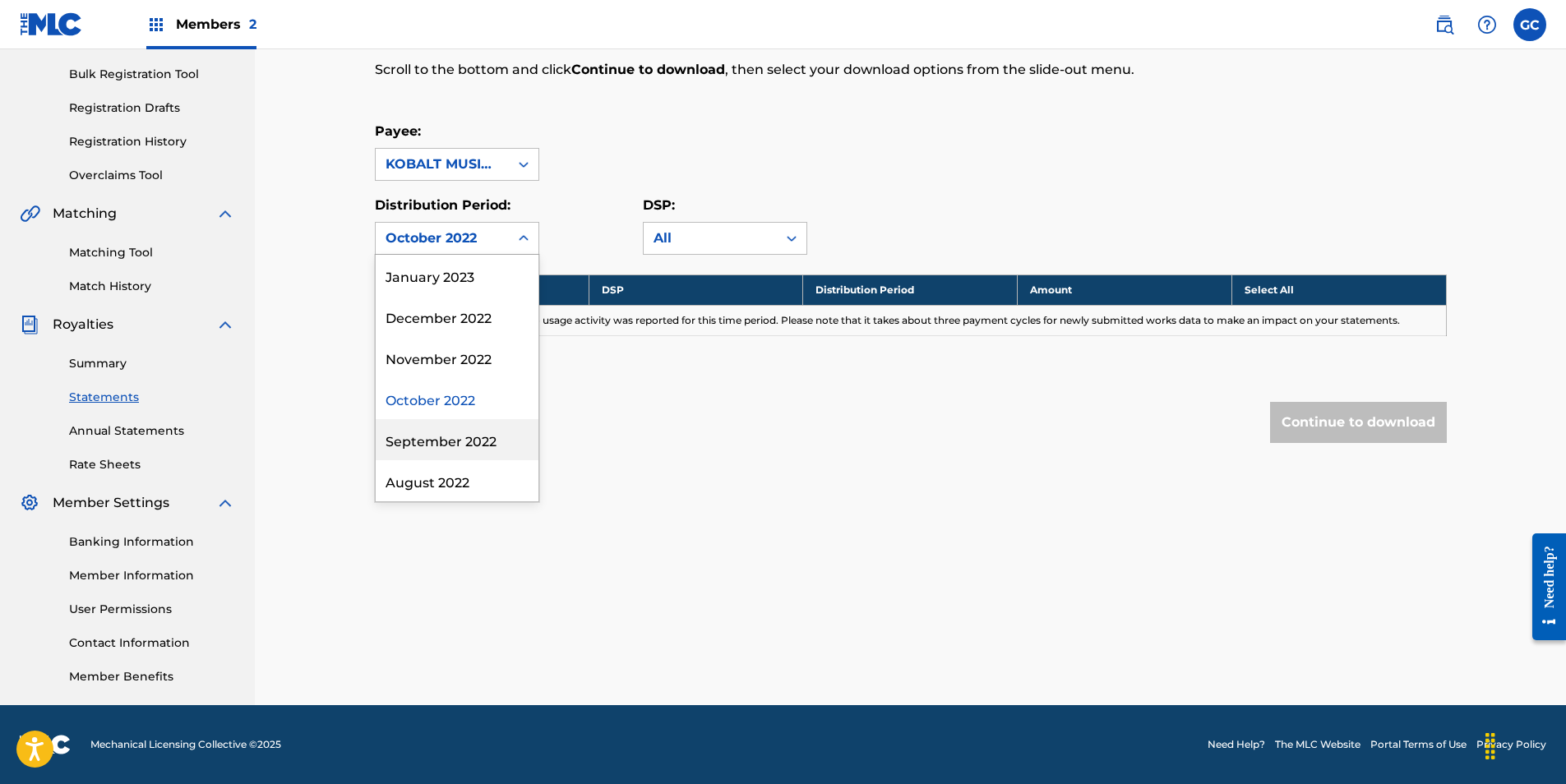 click on "September 2022" at bounding box center [457, 440] 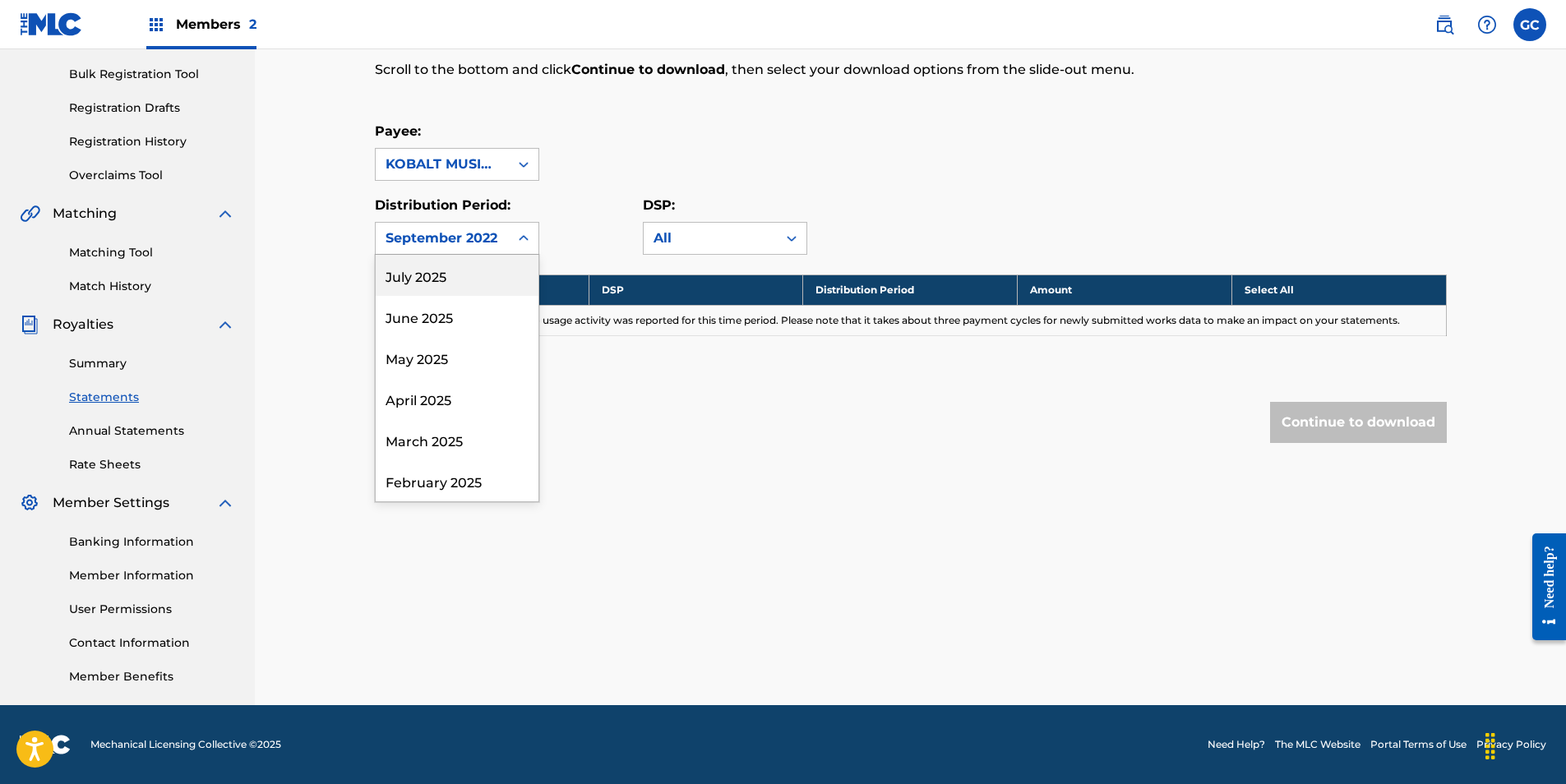 drag, startPoint x: 471, startPoint y: 224, endPoint x: 473, endPoint y: 256, distance: 32.062439 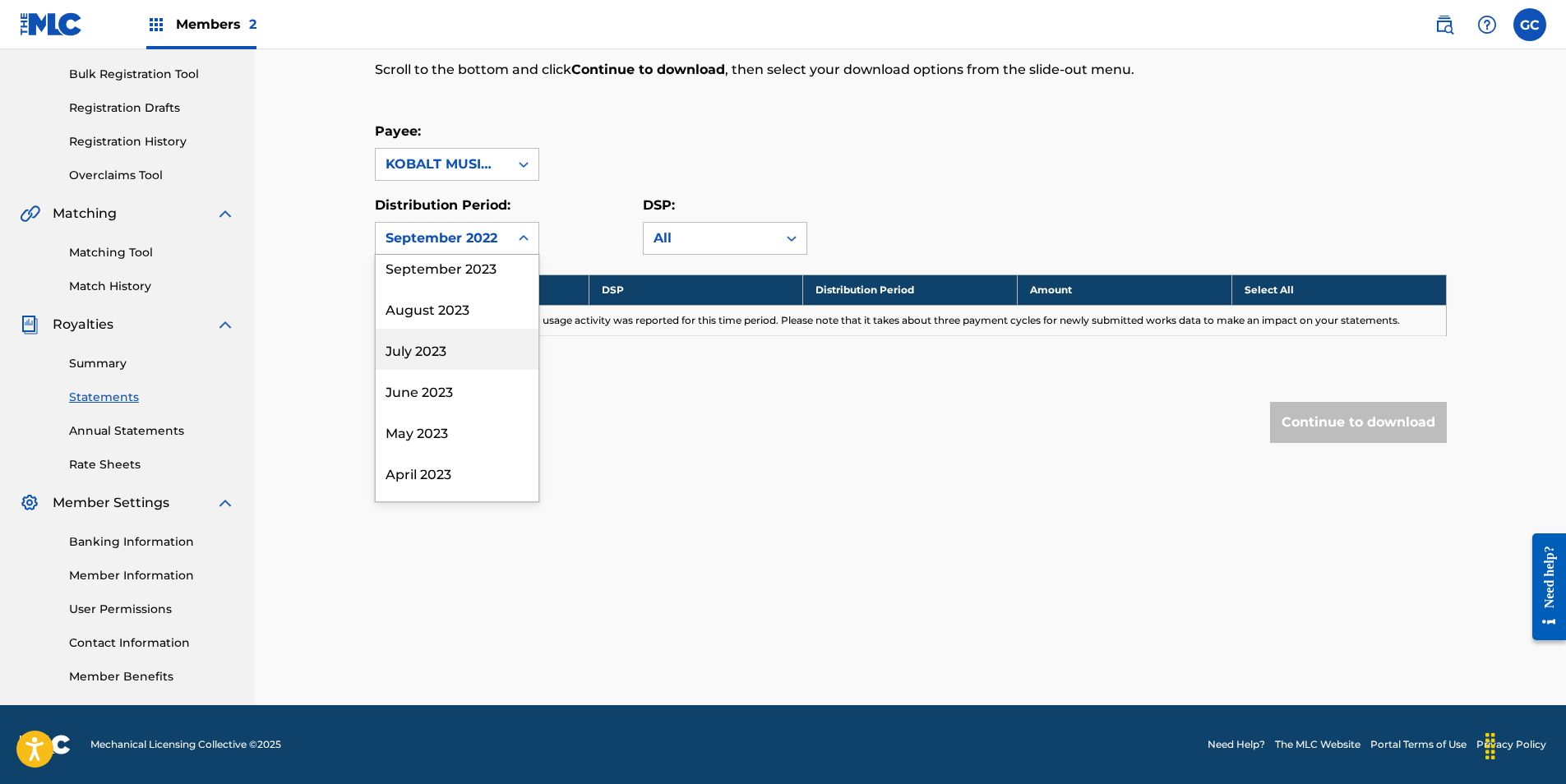 scroll, scrollTop: 1233, scrollLeft: 0, axis: vertical 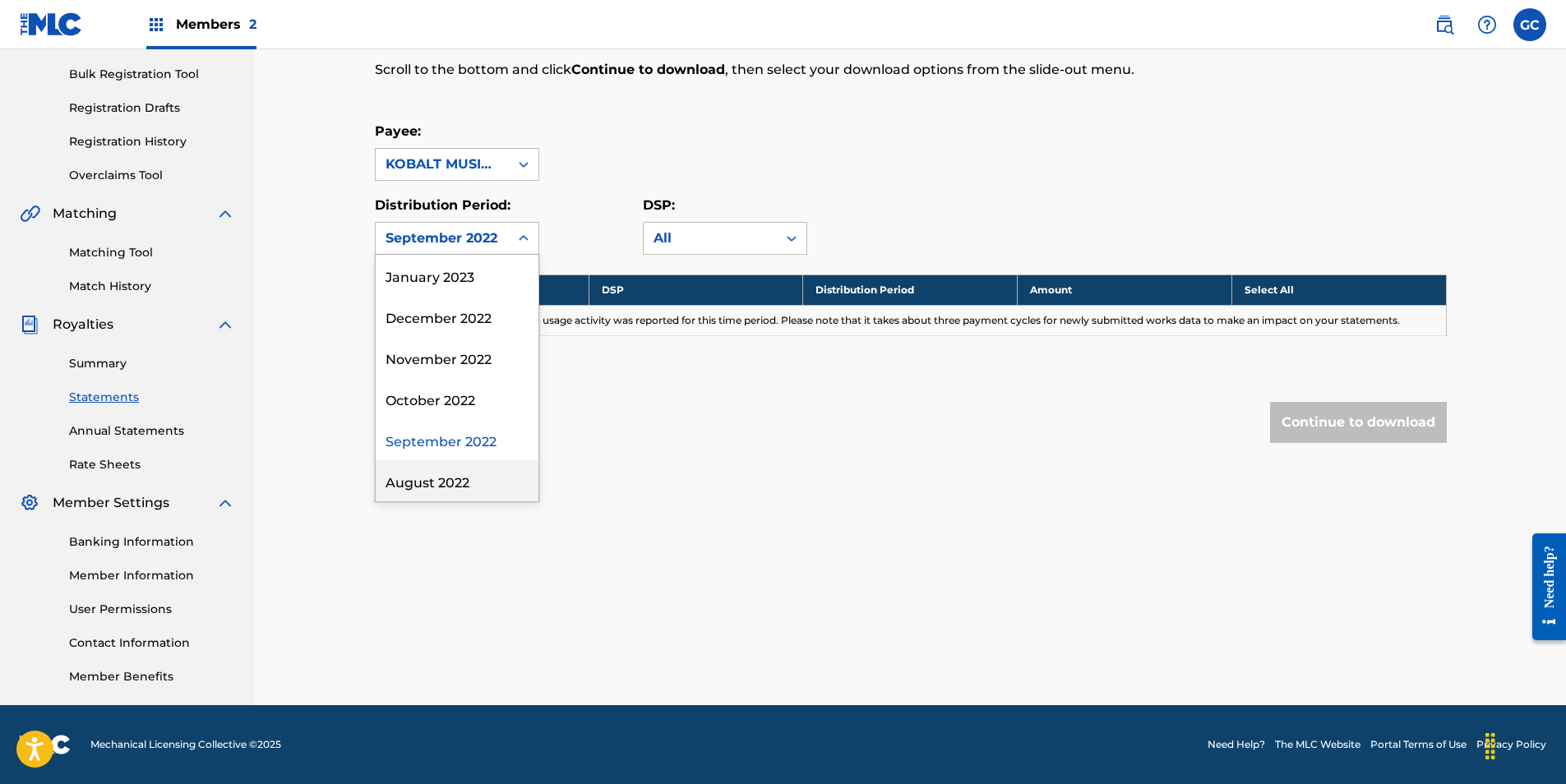 click on "August 2022" at bounding box center (457, 481) 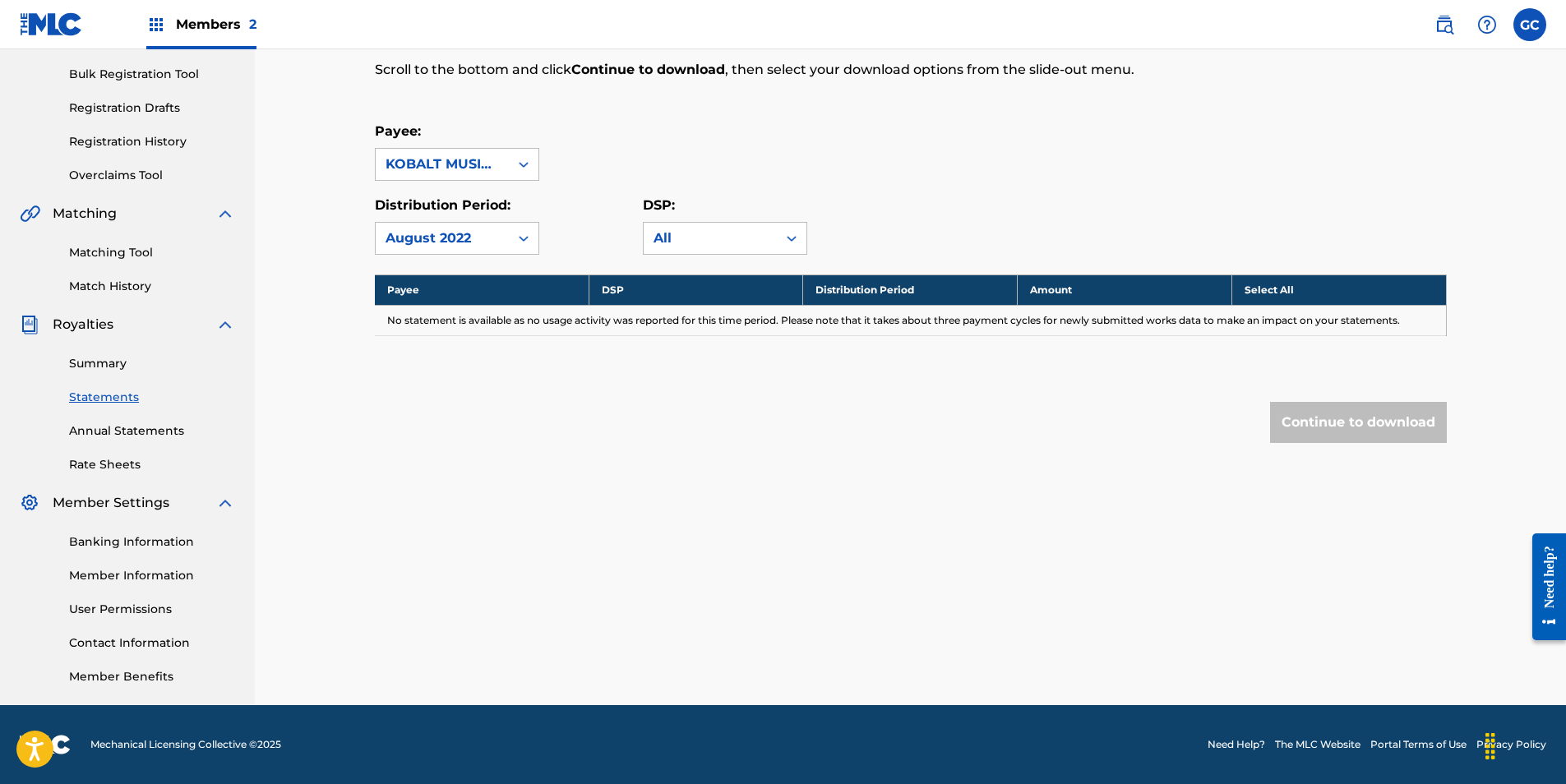 click on "August 2022" at bounding box center (442, 238) 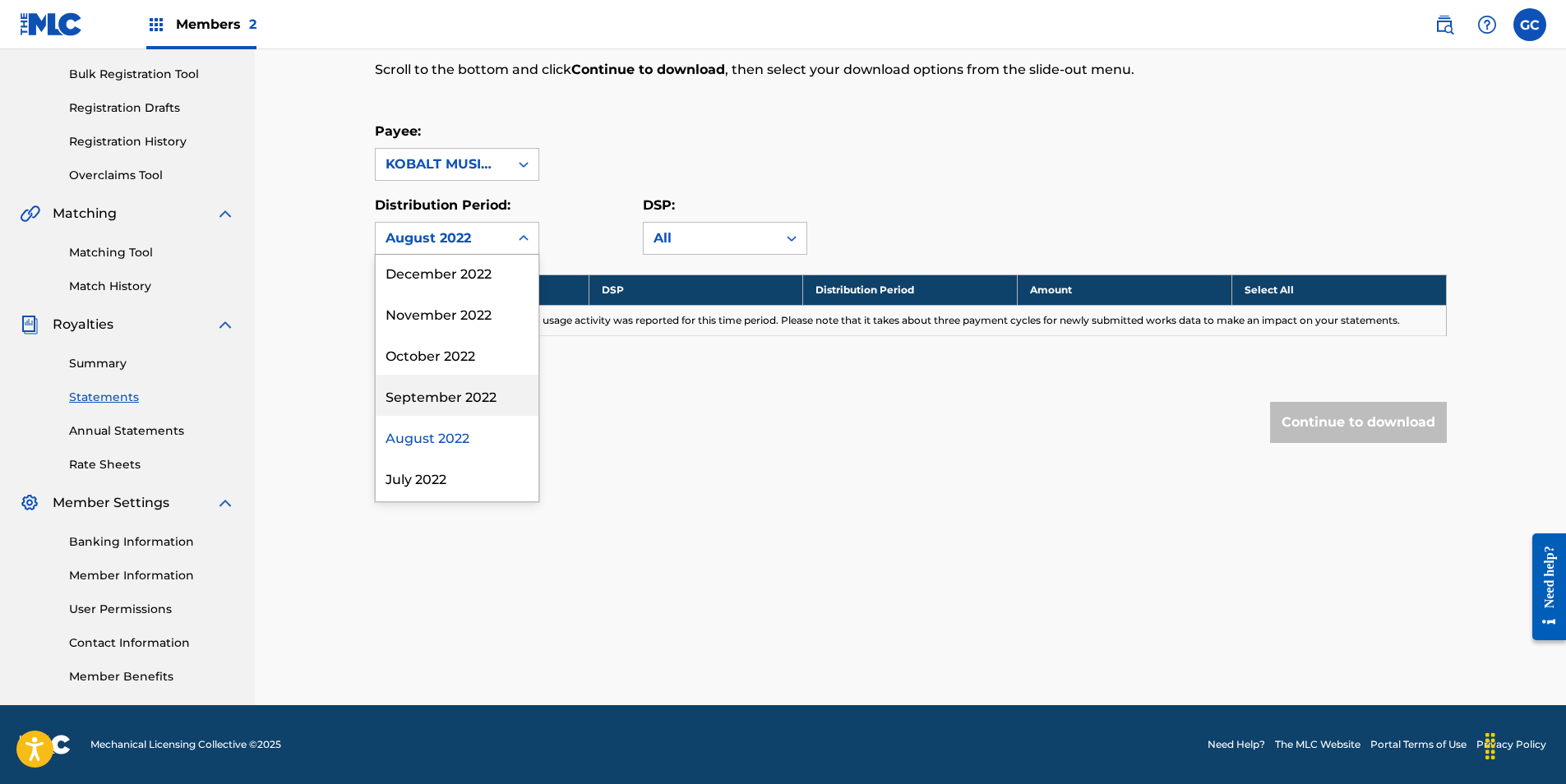 scroll, scrollTop: 1315, scrollLeft: 0, axis: vertical 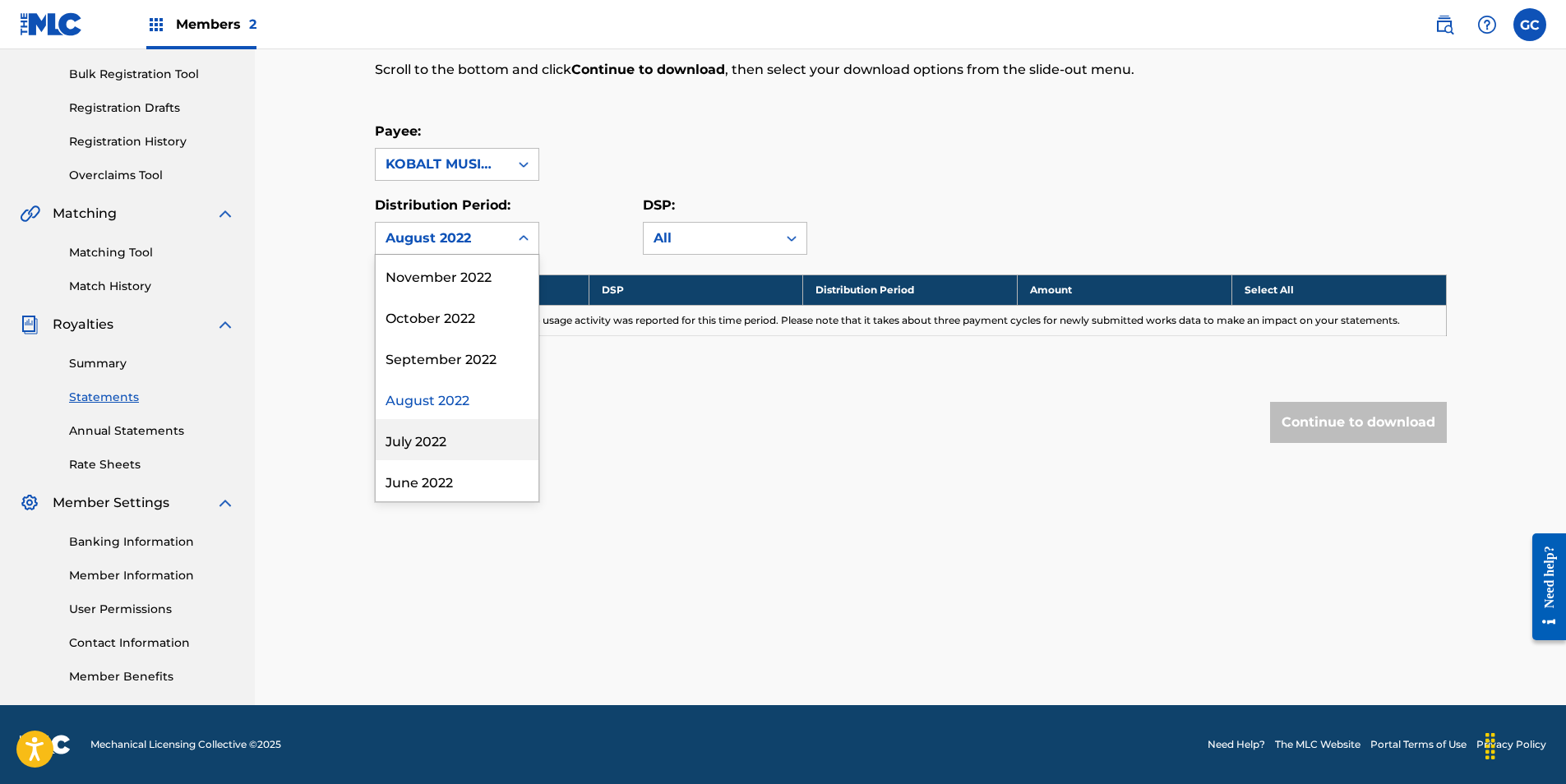 click on "July 2022" at bounding box center (457, 440) 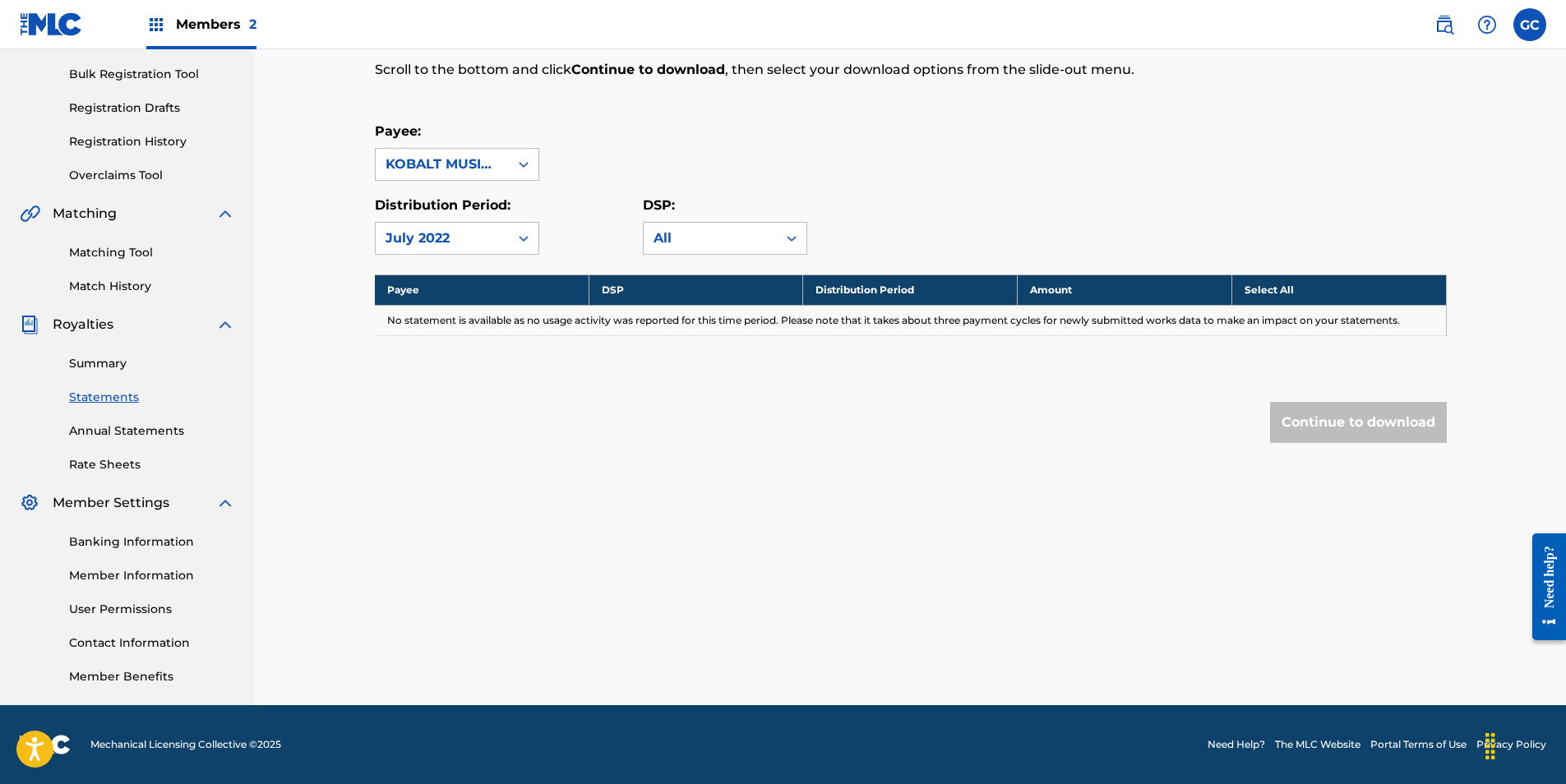 click on "July 2022" at bounding box center [442, 238] 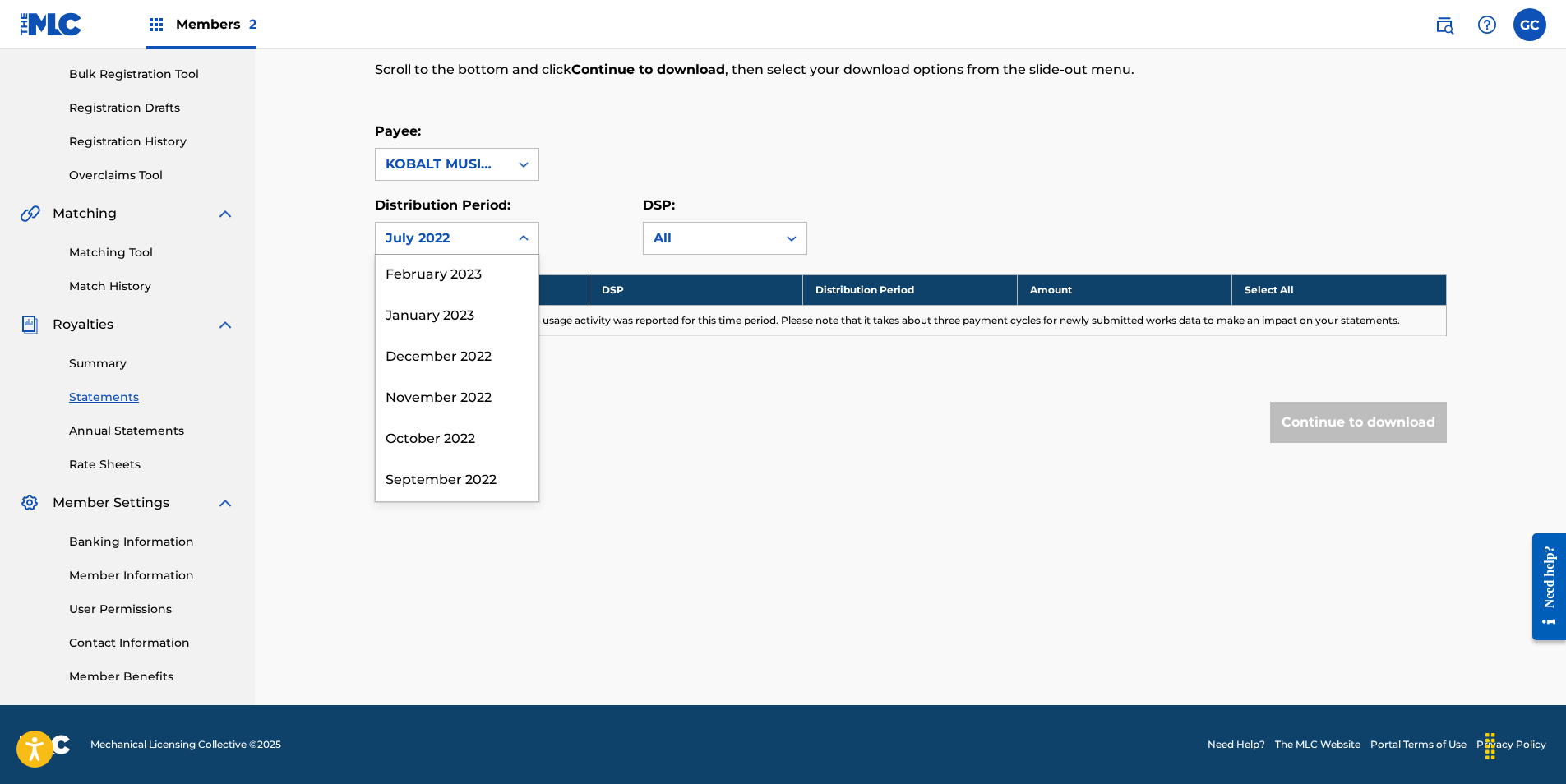 scroll, scrollTop: 1315, scrollLeft: 0, axis: vertical 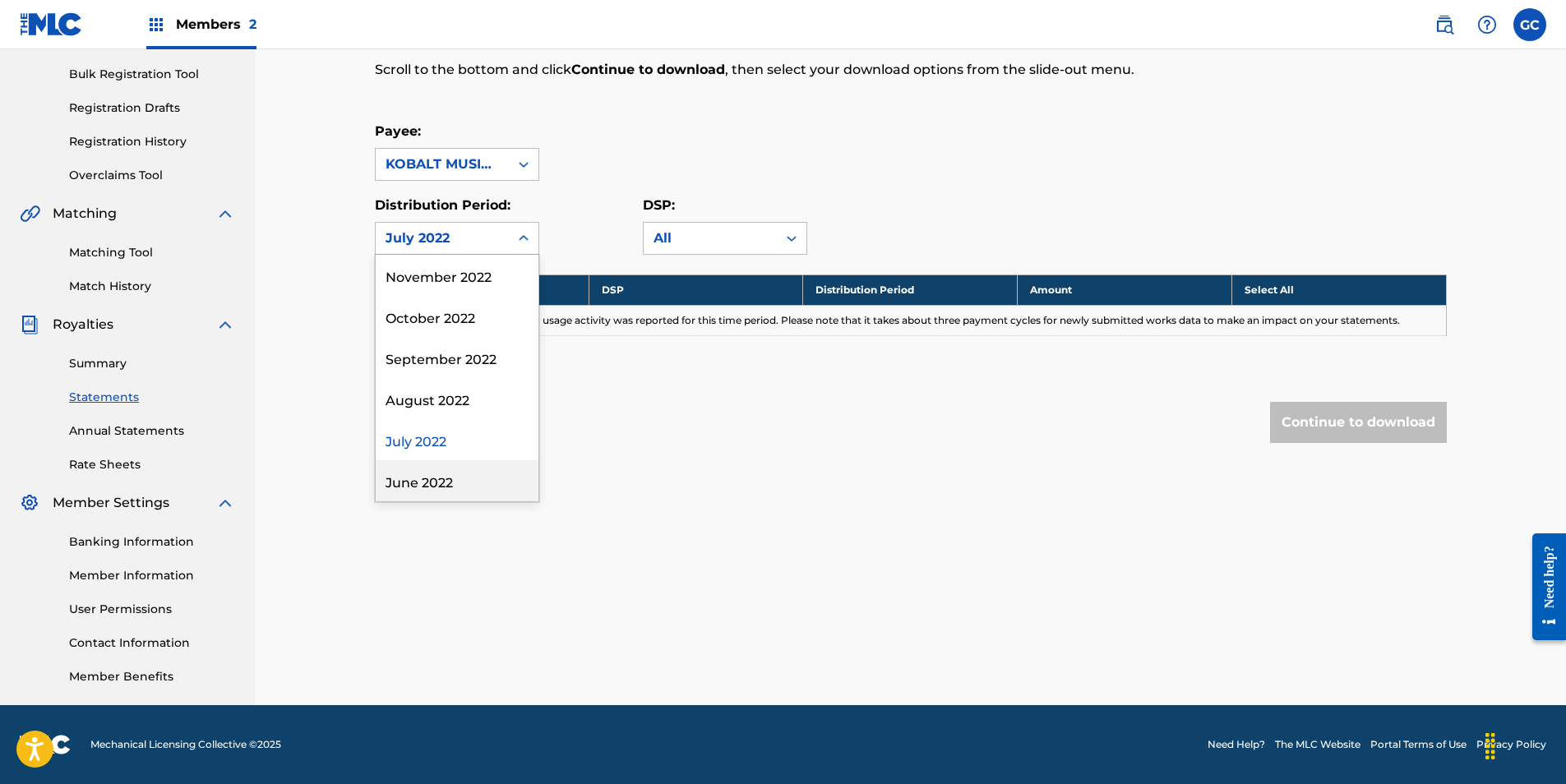 click on "June 2022" at bounding box center [457, 481] 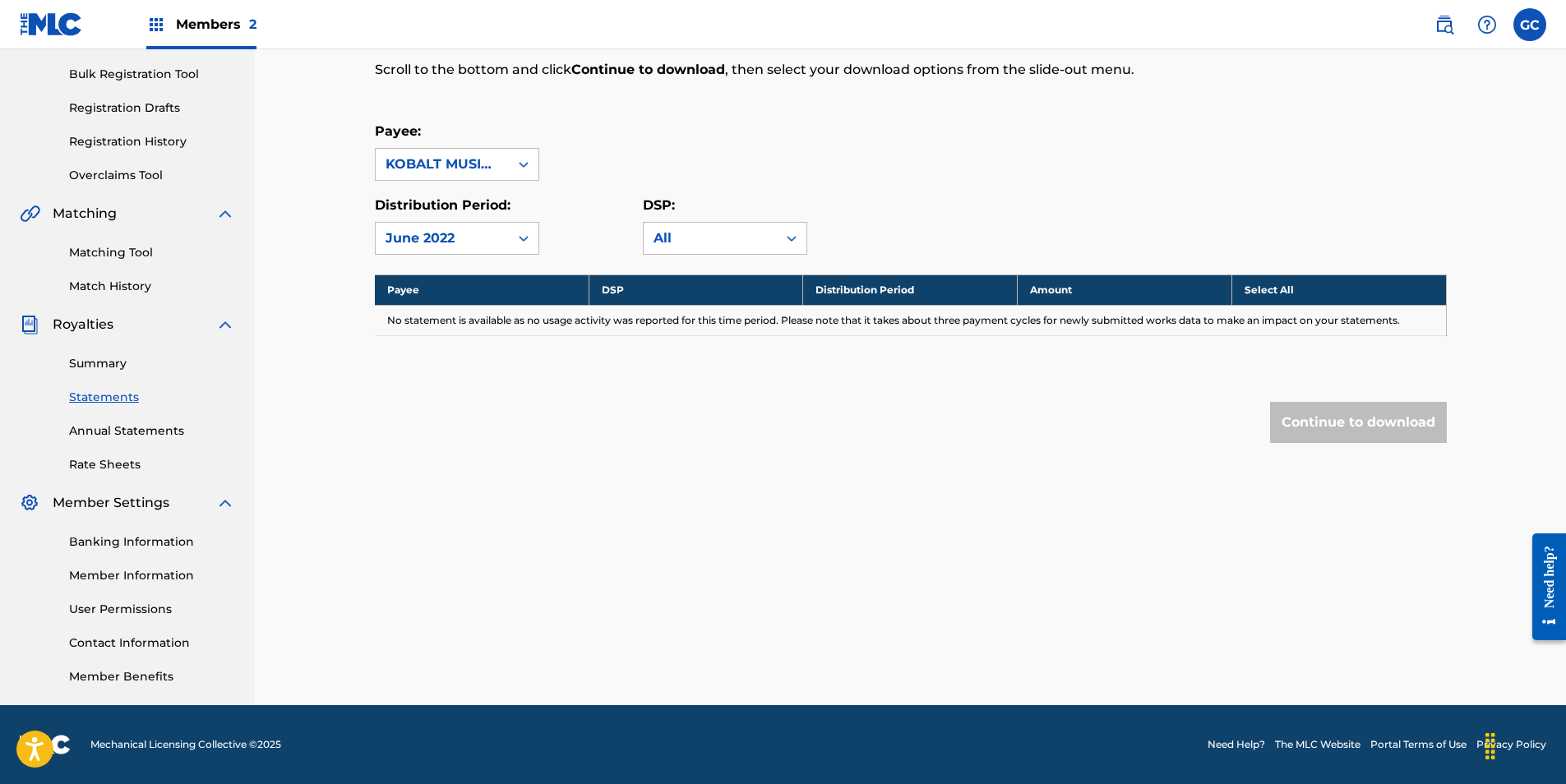 click on "June 2022" at bounding box center [442, 238] 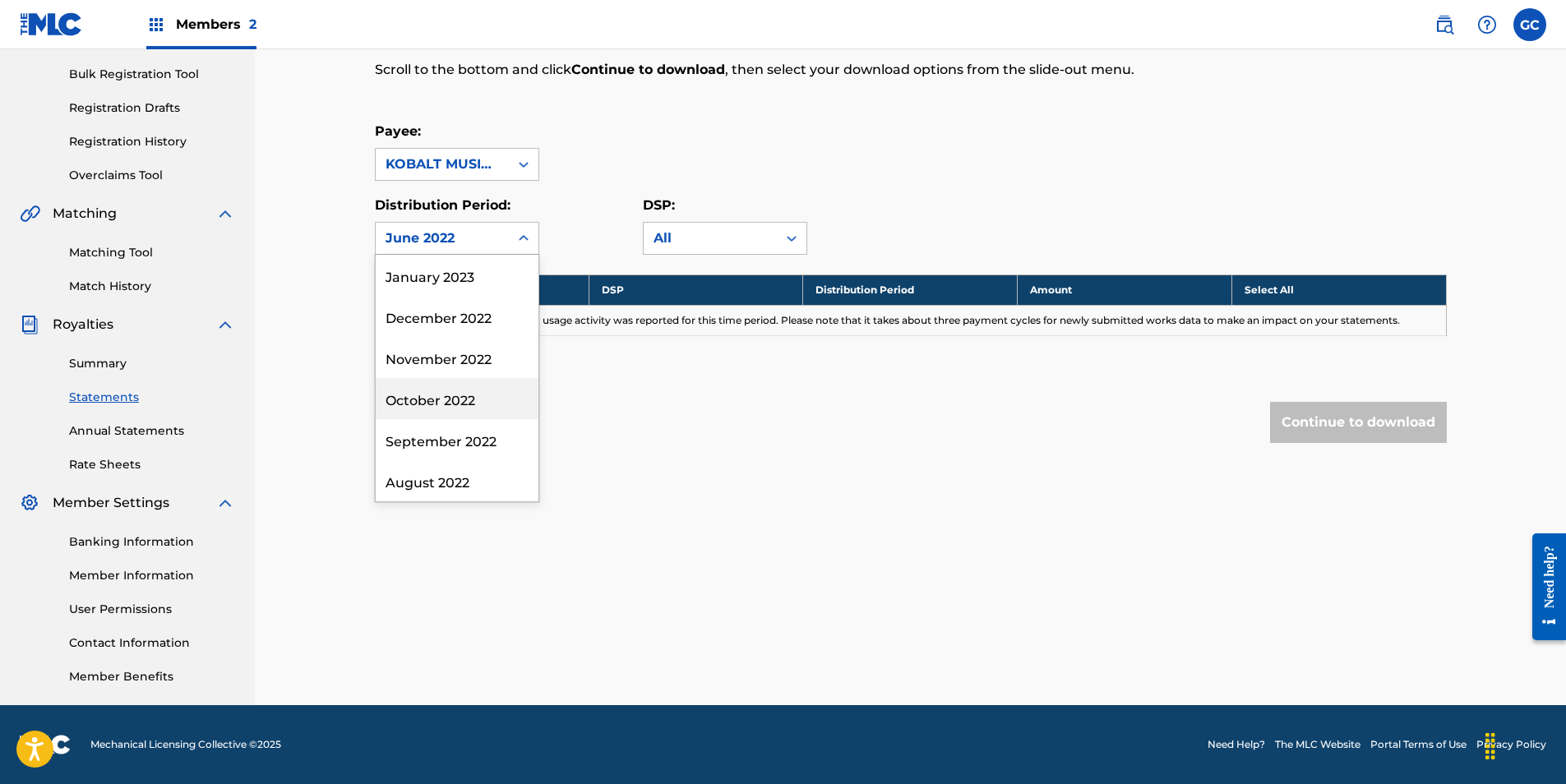 scroll, scrollTop: 1397, scrollLeft: 0, axis: vertical 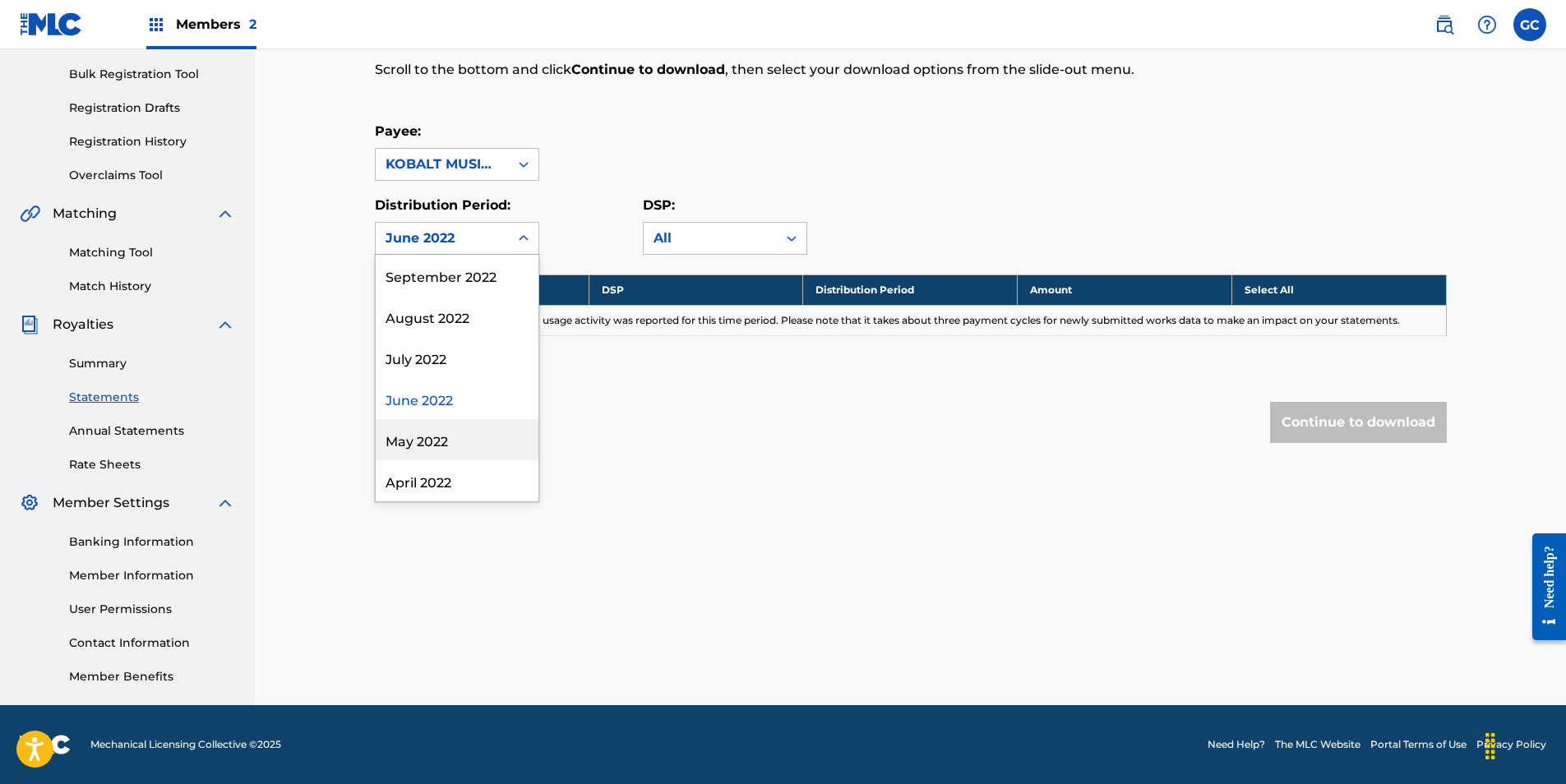 click on "May 2022" at bounding box center (457, 440) 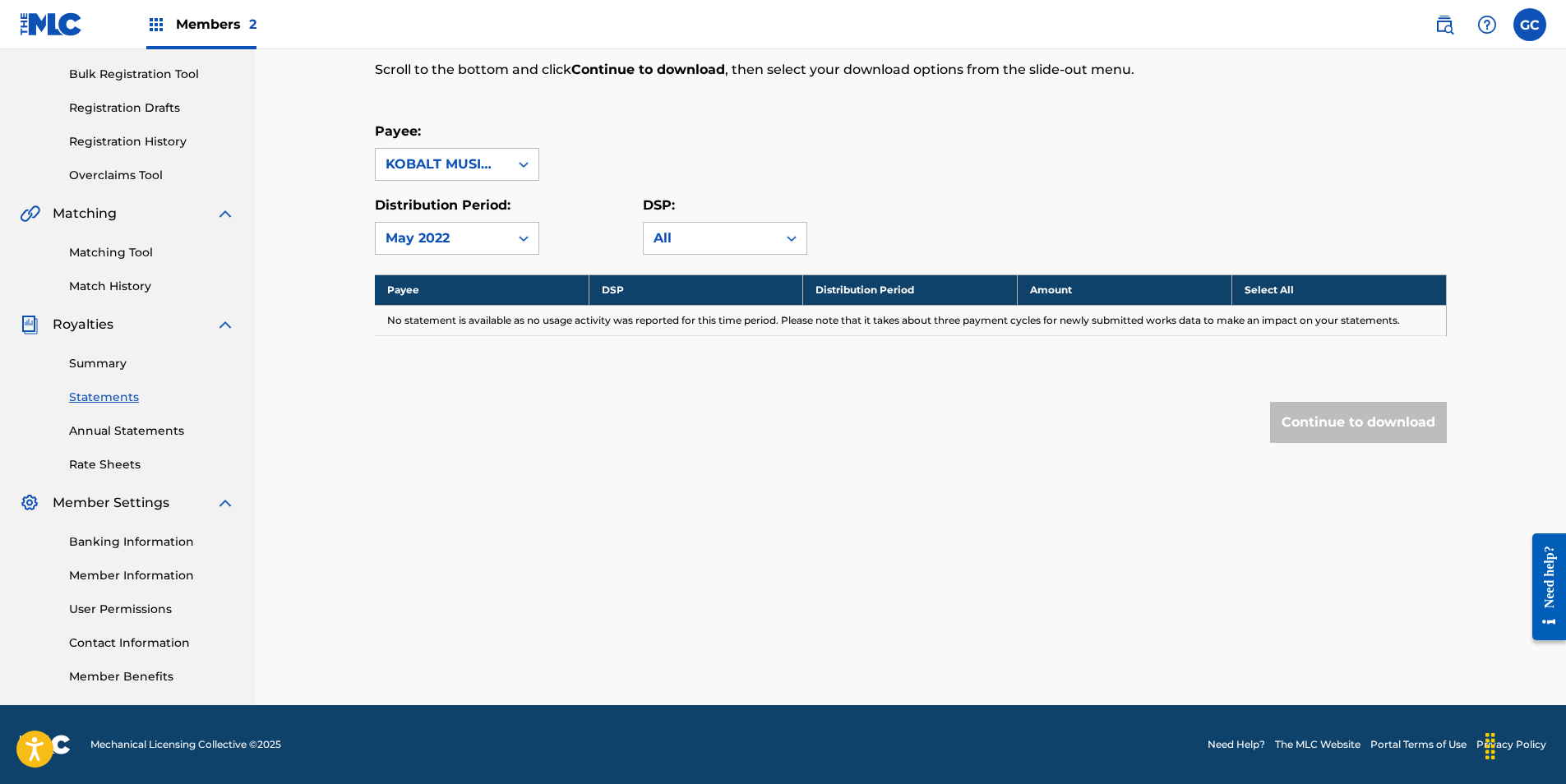 click on "May 2022" at bounding box center [442, 238] 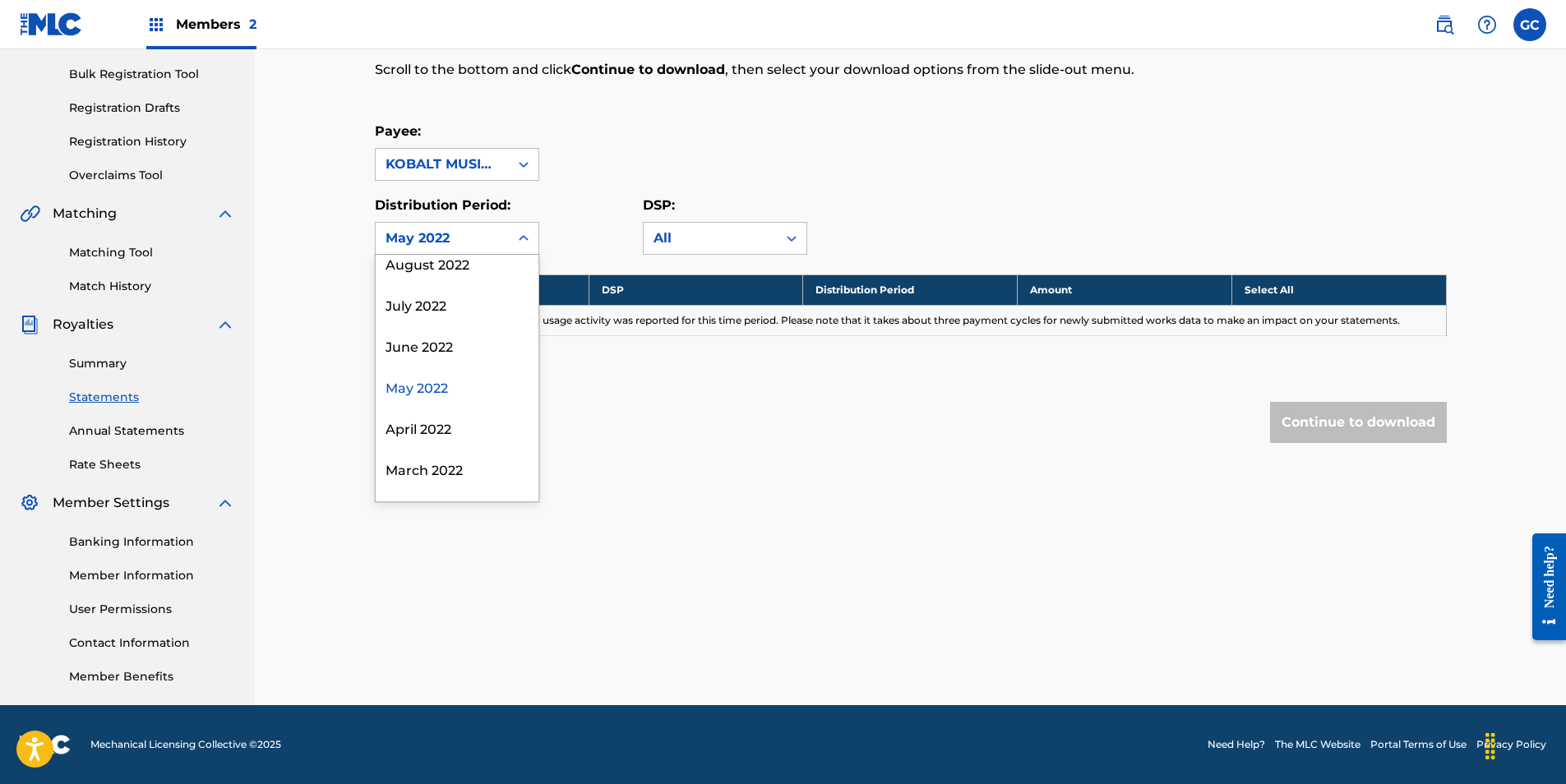 scroll, scrollTop: 1479, scrollLeft: 0, axis: vertical 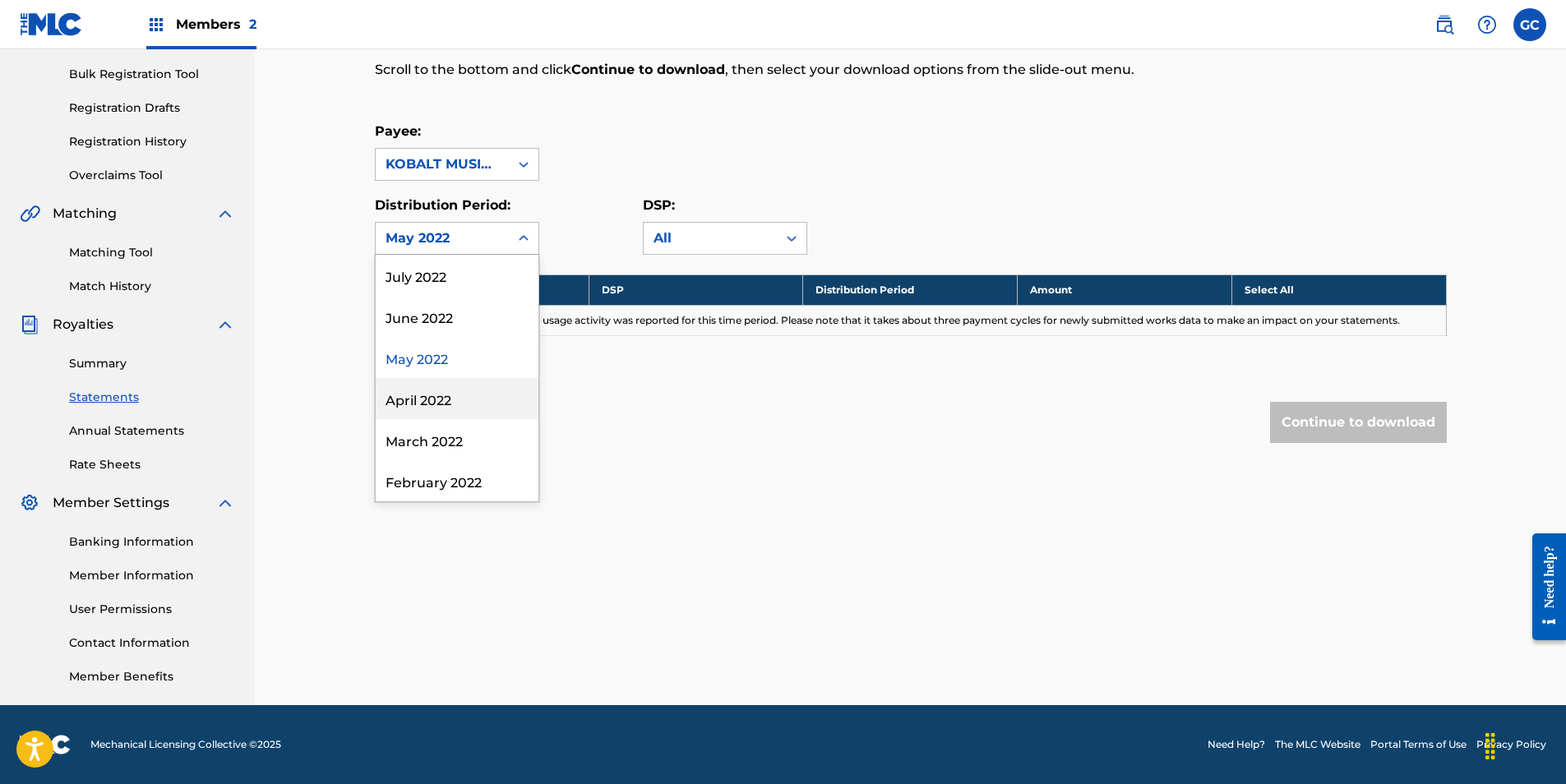 click on "April 2022" at bounding box center (457, 399) 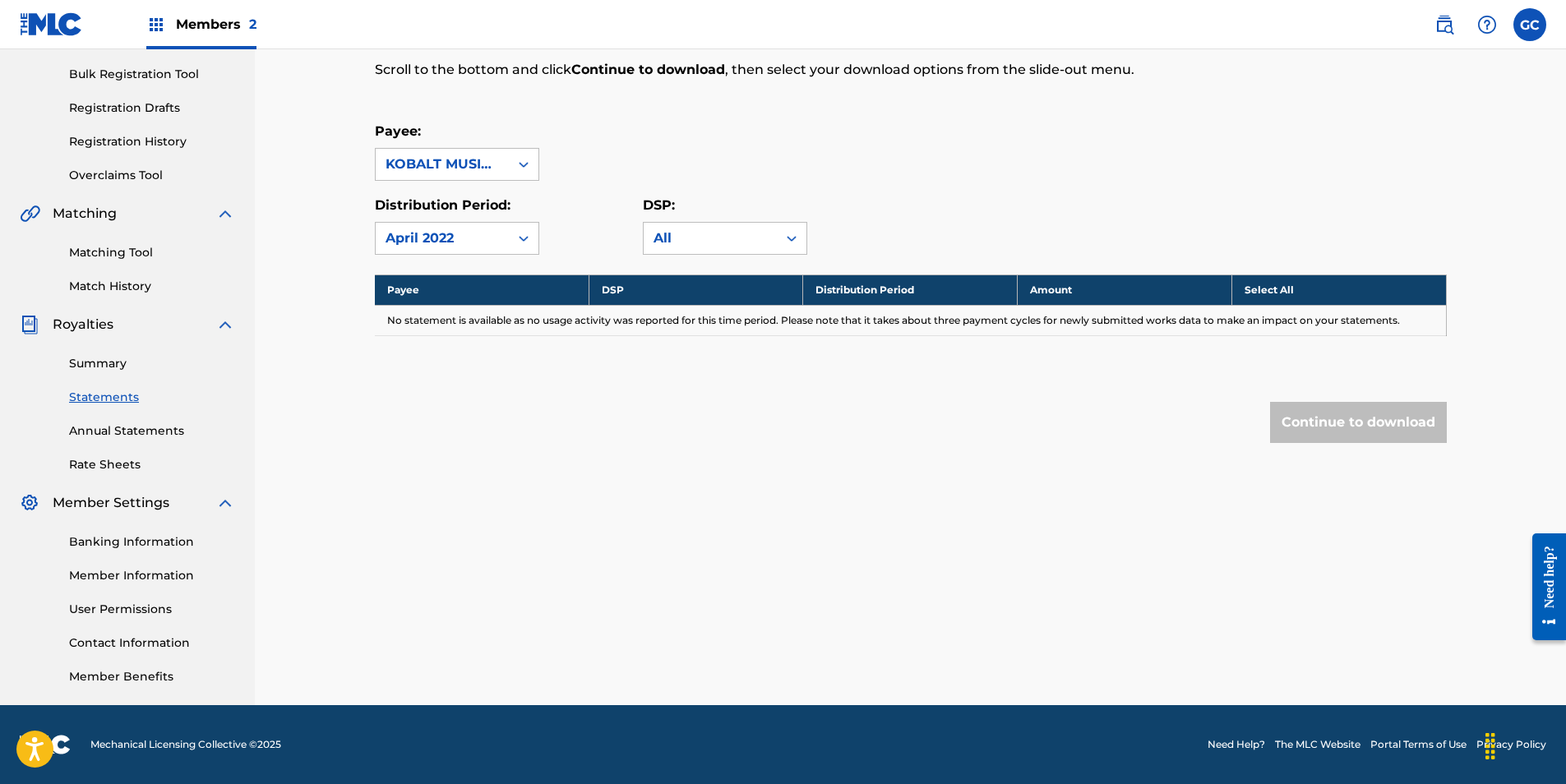 click on "April 2022" at bounding box center (442, 238) 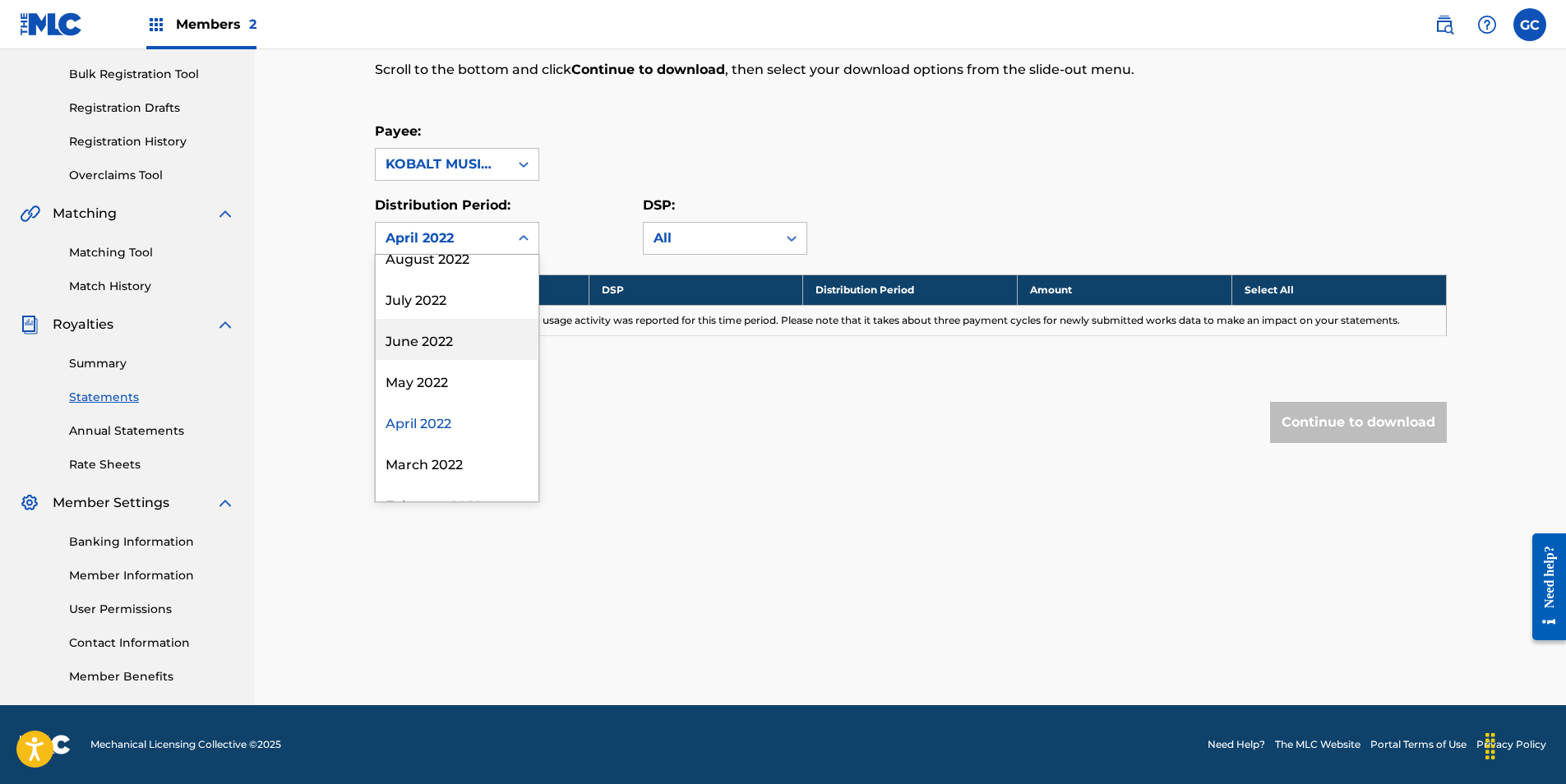 scroll, scrollTop: 1479, scrollLeft: 0, axis: vertical 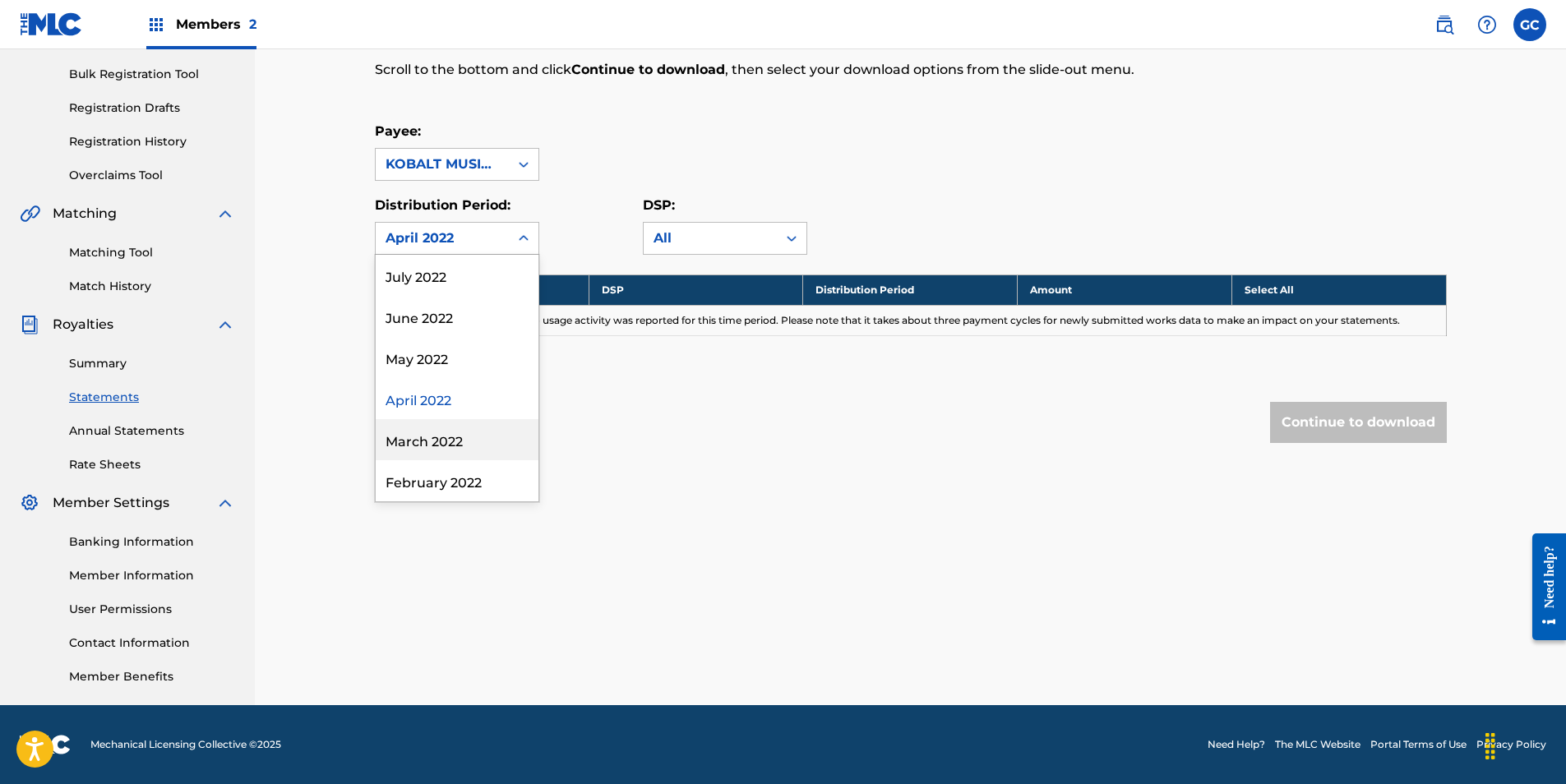 click on "March 2022" at bounding box center [457, 440] 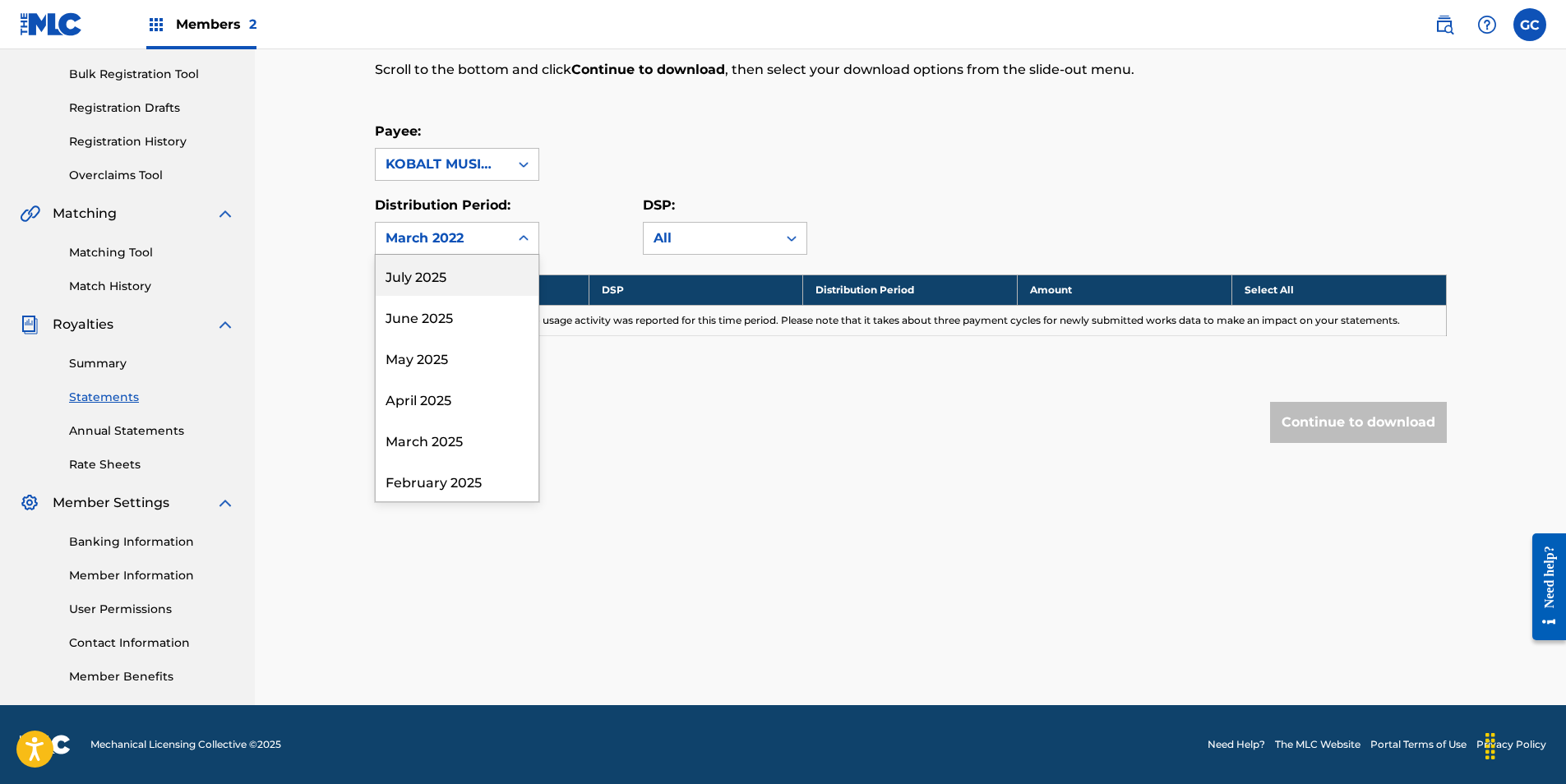 click on "March 2022" at bounding box center (442, 238) 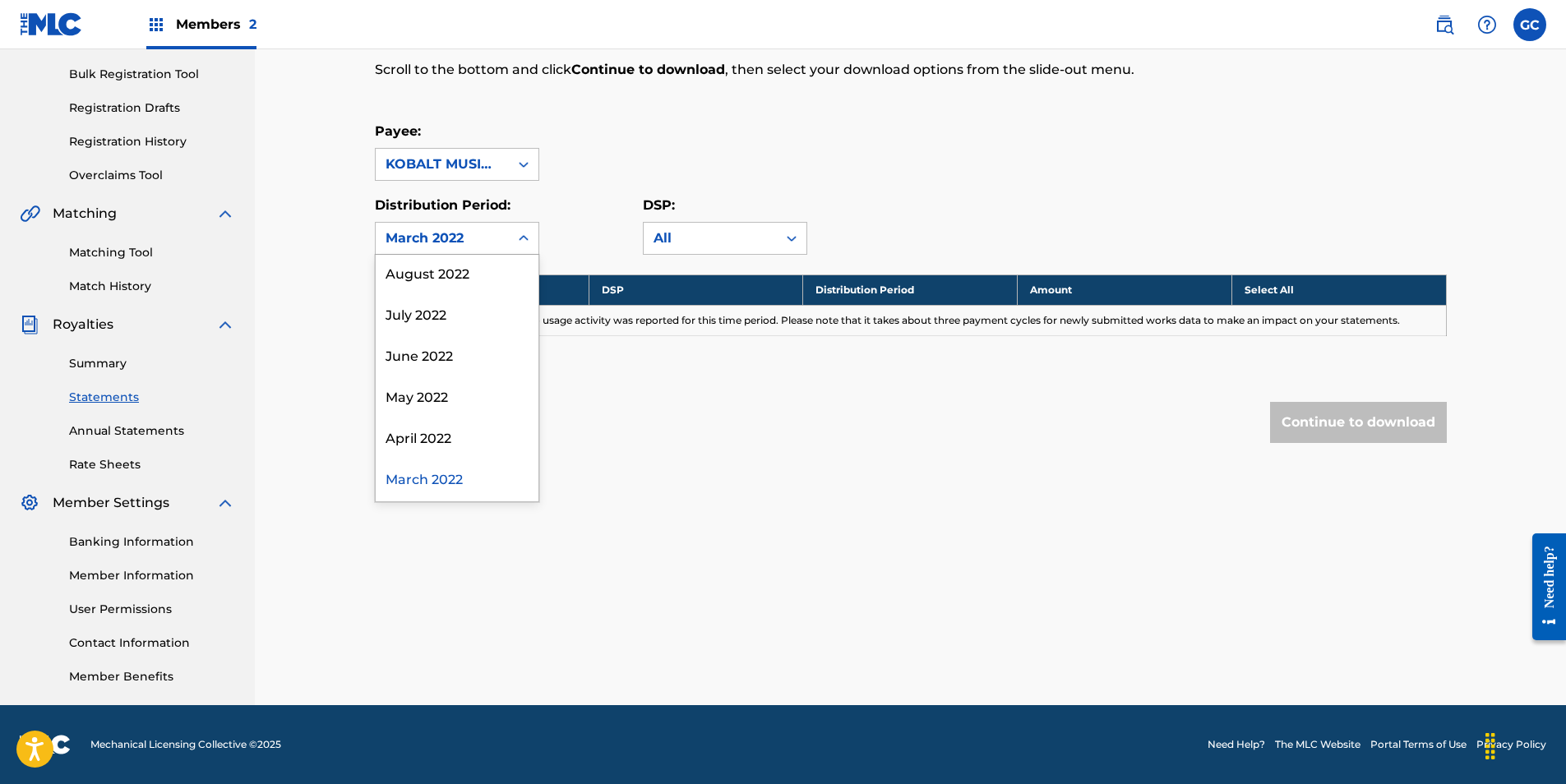 scroll, scrollTop: 1479, scrollLeft: 0, axis: vertical 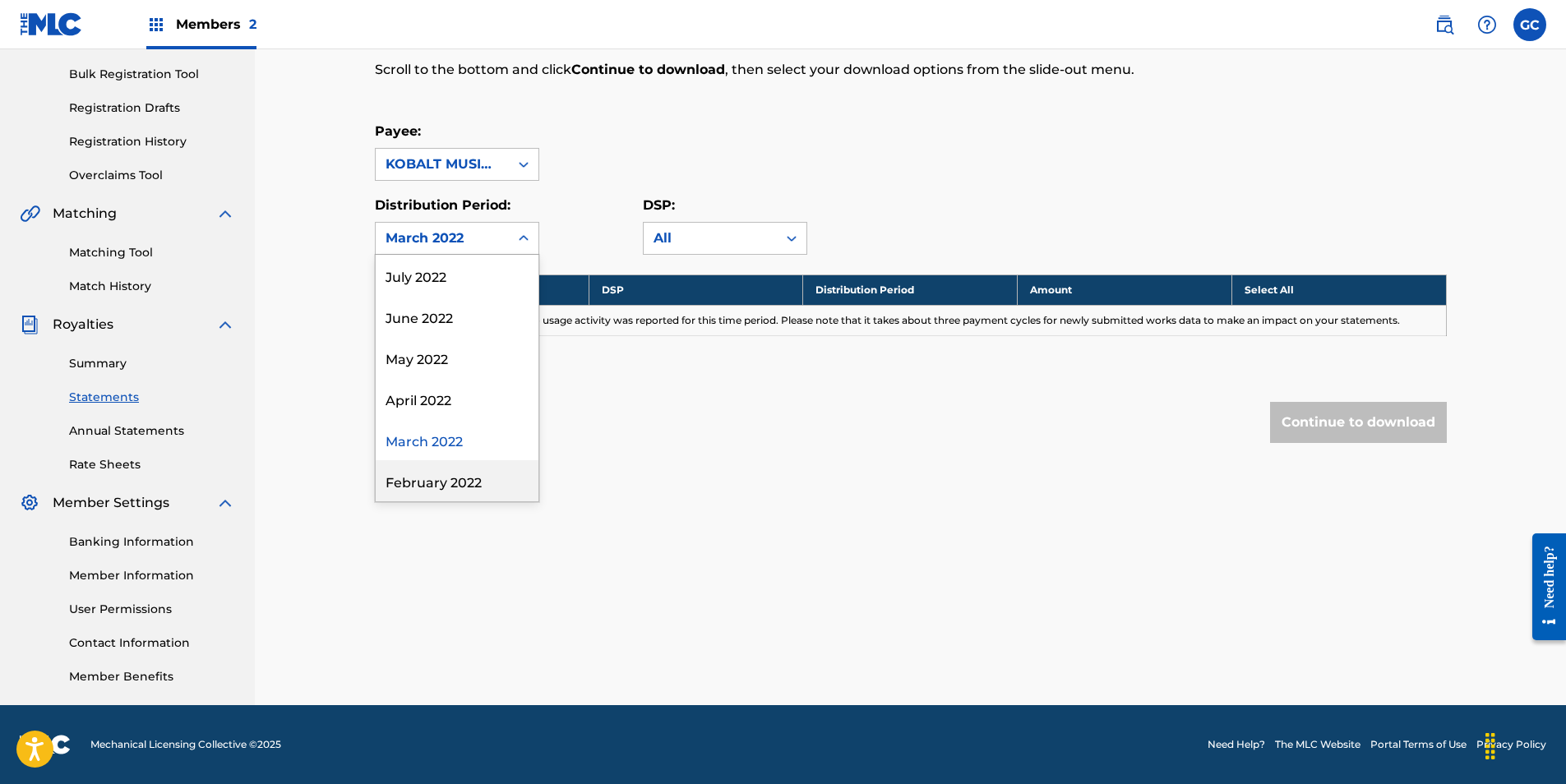 click on "February 2022" at bounding box center [457, 481] 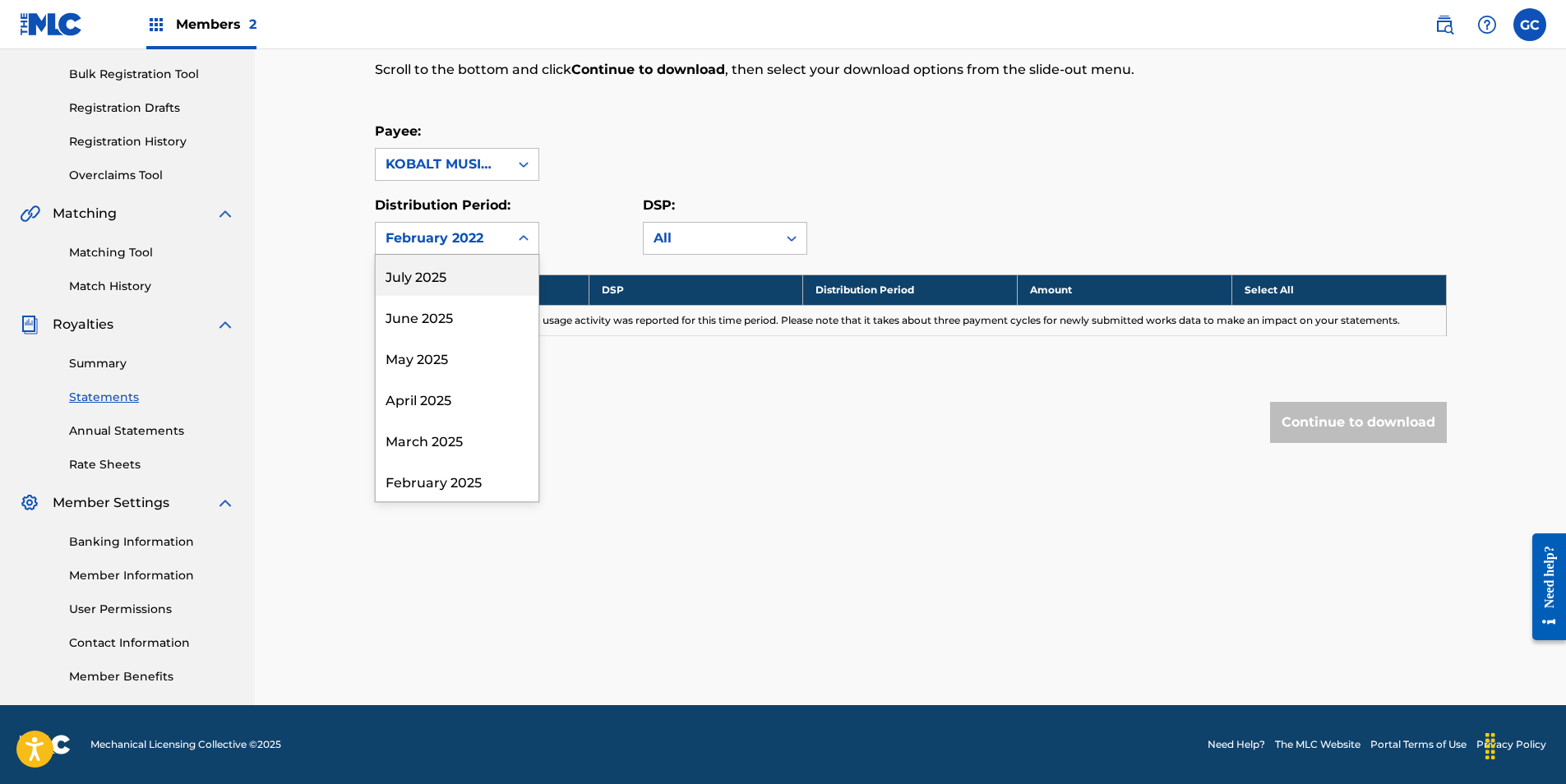 click on "February 2022" at bounding box center (442, 238) 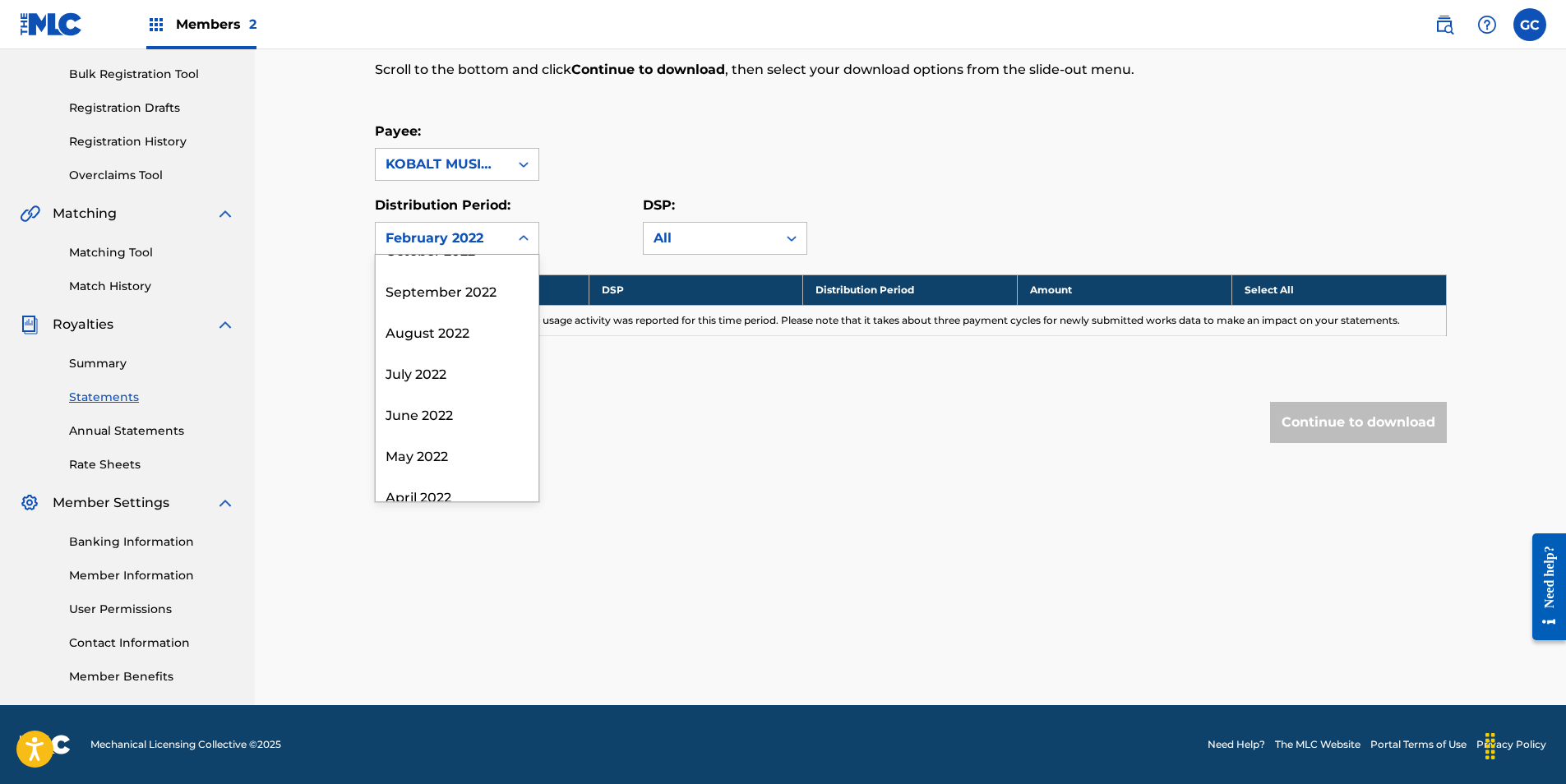 scroll, scrollTop: 1561, scrollLeft: 0, axis: vertical 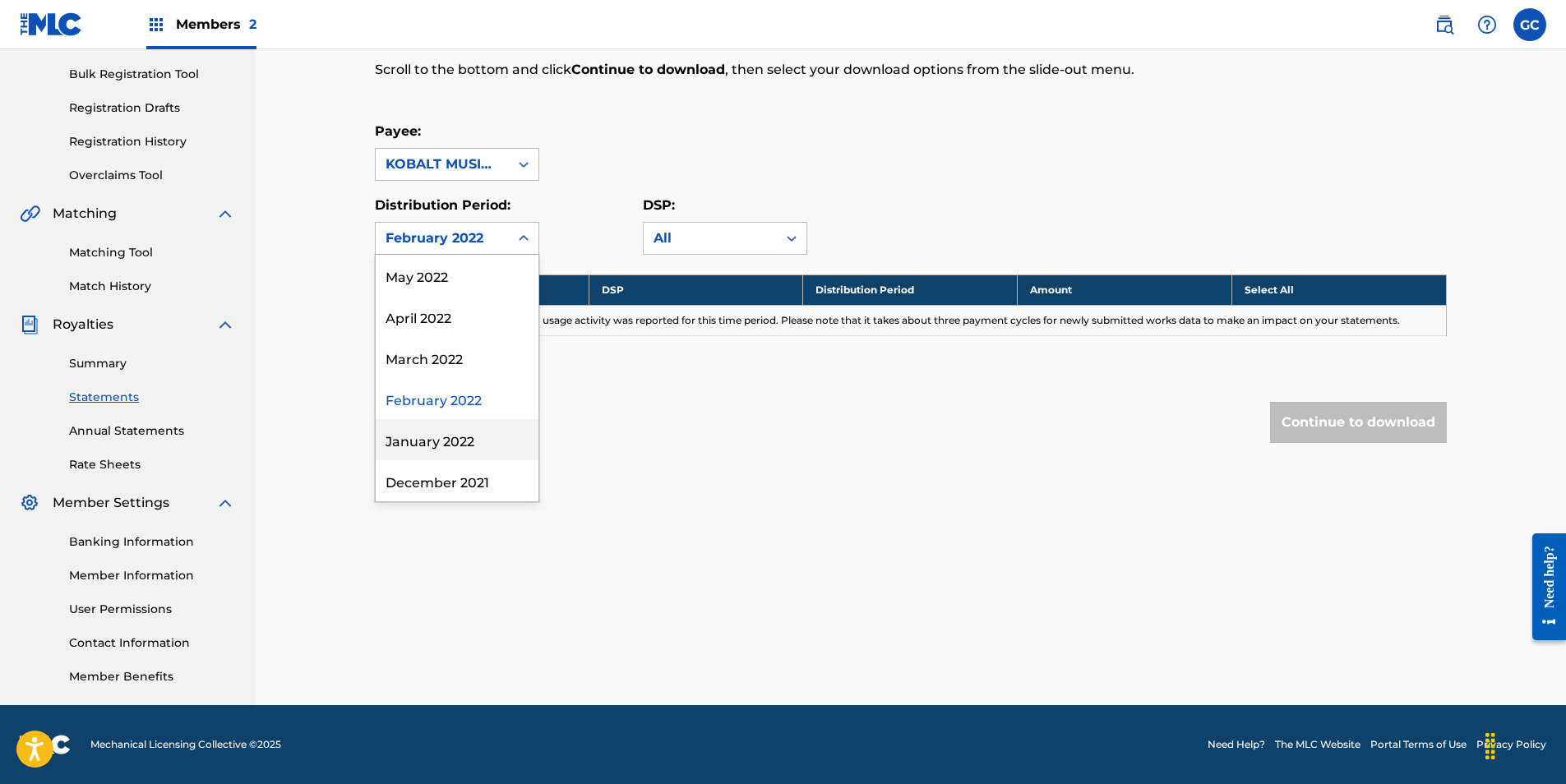 click on "January 2022" at bounding box center (457, 440) 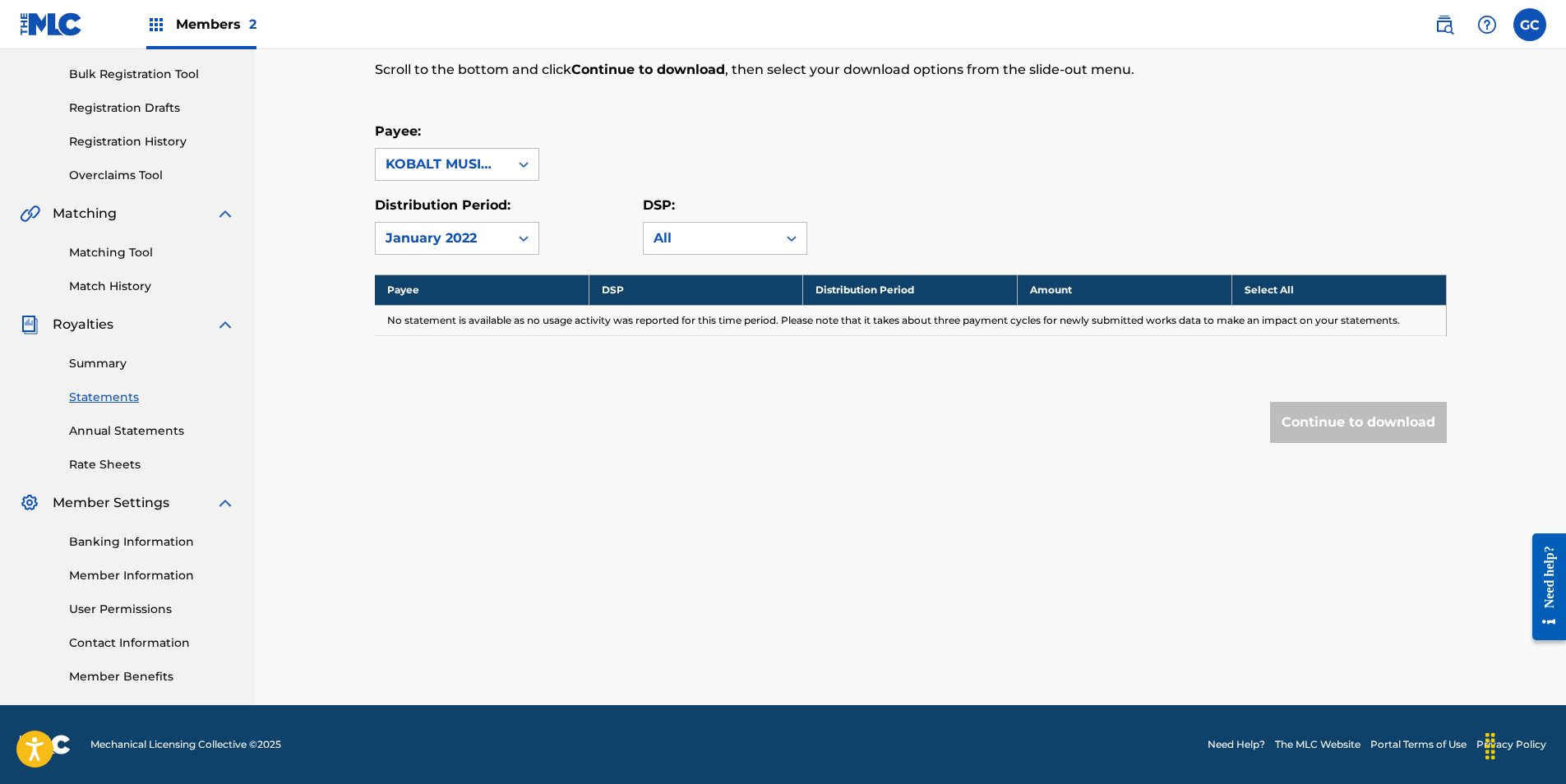 click on "January 2022" at bounding box center [442, 238] 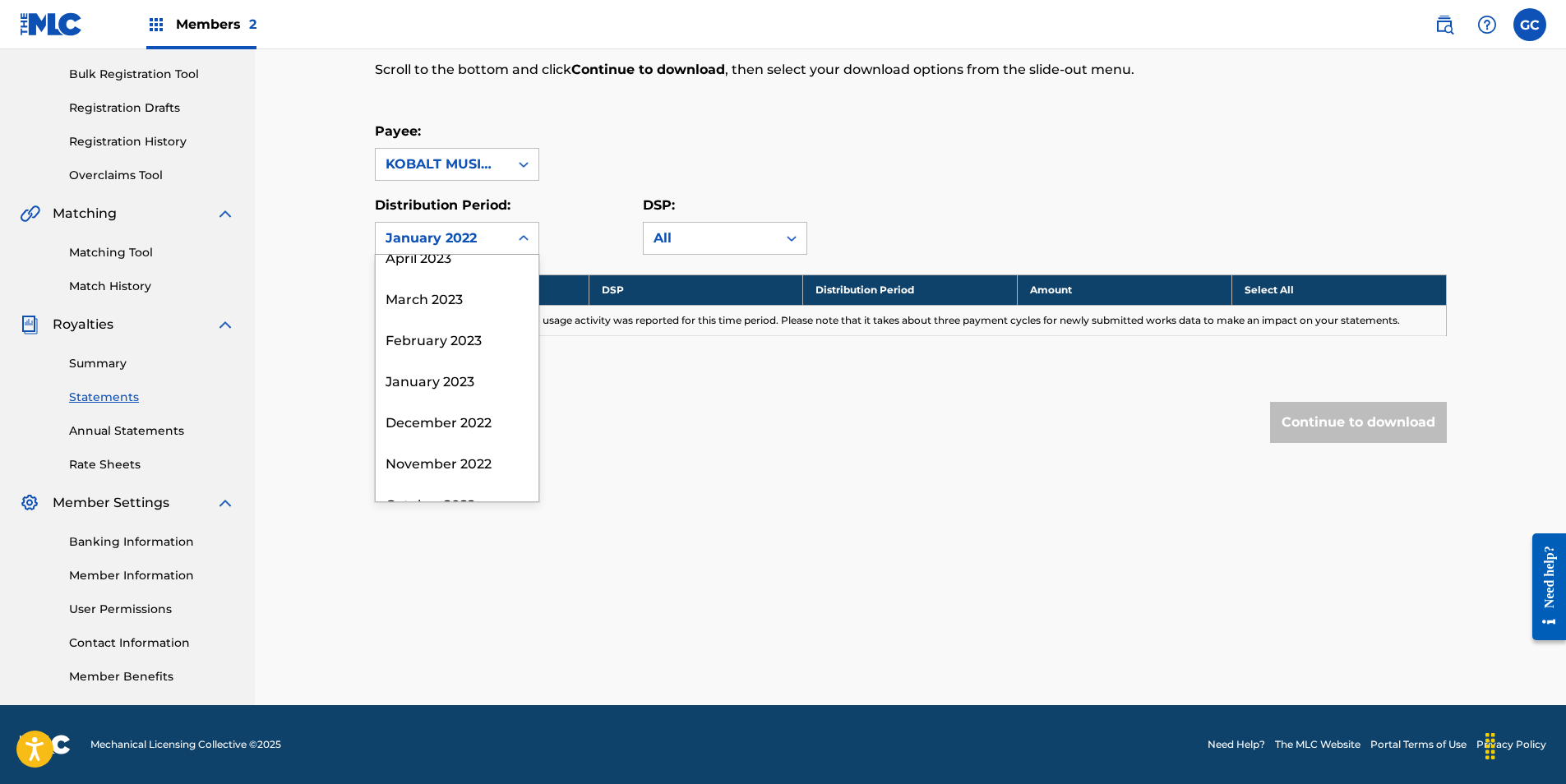 scroll, scrollTop: 1644, scrollLeft: 0, axis: vertical 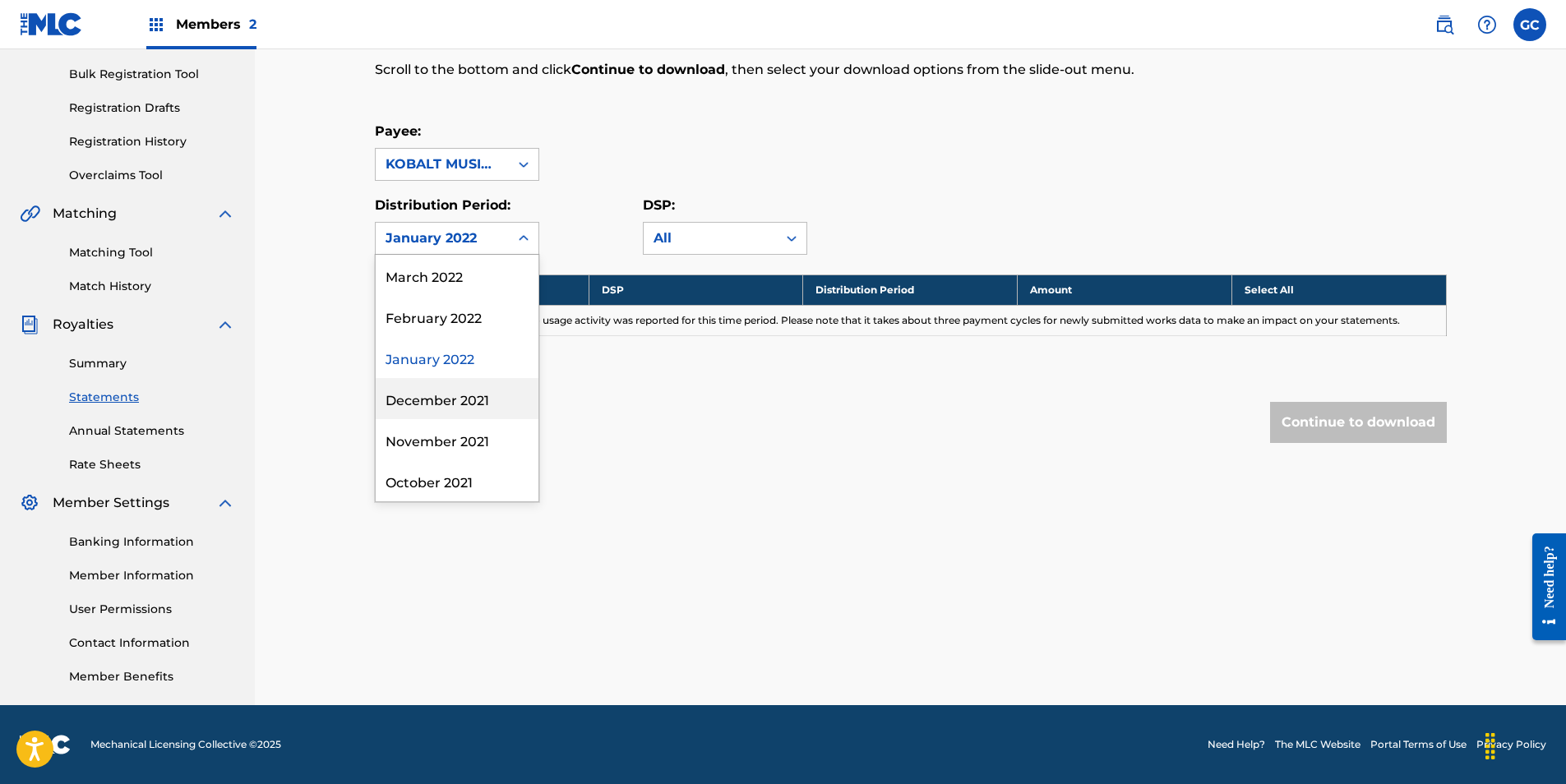 click on "December 2021" at bounding box center (457, 399) 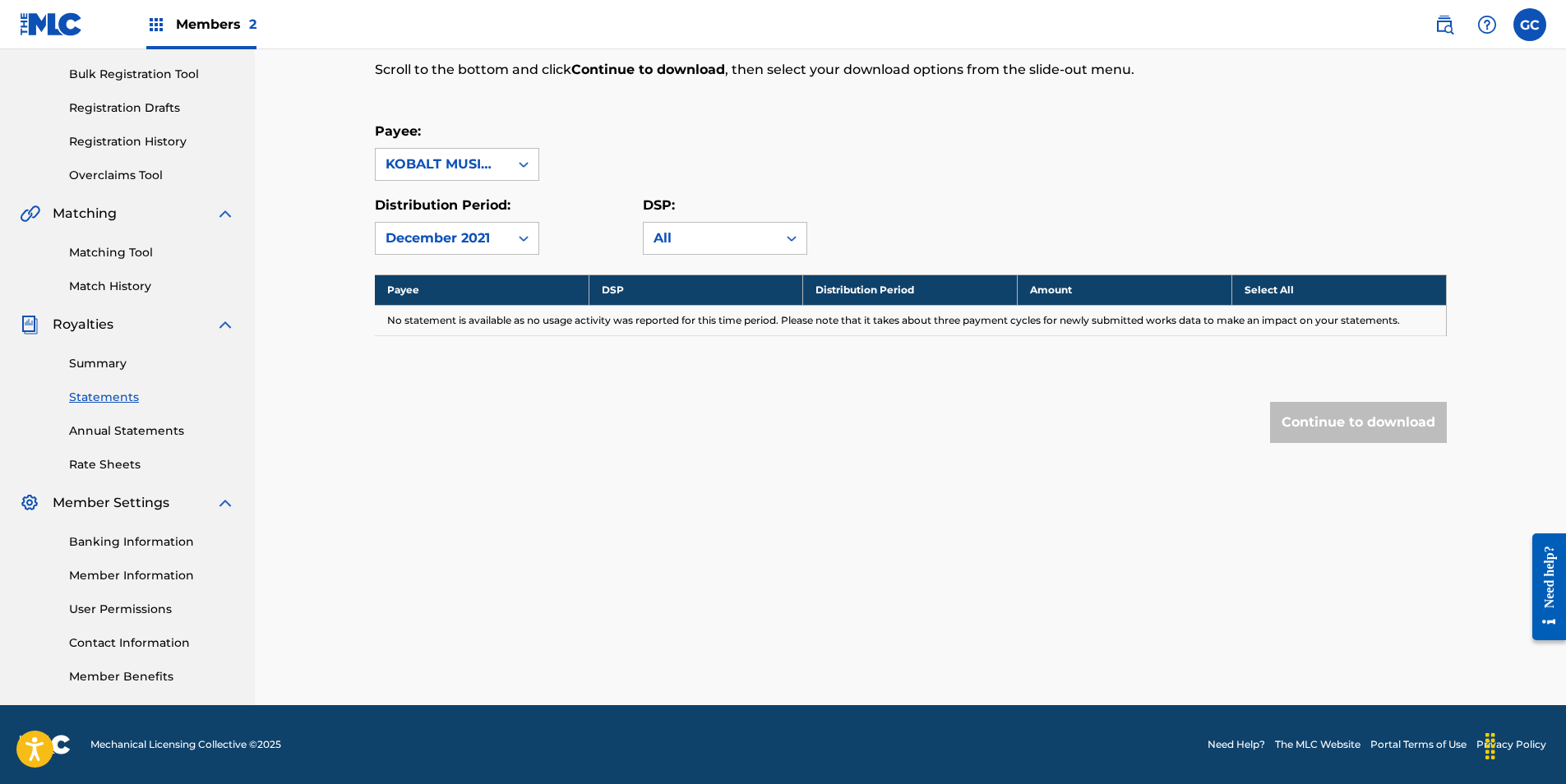 click on "December 2021" at bounding box center (442, 238) 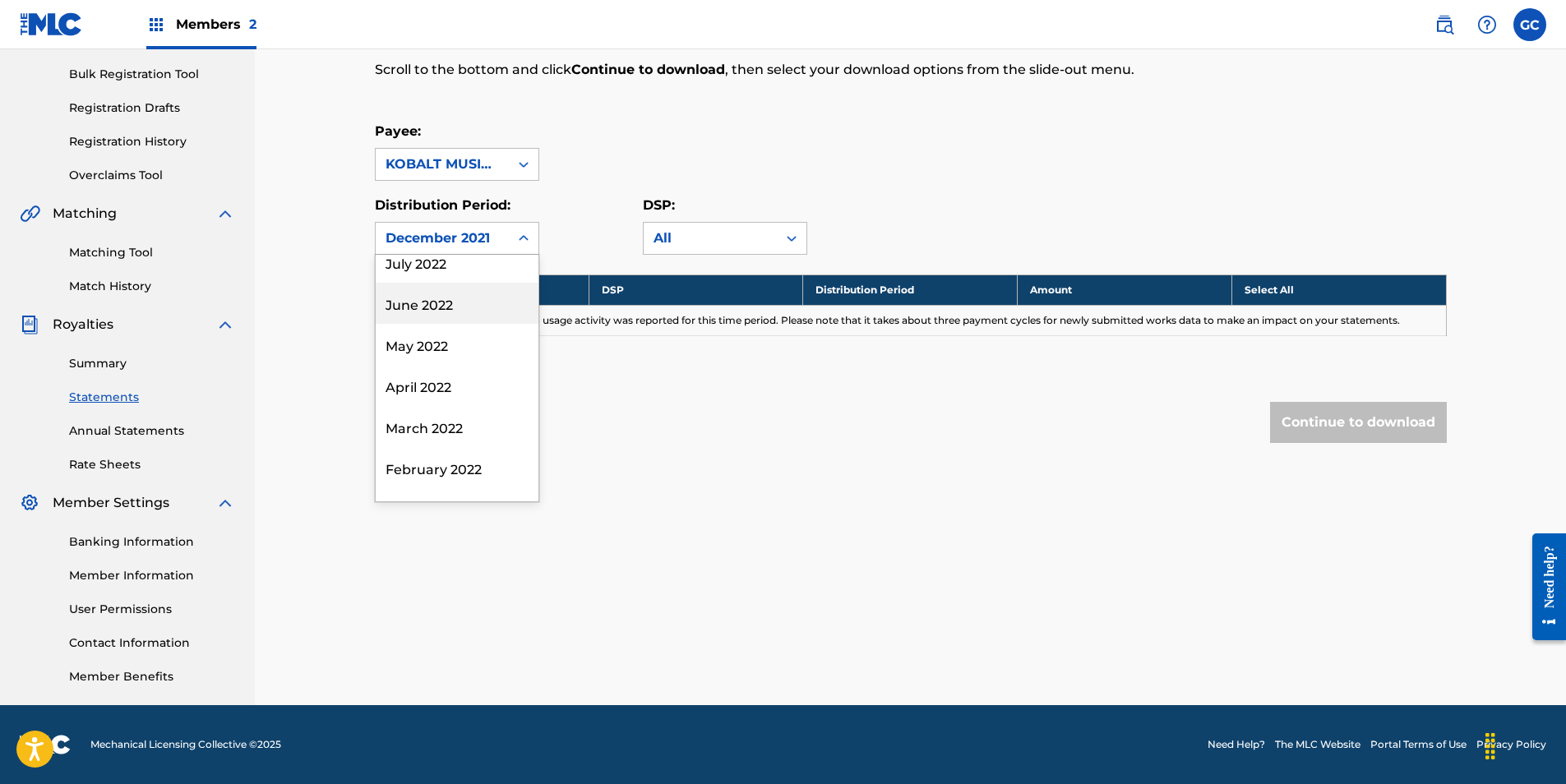 scroll, scrollTop: 1644, scrollLeft: 0, axis: vertical 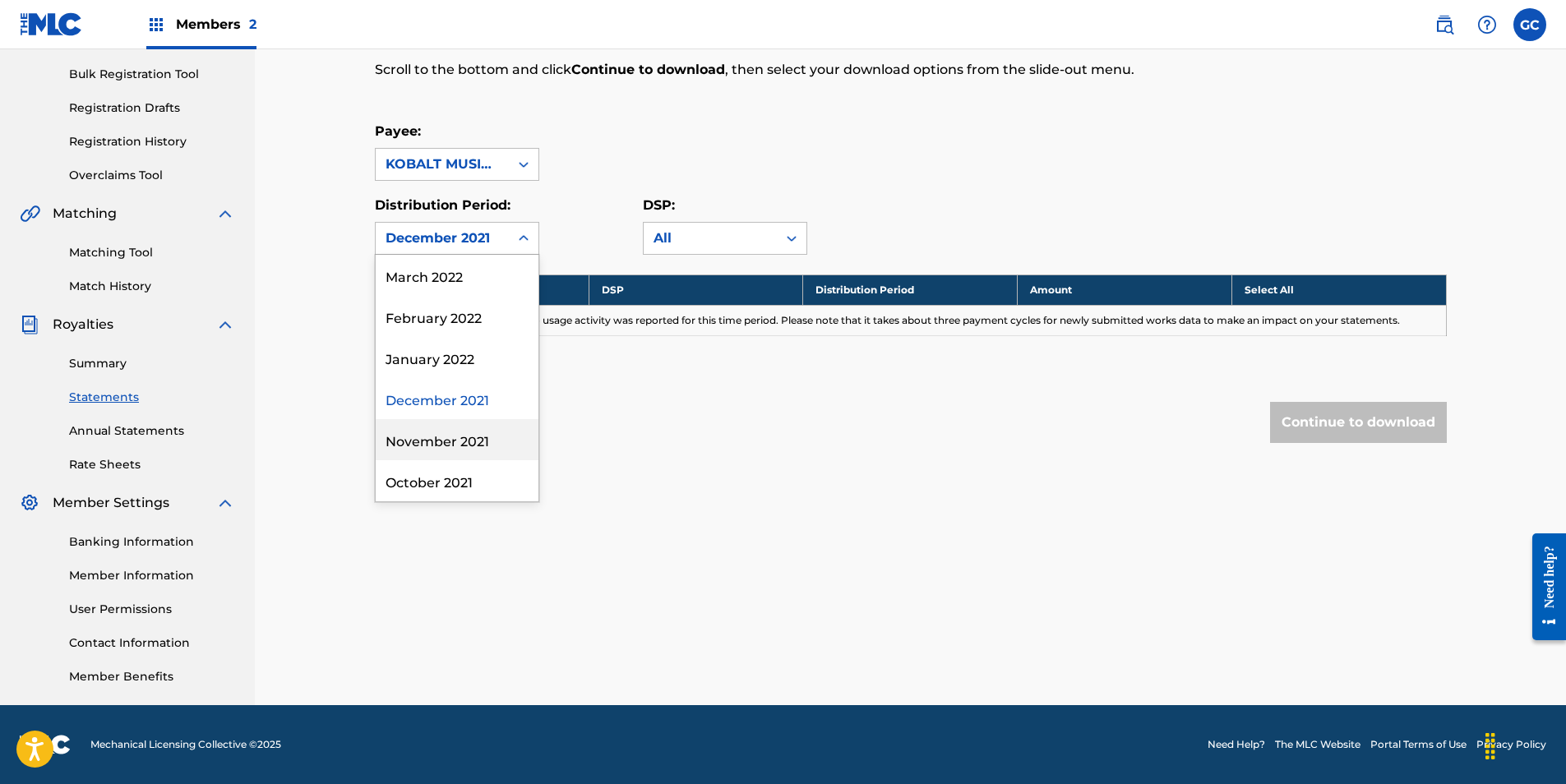 click on "November 2021" at bounding box center [457, 440] 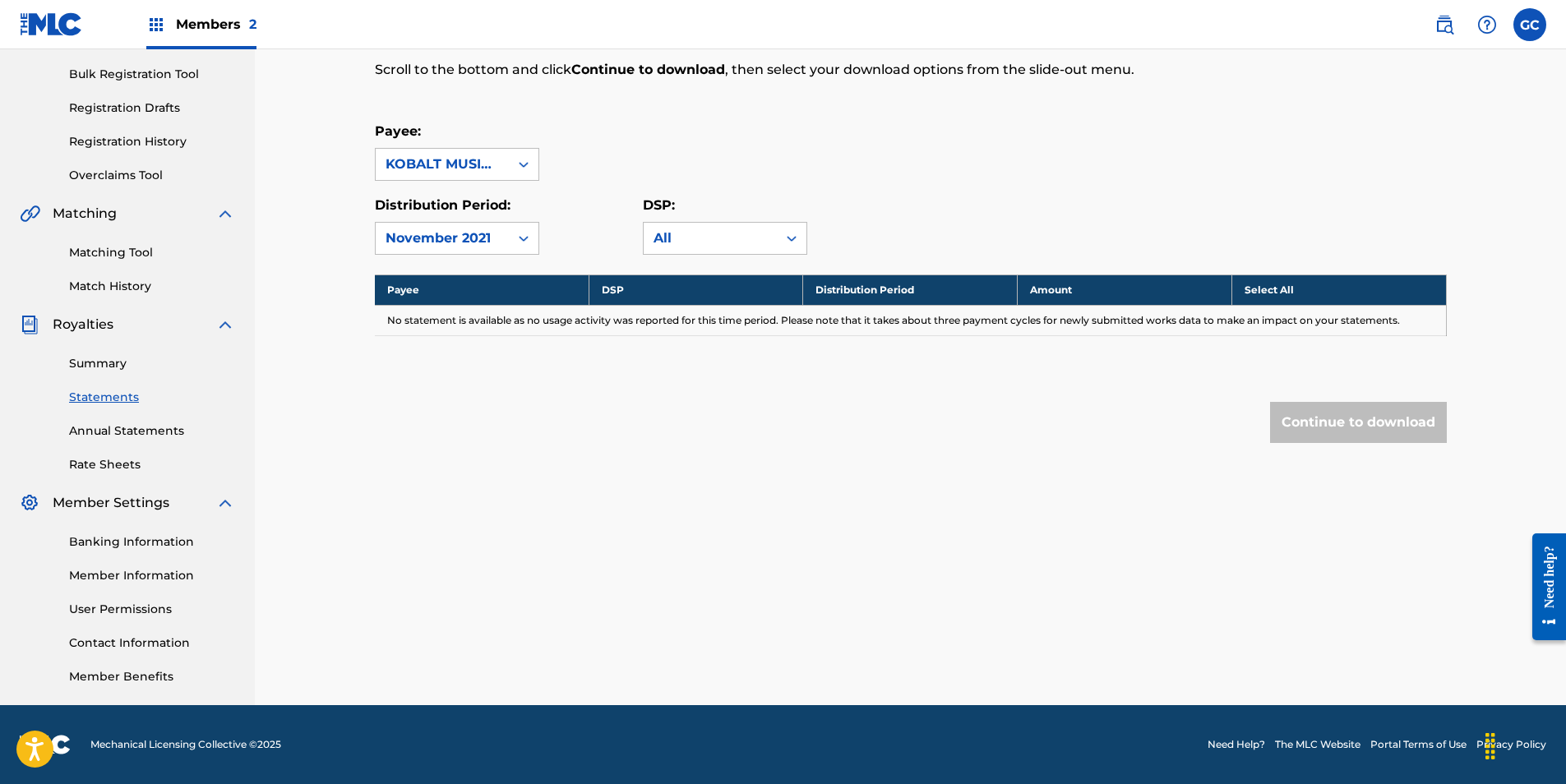 click on "November 2021" at bounding box center (442, 238) 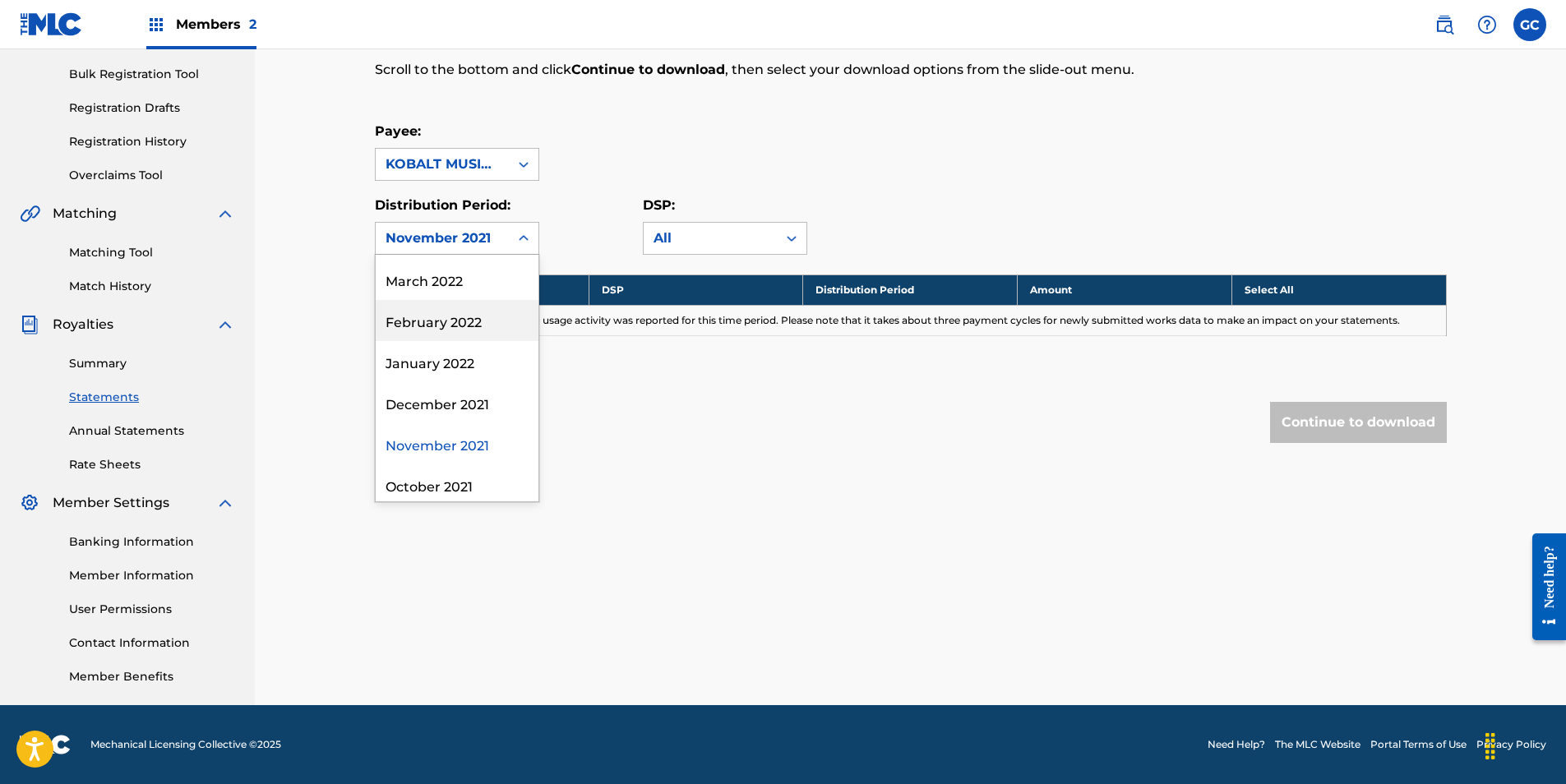 scroll, scrollTop: 1644, scrollLeft: 0, axis: vertical 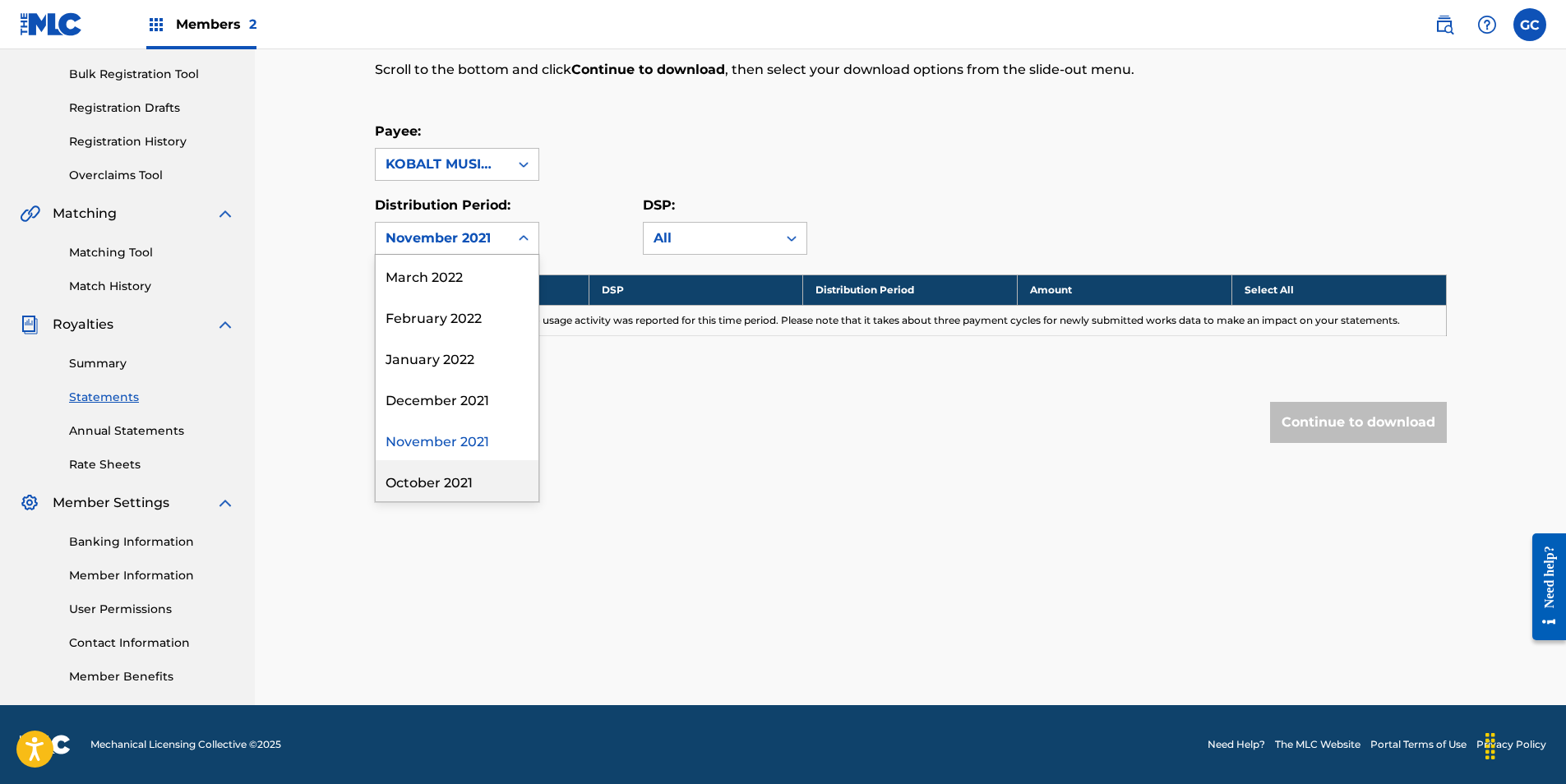 click on "October 2021" at bounding box center (457, 481) 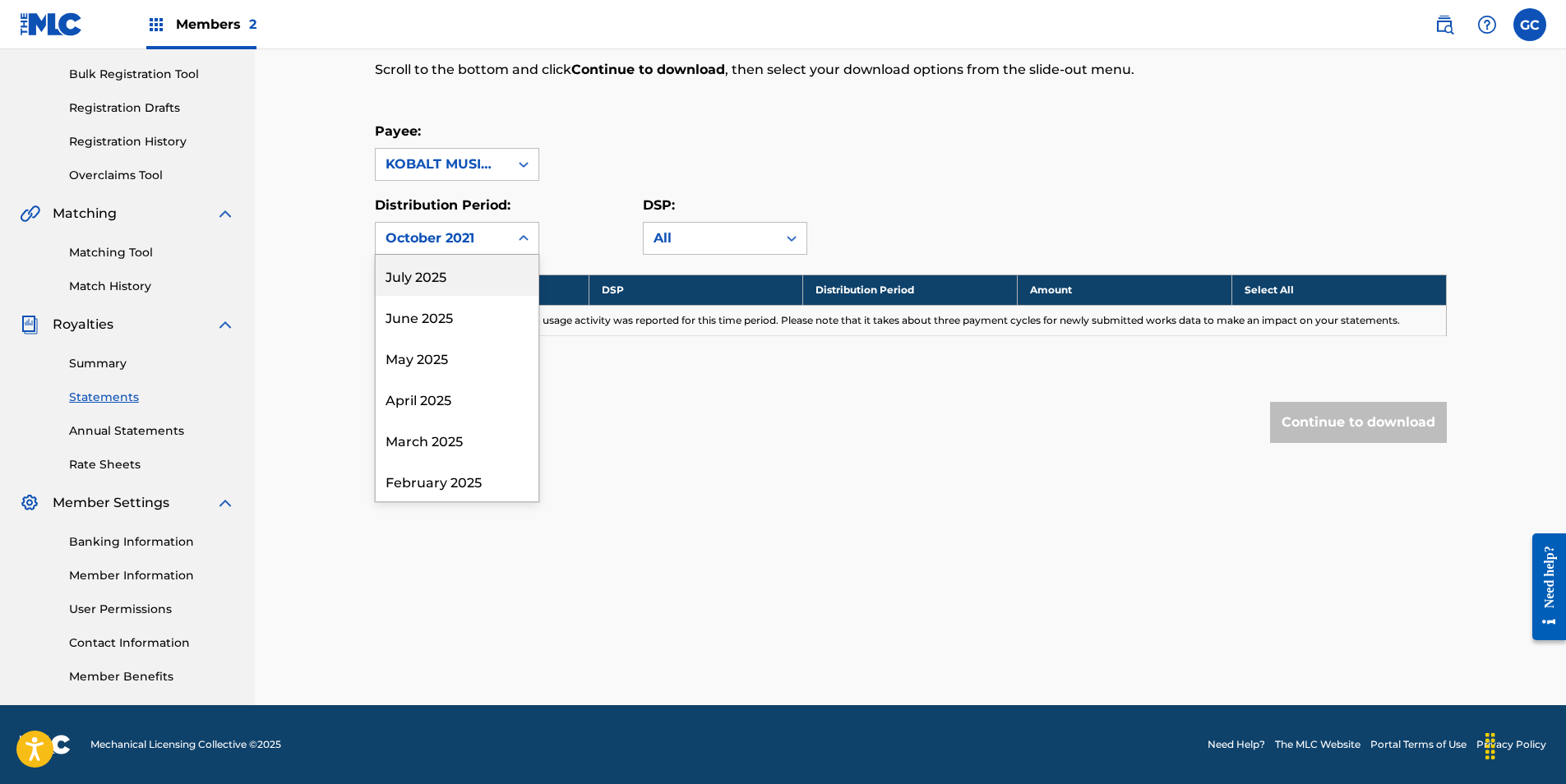 click on "October 2021" at bounding box center [442, 238] 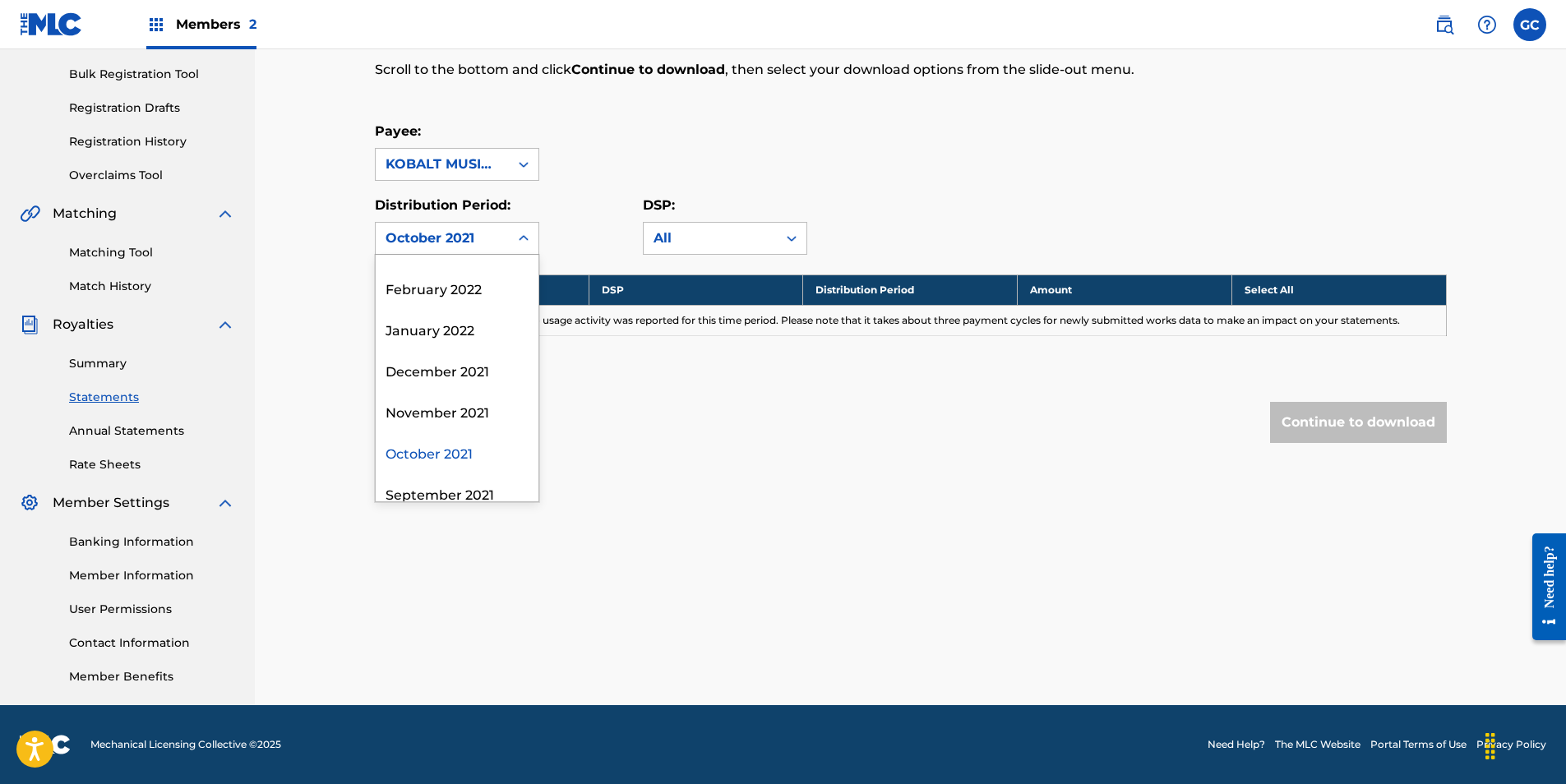 scroll, scrollTop: 1726, scrollLeft: 0, axis: vertical 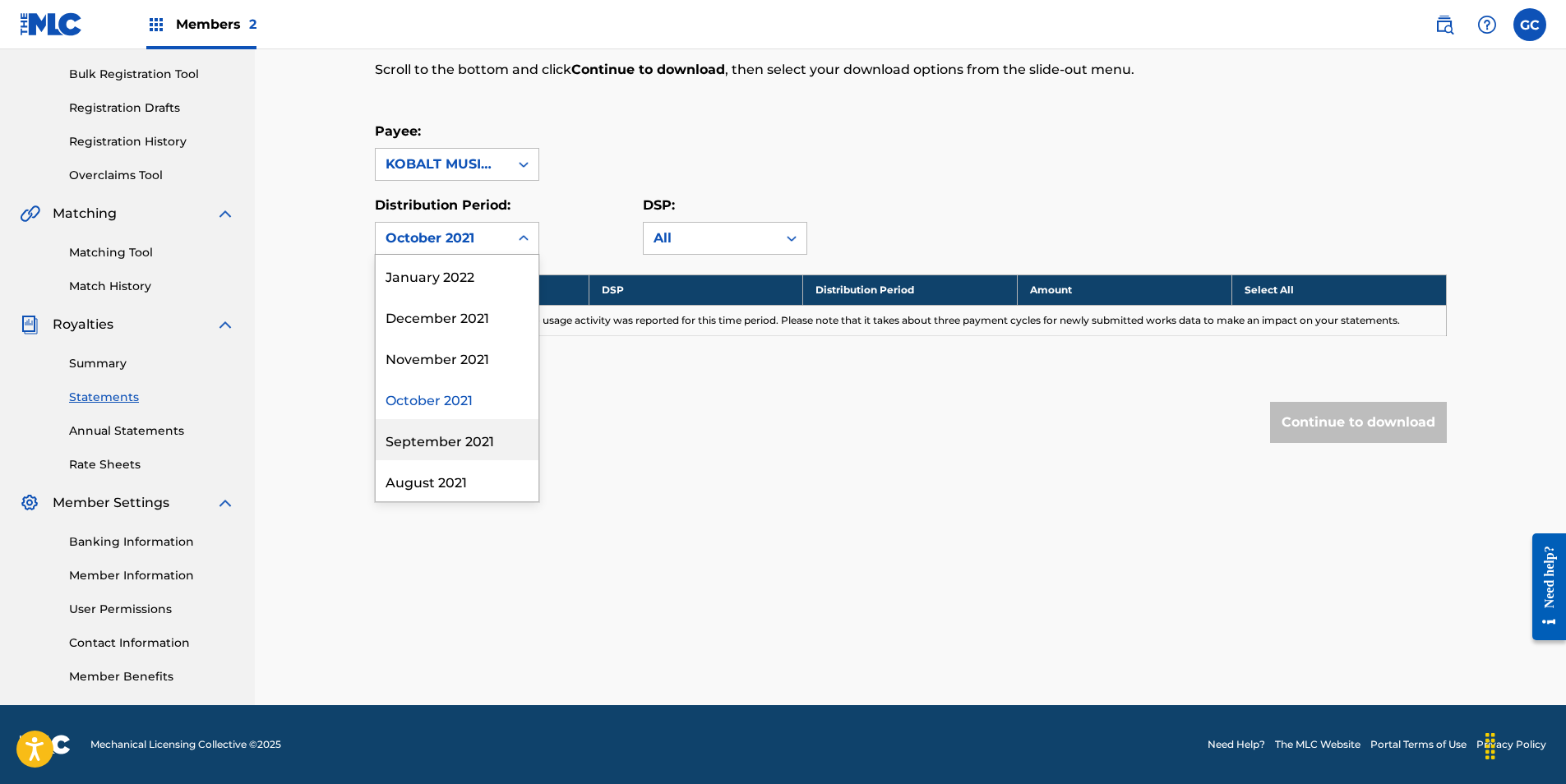click on "September 2021" at bounding box center (457, 440) 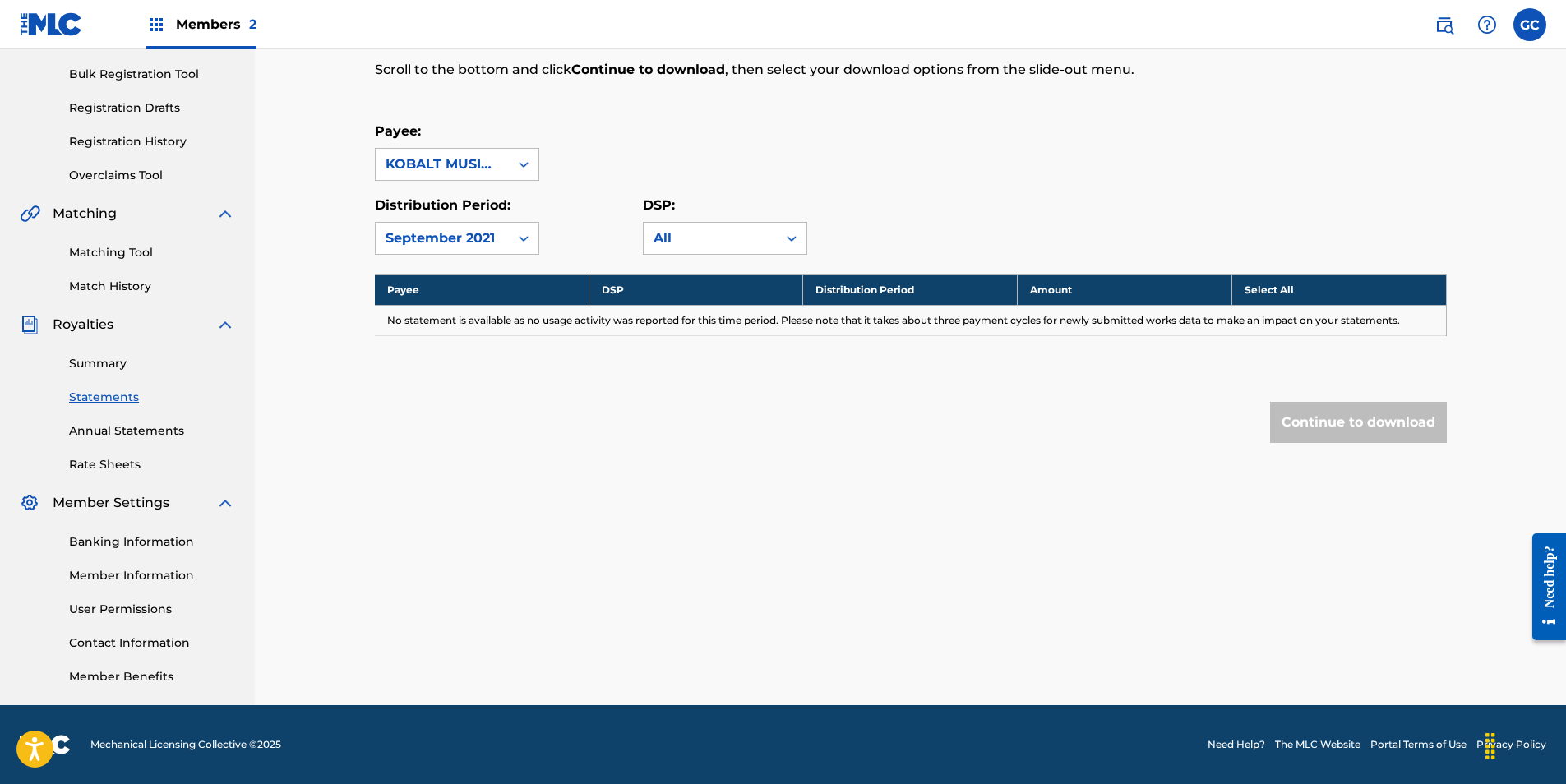 click on "September 2021" at bounding box center [442, 238] 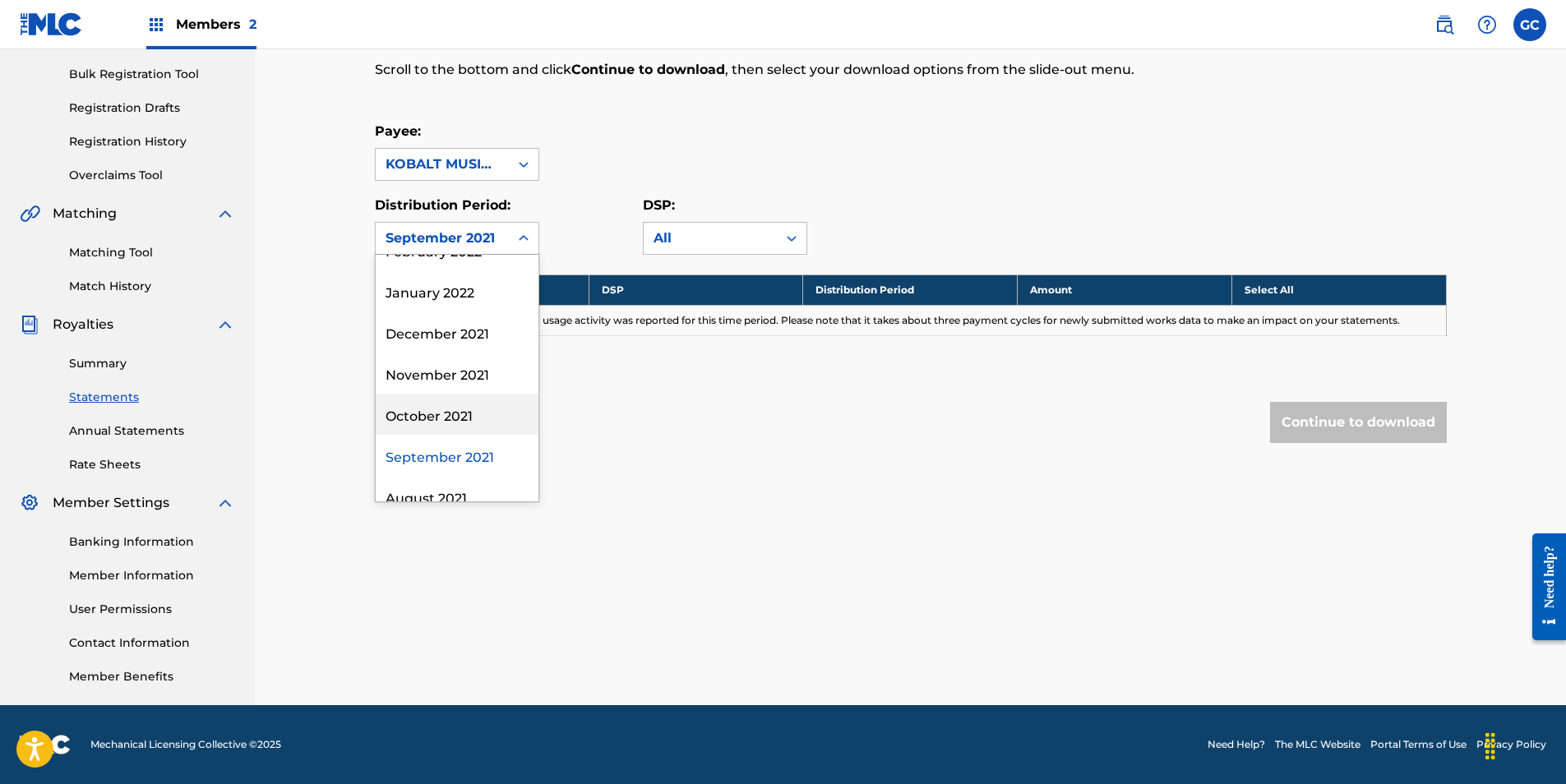 scroll, scrollTop: 1726, scrollLeft: 0, axis: vertical 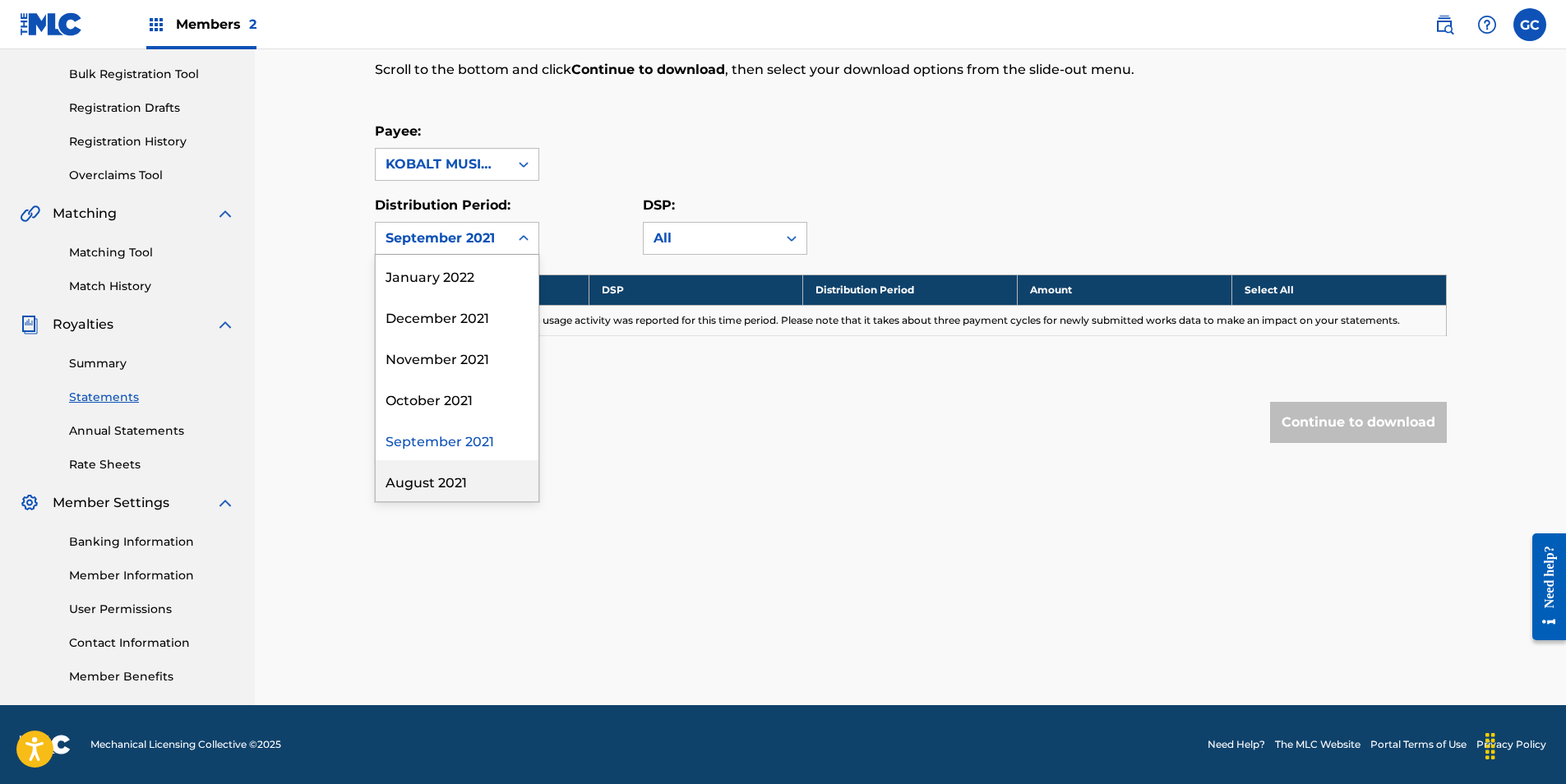 click on "August 2021" at bounding box center (457, 481) 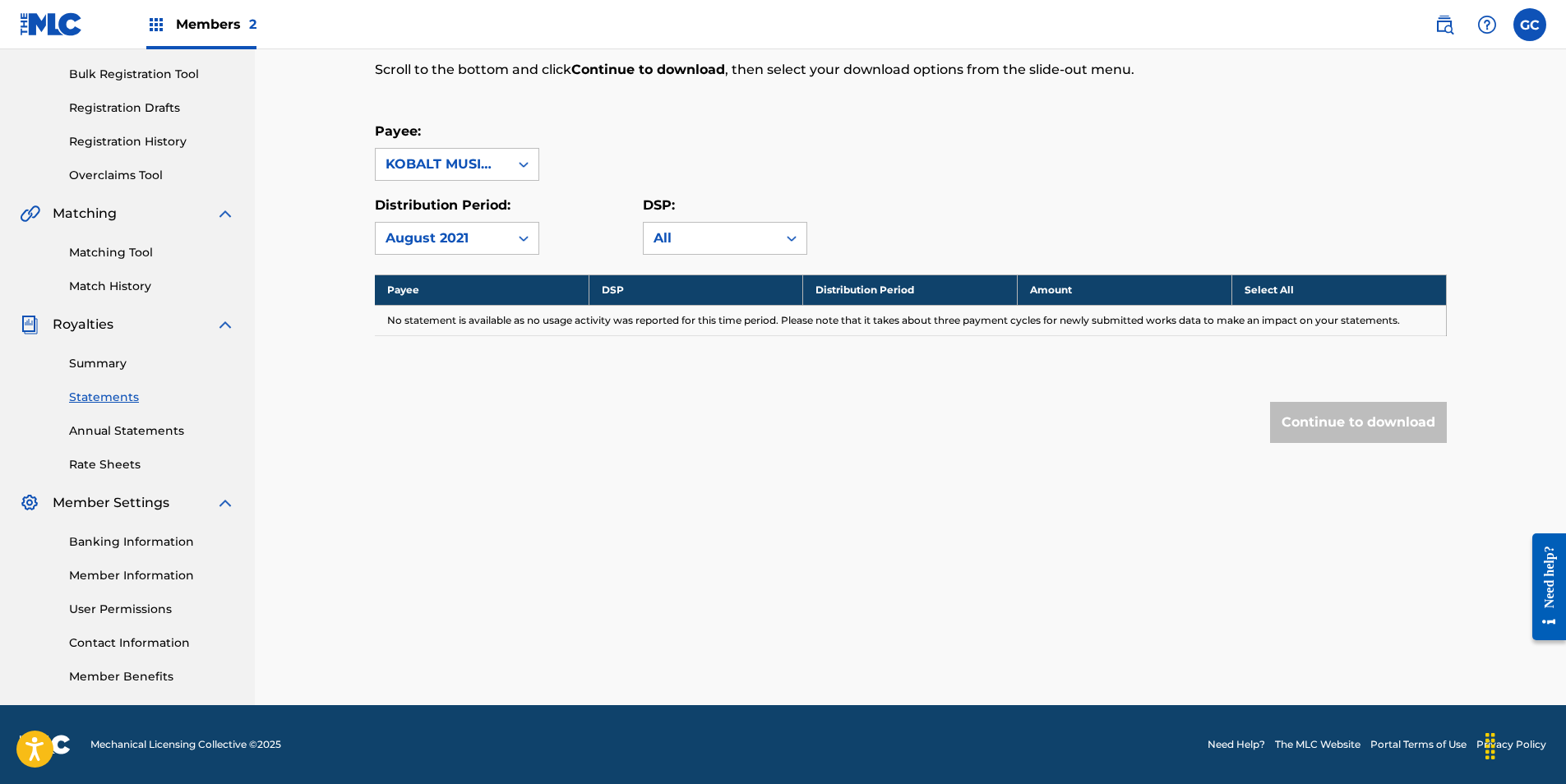click on "August 2021" at bounding box center [442, 238] 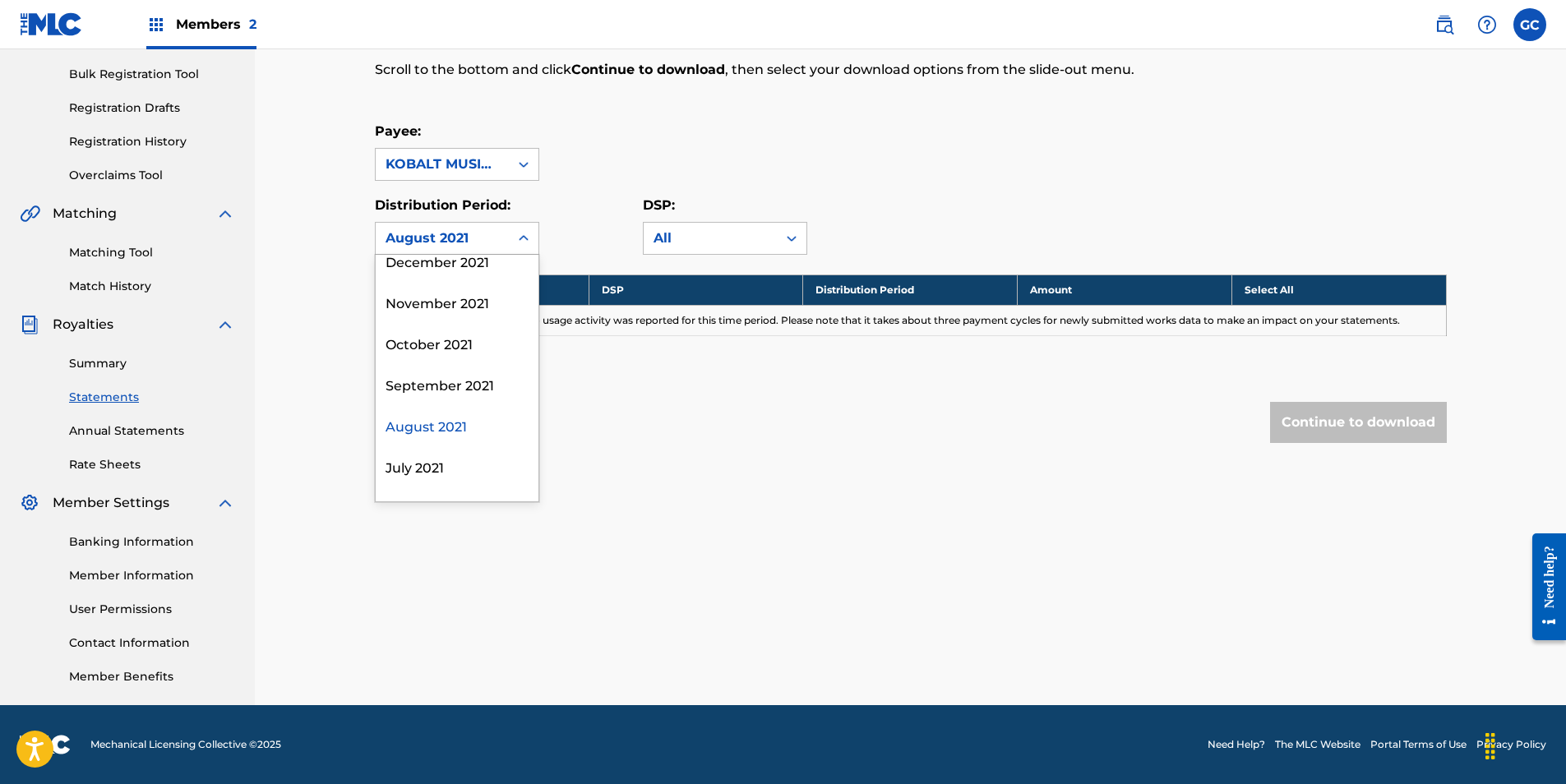 scroll, scrollTop: 1808, scrollLeft: 0, axis: vertical 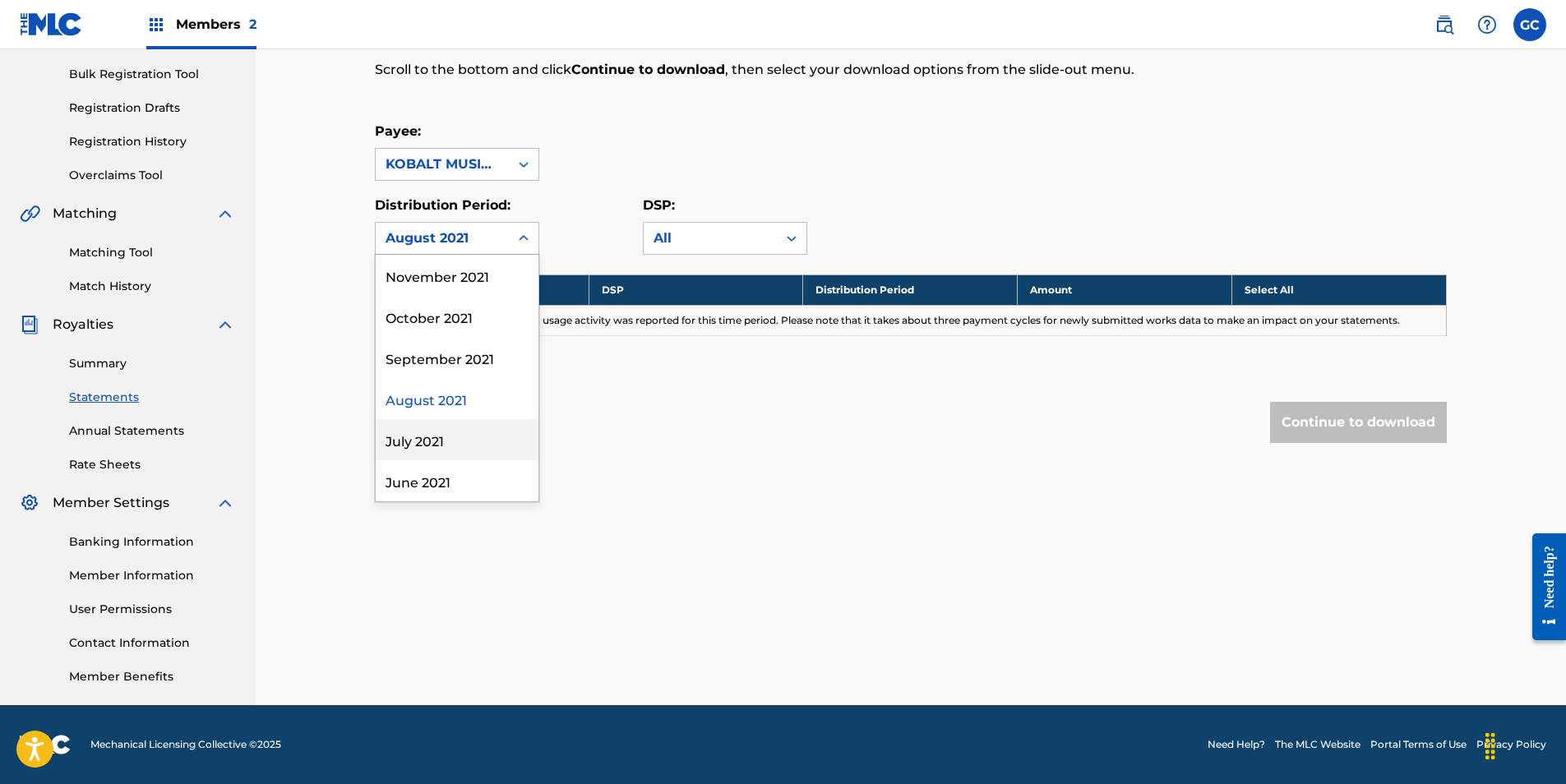 click on "July 2021" at bounding box center (457, 440) 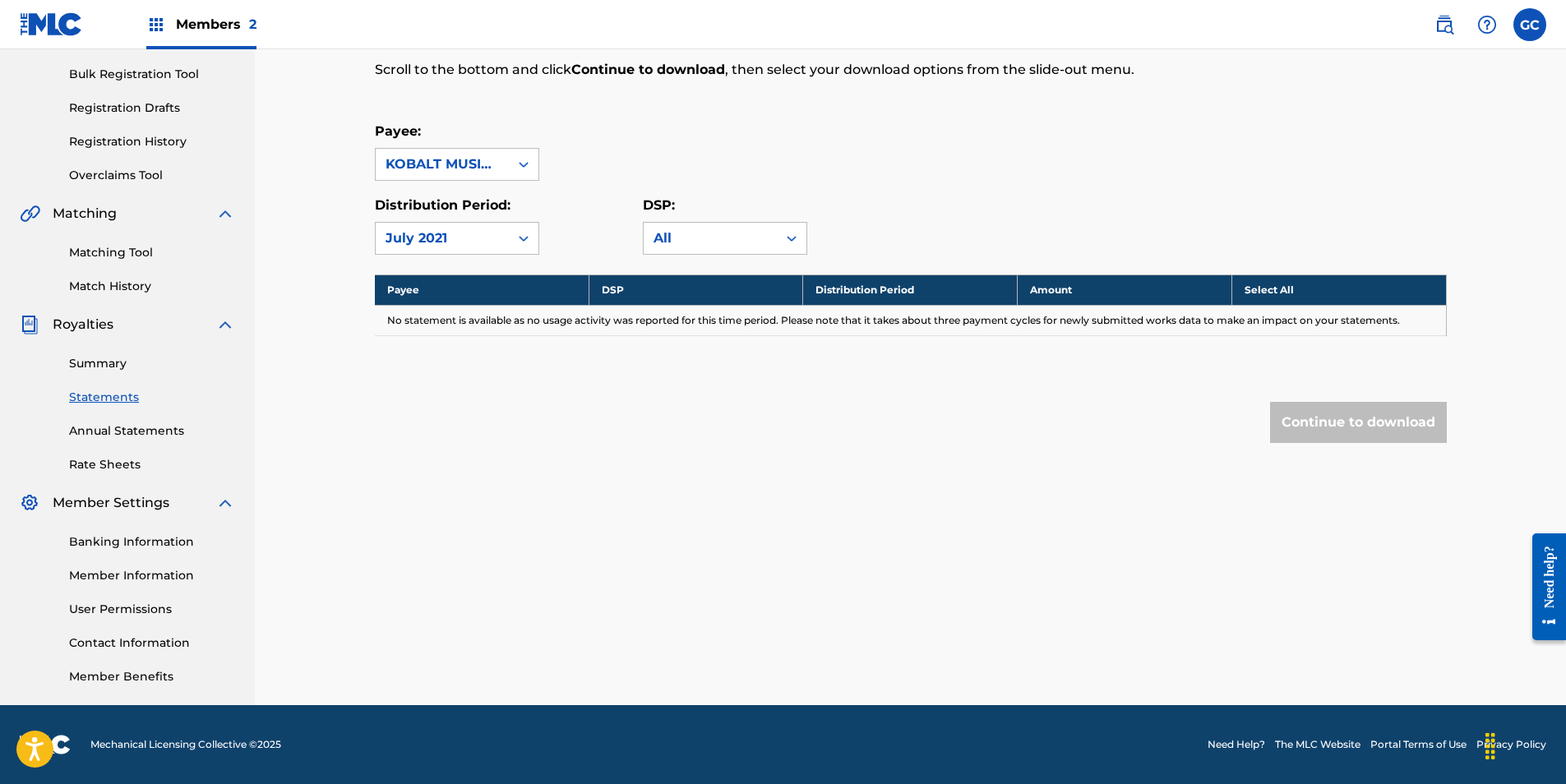 click on "July 2021" at bounding box center (442, 238) 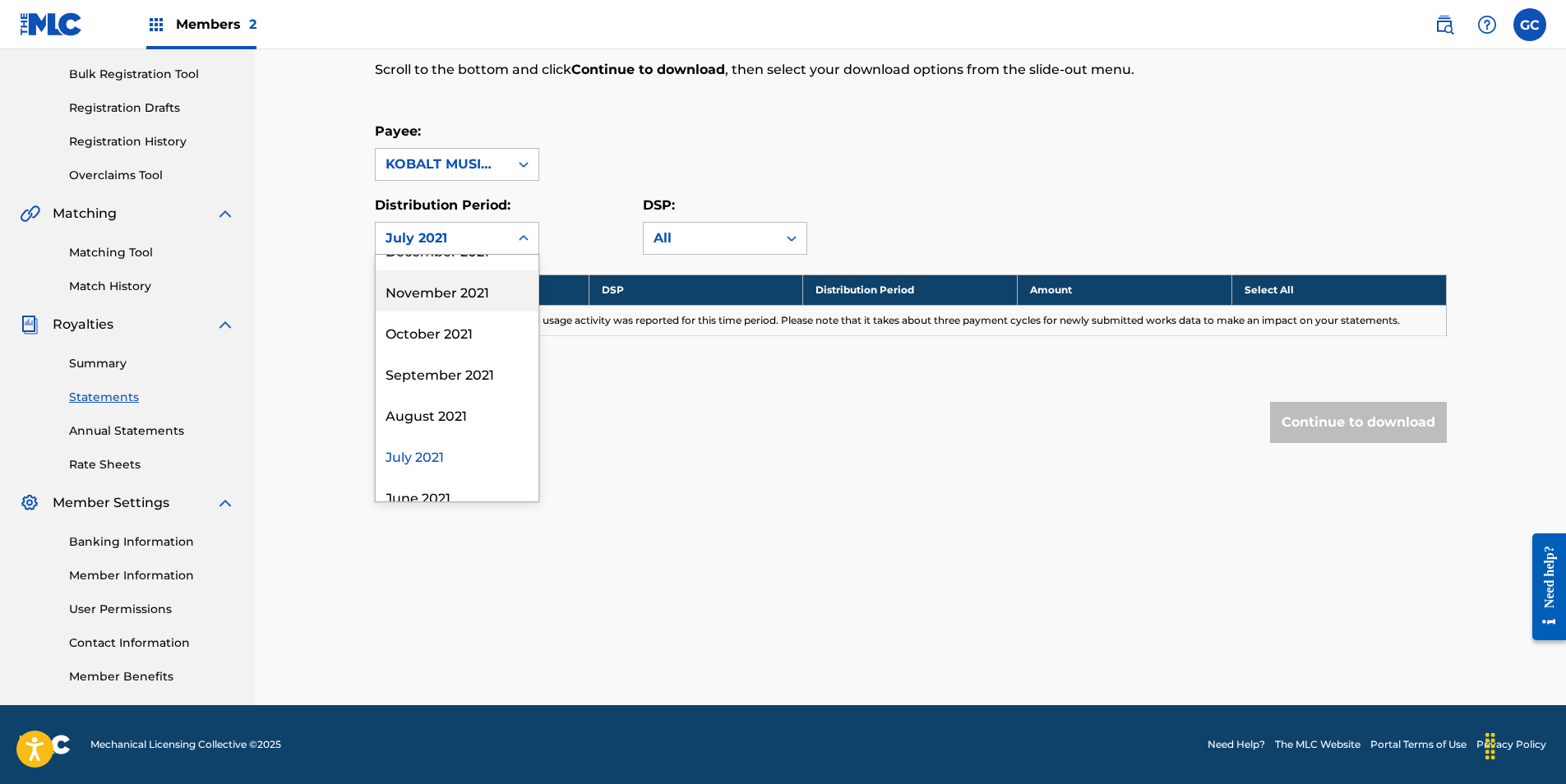 scroll, scrollTop: 1890, scrollLeft: 0, axis: vertical 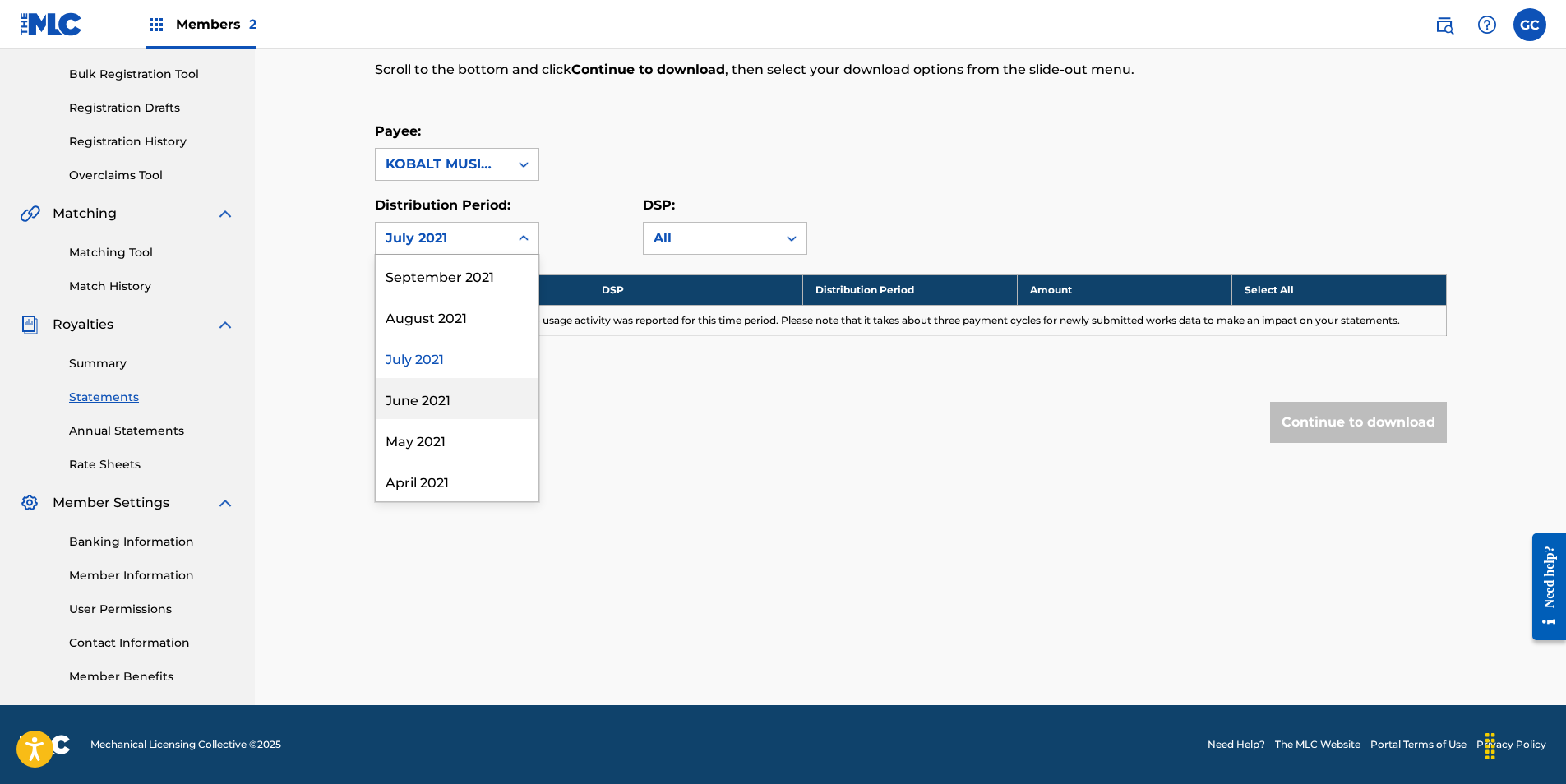 click on "June 2021" at bounding box center (457, 399) 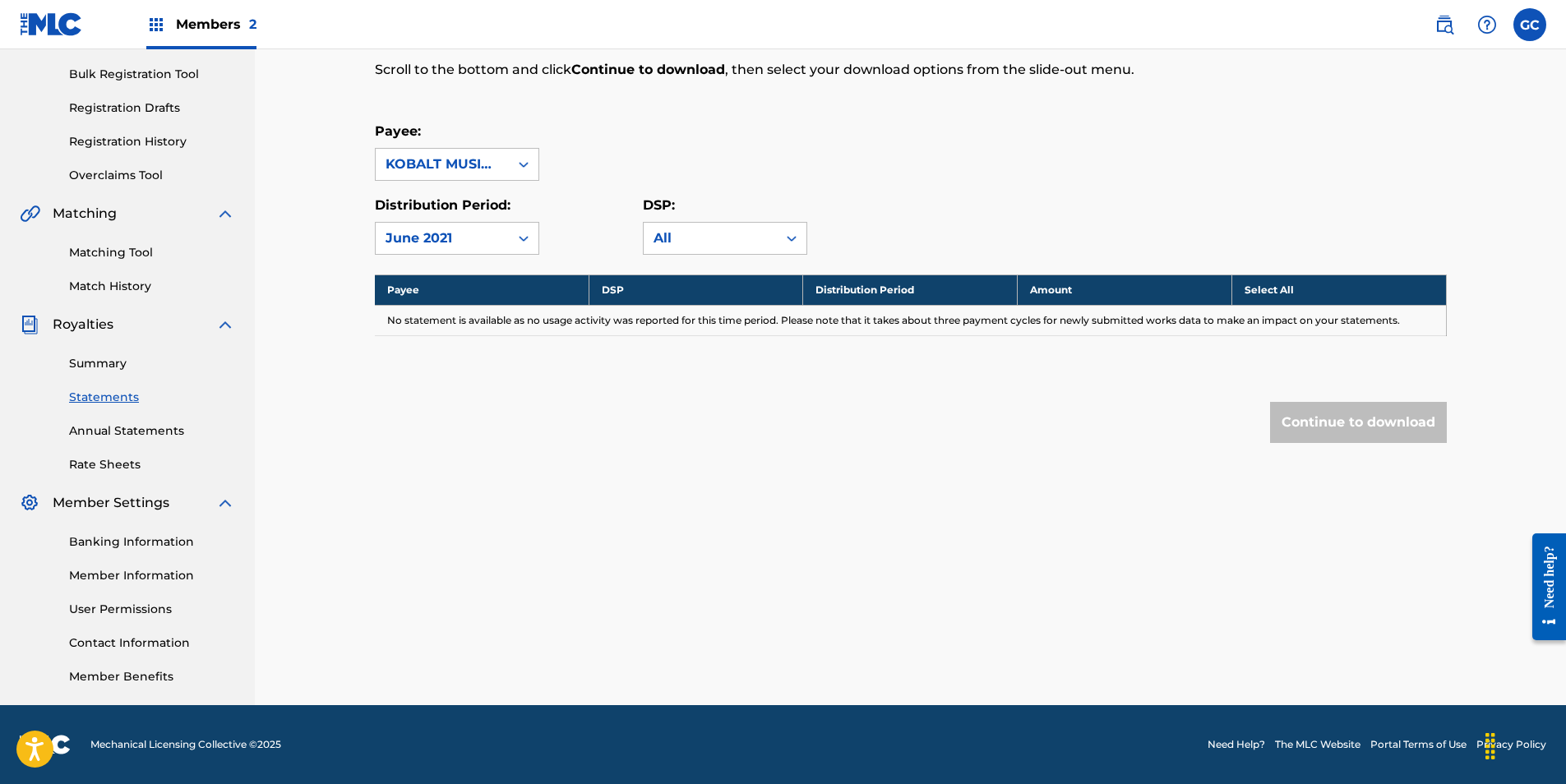 click on "June 2021" at bounding box center [442, 238] 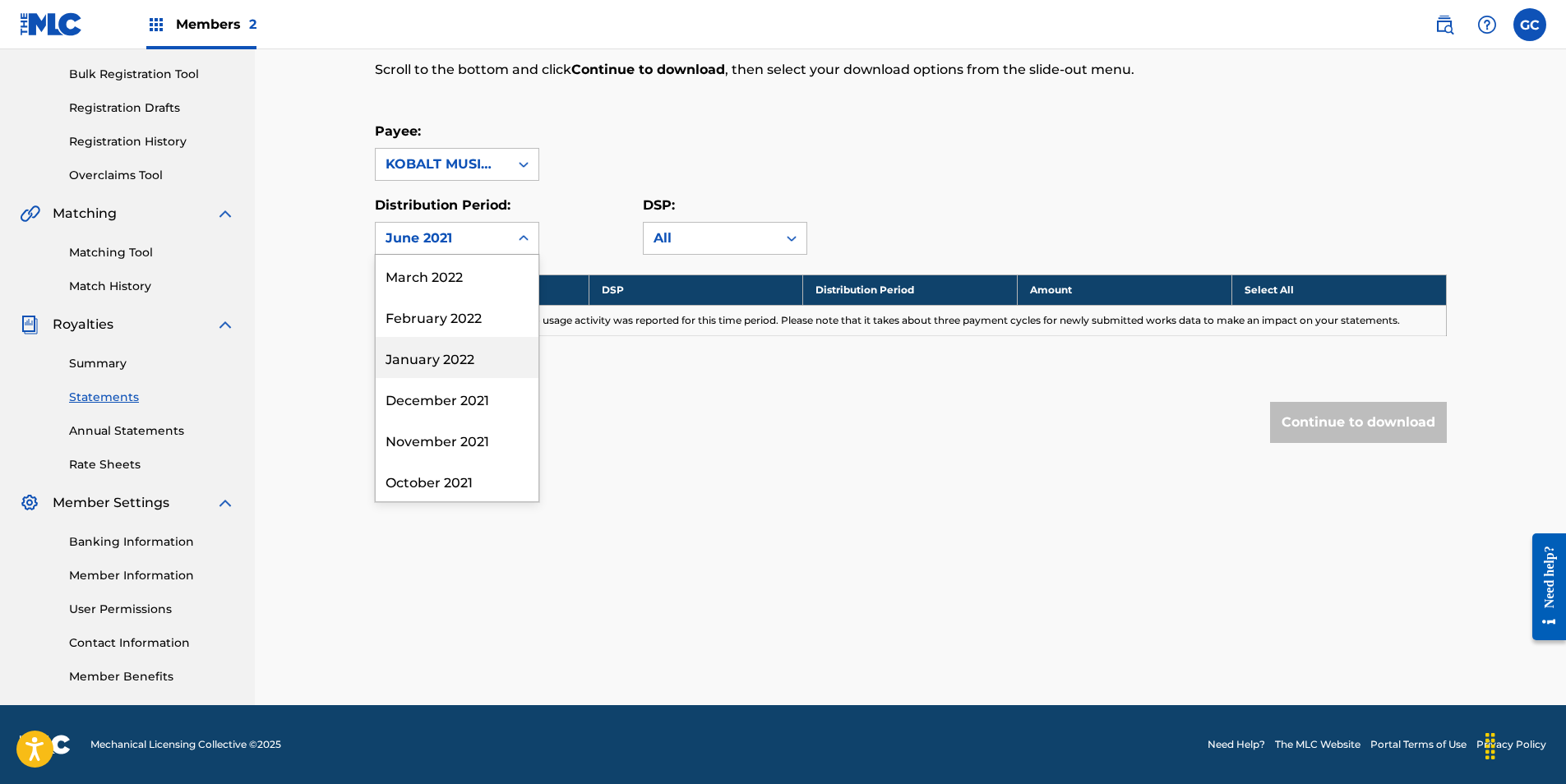scroll, scrollTop: 1890, scrollLeft: 0, axis: vertical 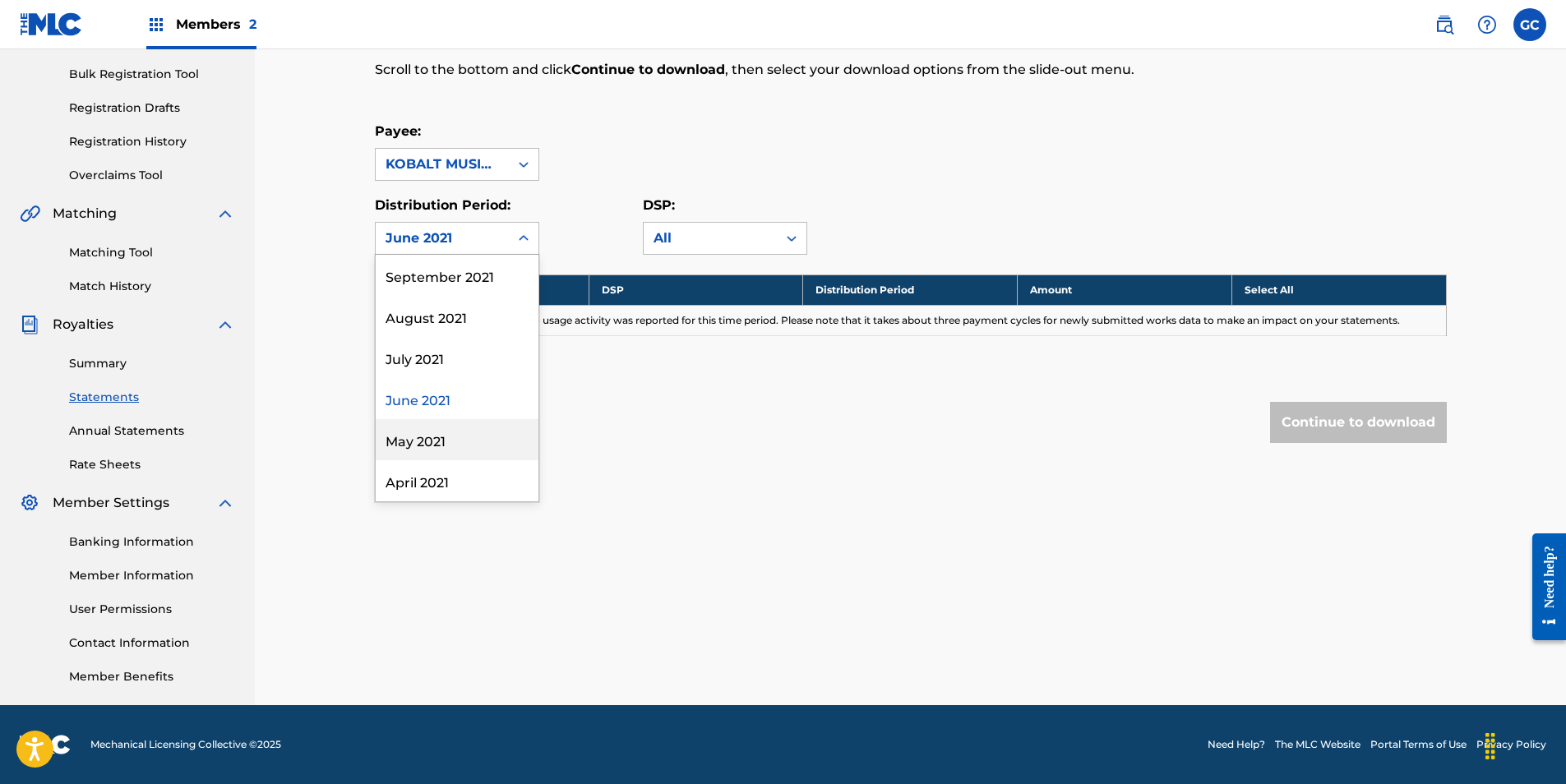 drag, startPoint x: 448, startPoint y: 432, endPoint x: 449, endPoint y: 375, distance: 57.00877 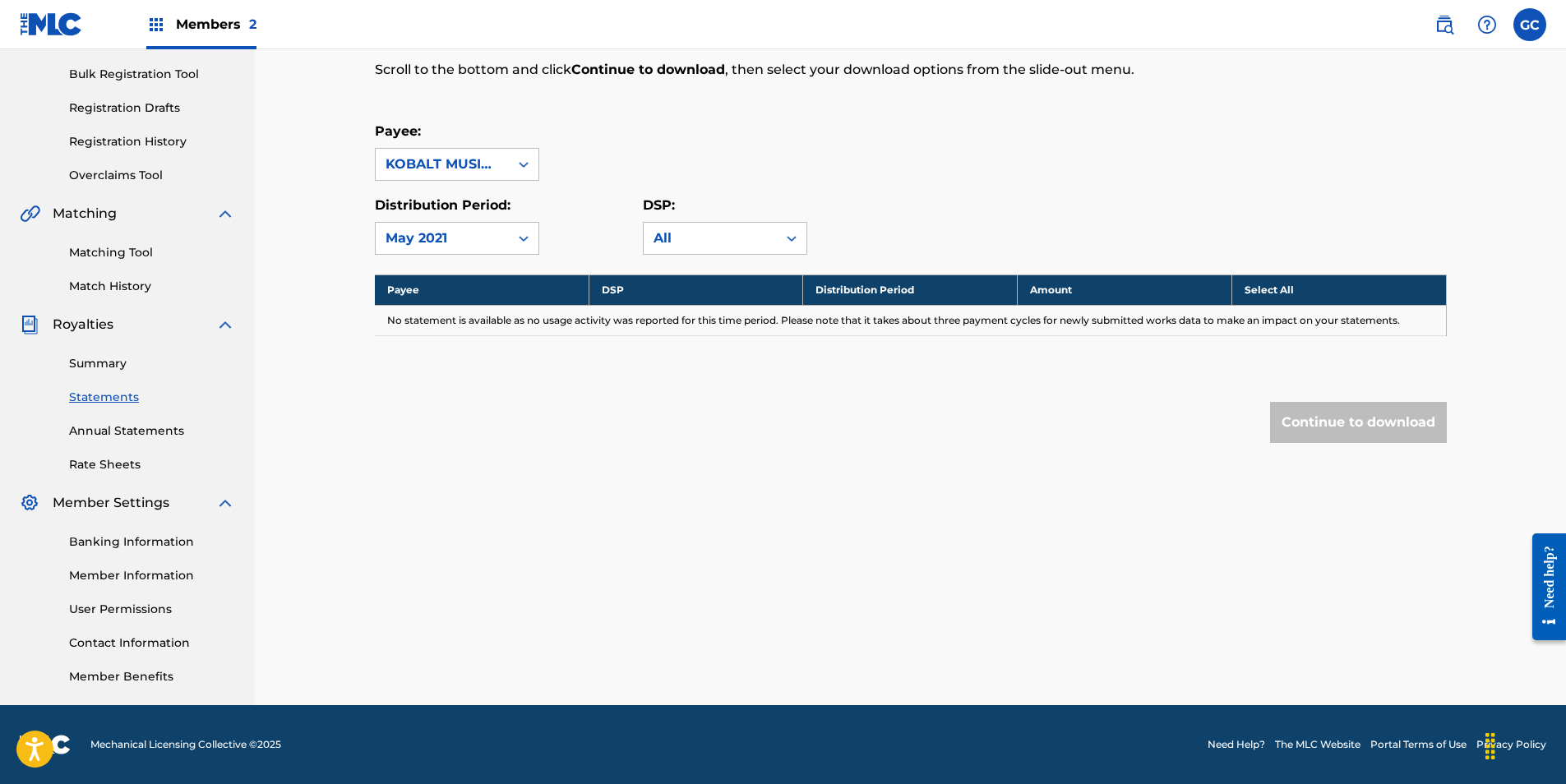 click on "May 2021" at bounding box center [442, 238] 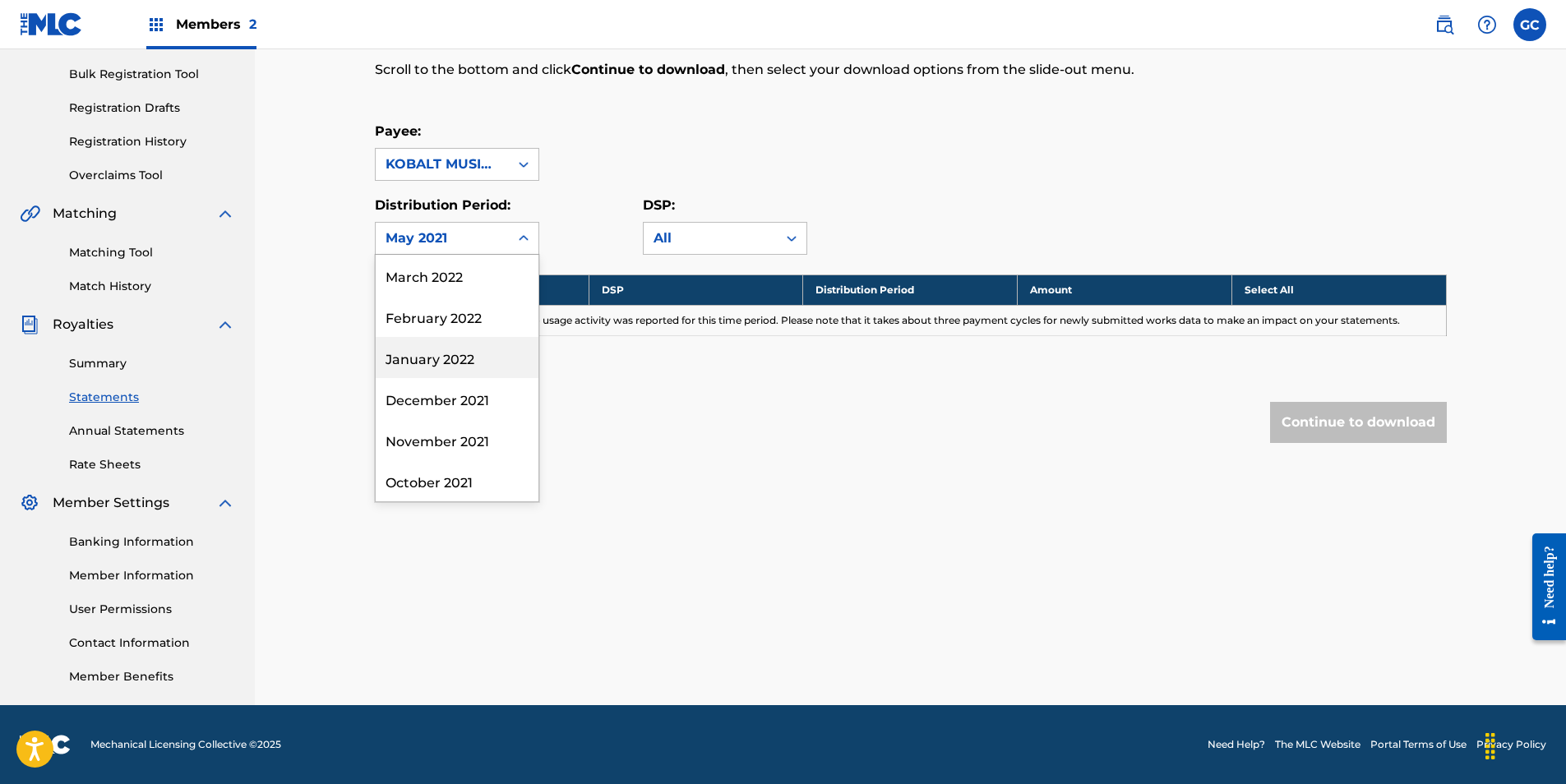 scroll, scrollTop: 1890, scrollLeft: 0, axis: vertical 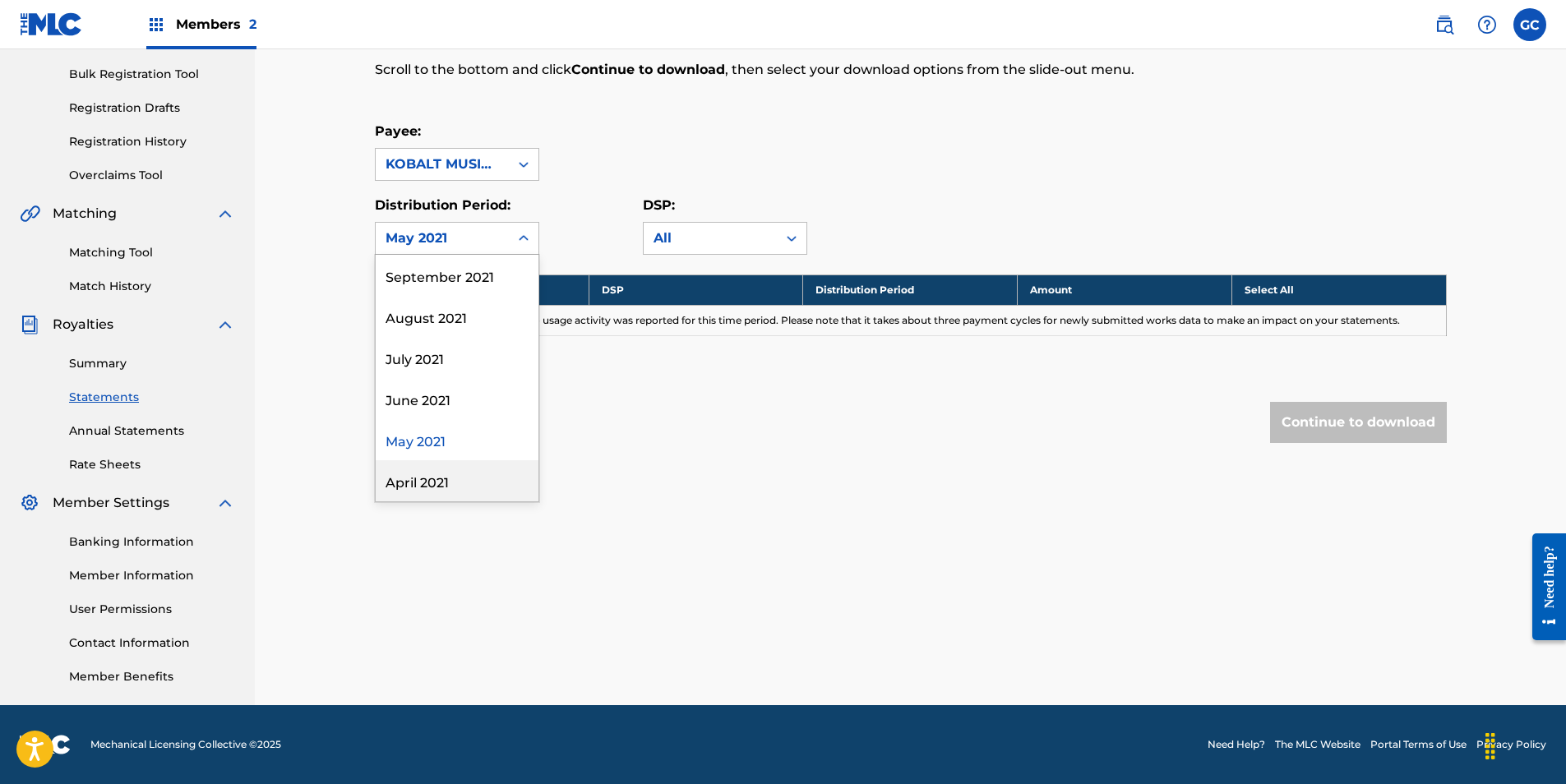 click on "April 2021" at bounding box center (457, 481) 